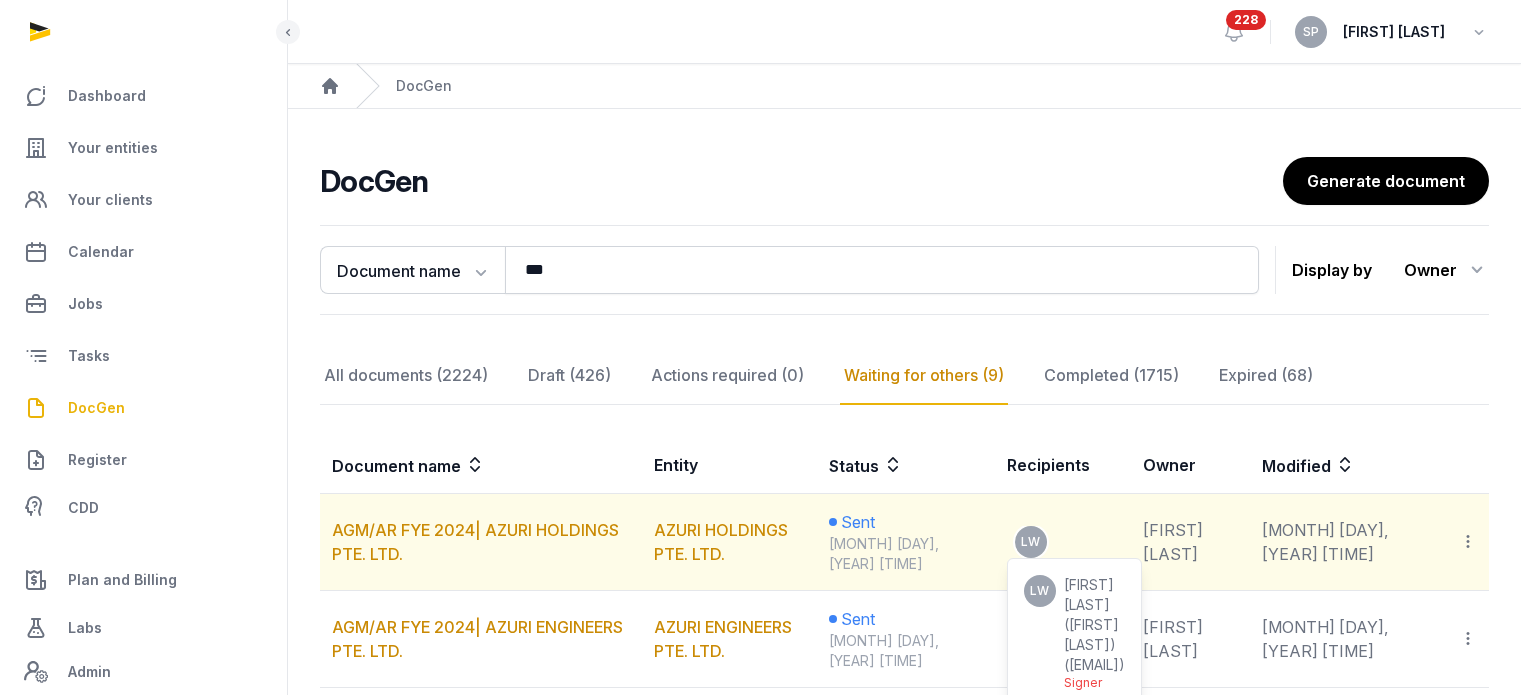 scroll, scrollTop: 360, scrollLeft: 0, axis: vertical 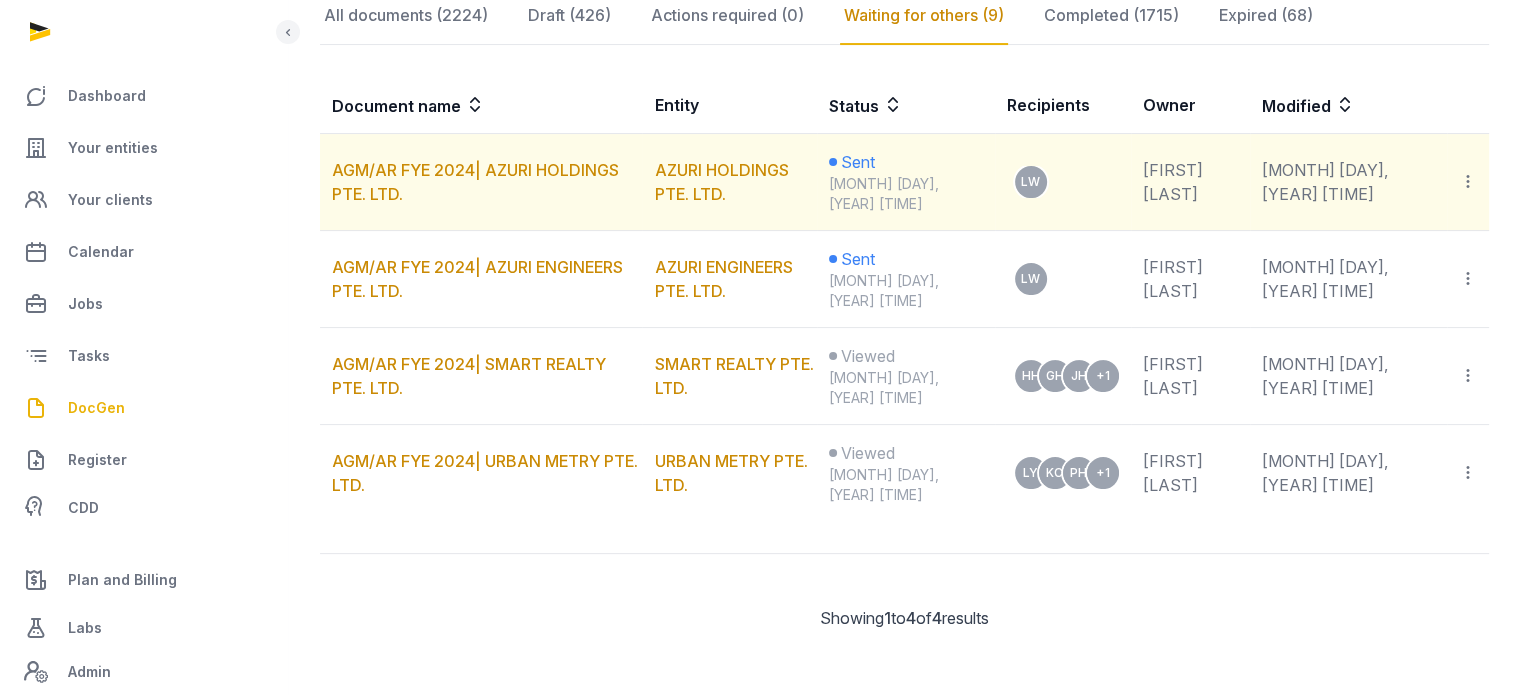 click 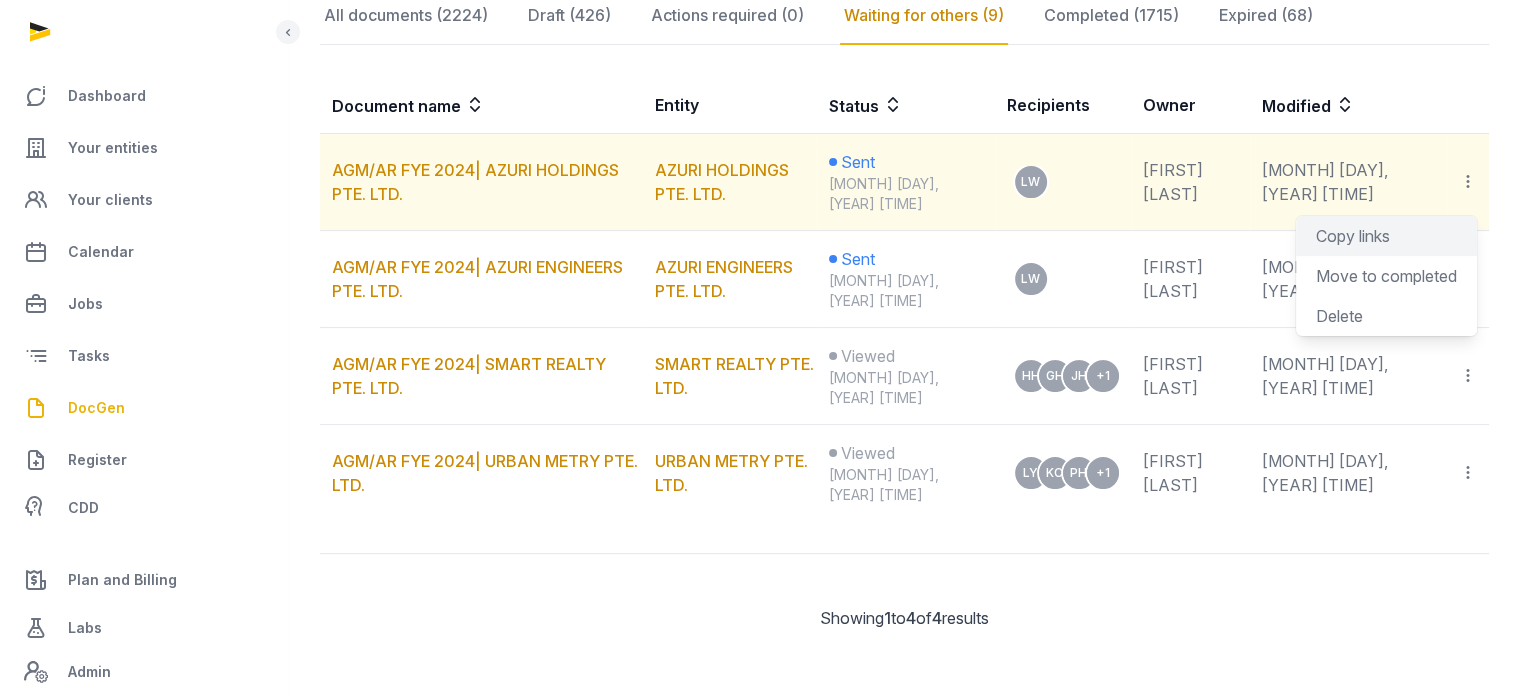 click on "Copy links" at bounding box center (1386, 236) 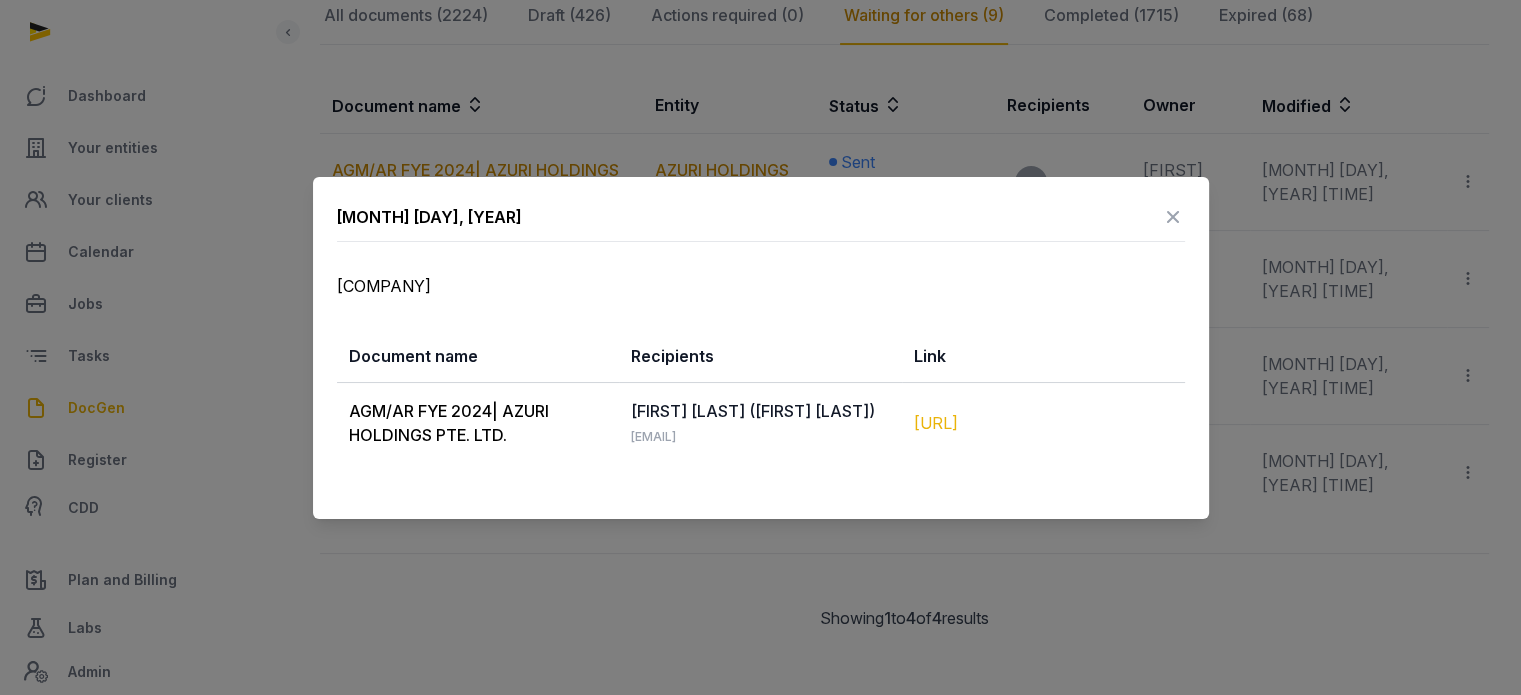 click on "[URL]" at bounding box center [1043, 423] 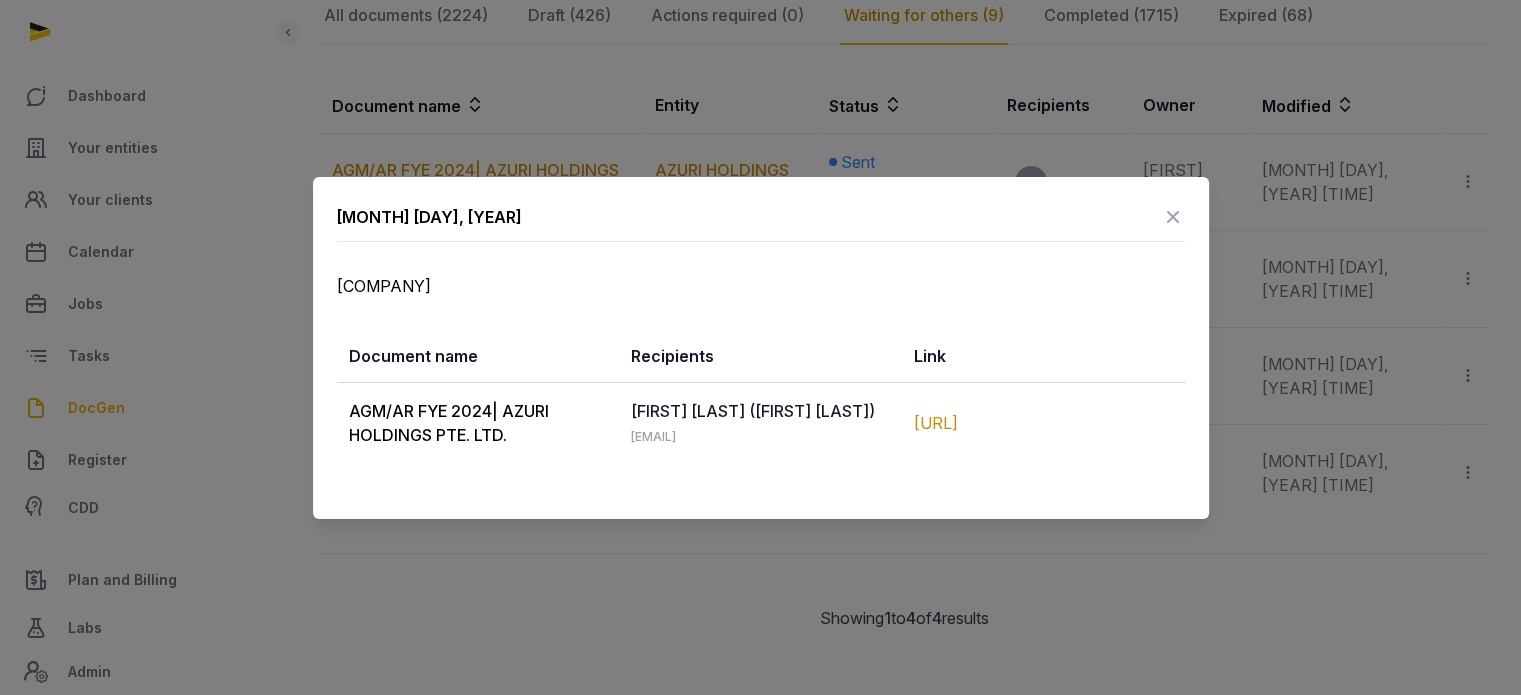 click at bounding box center [1173, 217] 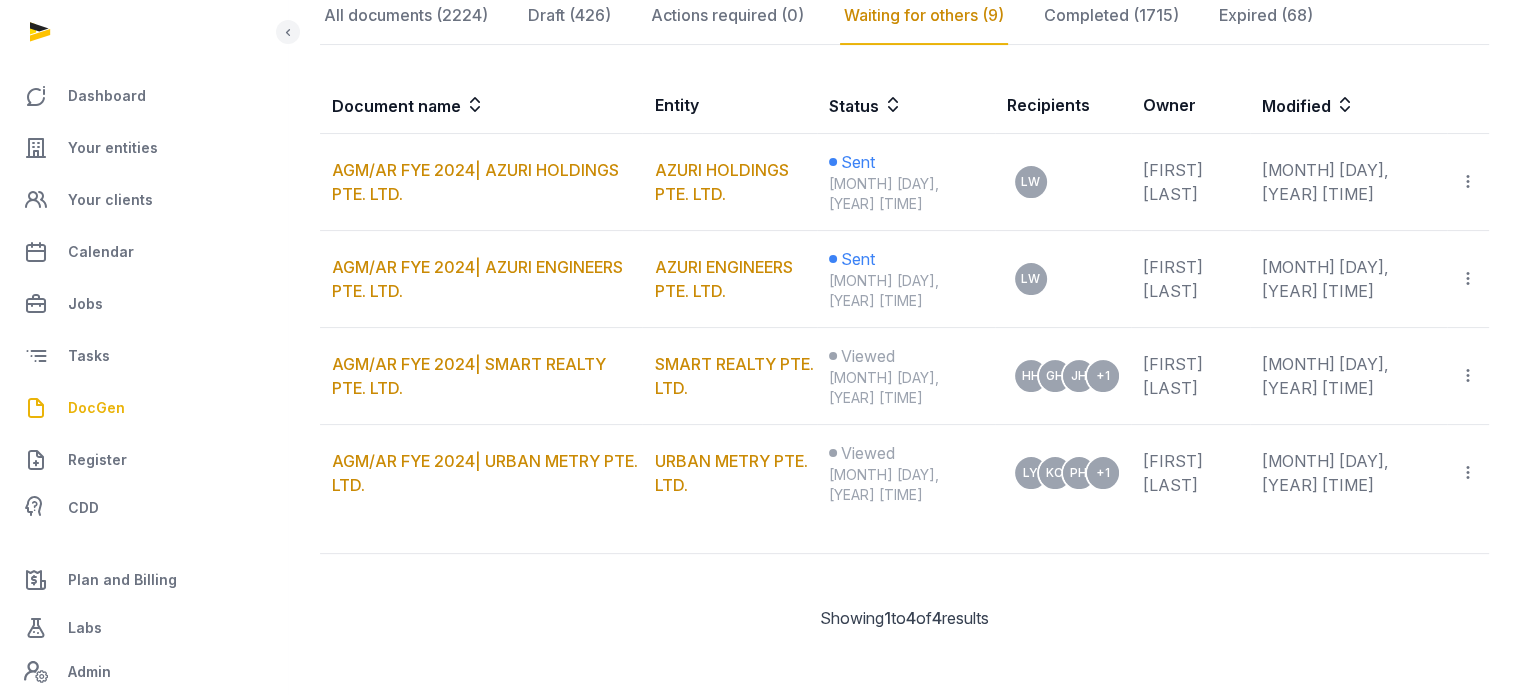 scroll, scrollTop: 0, scrollLeft: 0, axis: both 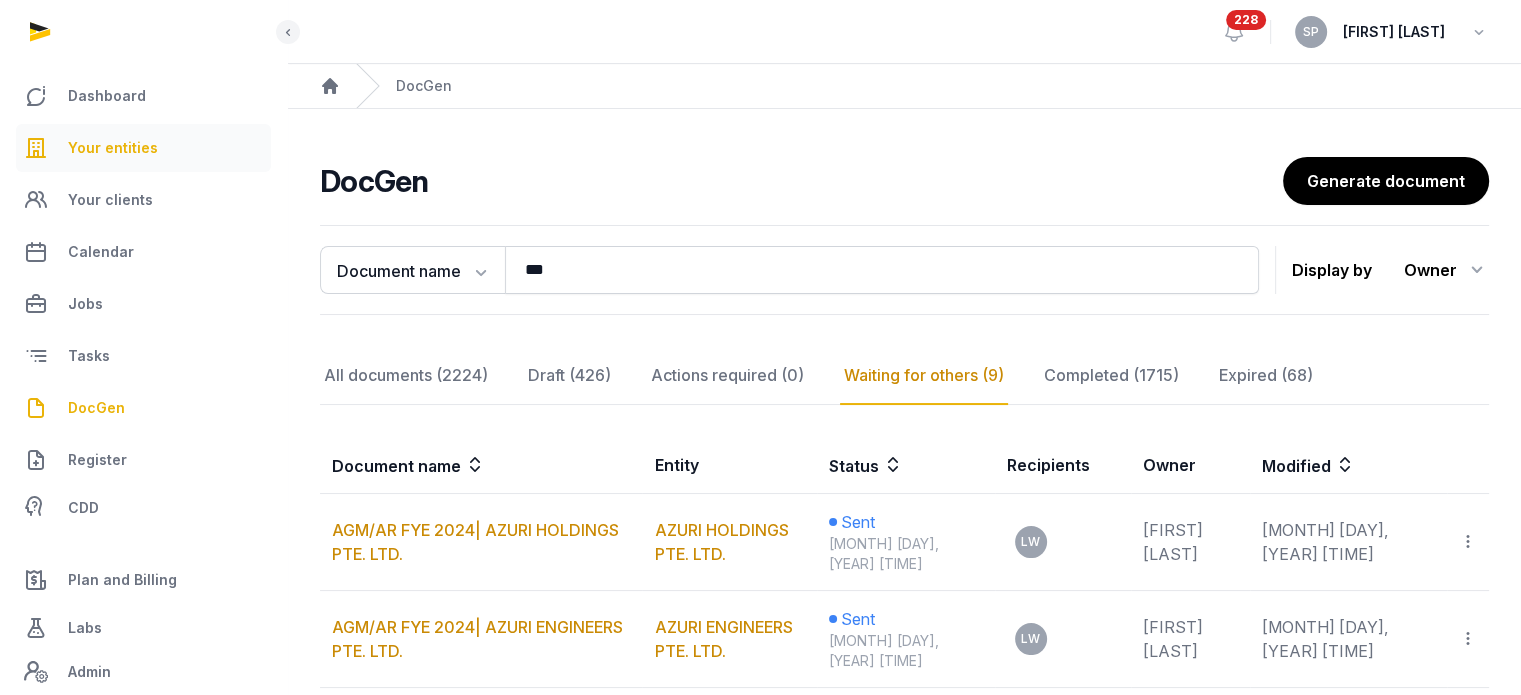 click on "Your entities" at bounding box center (143, 148) 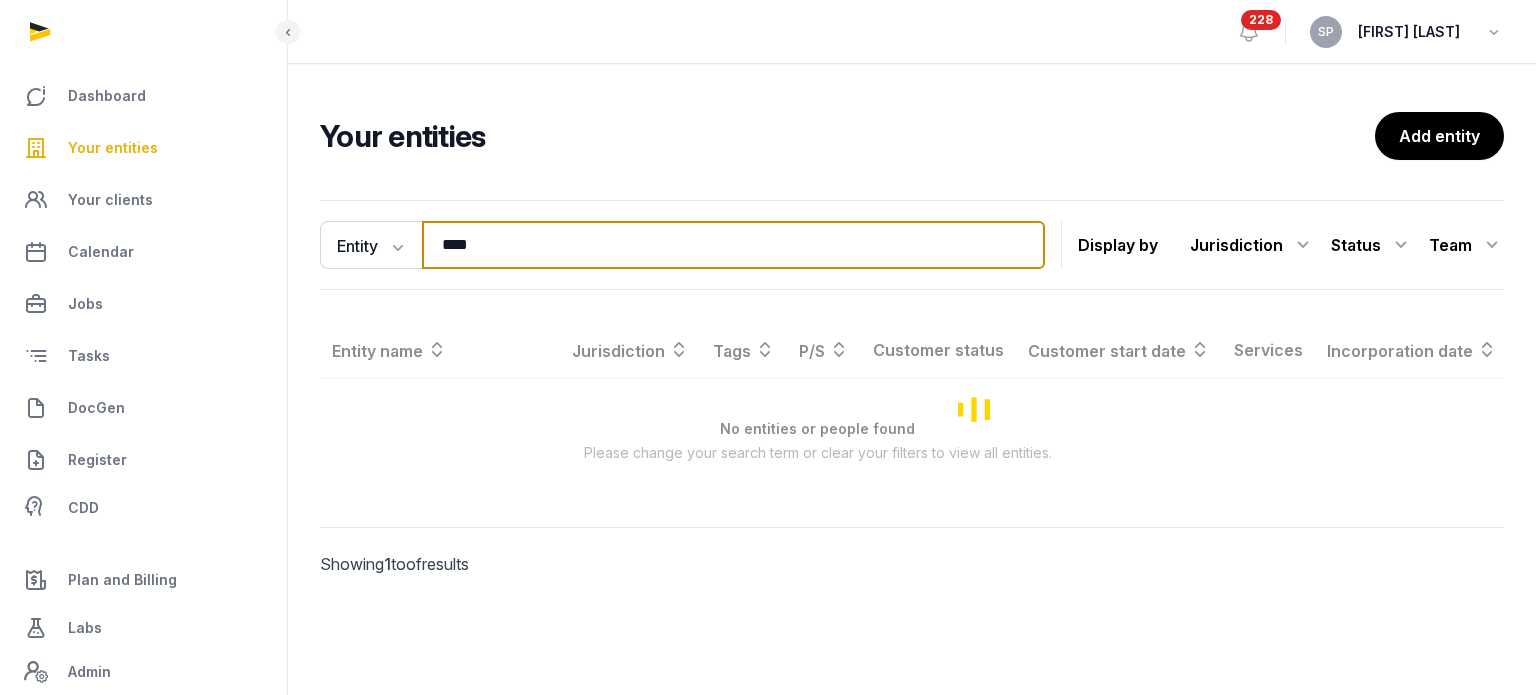 click on "****" at bounding box center (733, 245) 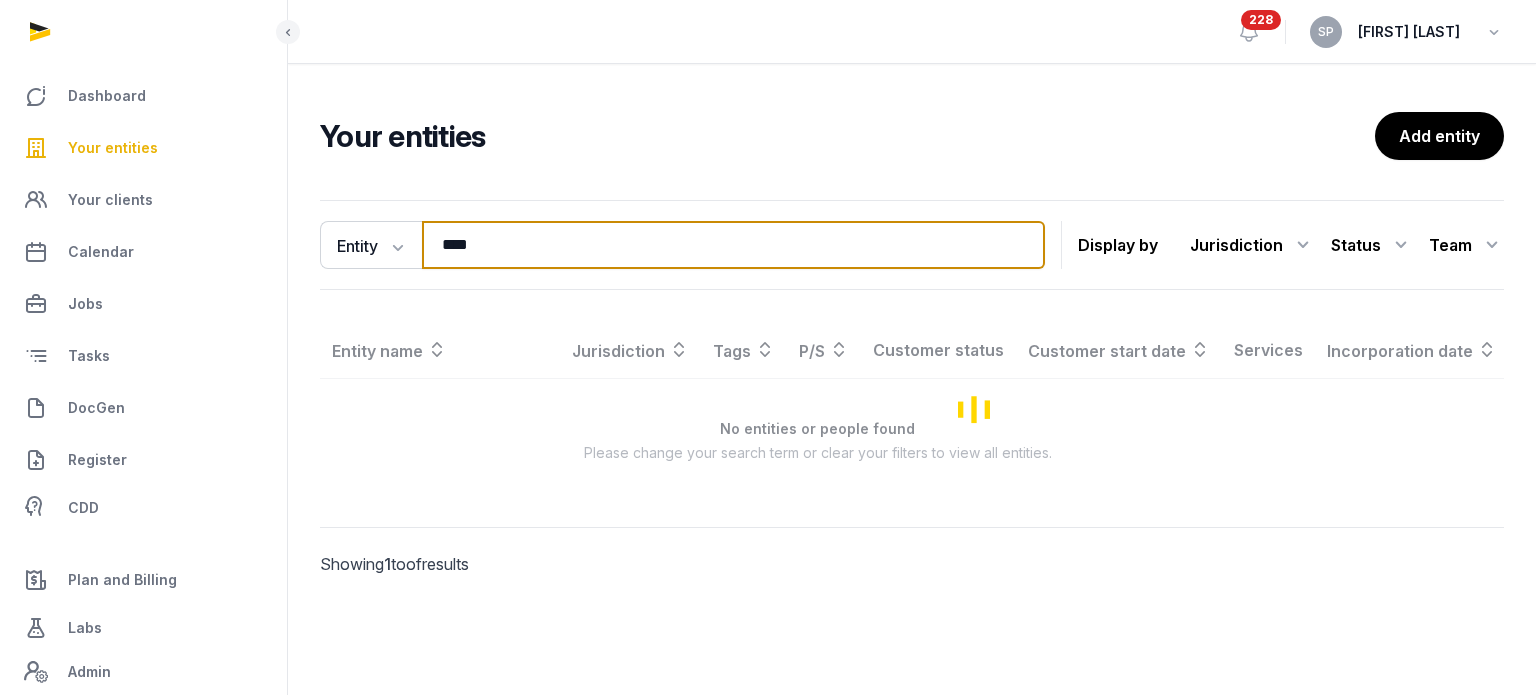 click on "****" at bounding box center [733, 245] 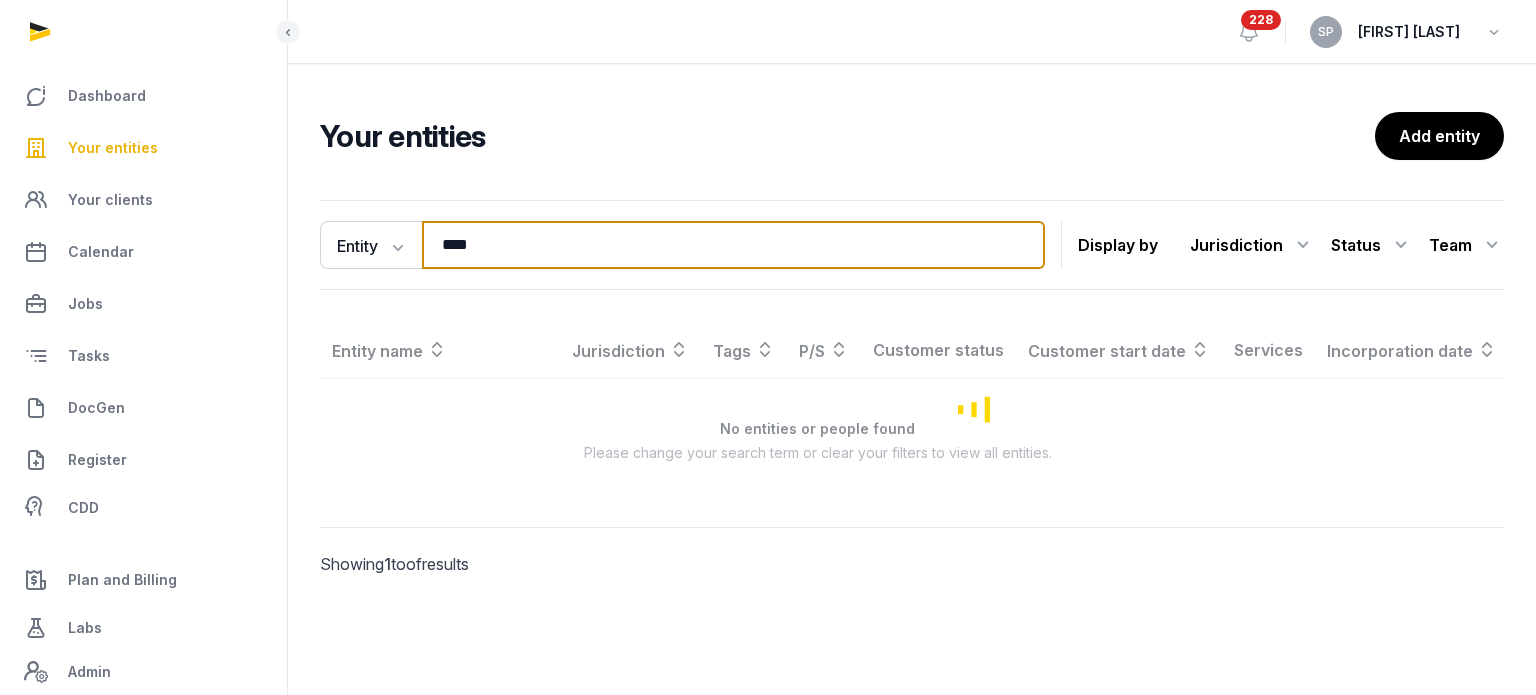 click on "****" at bounding box center [733, 245] 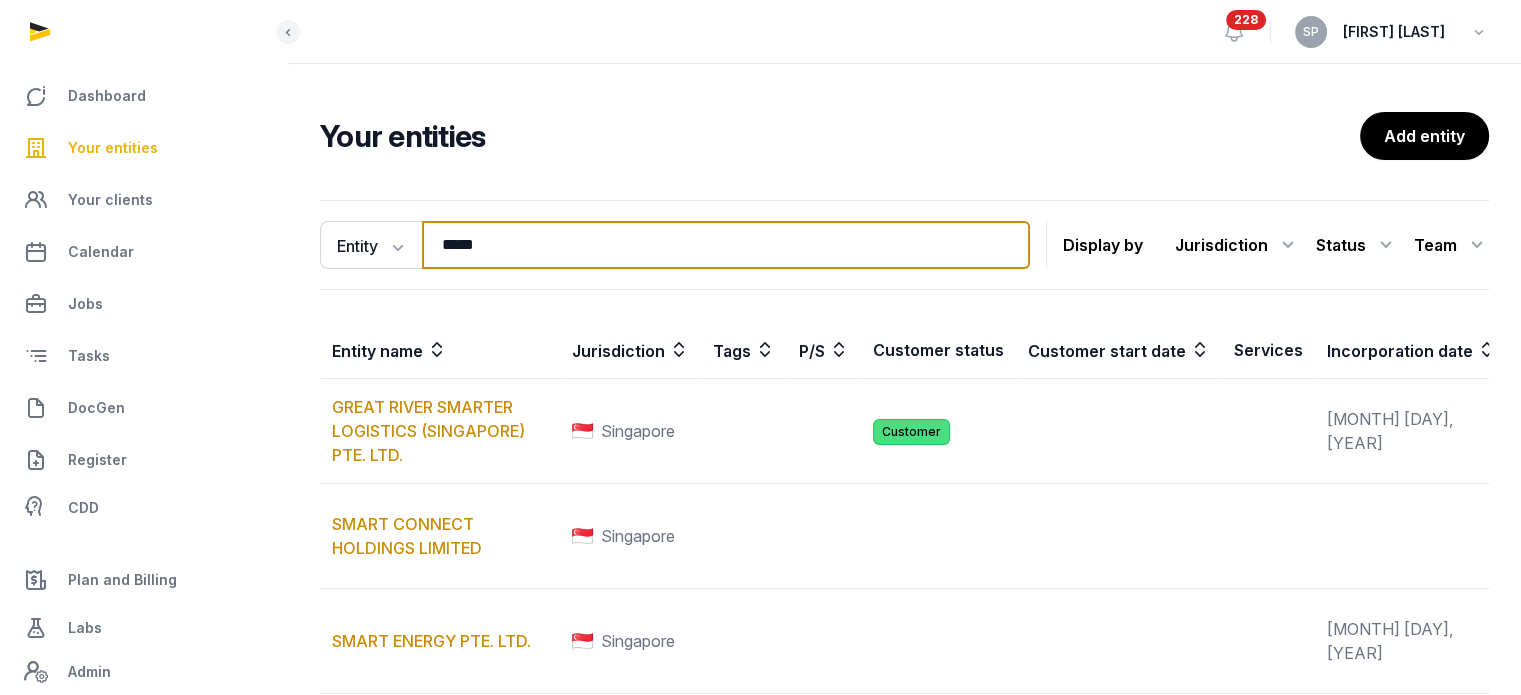 scroll, scrollTop: 608, scrollLeft: 0, axis: vertical 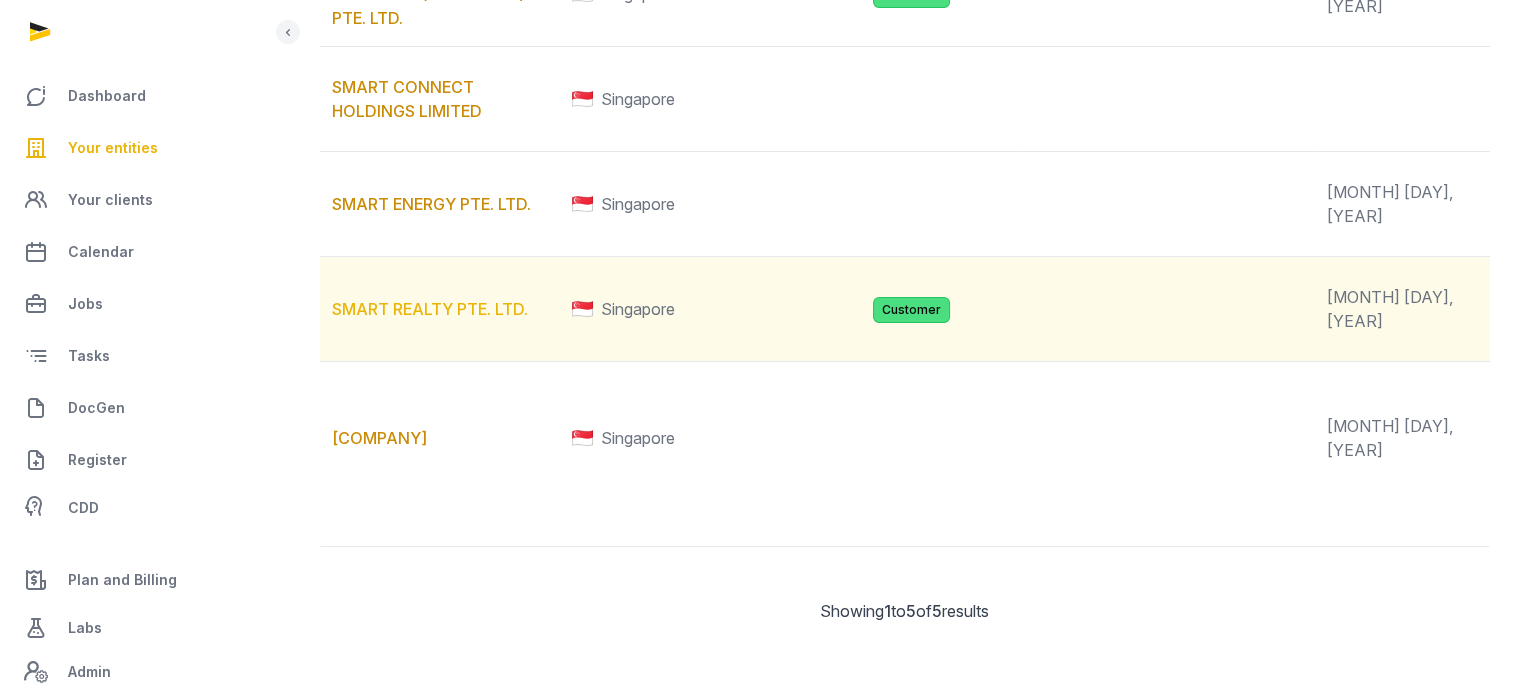 type on "*****" 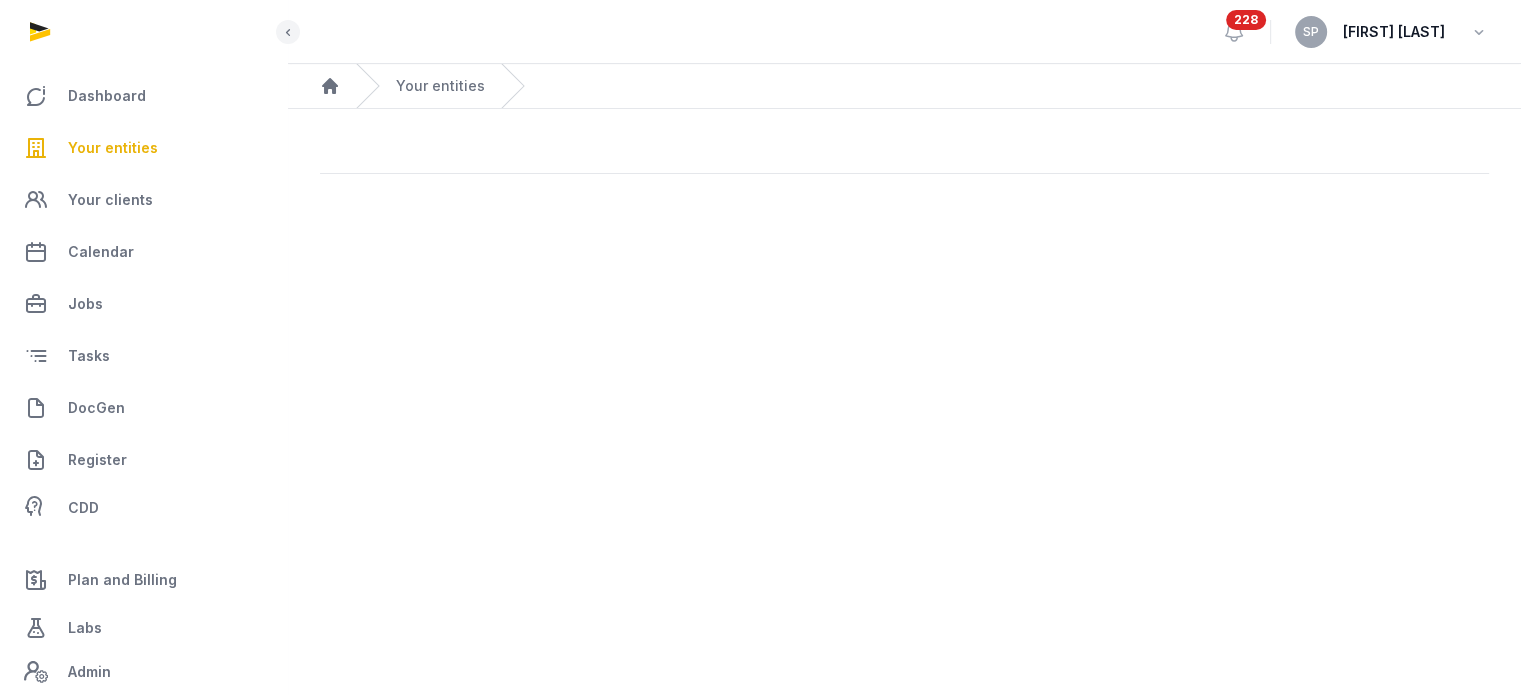 scroll, scrollTop: 0, scrollLeft: 0, axis: both 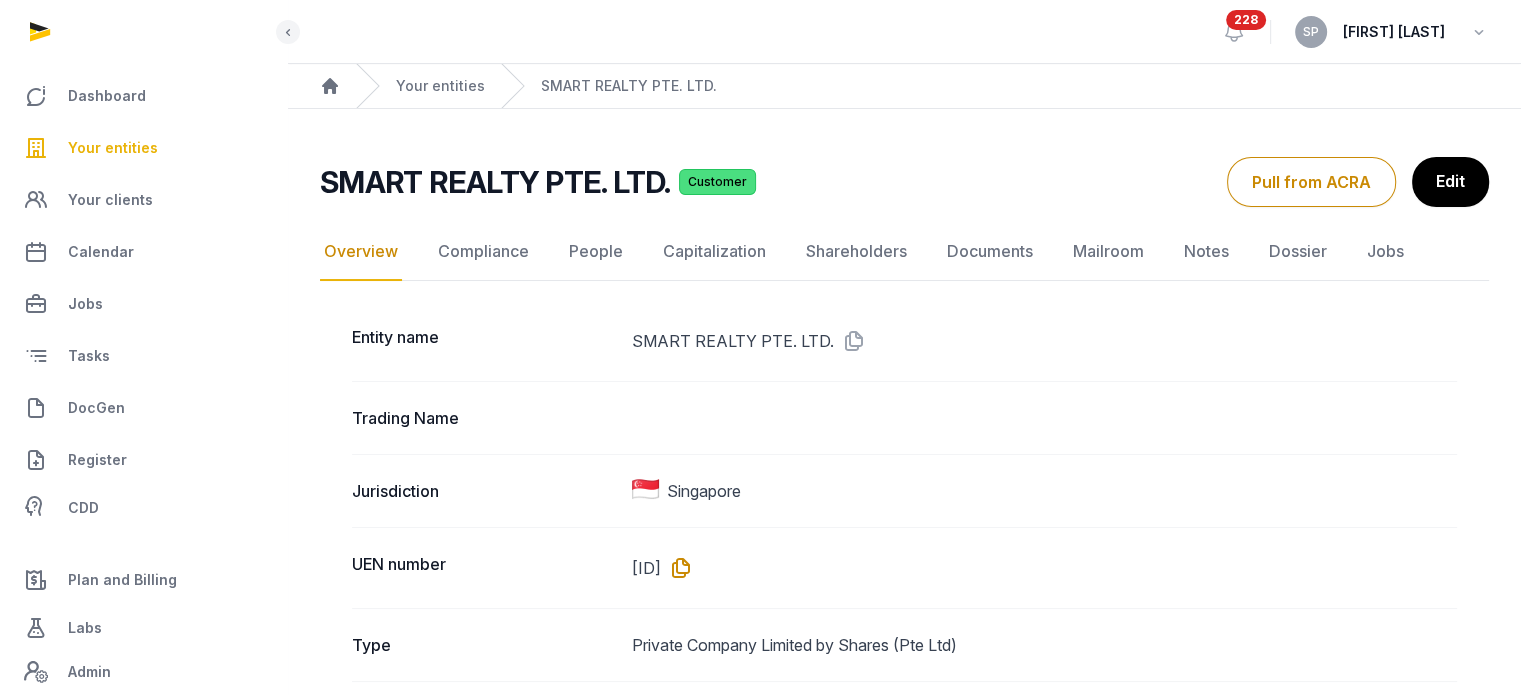 click at bounding box center [677, 568] 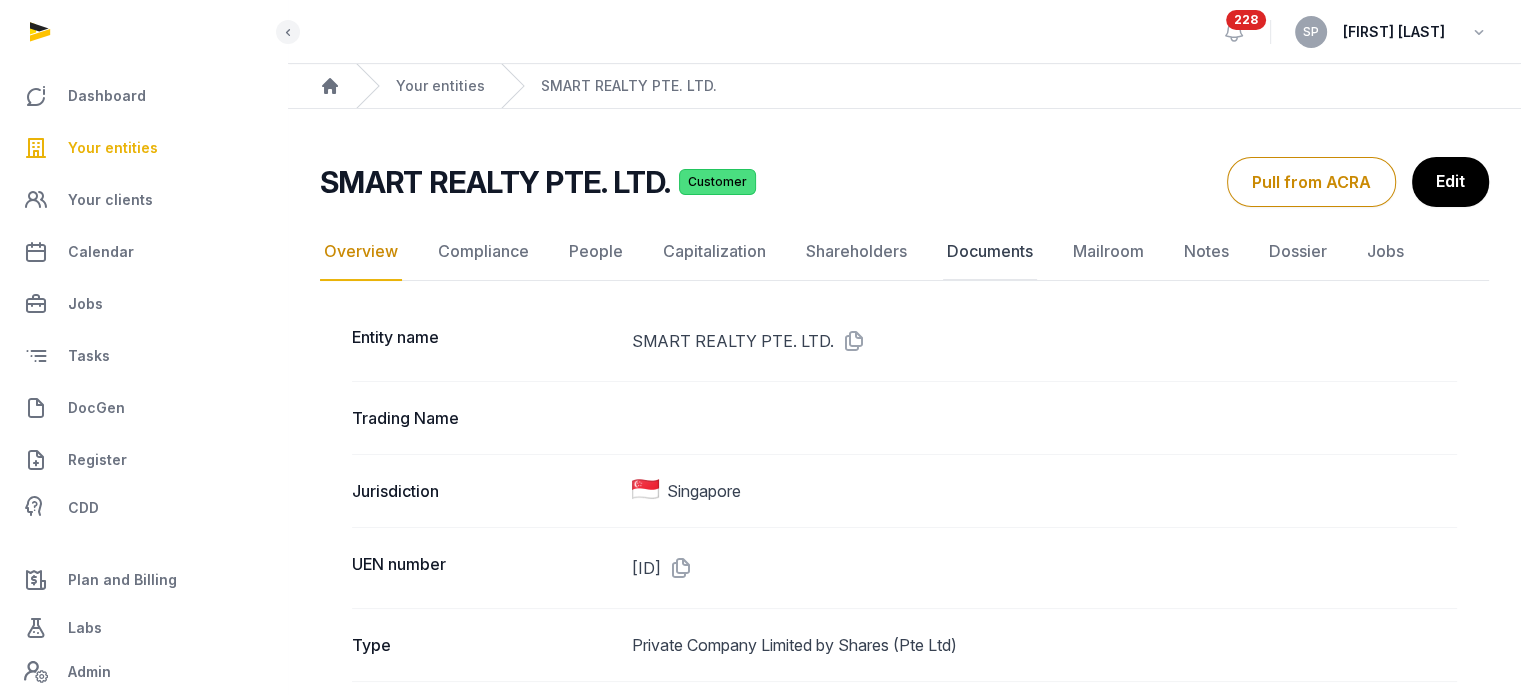 click on "Documents" 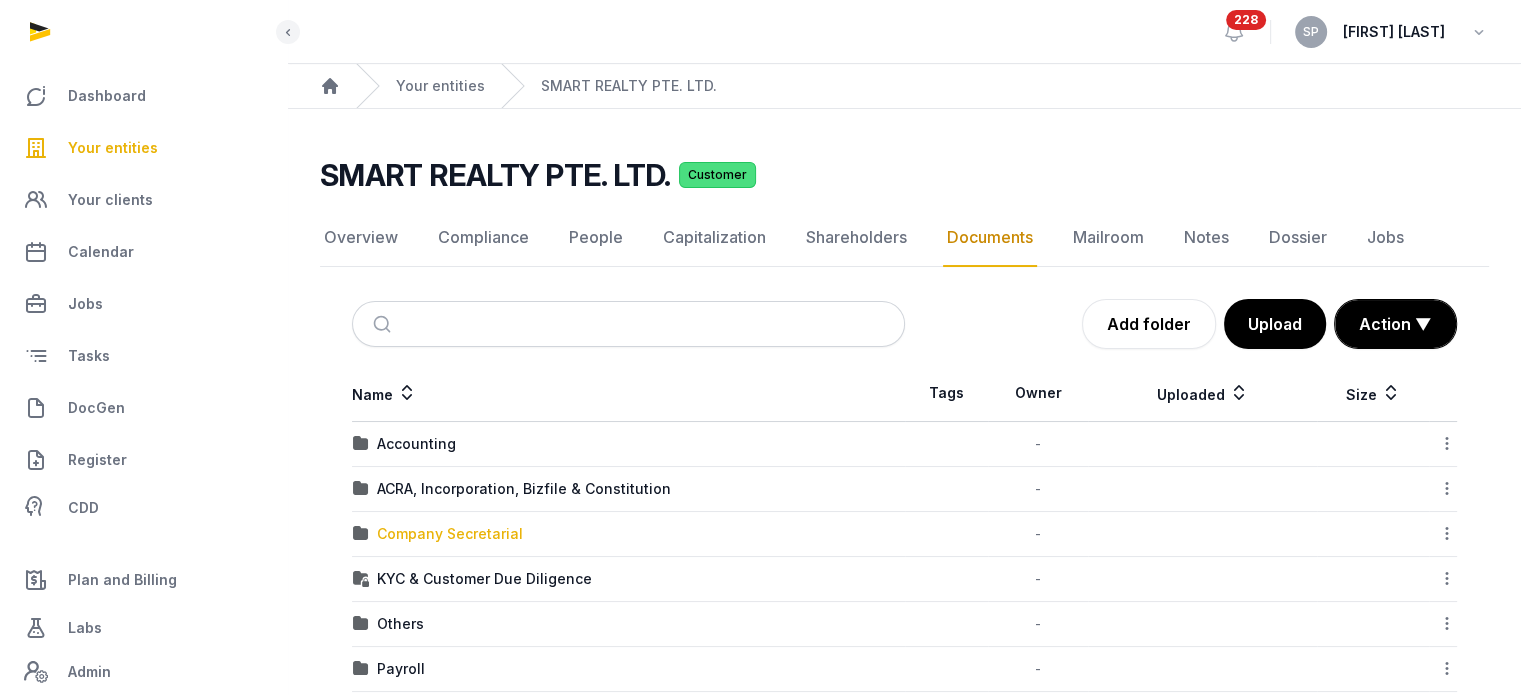 click on "Company Secretarial" at bounding box center (450, 534) 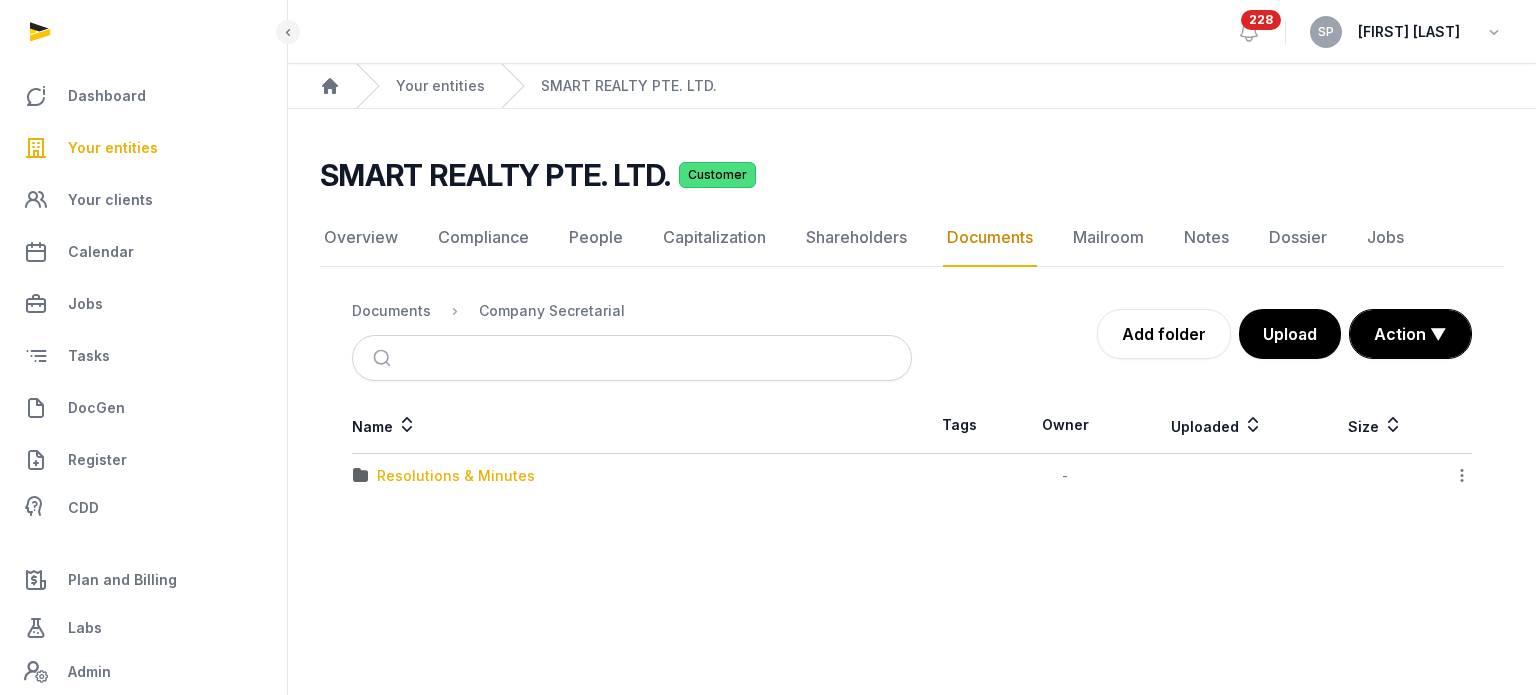 click on "Resolutions & Minutes" at bounding box center (456, 476) 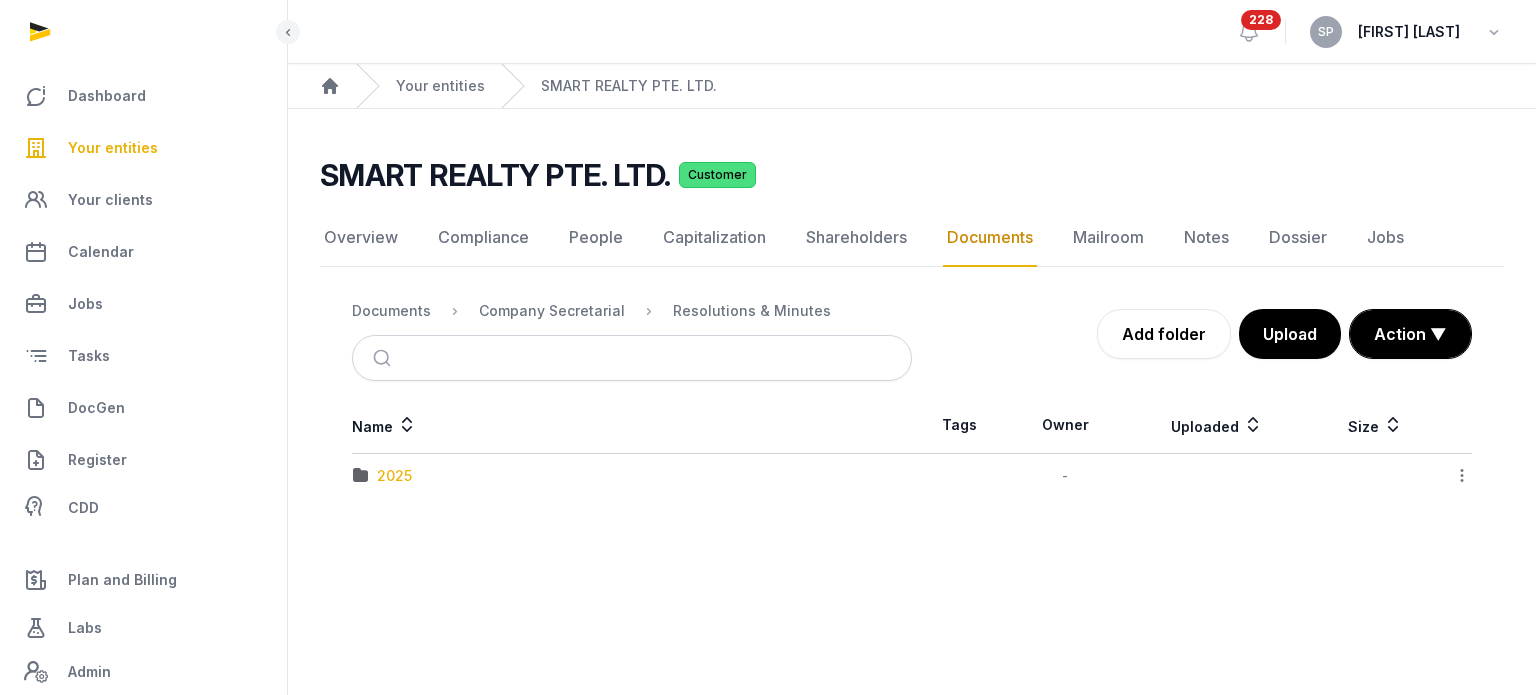 click on "2025" at bounding box center (394, 476) 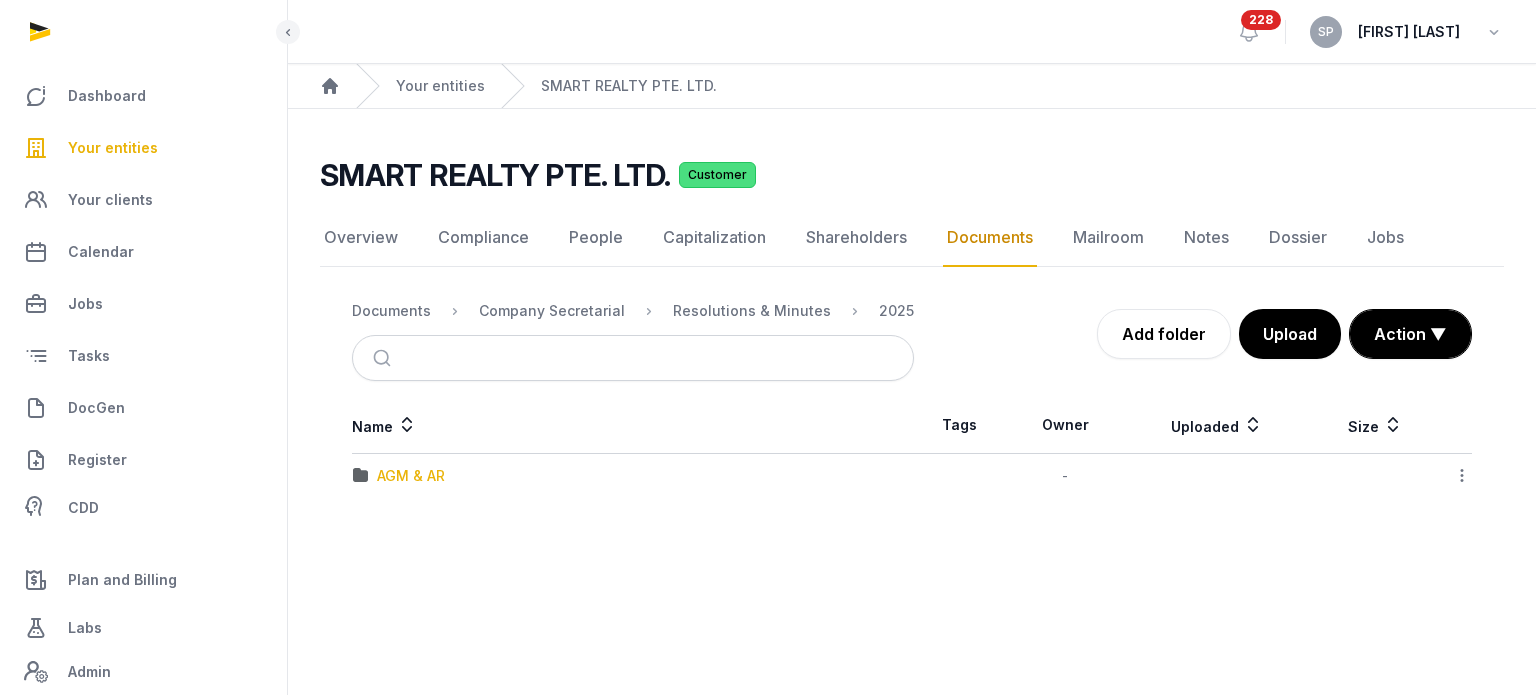 click on "AGM & AR" at bounding box center (411, 476) 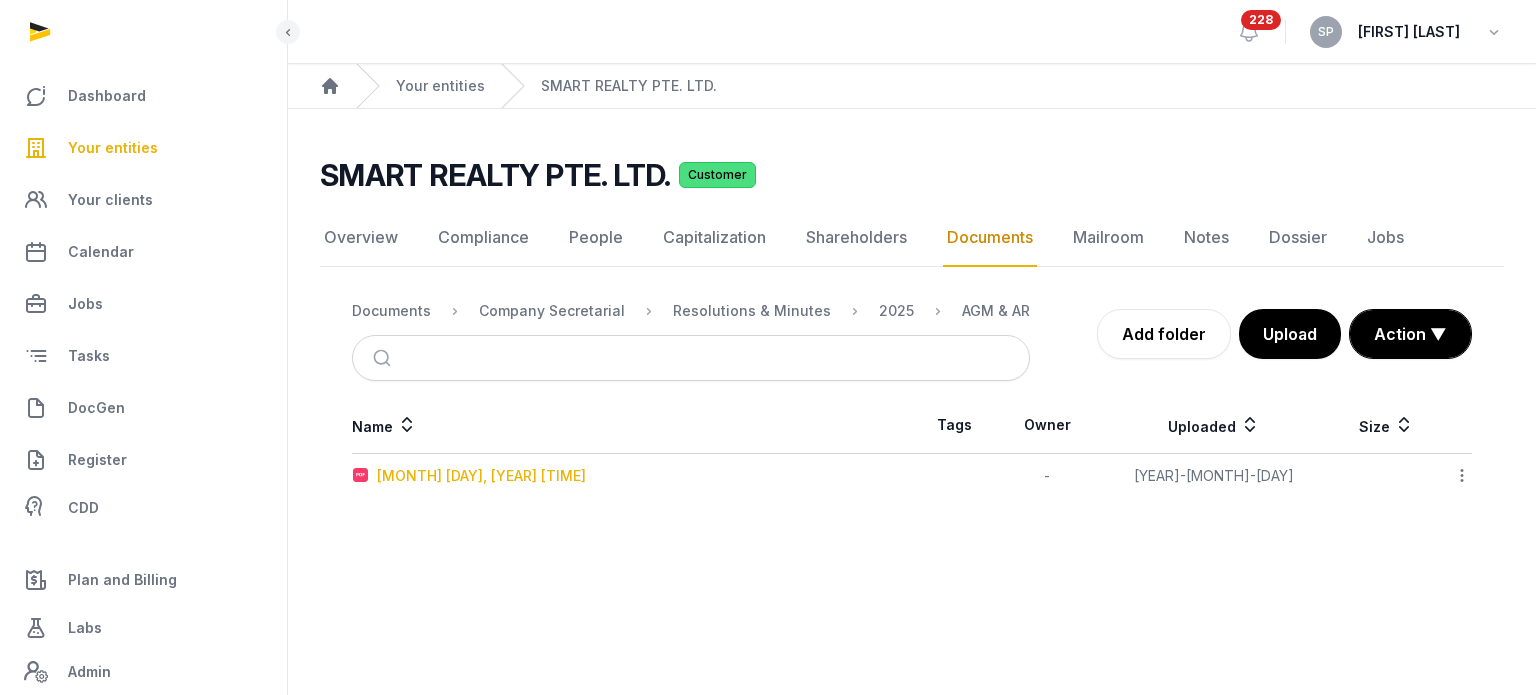 click on "SMART REALTY PTE. LTD._AGM/AR FYE 2024| SMART REALTY PTE. LTD._exported_2025-07-20 6.05.14 AM" at bounding box center [481, 476] 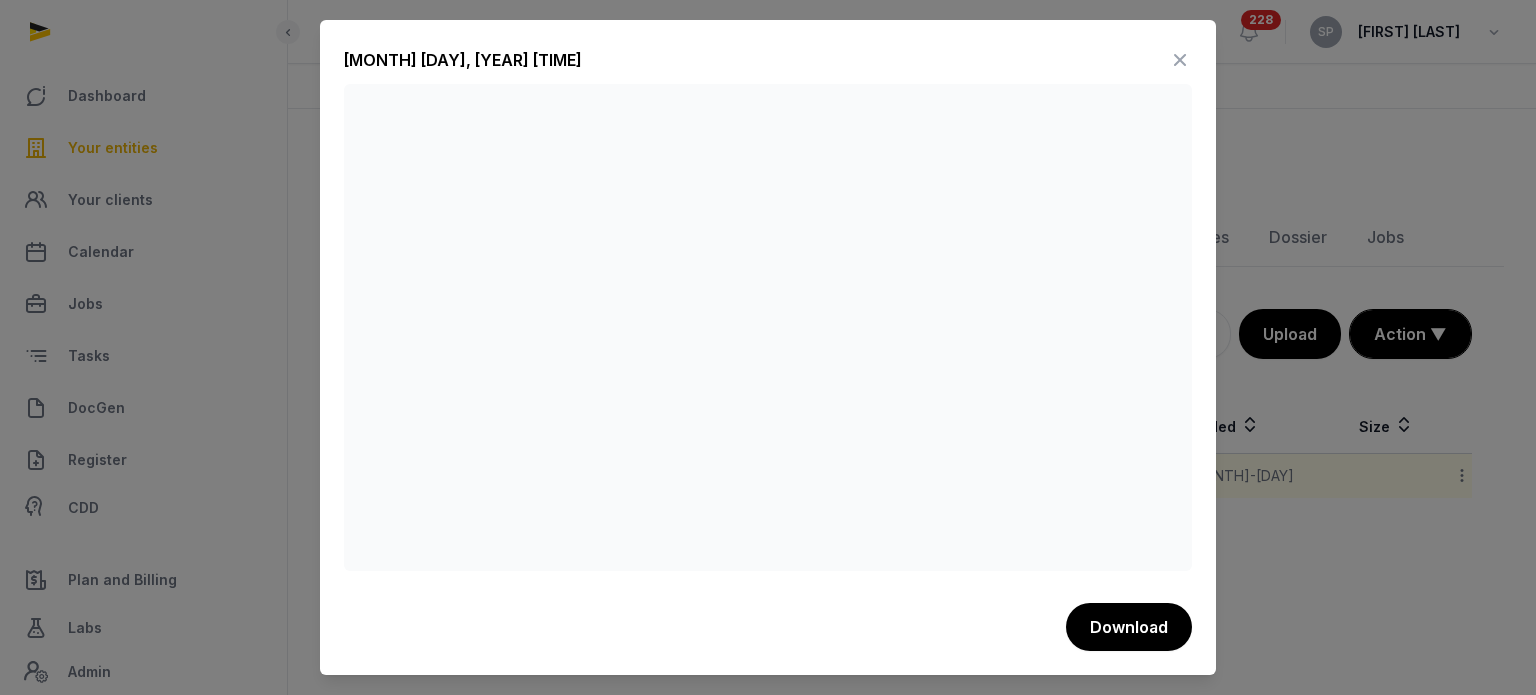click at bounding box center [1180, 60] 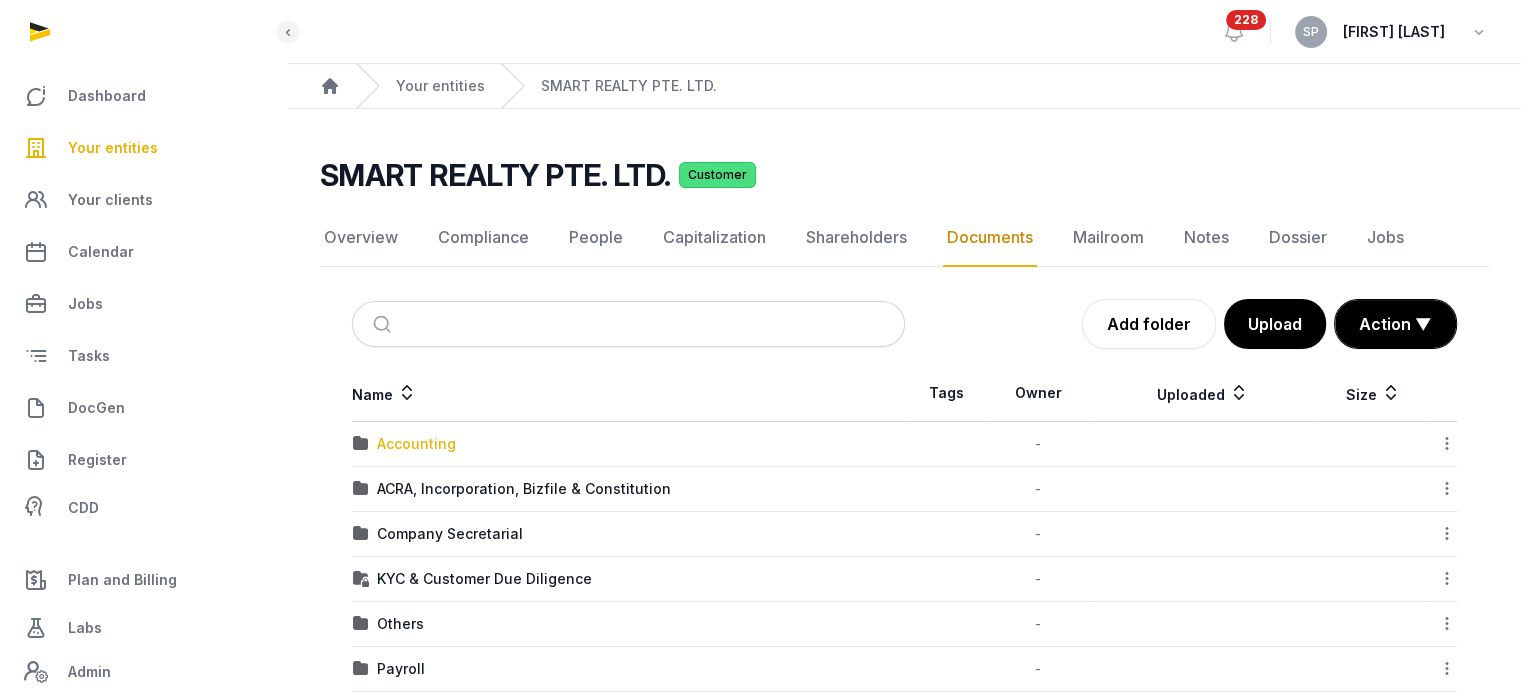 click on "Accounting" at bounding box center [416, 444] 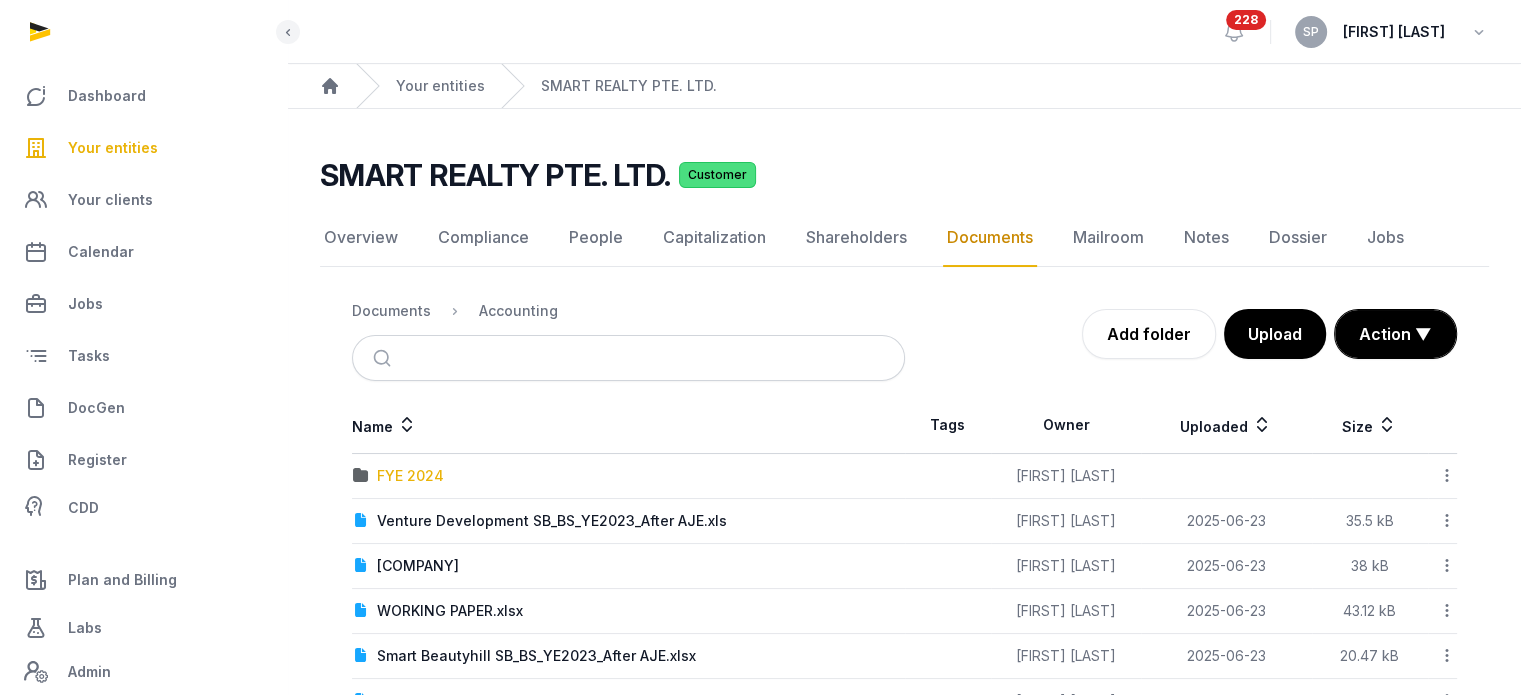 click on "FYE 2024" at bounding box center (410, 476) 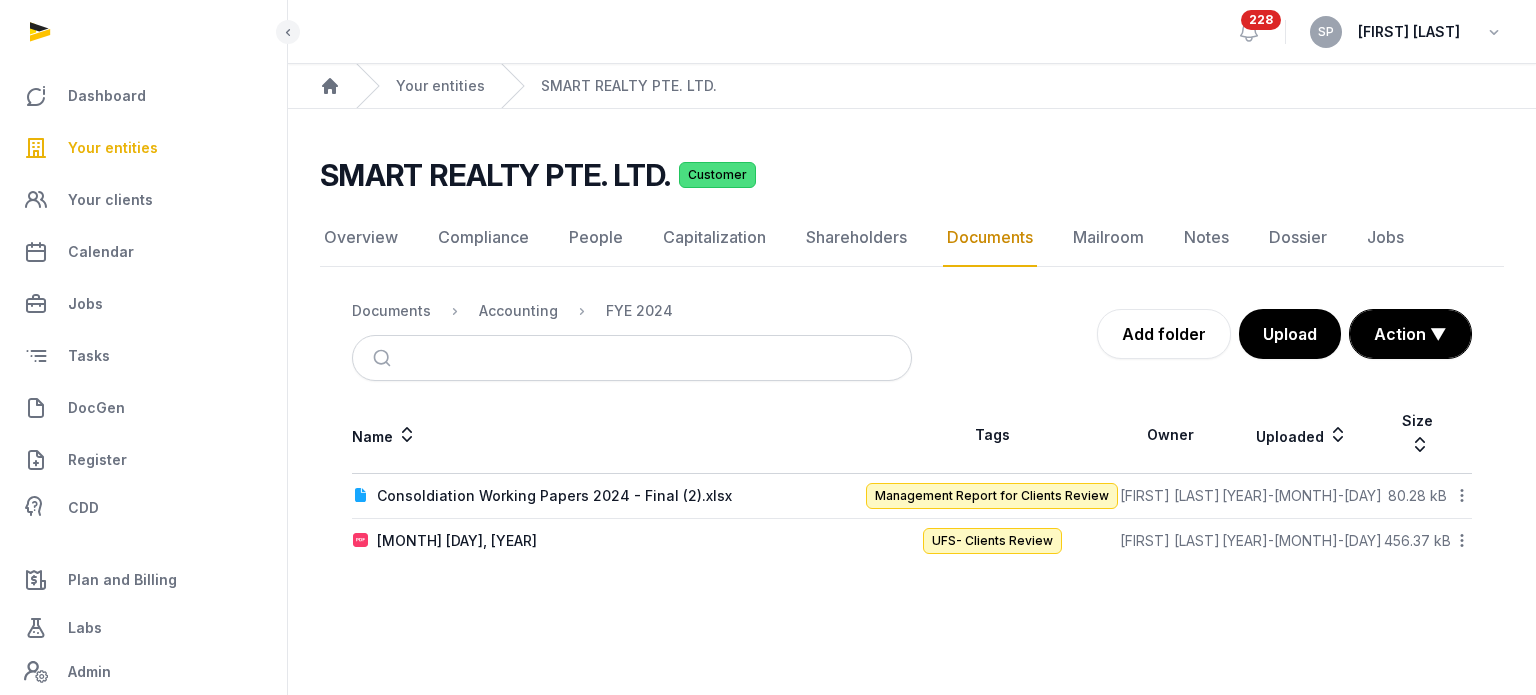 drag, startPoint x: 1535, startPoint y: 334, endPoint x: 1535, endPoint y: 476, distance: 142 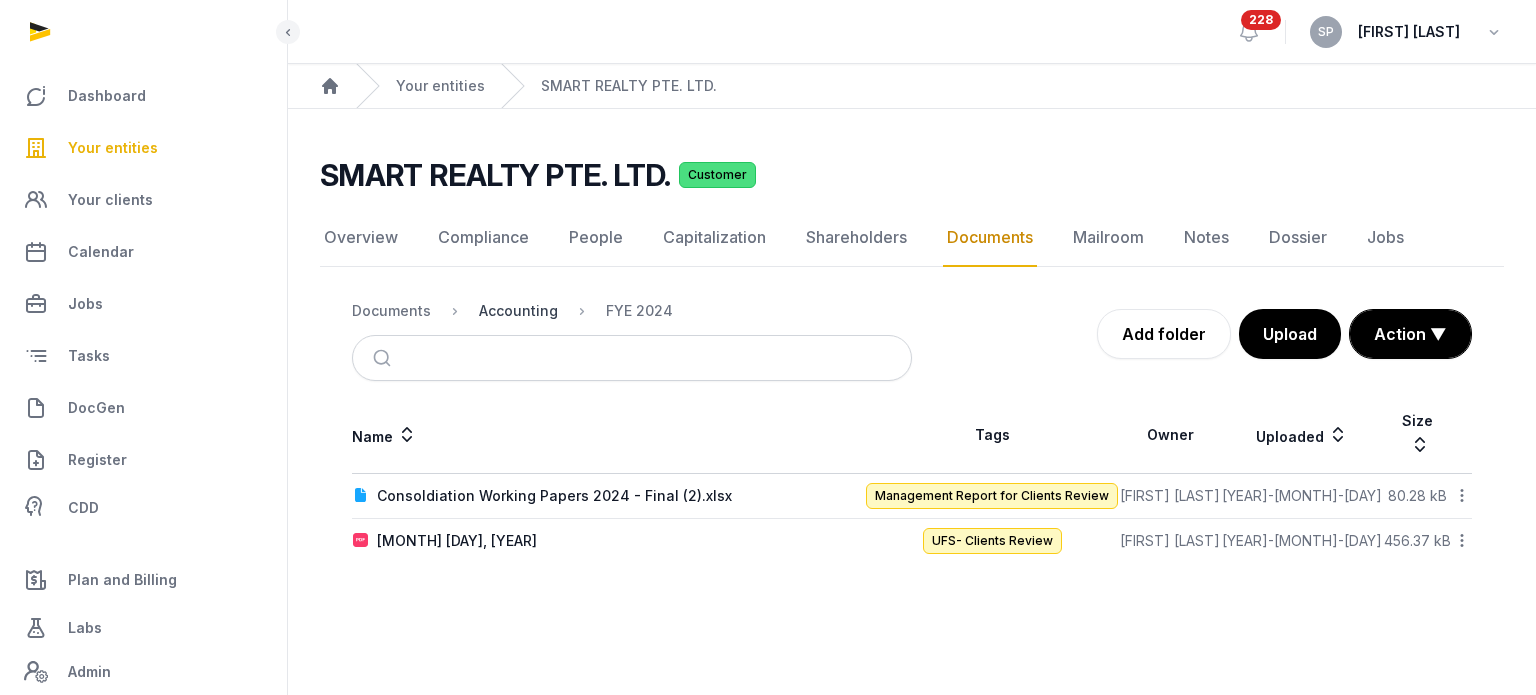 click on "Accounting" at bounding box center (518, 311) 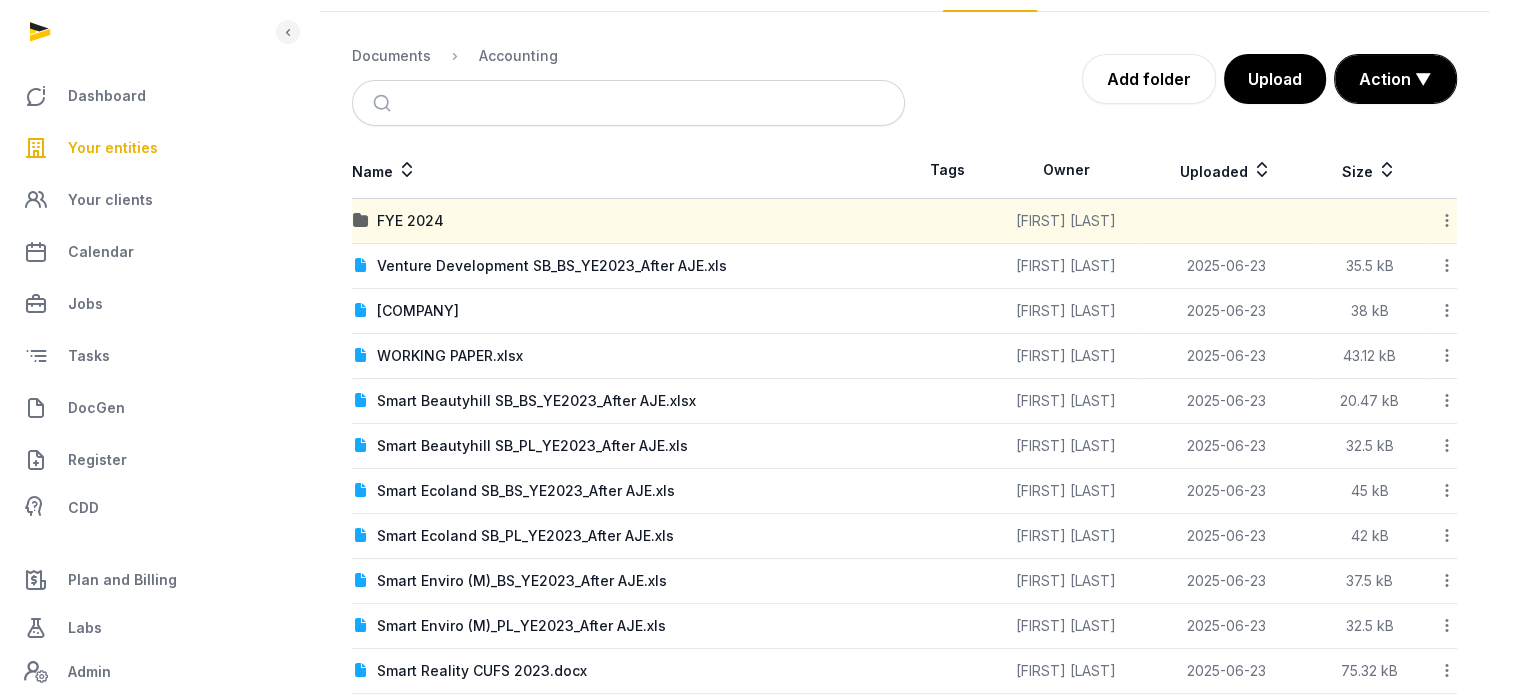 scroll, scrollTop: 253, scrollLeft: 0, axis: vertical 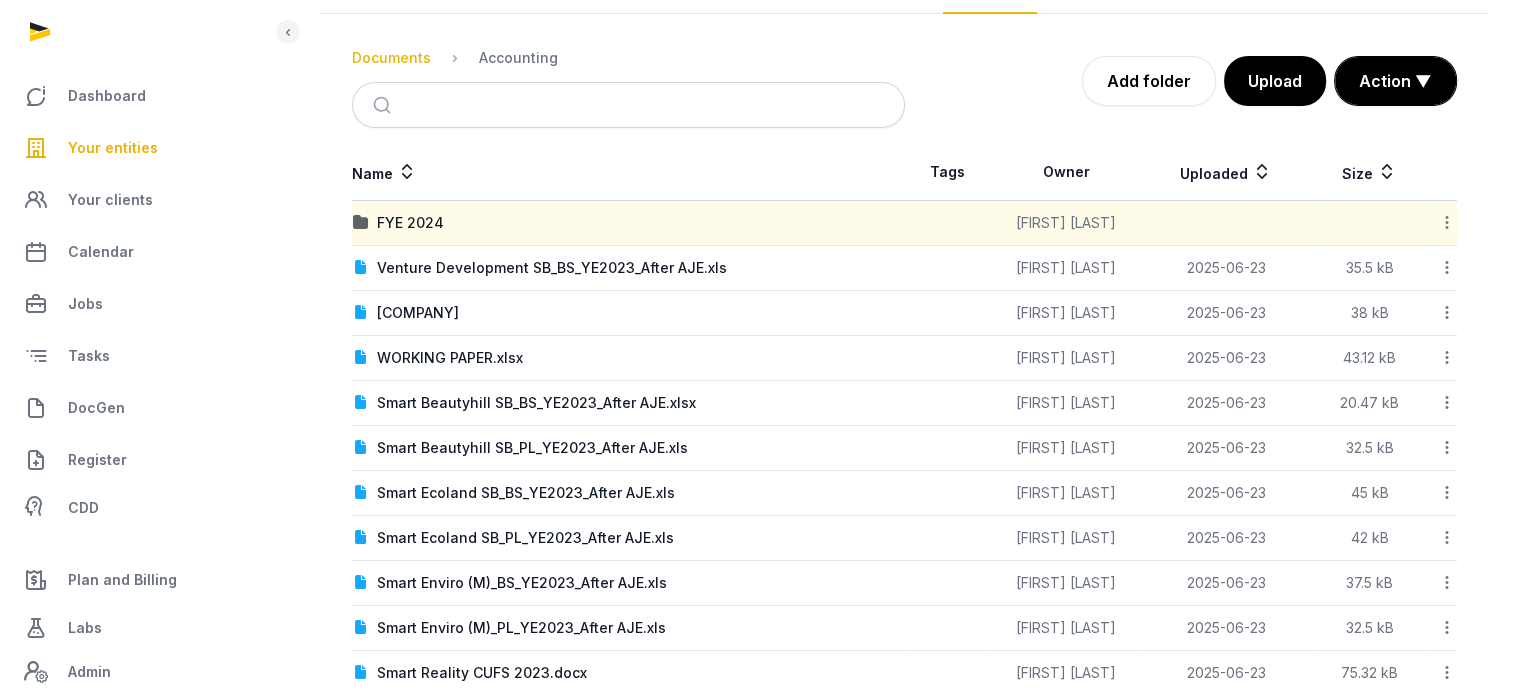 click on "Documents" at bounding box center (391, 58) 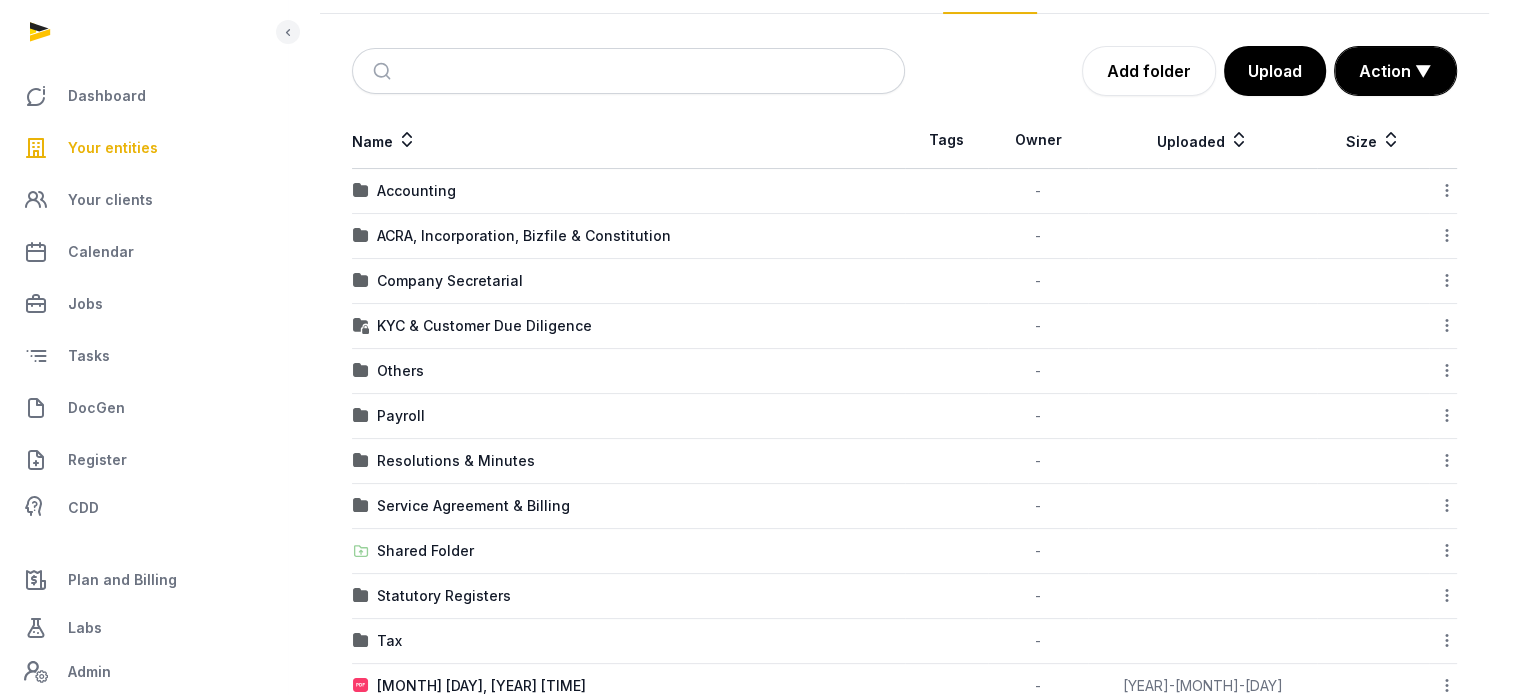 scroll, scrollTop: 428, scrollLeft: 0, axis: vertical 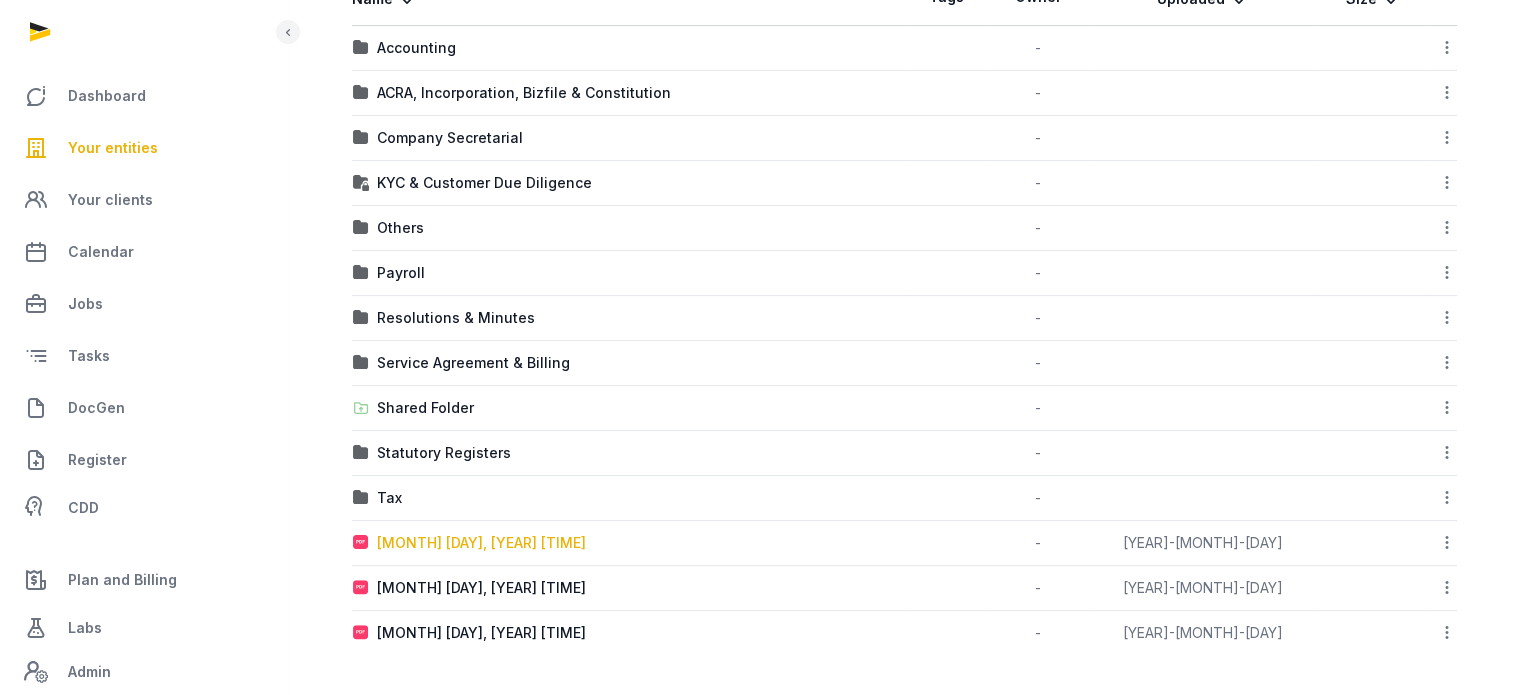 click on "SMART REALTY PTE. LTD._Smart Realty_Unaudited Financial Statement_2024_exported_2025-07-19 6.46.48 PM" at bounding box center (481, 543) 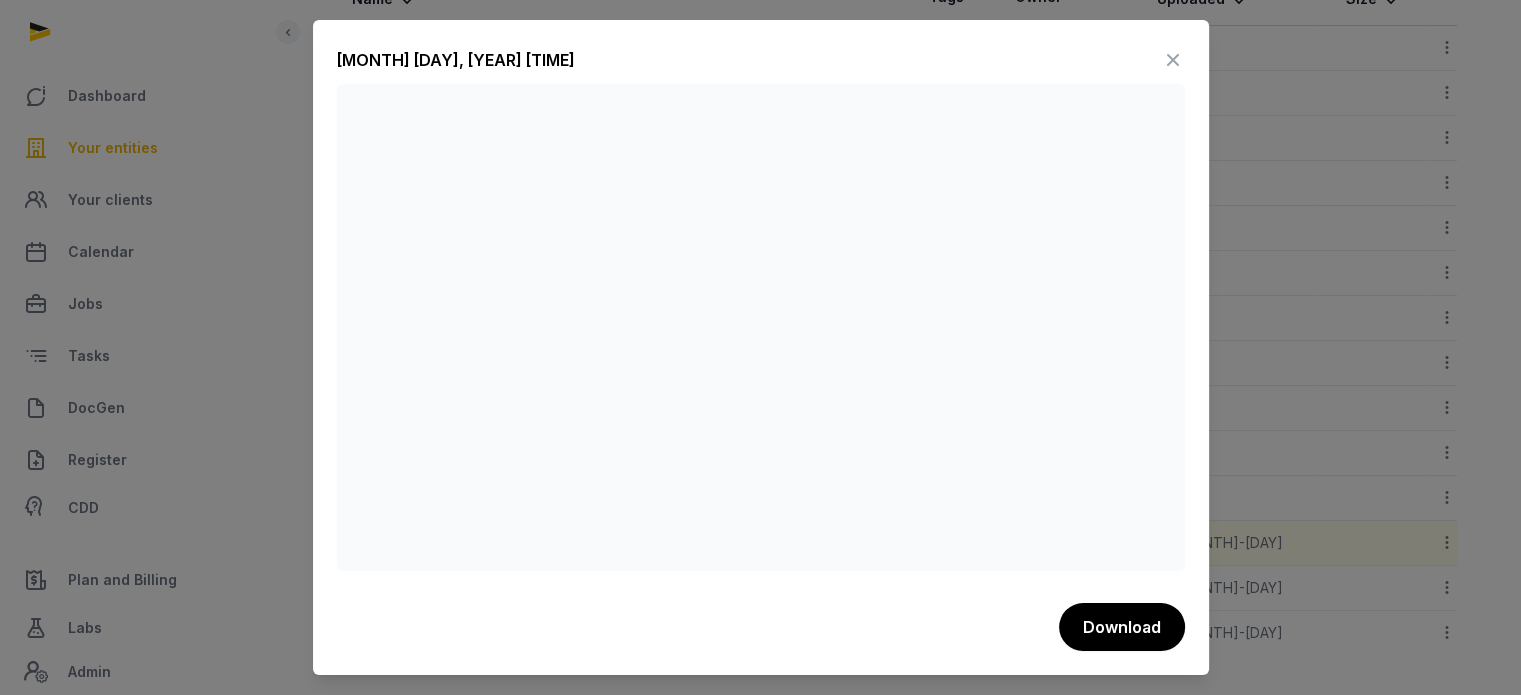 click at bounding box center (1173, 60) 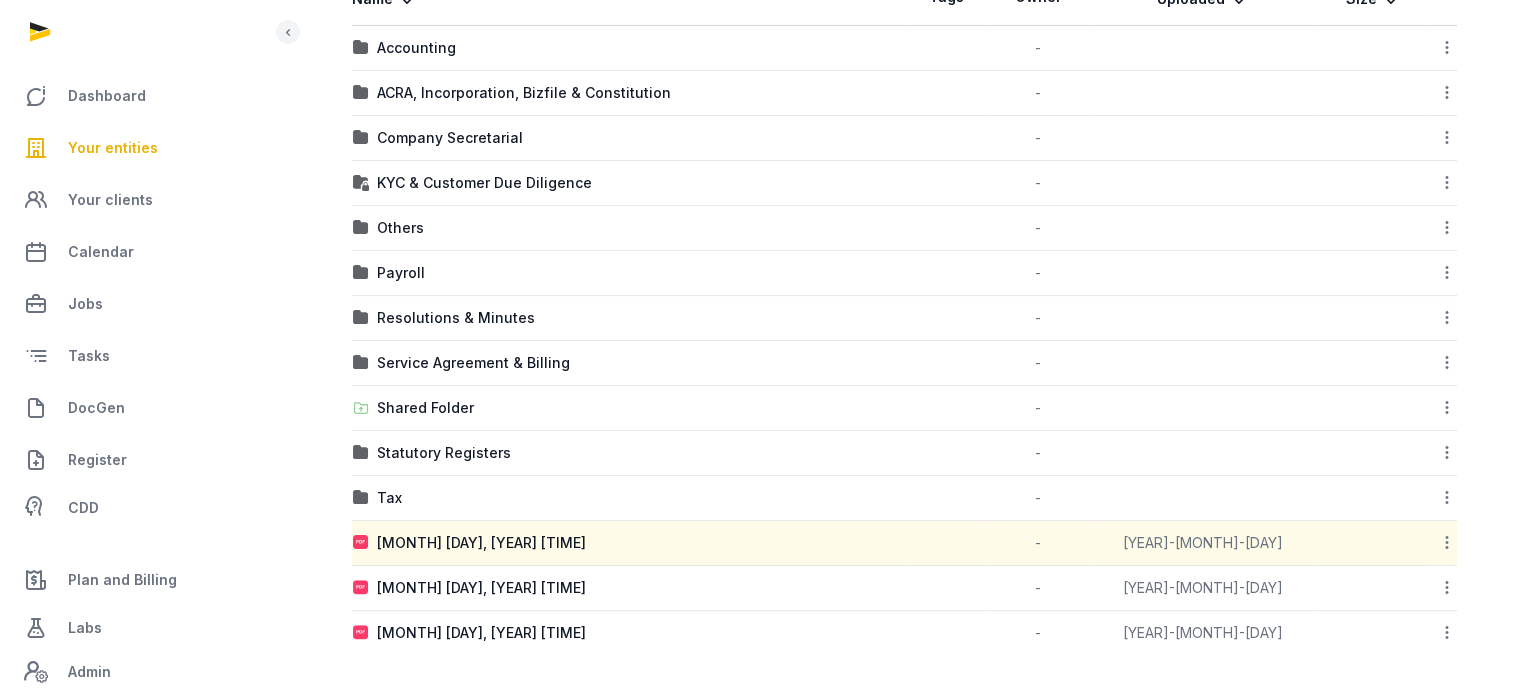 click 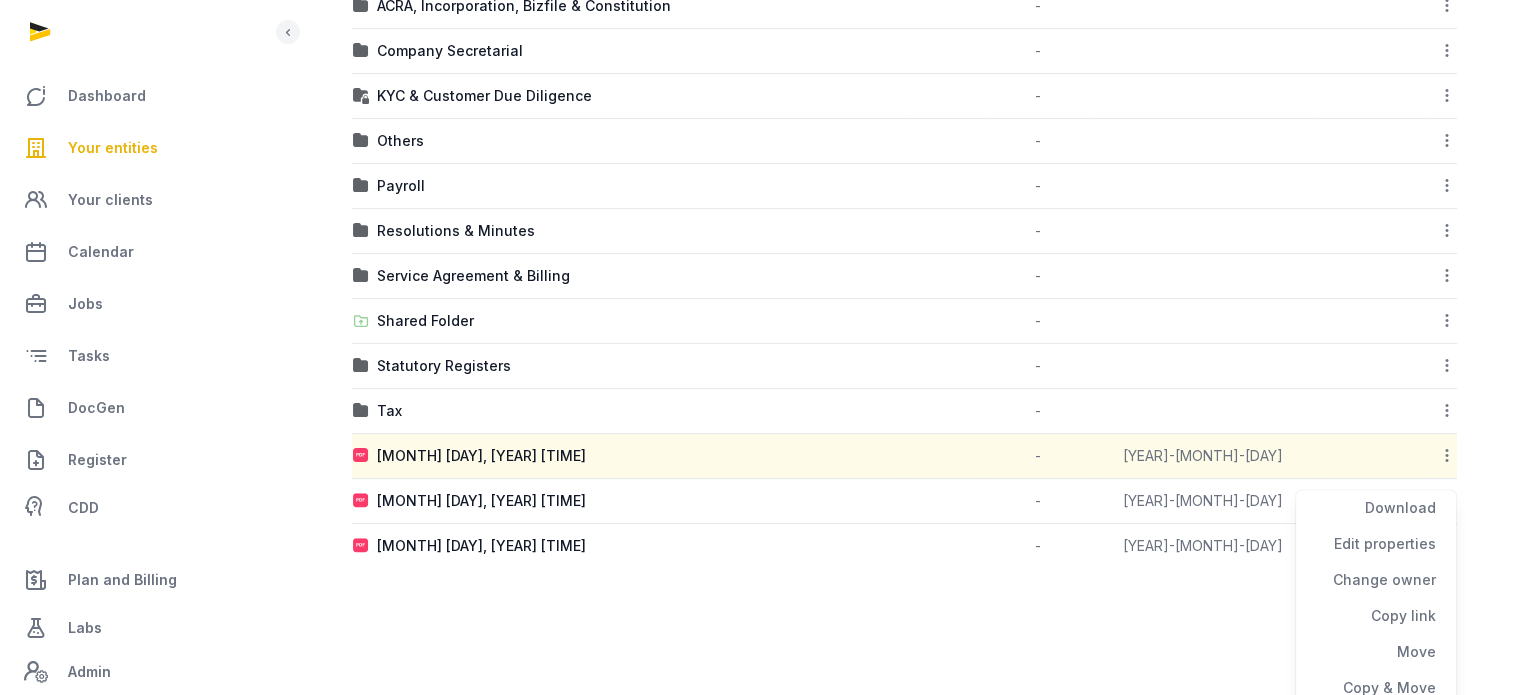 scroll, scrollTop: 532, scrollLeft: 0, axis: vertical 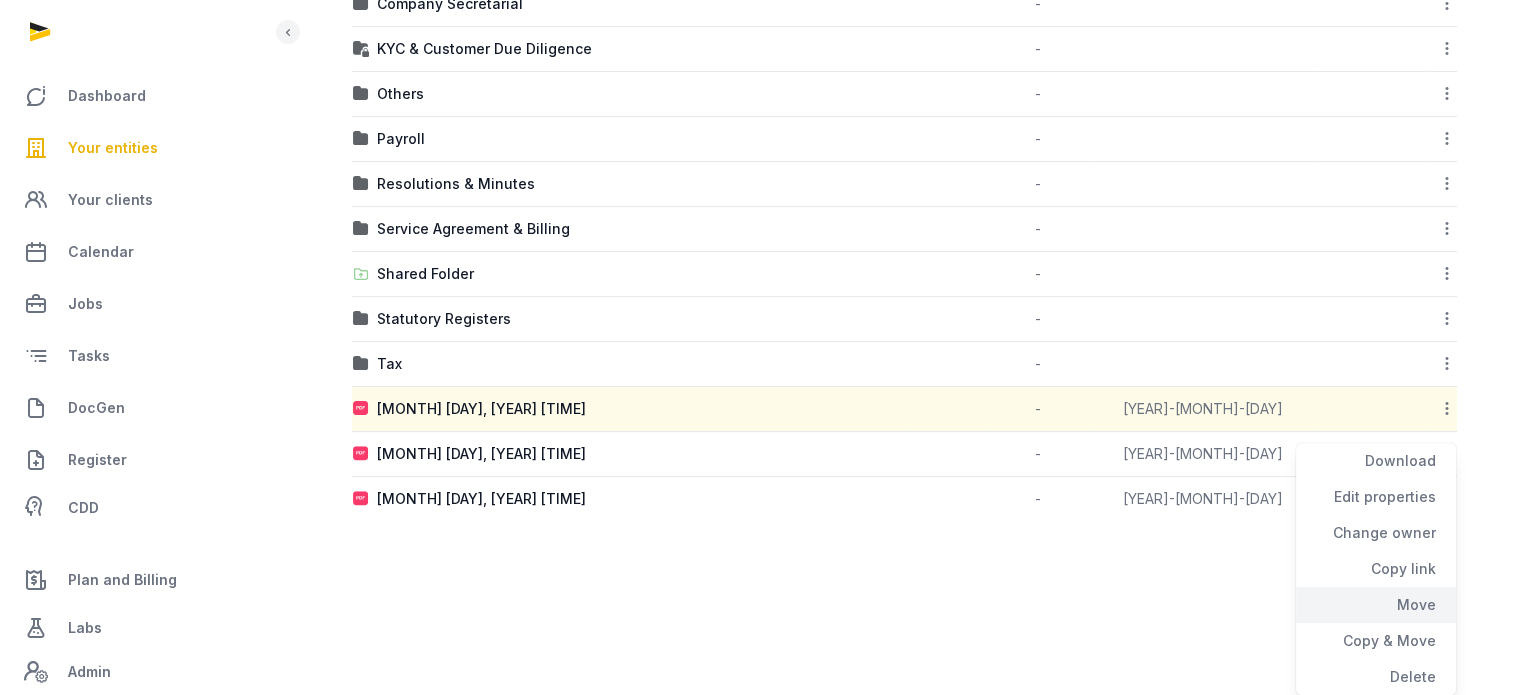 click on "Move" 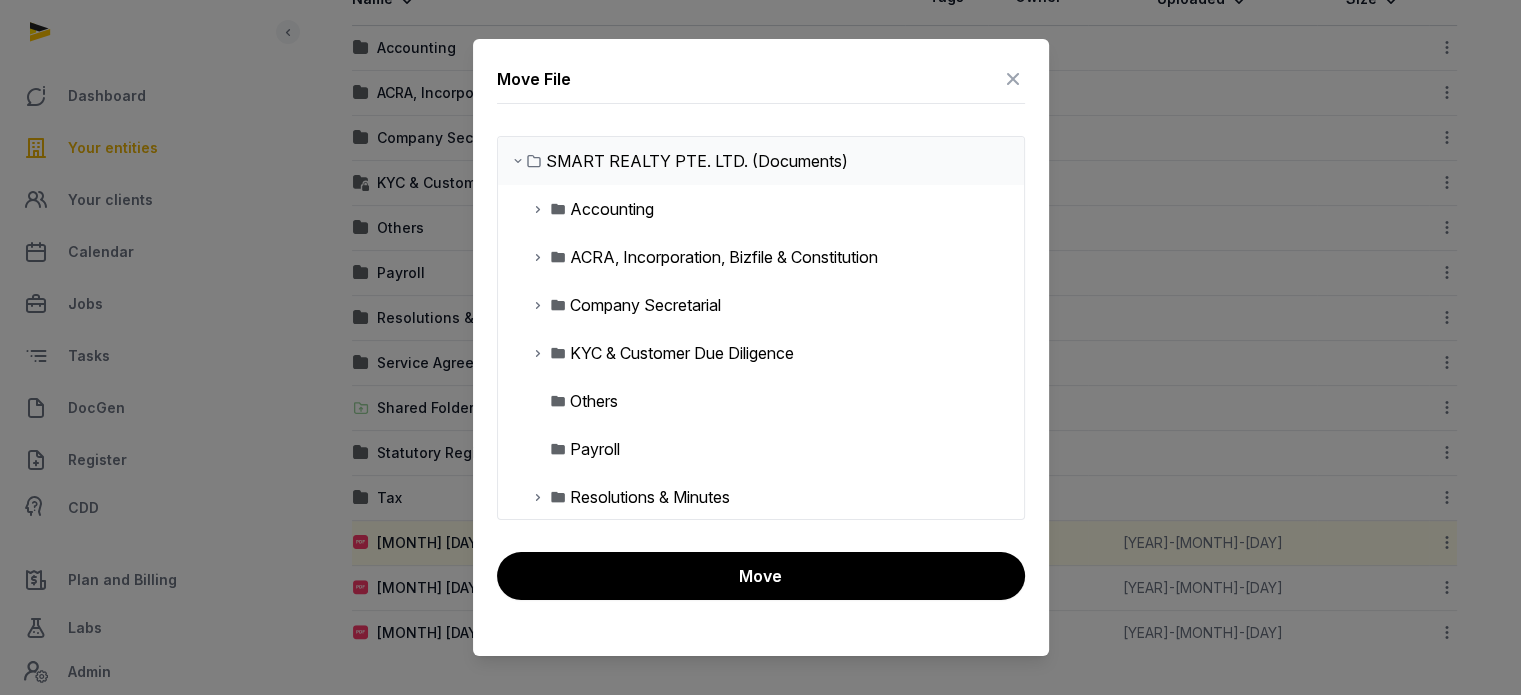 scroll, scrollTop: 428, scrollLeft: 0, axis: vertical 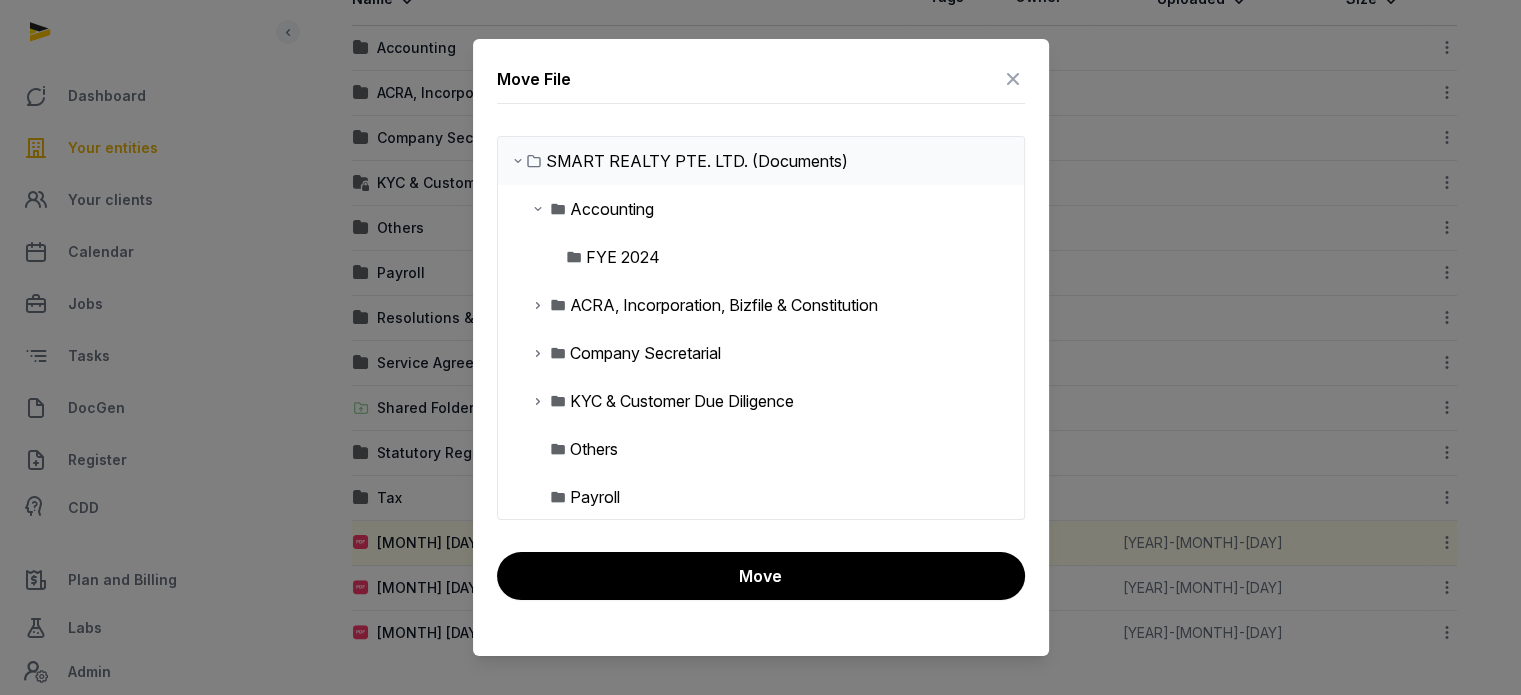 click on "FYE 2024" at bounding box center (623, 257) 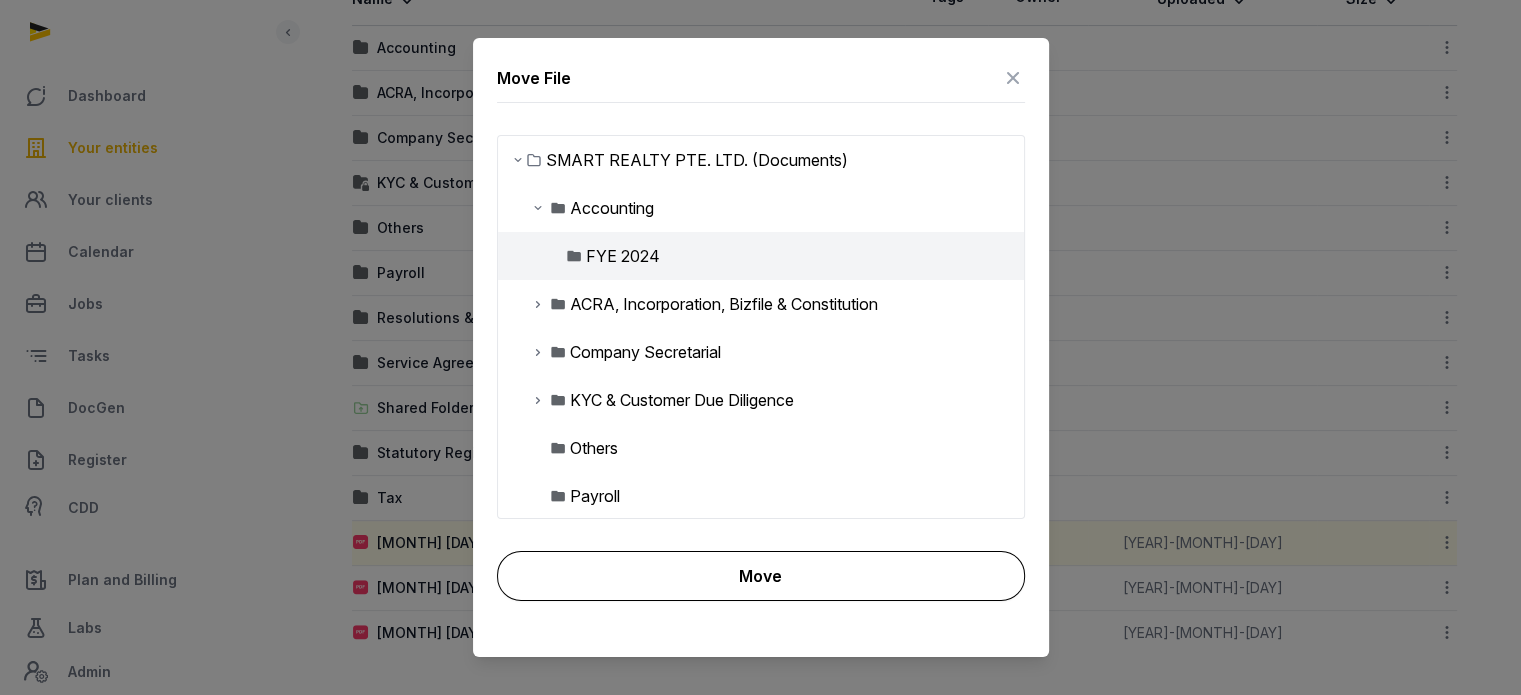 click on "Move" at bounding box center [761, 576] 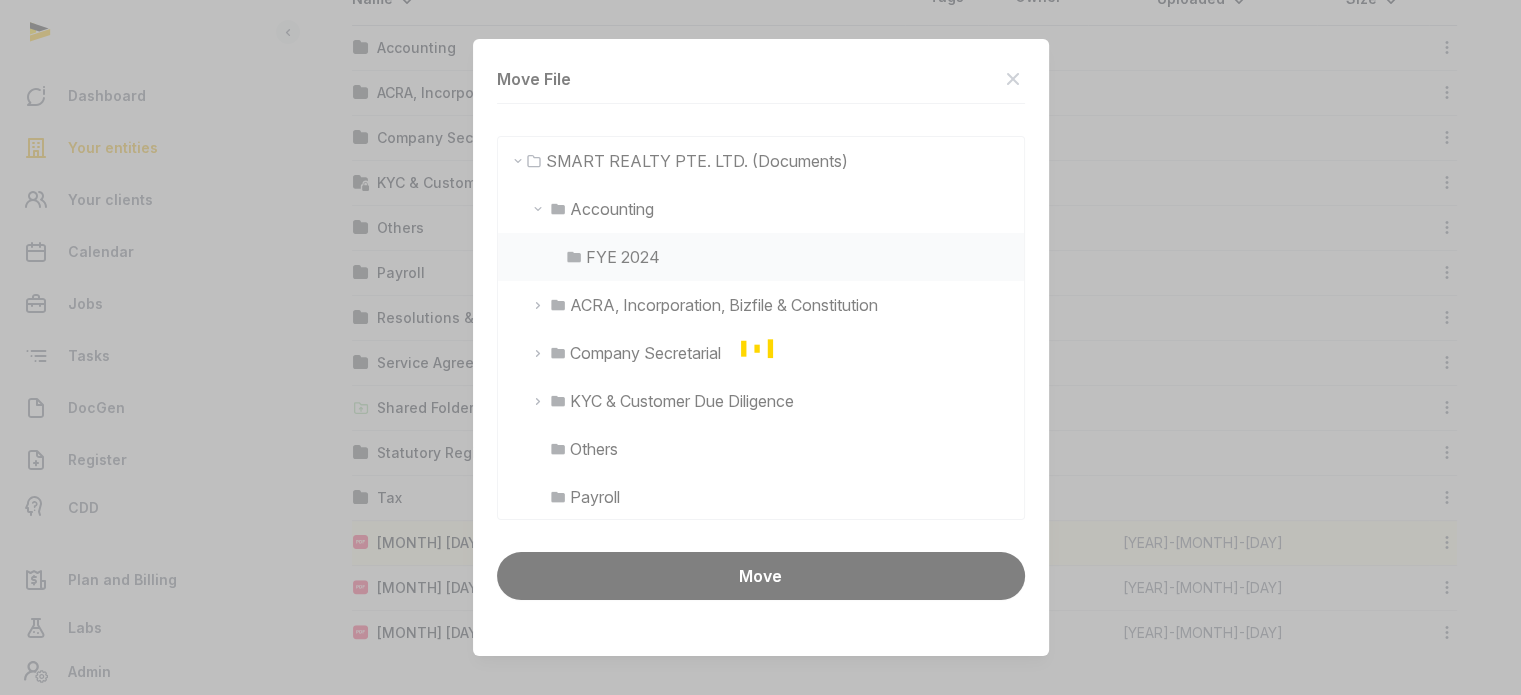 click at bounding box center (760, 347) 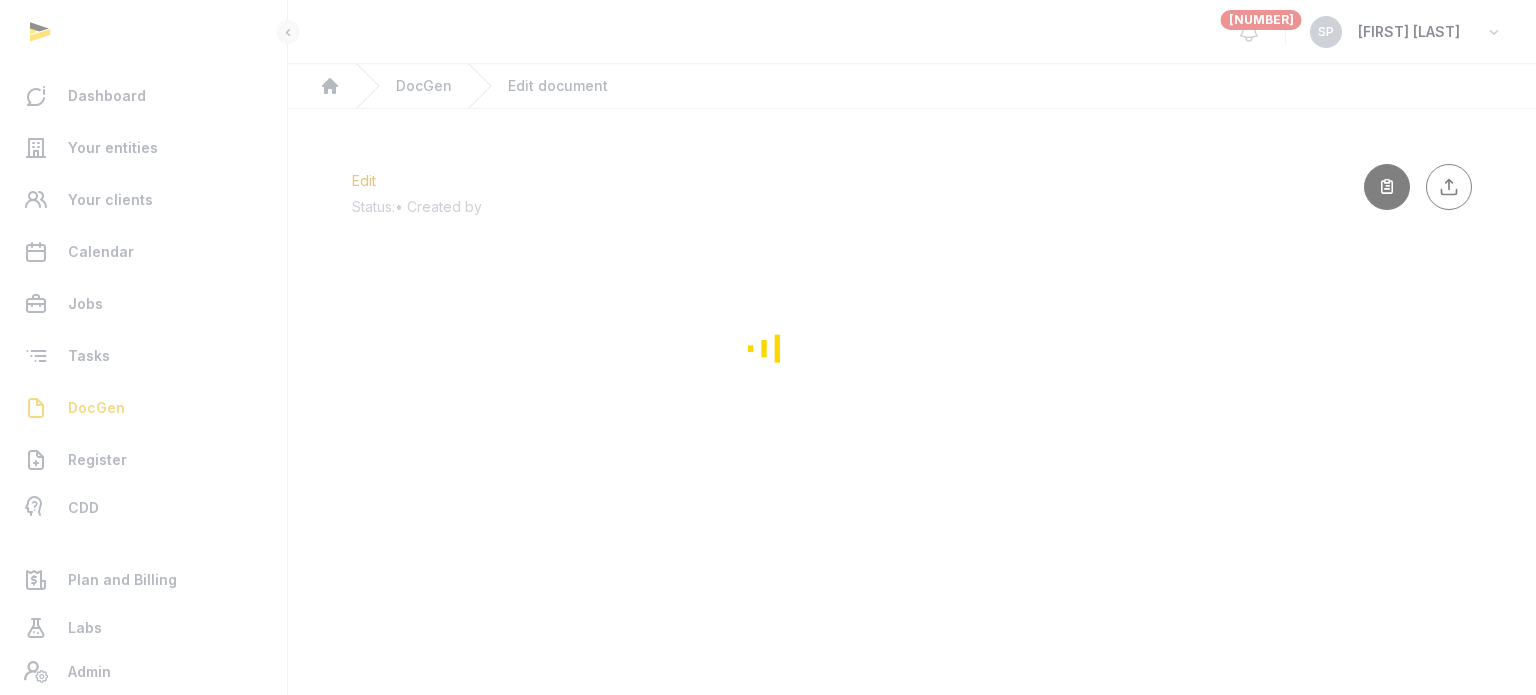 scroll, scrollTop: 0, scrollLeft: 0, axis: both 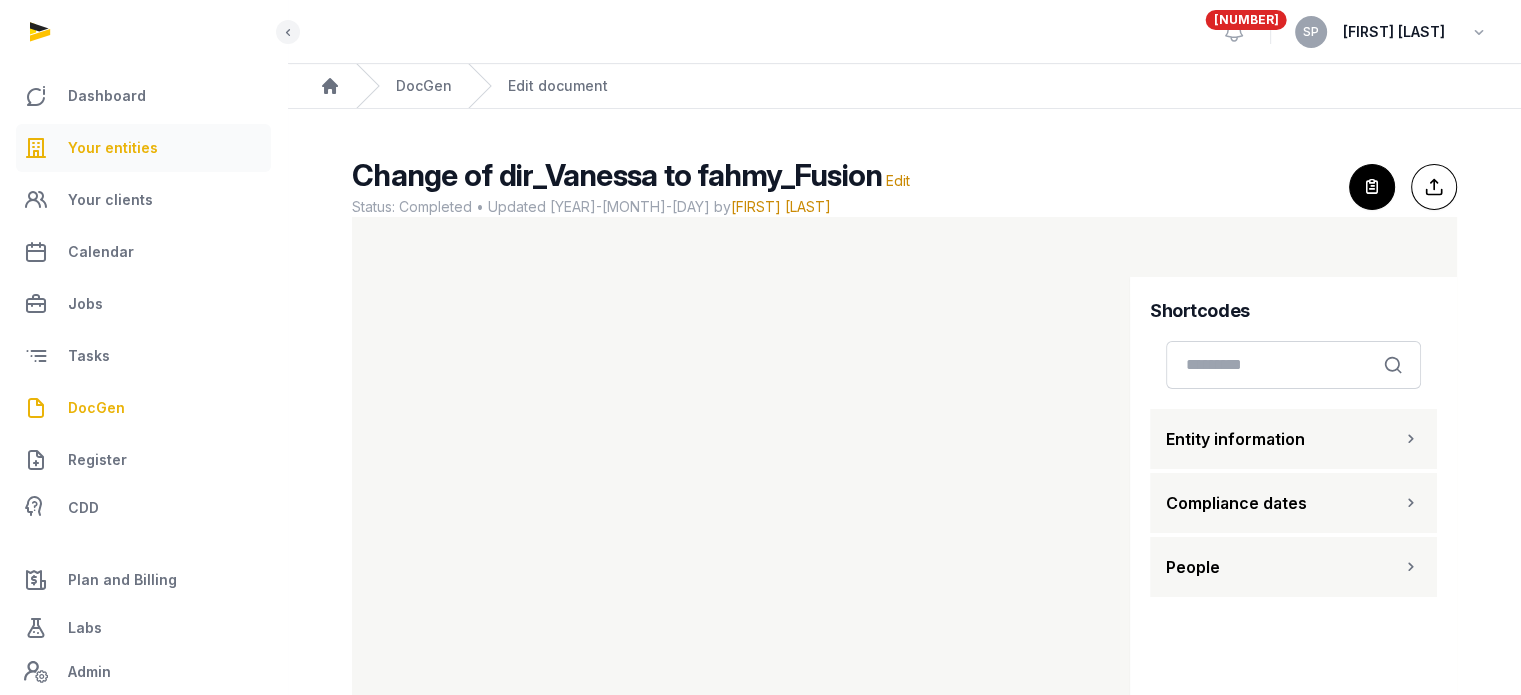 click on "Your entities" at bounding box center (143, 148) 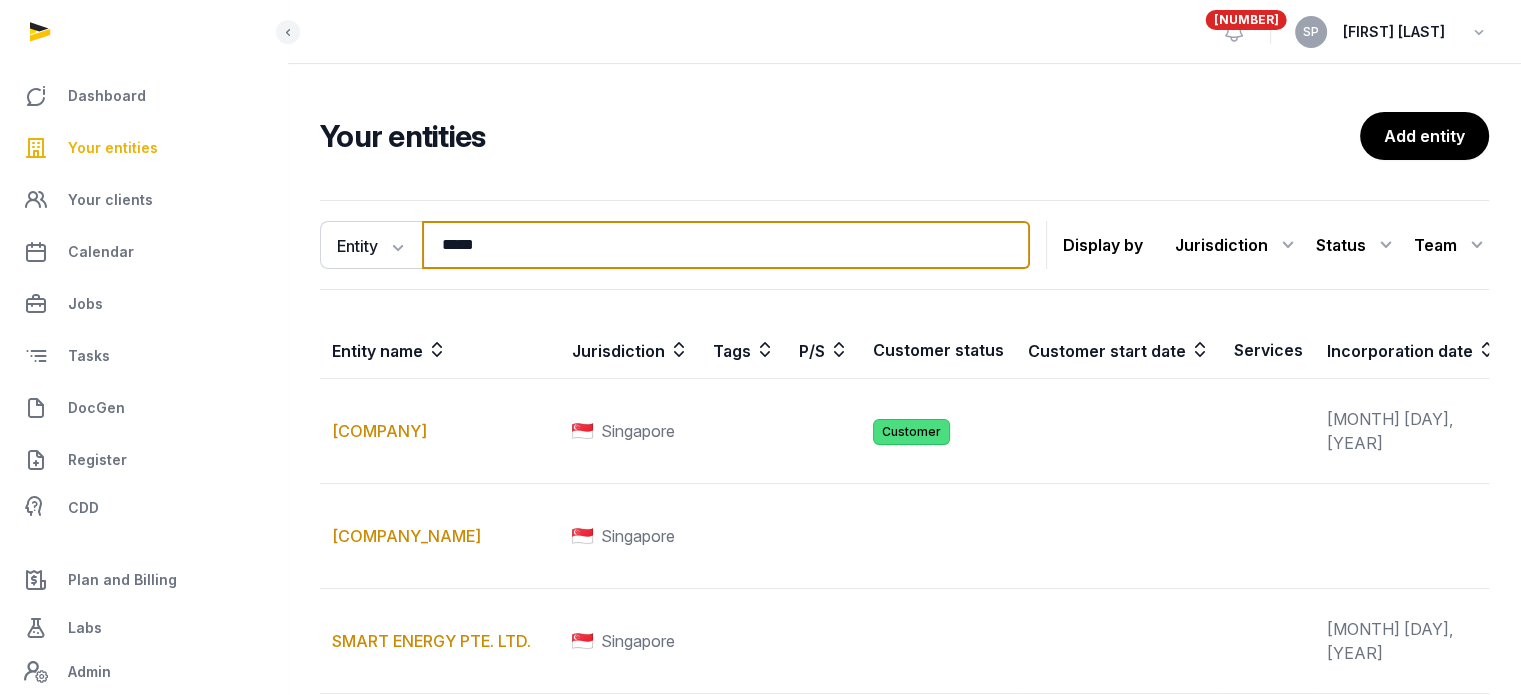 click on "*****" at bounding box center [726, 245] 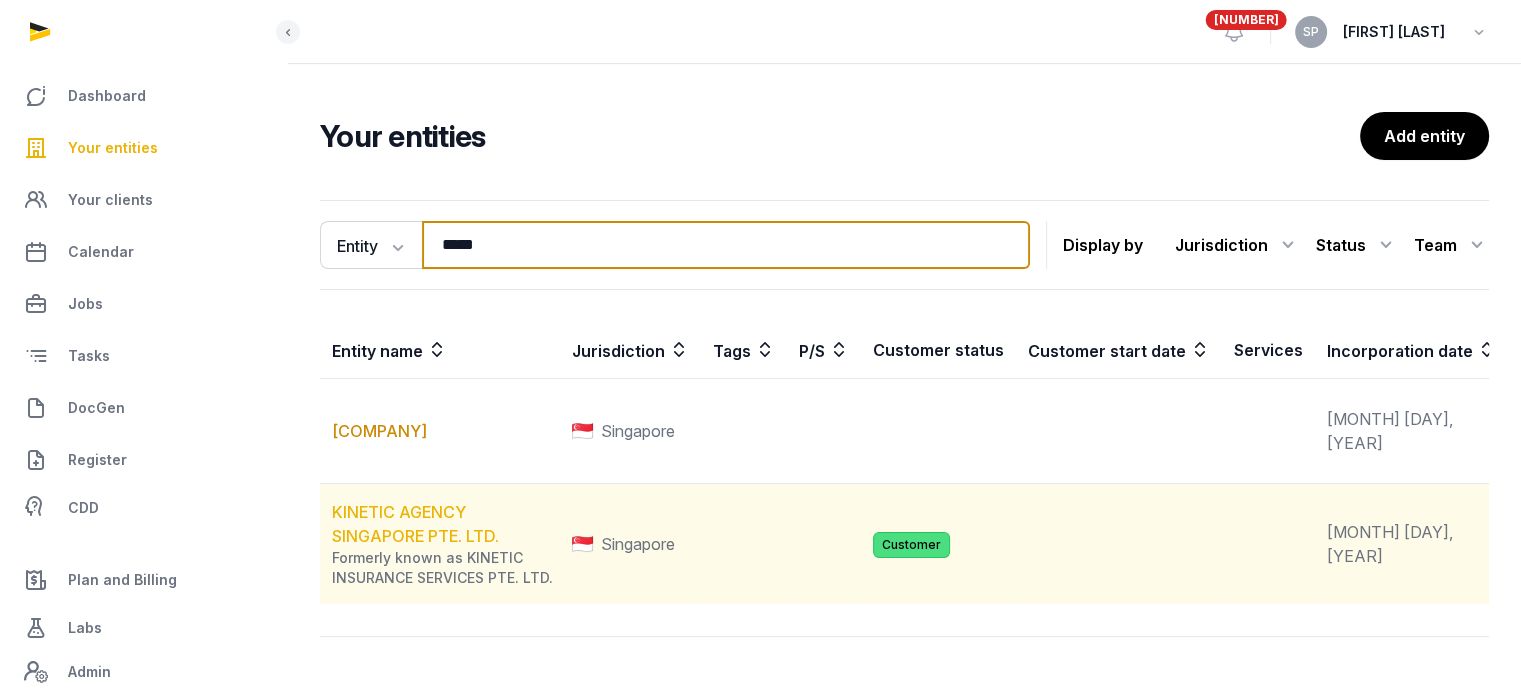 type on "*****" 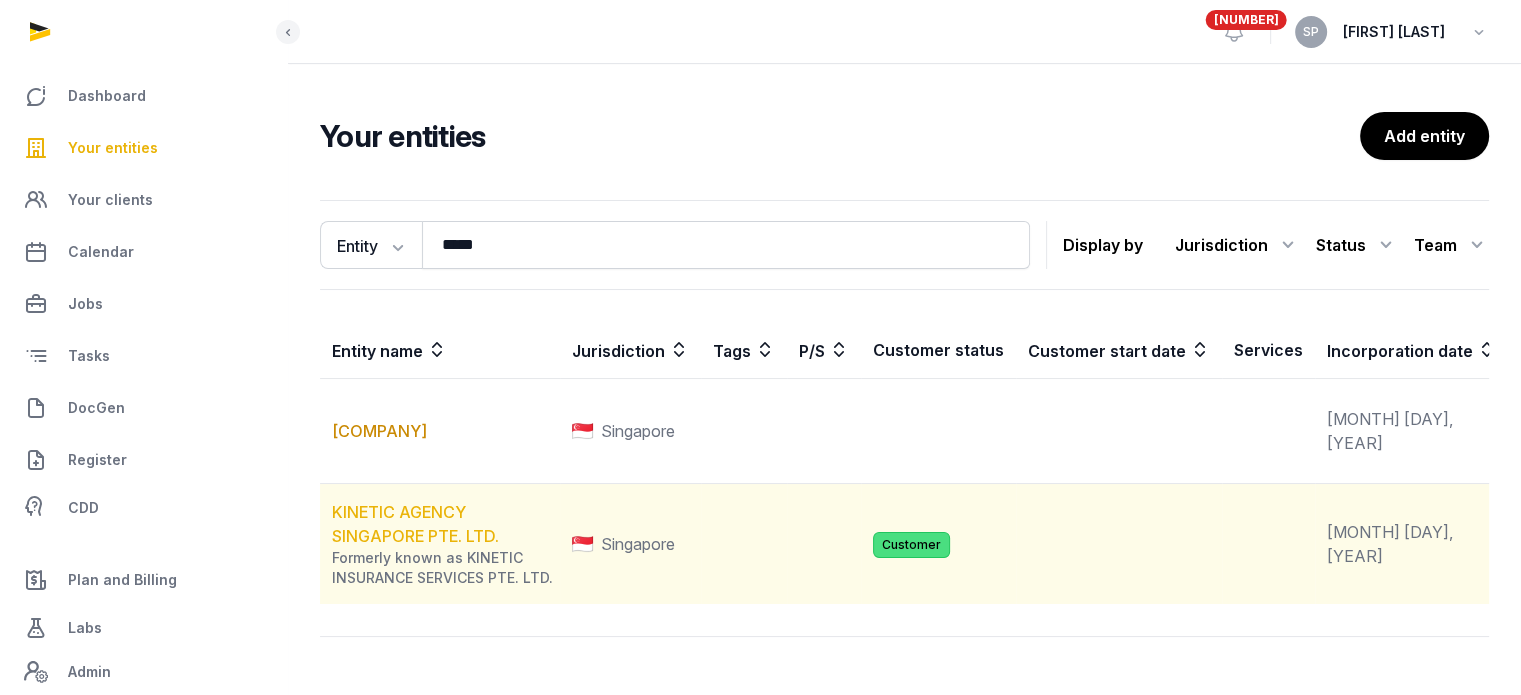 click on "KINETIC AGENCY SINGAPORE PTE. LTD." at bounding box center [415, 524] 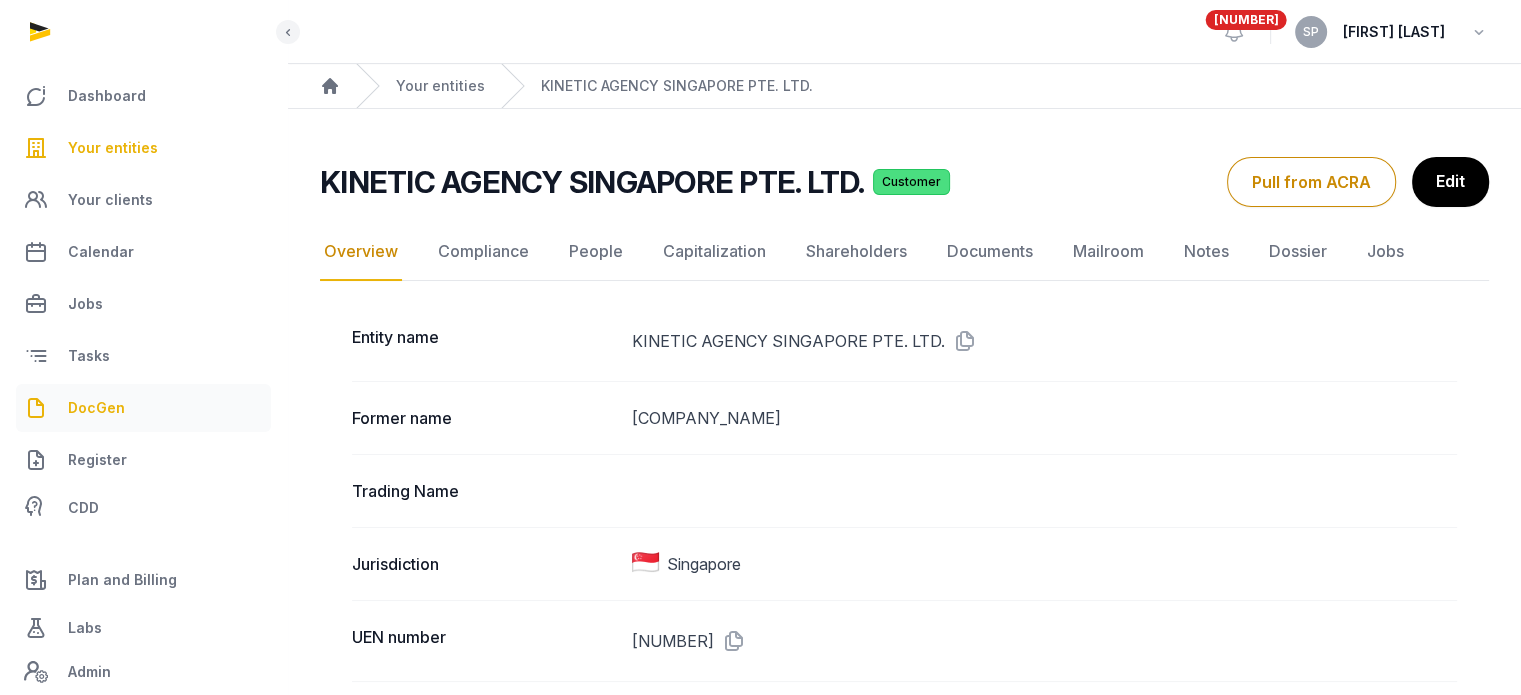 click on "DocGen" at bounding box center (96, 408) 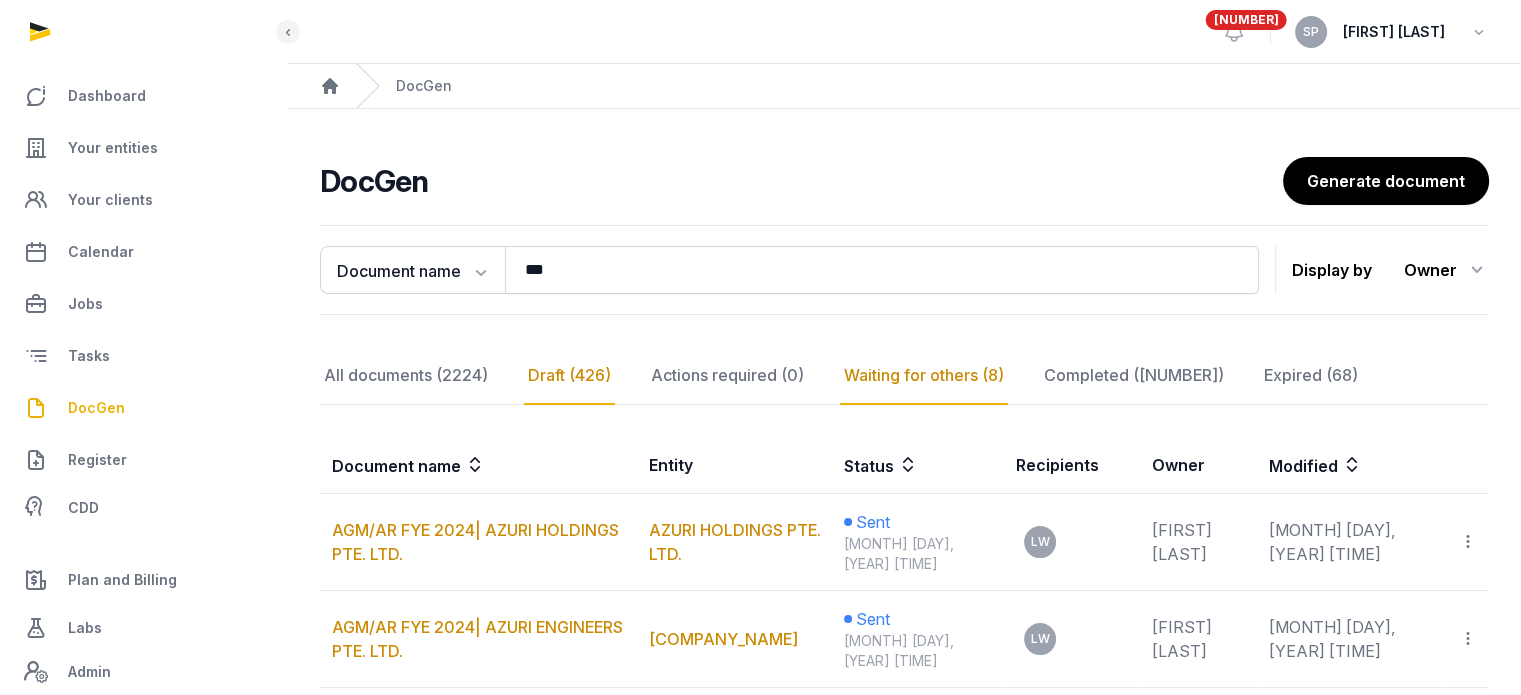click on "Draft (426)" 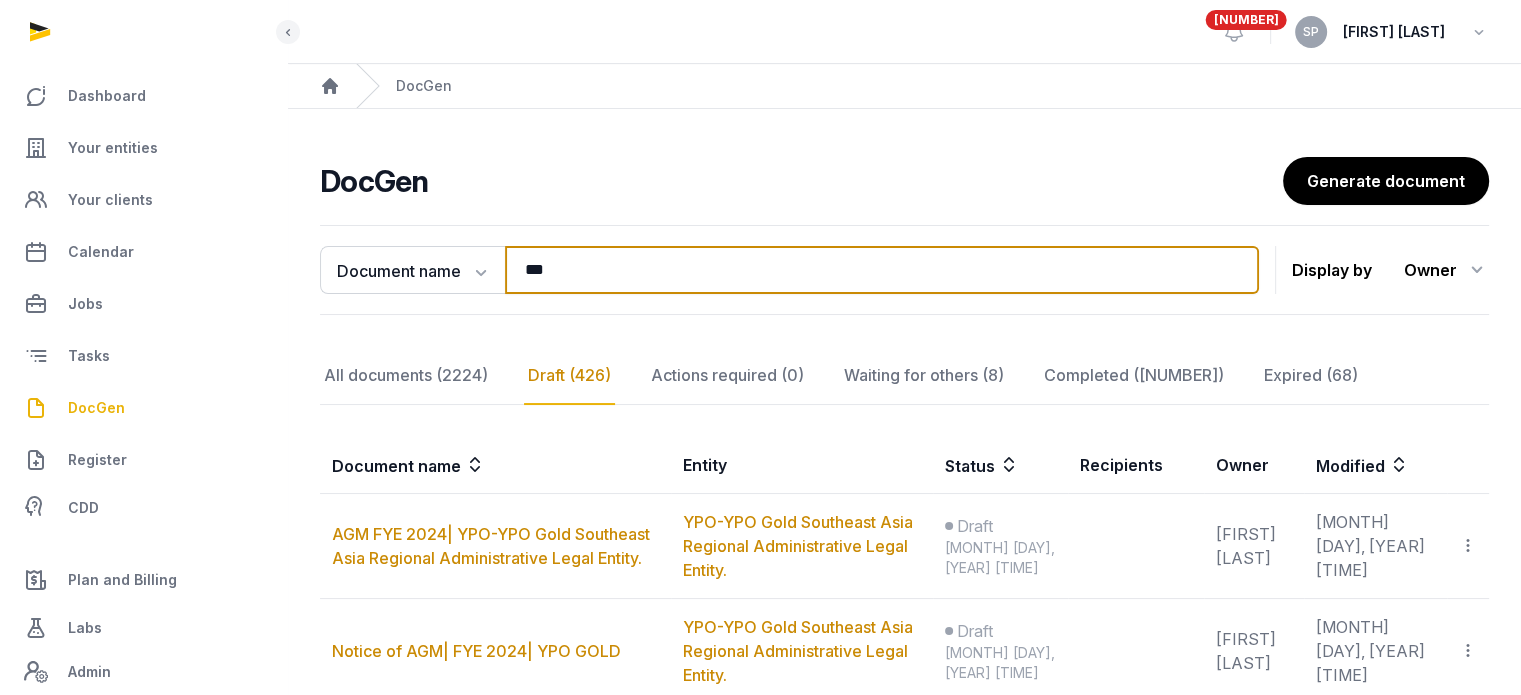 click on "***" at bounding box center (882, 270) 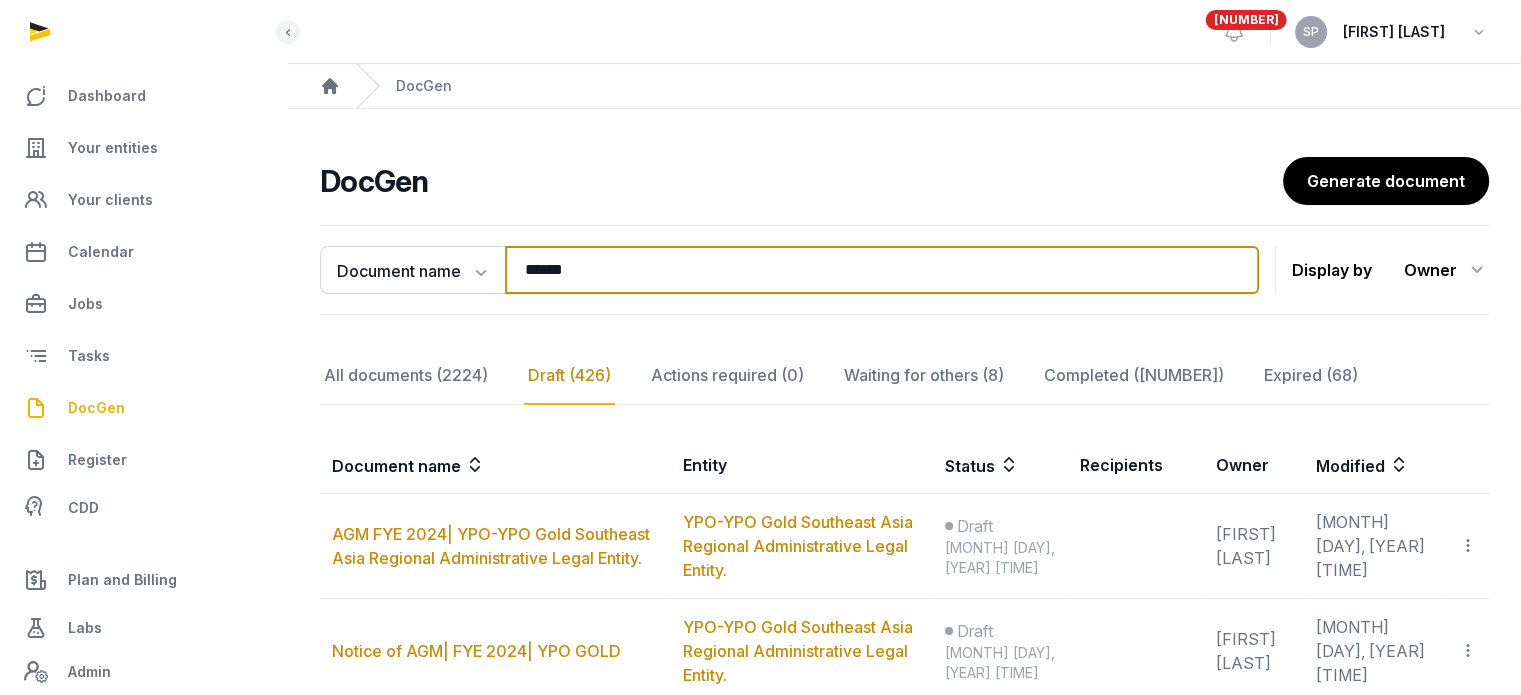 type on "******" 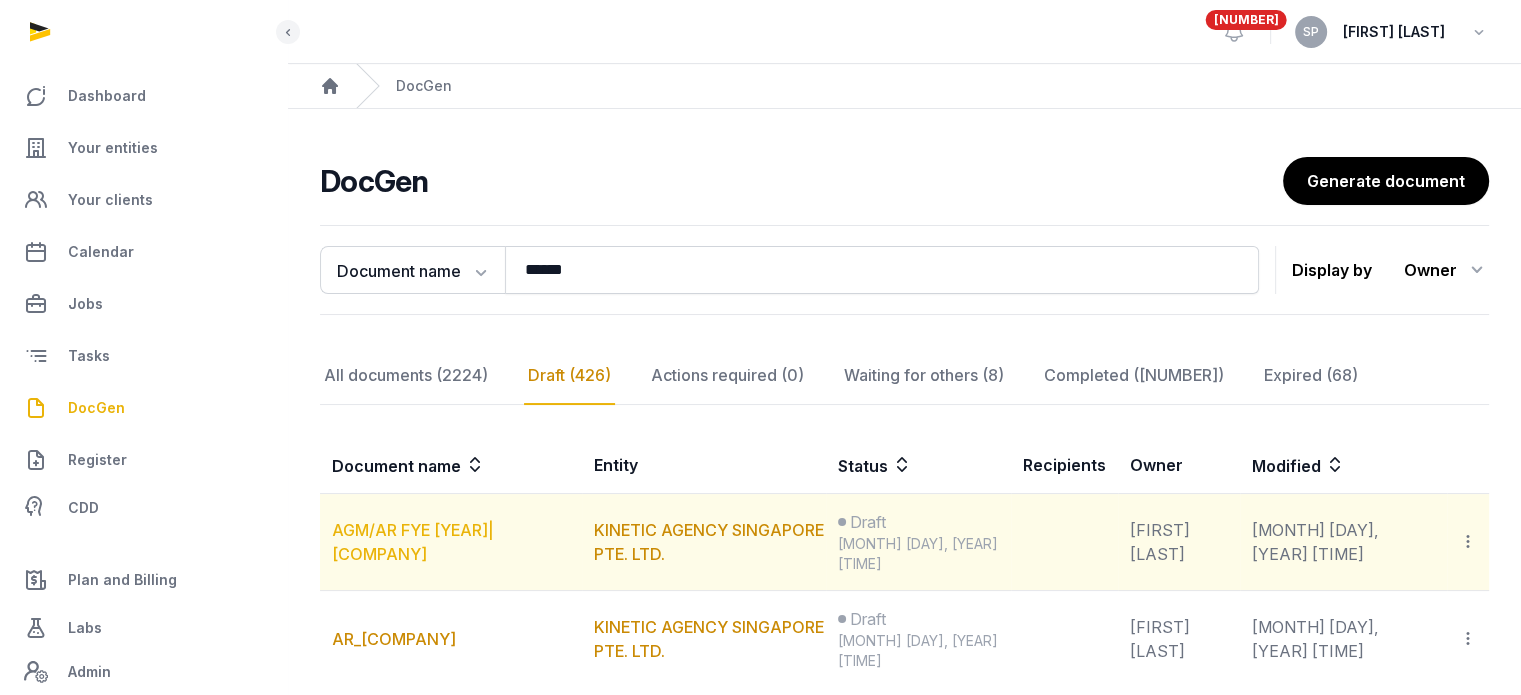 click on "AGM/AR FYE 2024| KINETIC AGENCY SINGAPORE PTE. LTD." at bounding box center (413, 542) 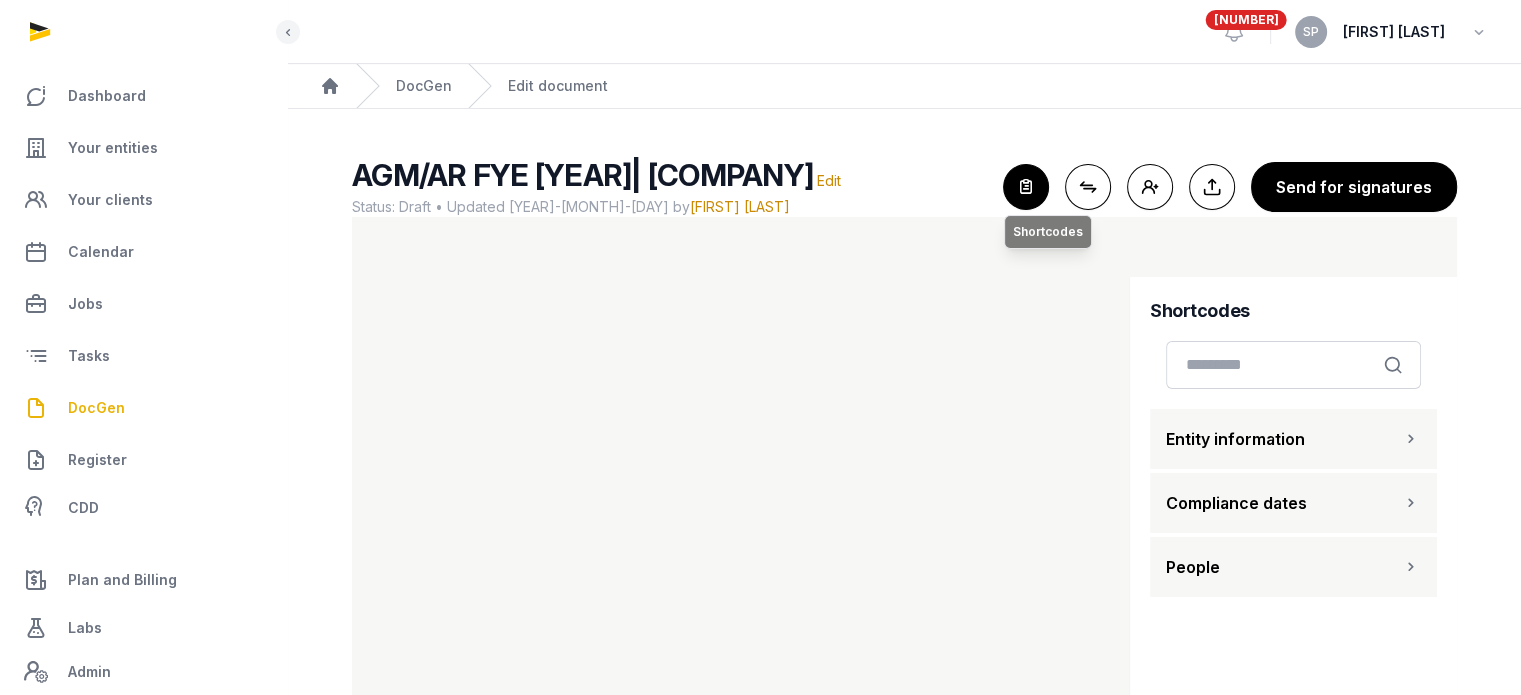 click at bounding box center (1026, 187) 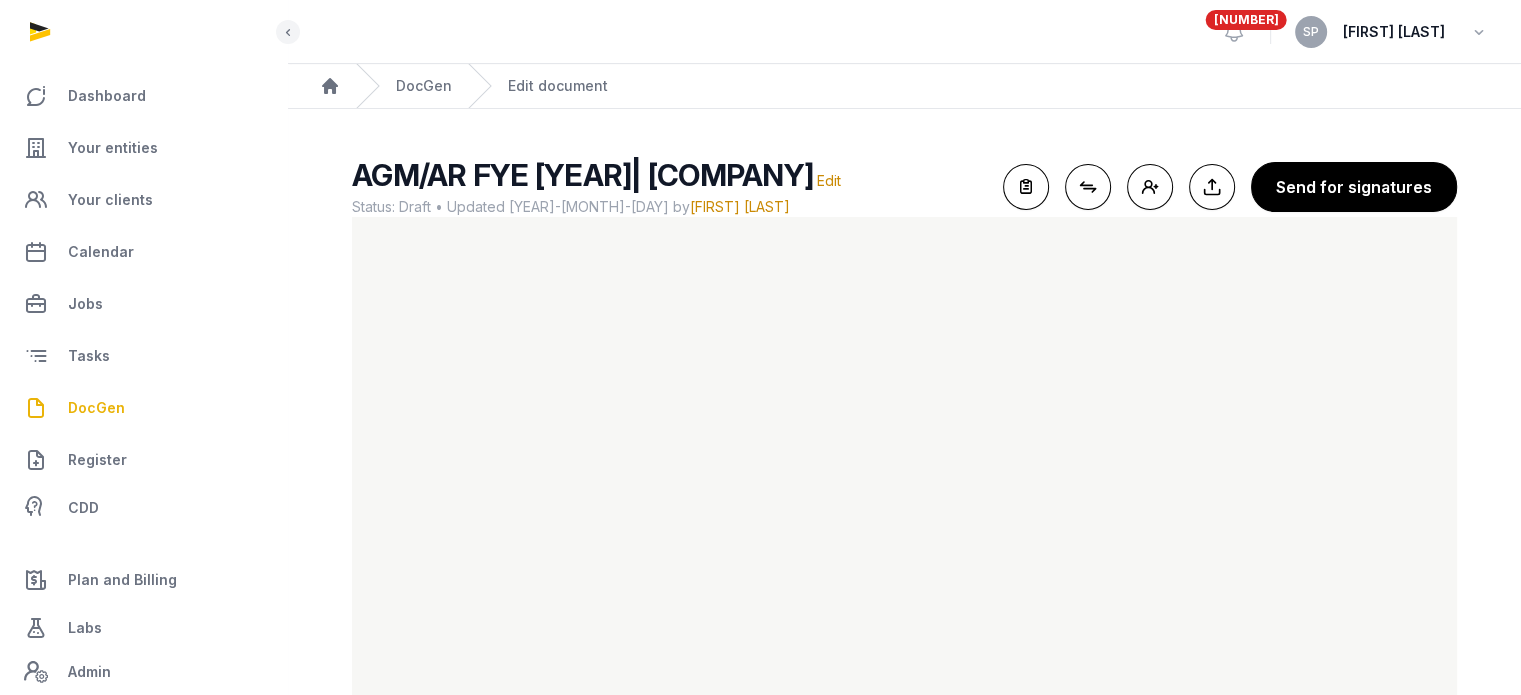 scroll, scrollTop: 119, scrollLeft: 0, axis: vertical 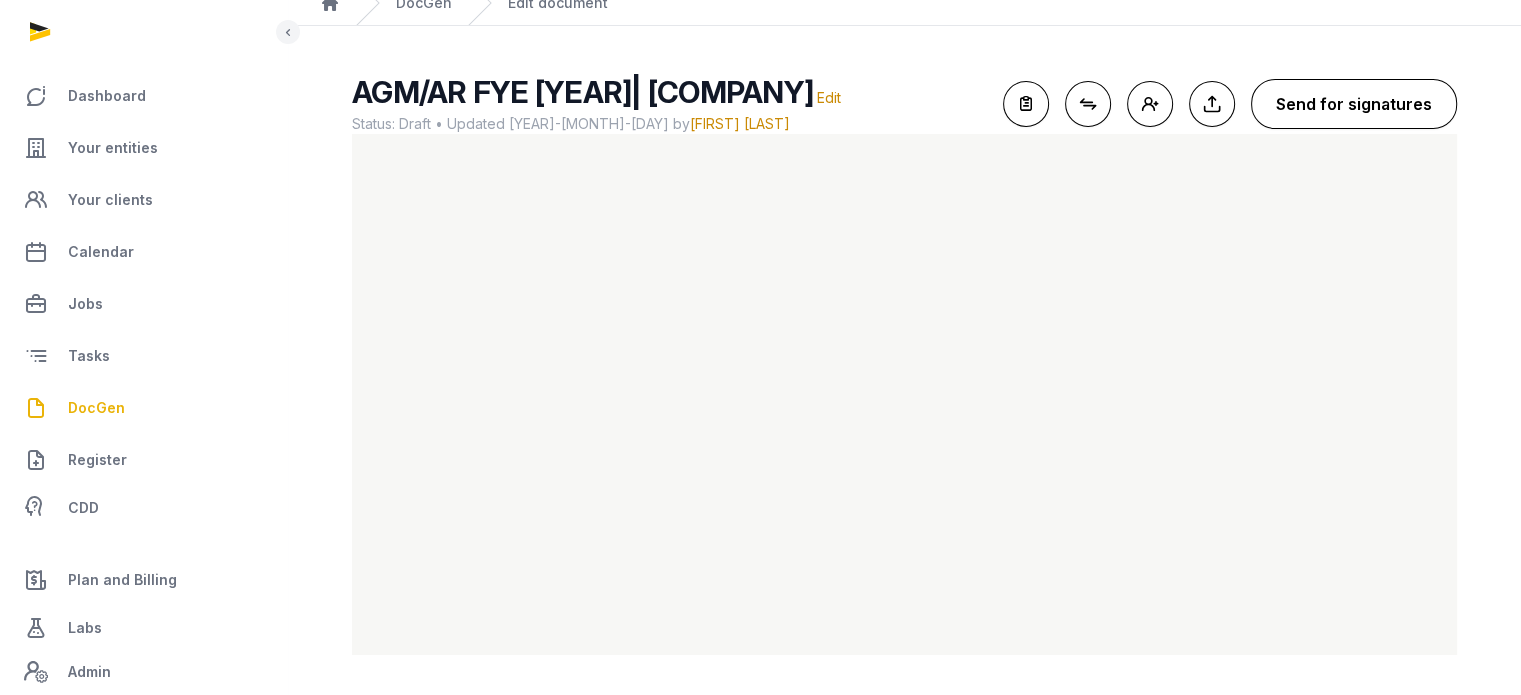 click on "Send for signatures" at bounding box center [1354, 104] 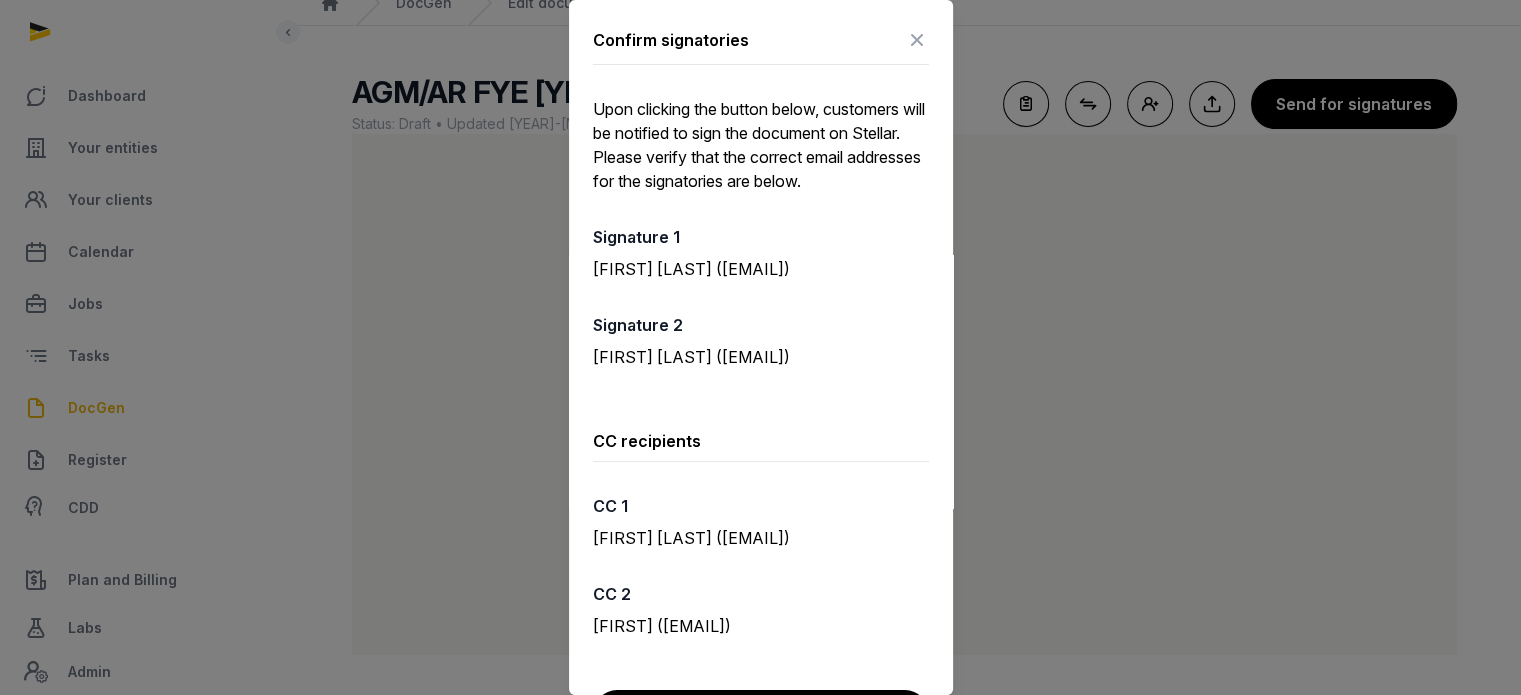 click on "Confirm signatories Upon clicking the button below, customers will be notified to sign the document on Stellar. Please verify that the correct email addresses for the signatories are below. Signature 1 Rajiv Chanda  (rajiv.chandna@envisso.com)  Signature 2 Thomas Duncan  (tom.duncan@envisso.com)  CC recipients CC 1 Surabhi Jain (surabhi.jain@envisso.com)  CC 2 Renu (renu@histellar.com)  Confirm" at bounding box center (761, 397) 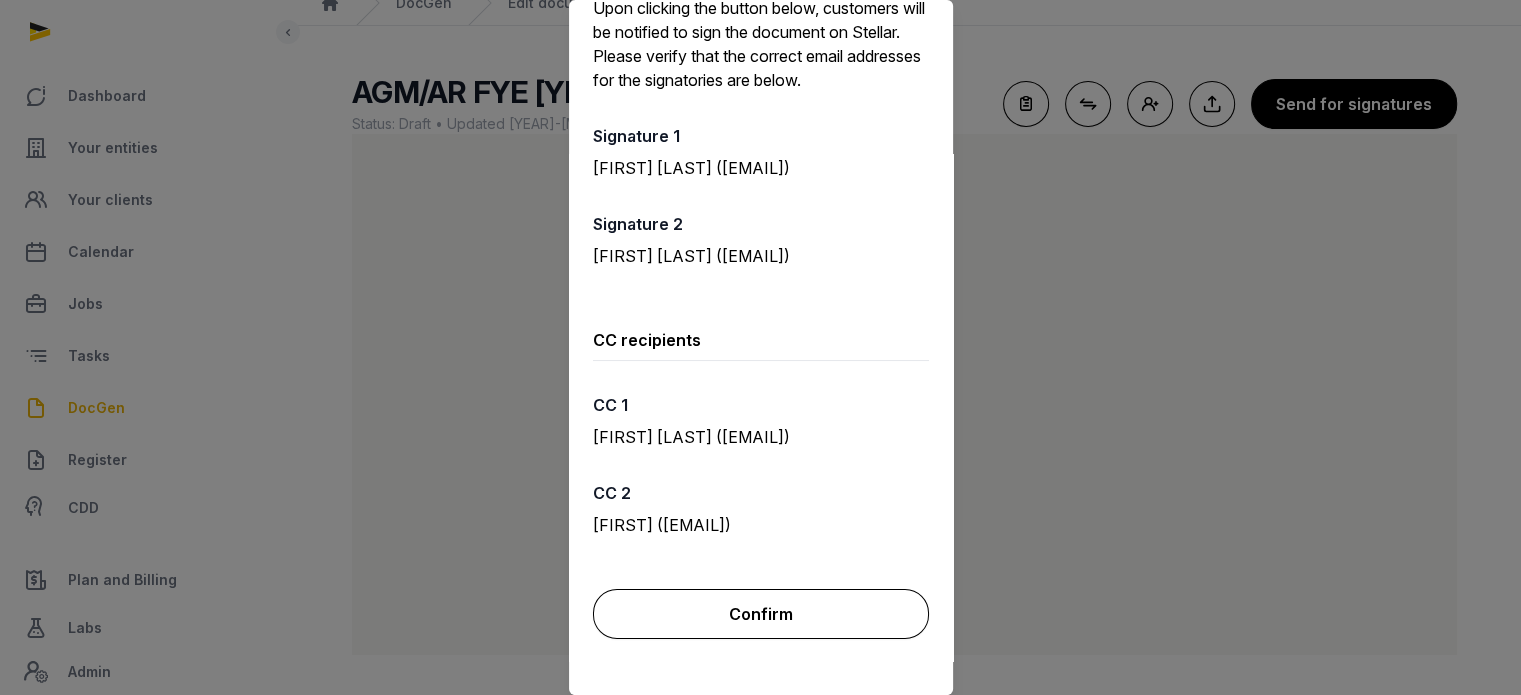 click on "Confirm" at bounding box center (761, 614) 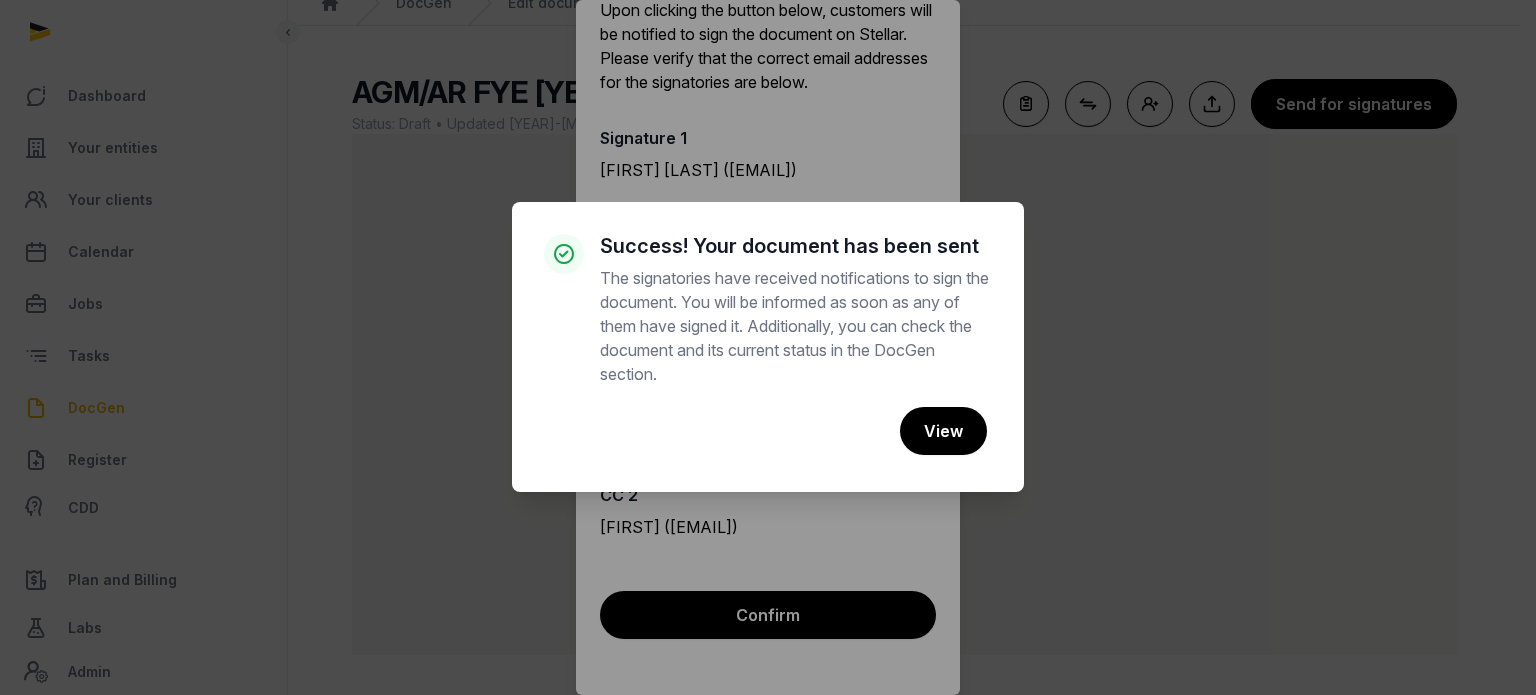 click on "×
Success! Your document has been sent
The signatories have received notifications to sign the document. You will be informed as soon as any of them have signed it. Additionally, you can check the document and its current status in the DocGen section.
Cancel No View" at bounding box center (768, 347) 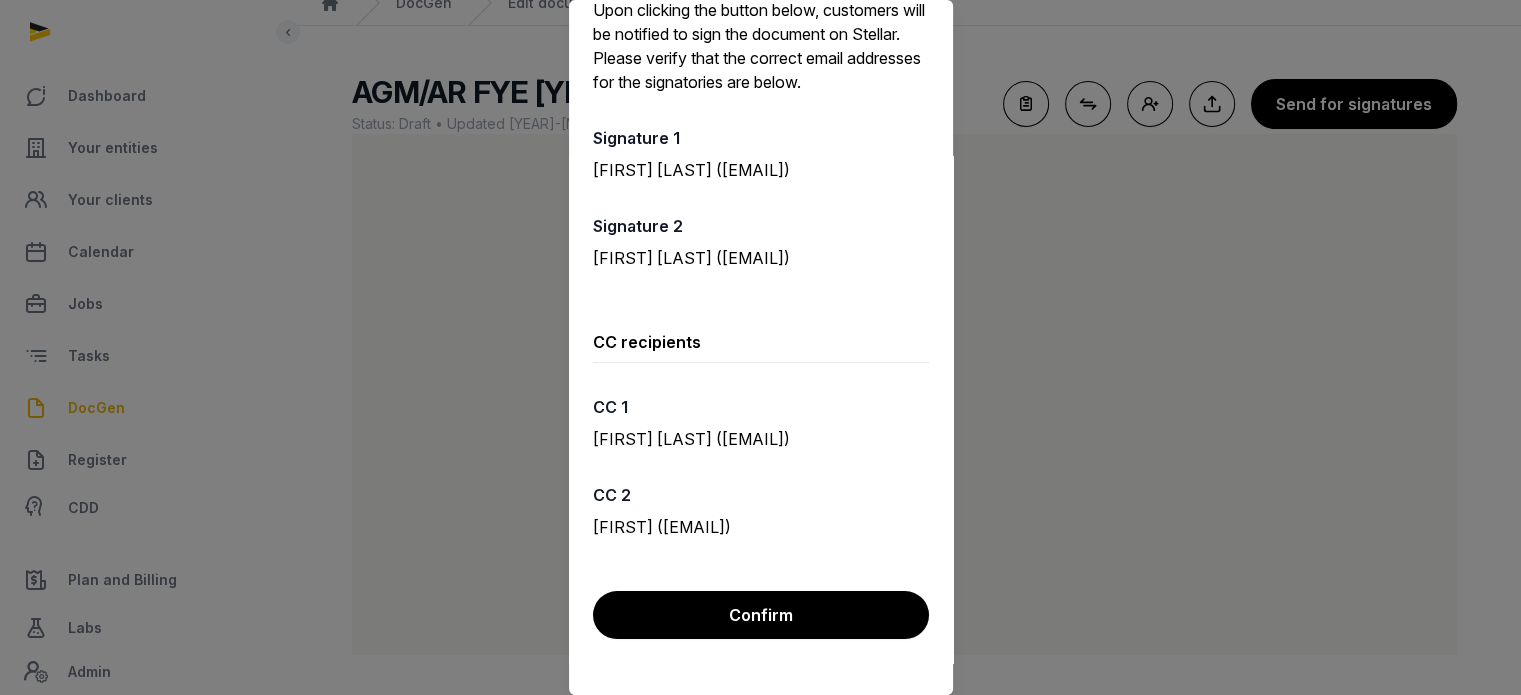 scroll, scrollTop: 32, scrollLeft: 0, axis: vertical 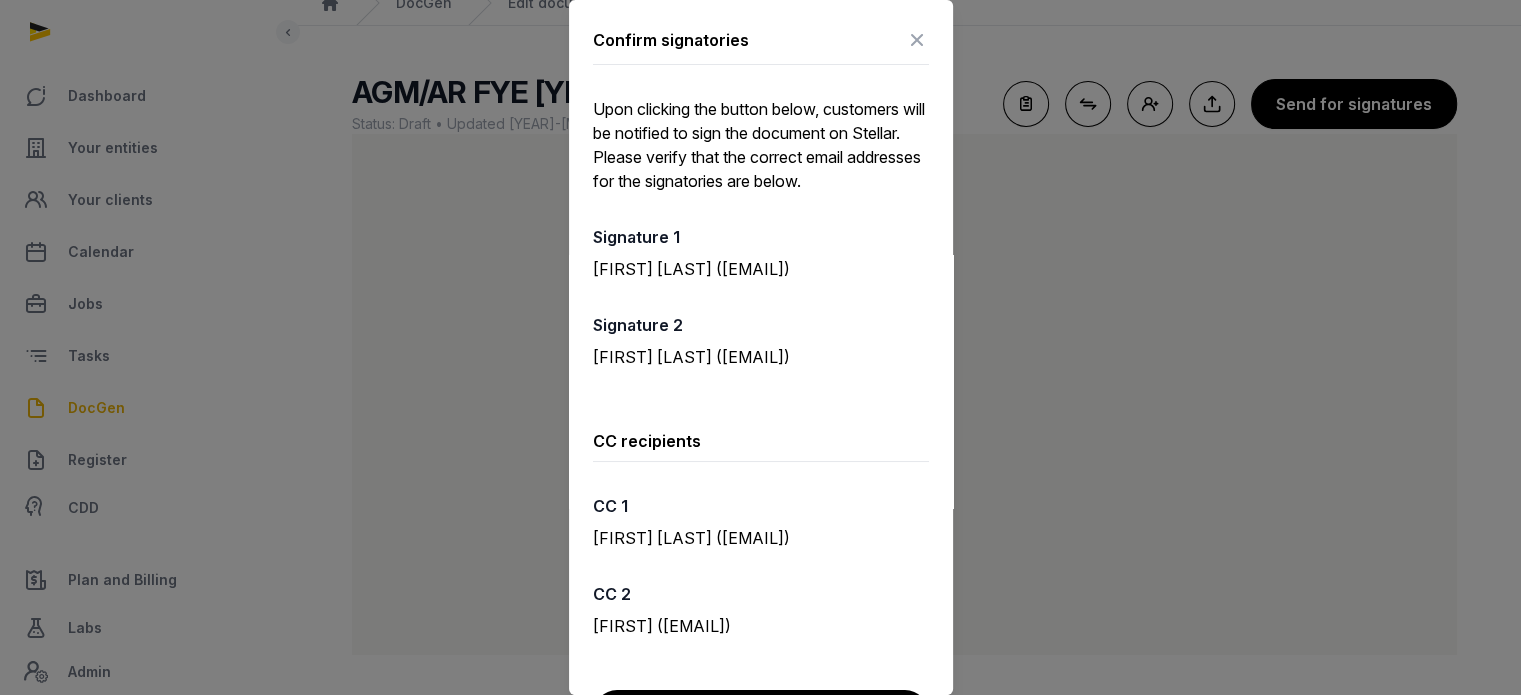 click at bounding box center (917, 40) 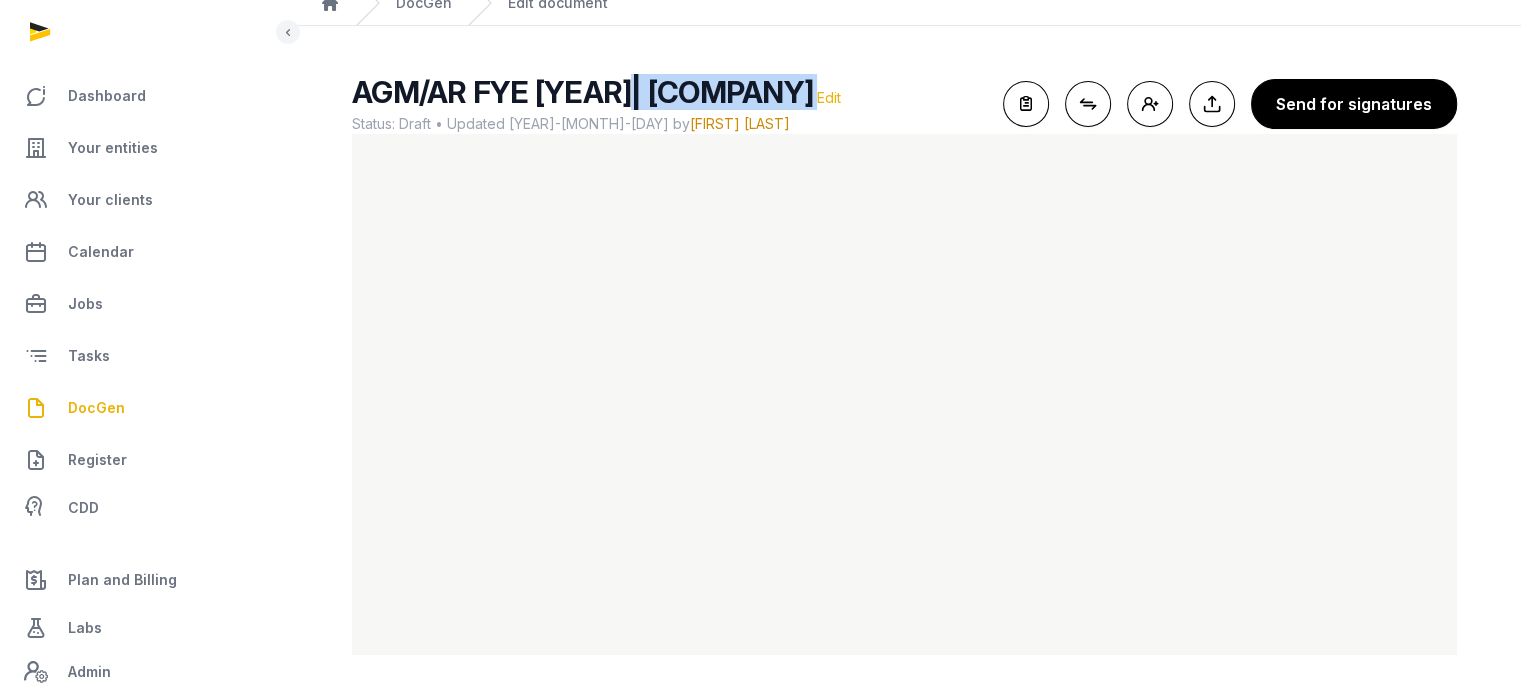 drag, startPoint x: 620, startPoint y: 43, endPoint x: 652, endPoint y: 91, distance: 57.68882 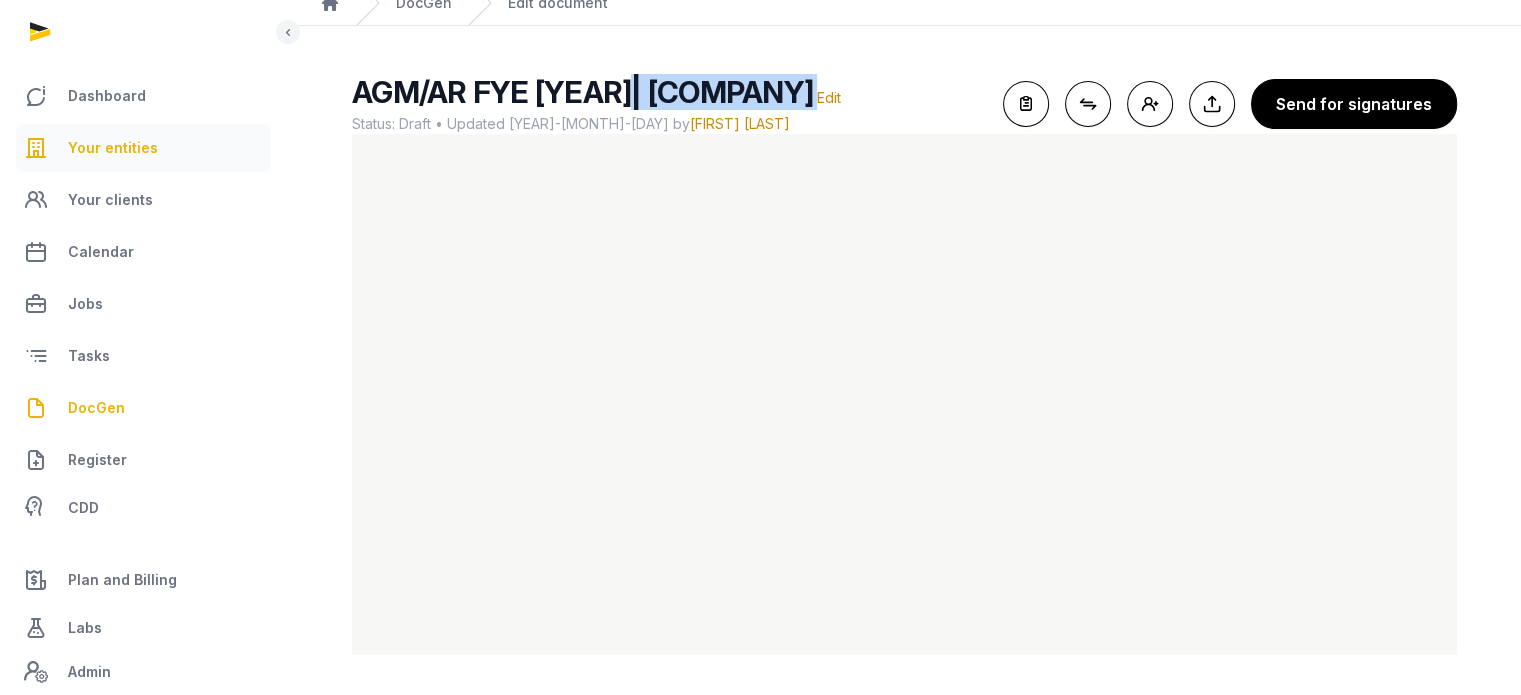 click on "Your entities" at bounding box center (113, 148) 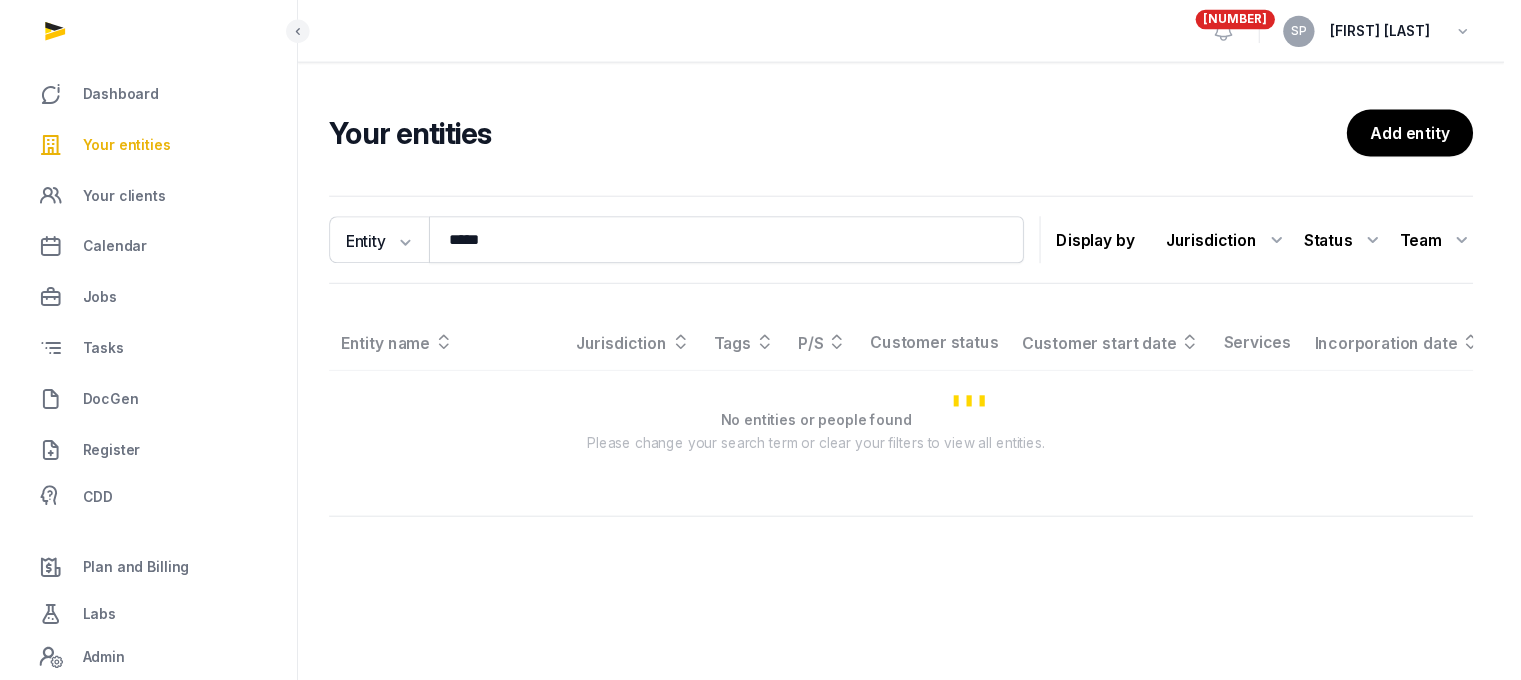 scroll, scrollTop: 0, scrollLeft: 0, axis: both 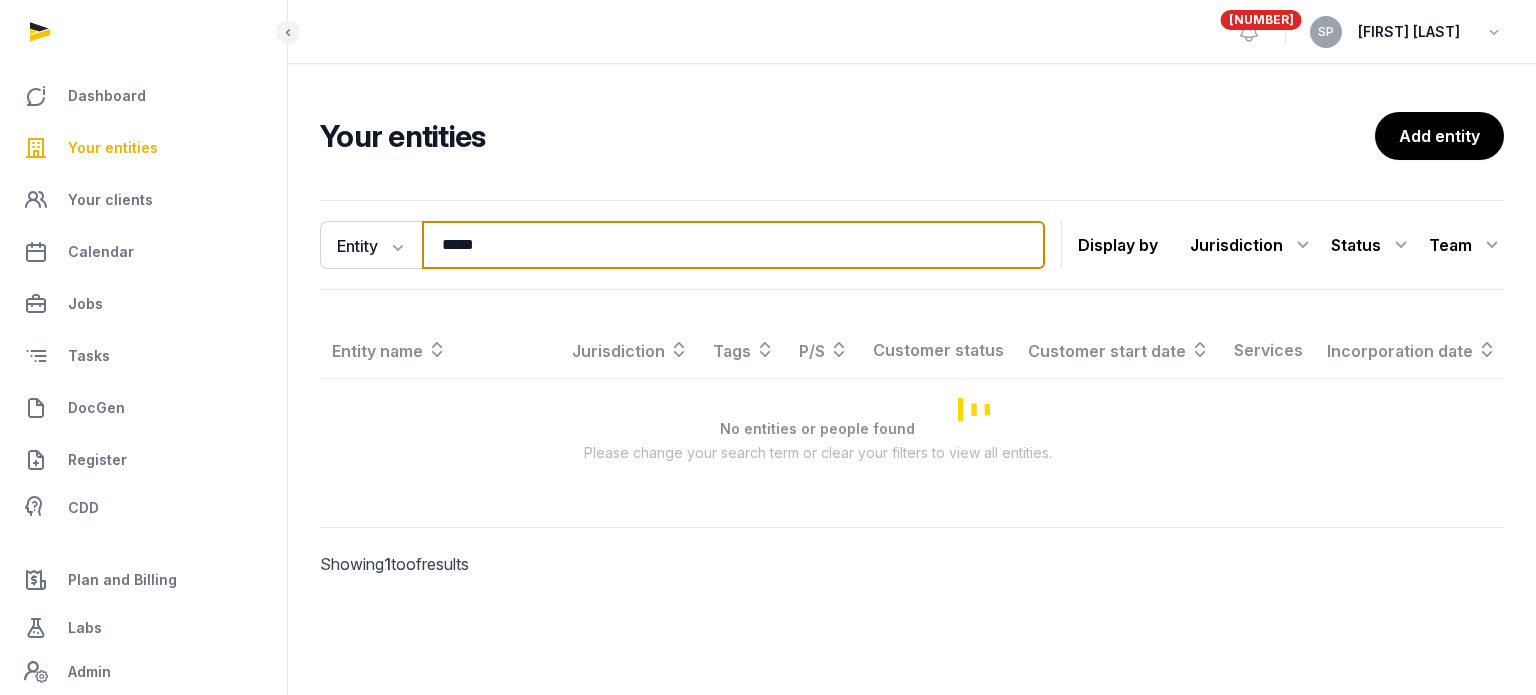 click on "*****" at bounding box center [733, 245] 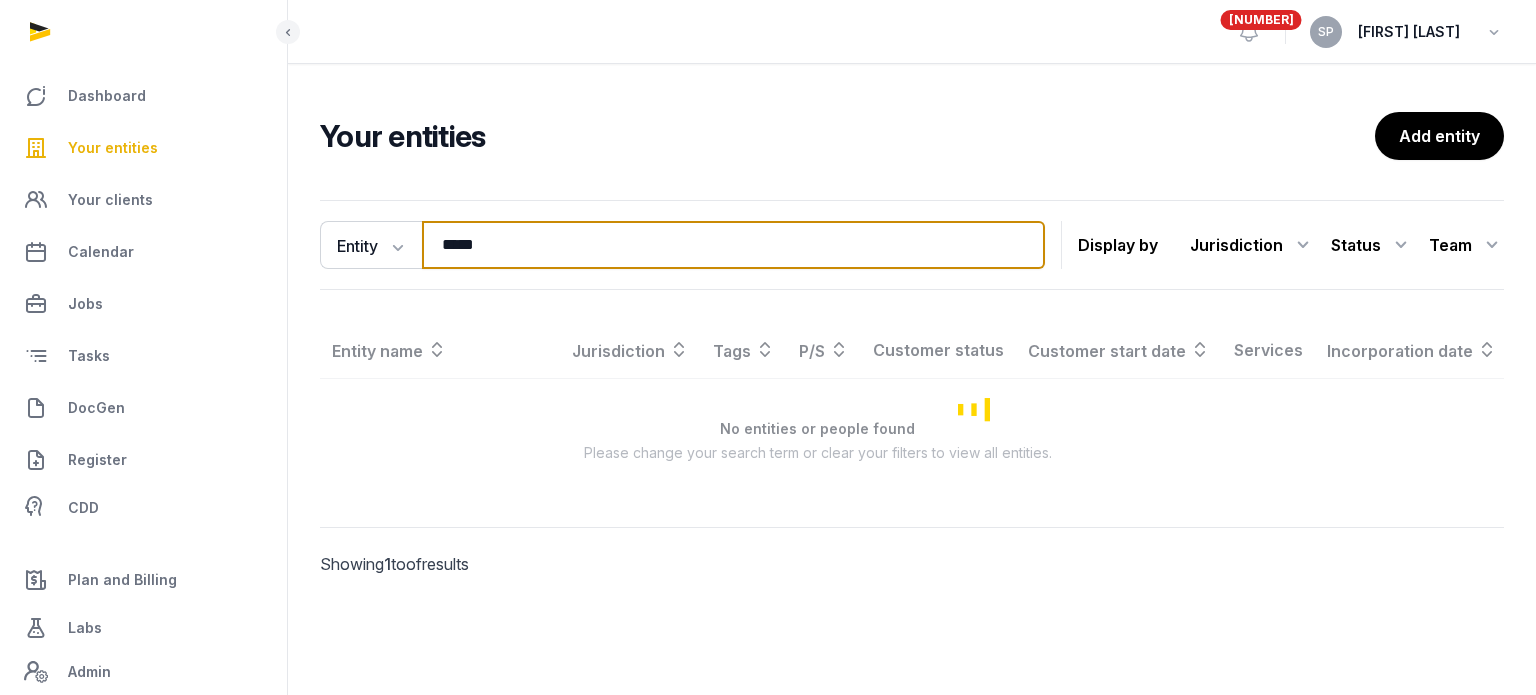 click on "*****" at bounding box center [733, 245] 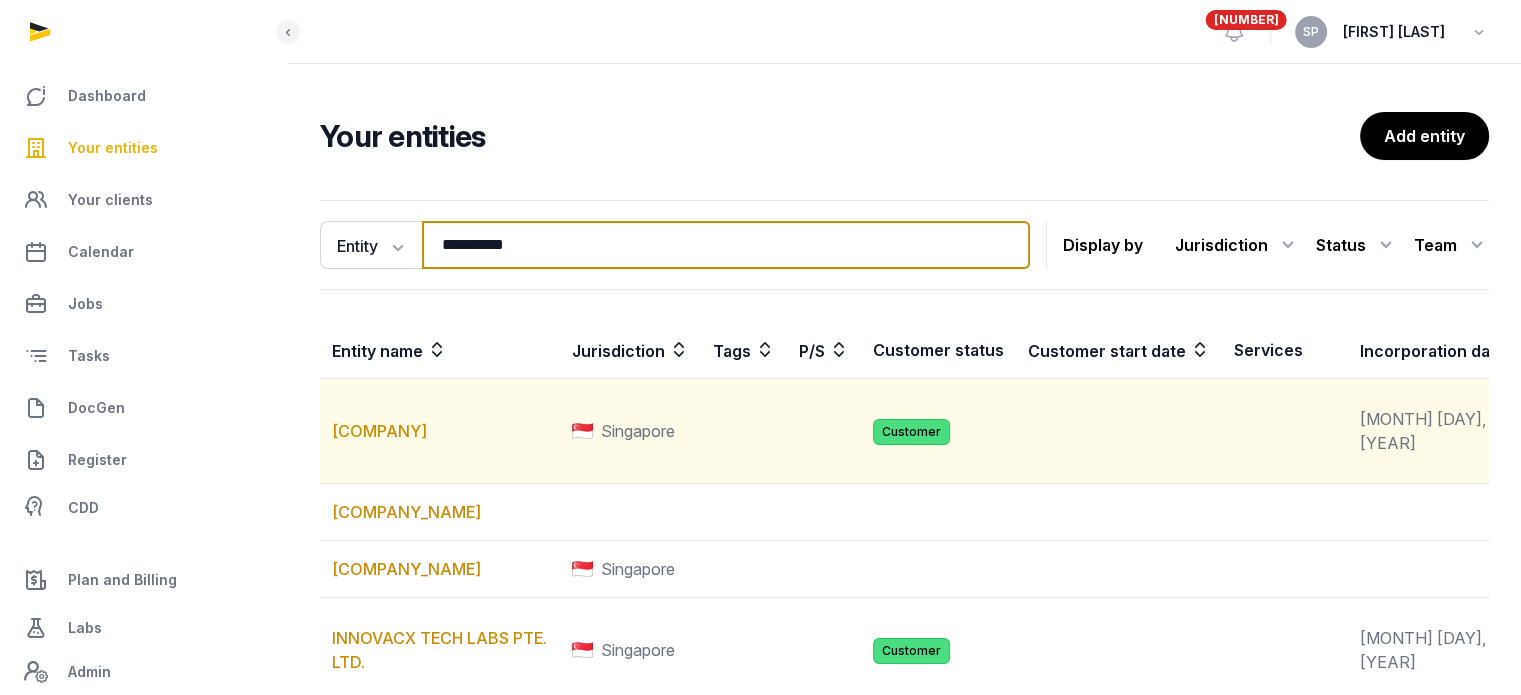 type on "**********" 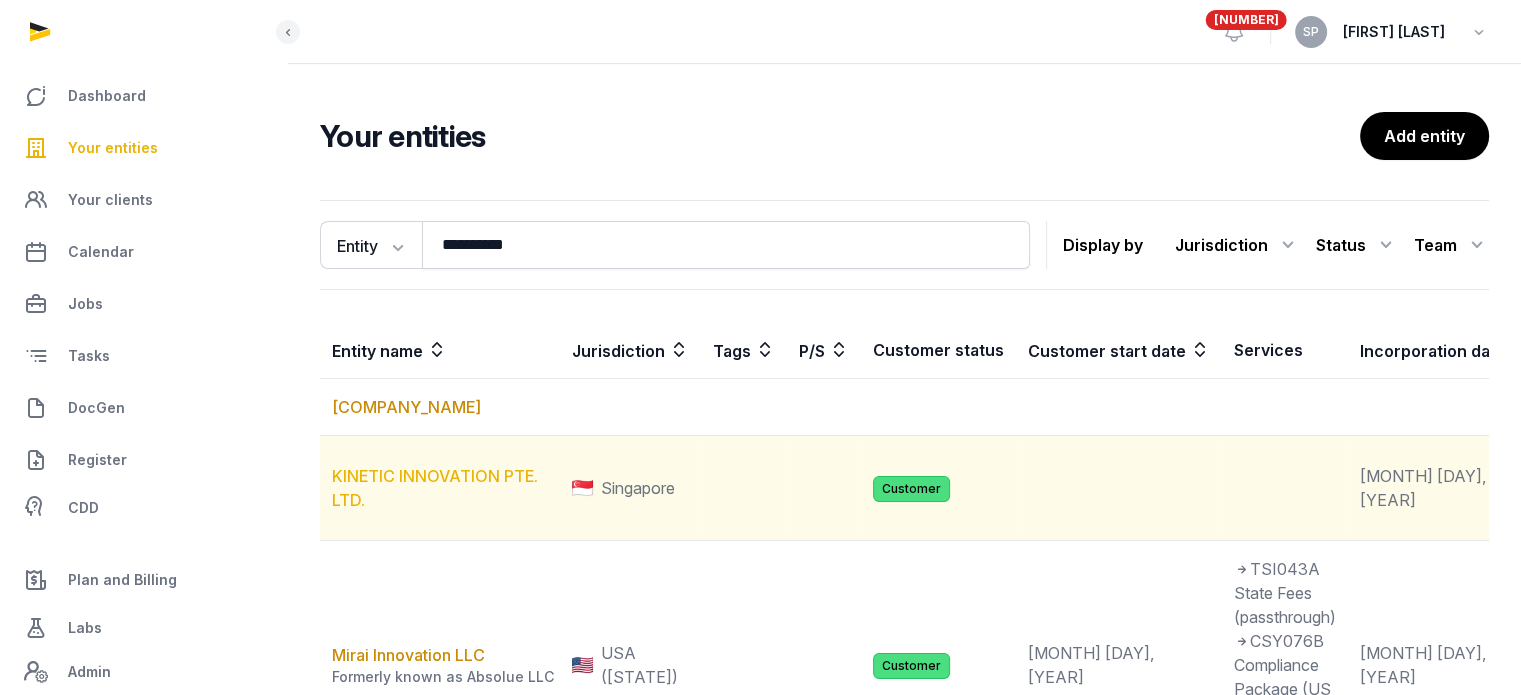 click on "KINETIC INNOVATION PTE. LTD." at bounding box center [435, 488] 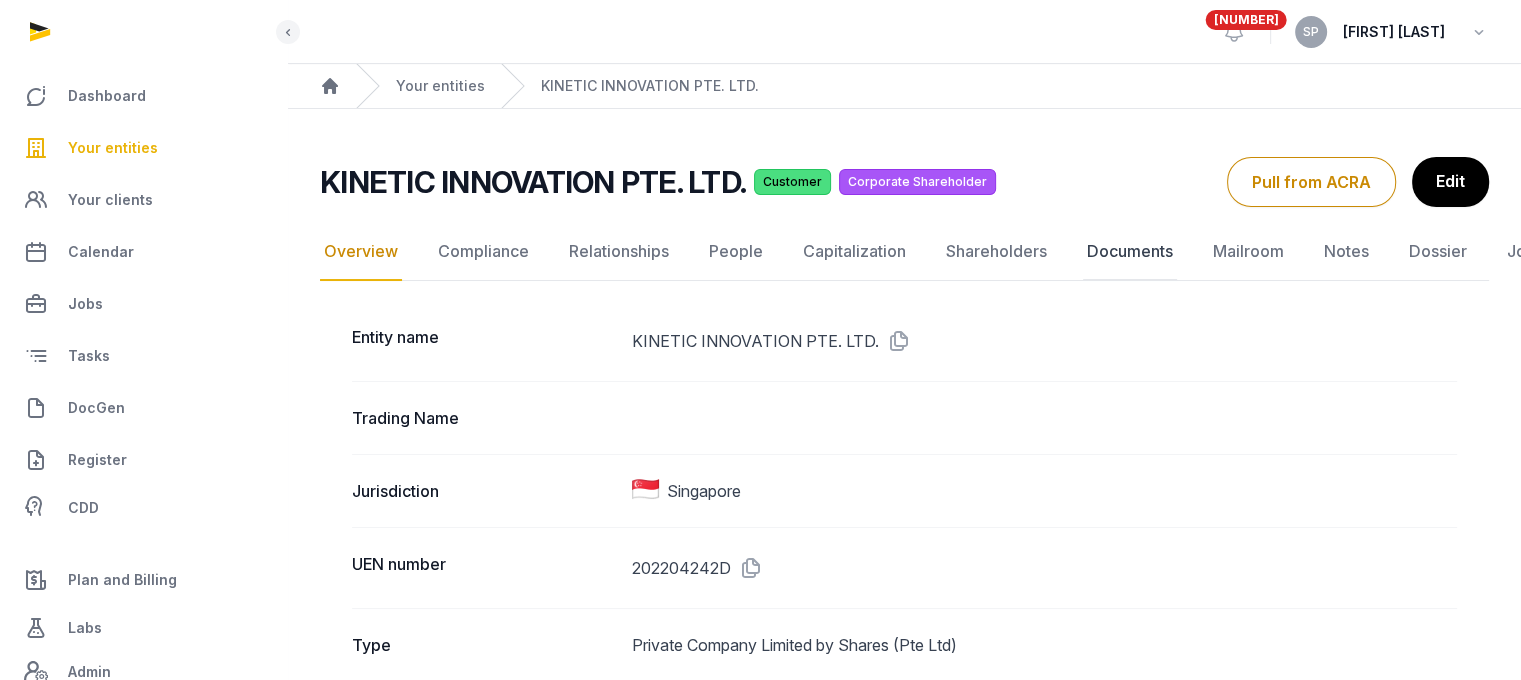 click on "Documents" 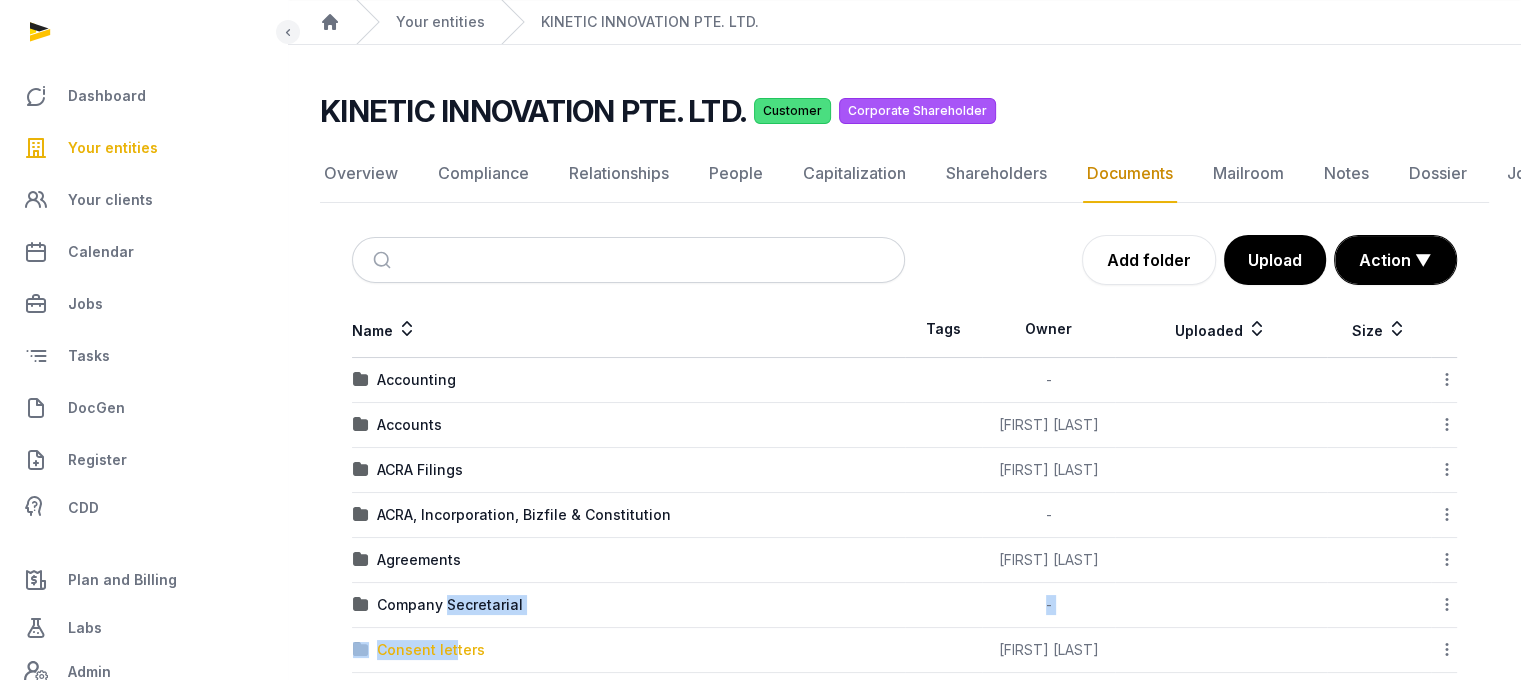 scroll, scrollTop: 83, scrollLeft: 0, axis: vertical 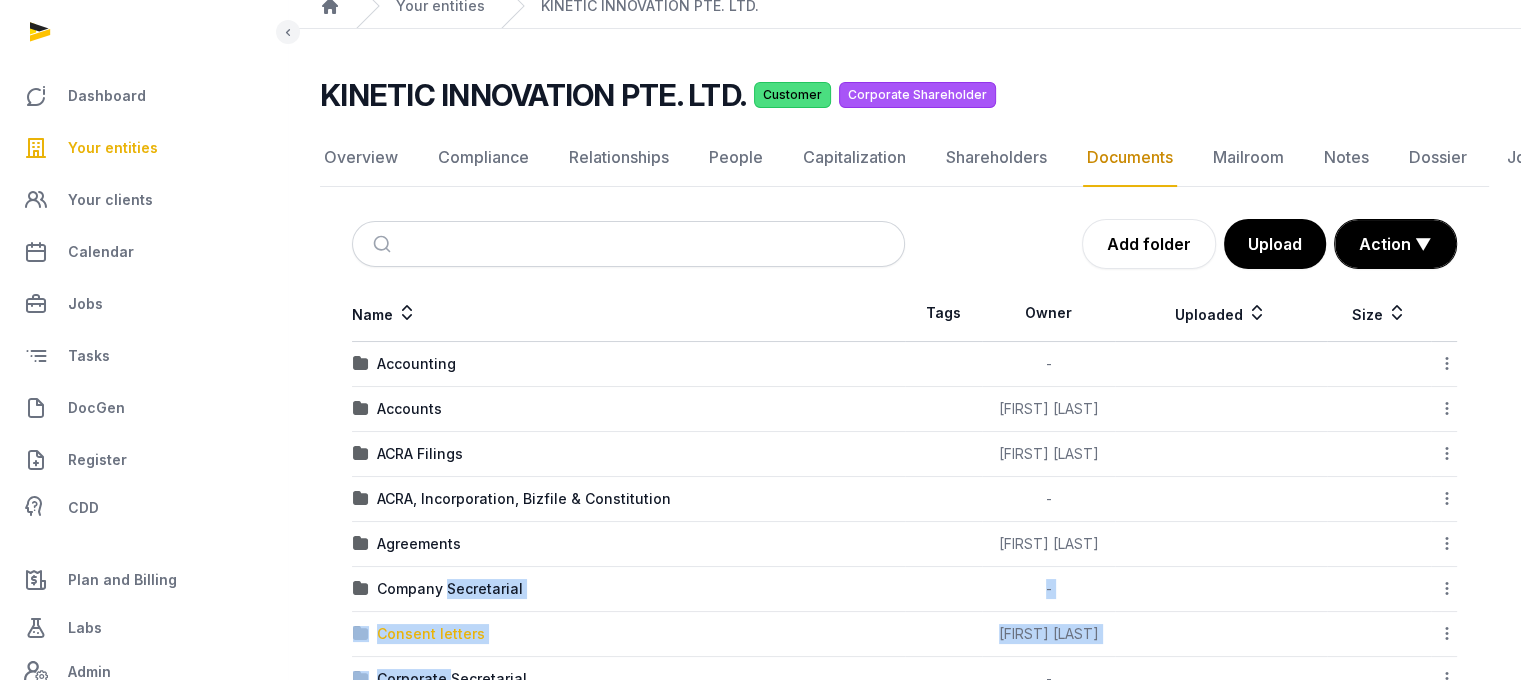 drag, startPoint x: 448, startPoint y: 678, endPoint x: 452, endPoint y: 666, distance: 12.649111 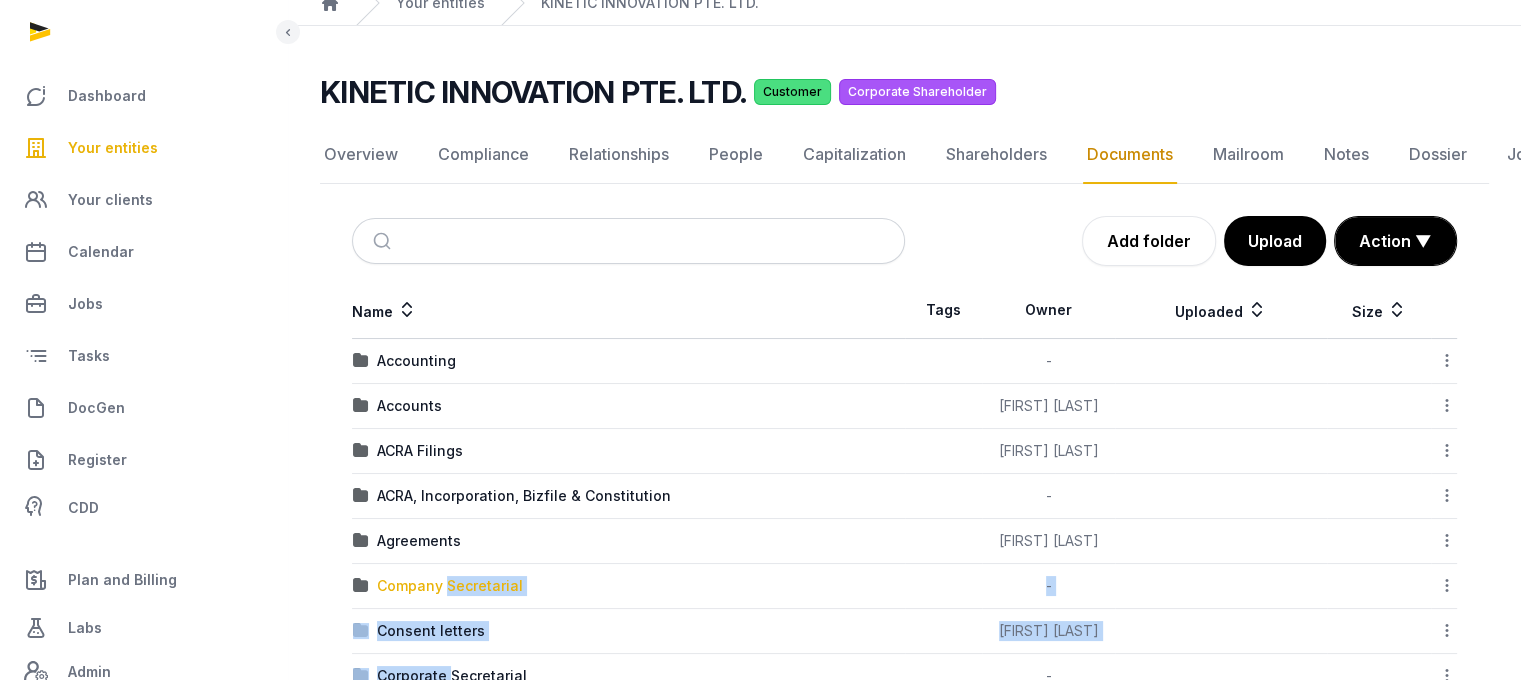 click on "Company Secretarial" at bounding box center [450, 586] 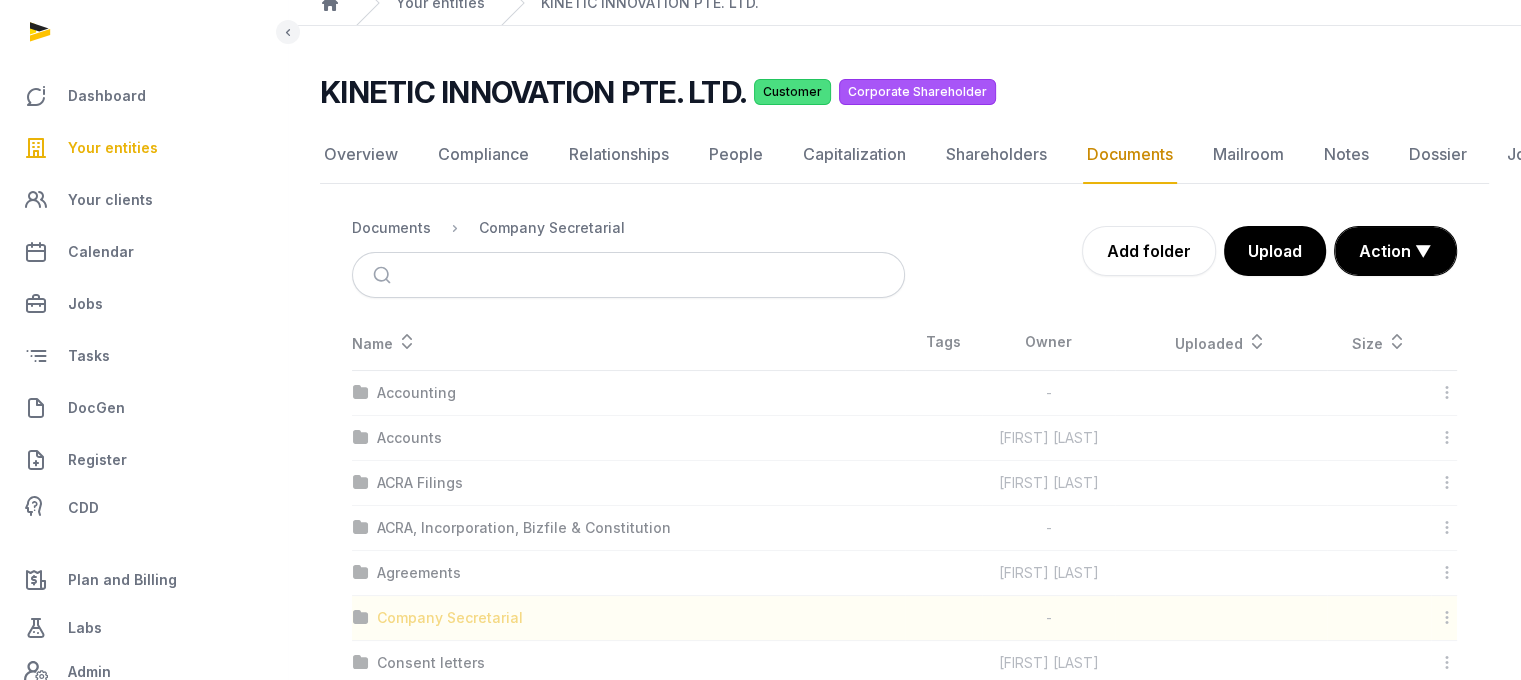 scroll, scrollTop: 15, scrollLeft: 0, axis: vertical 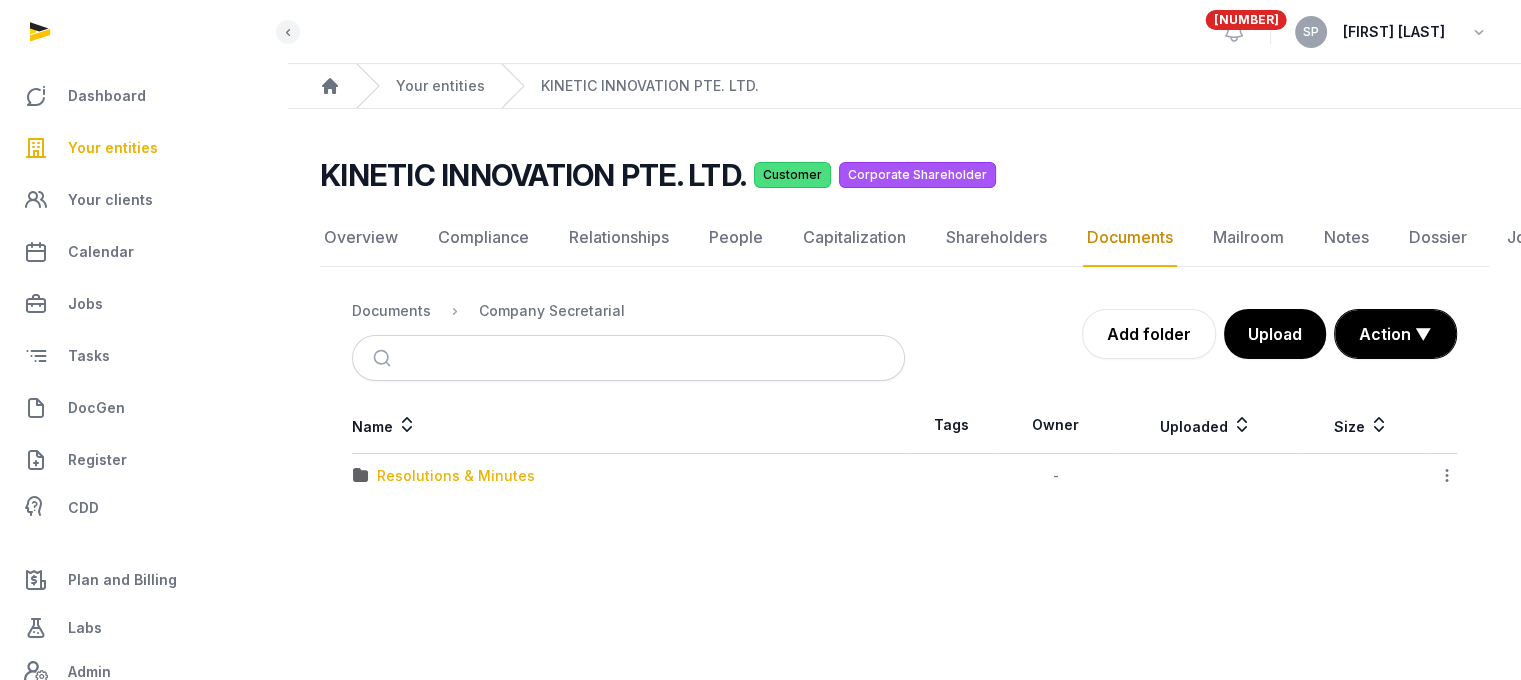 click on "Resolutions & Minutes" at bounding box center [456, 476] 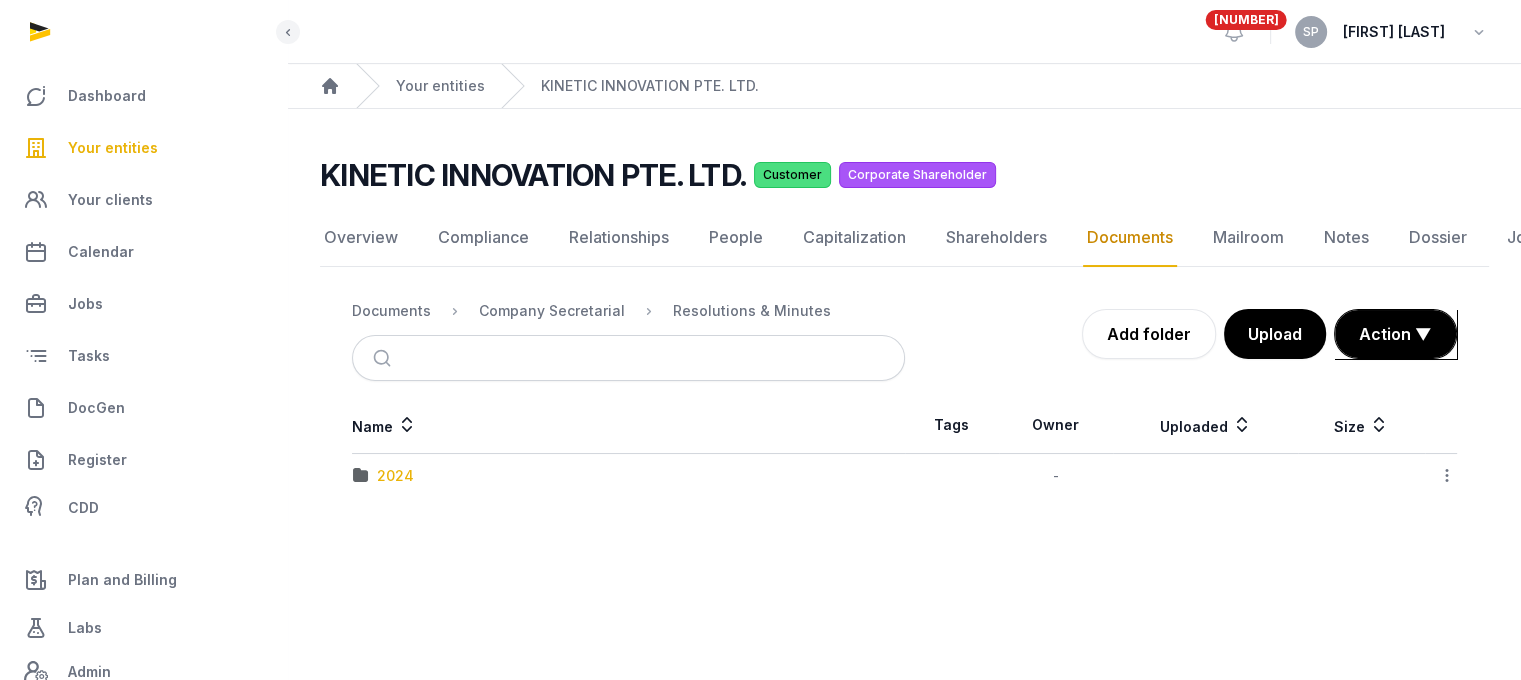 click on "2024" at bounding box center (395, 476) 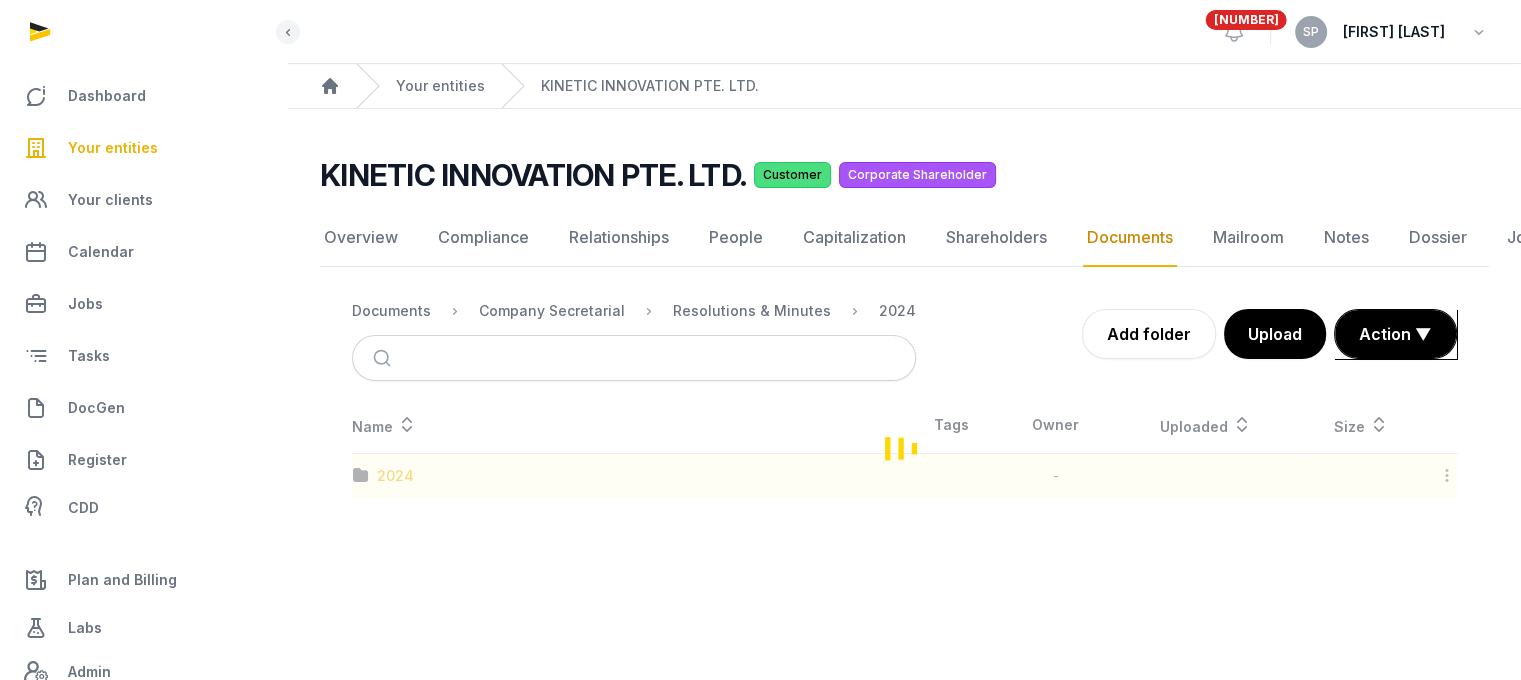 scroll, scrollTop: 83, scrollLeft: 0, axis: vertical 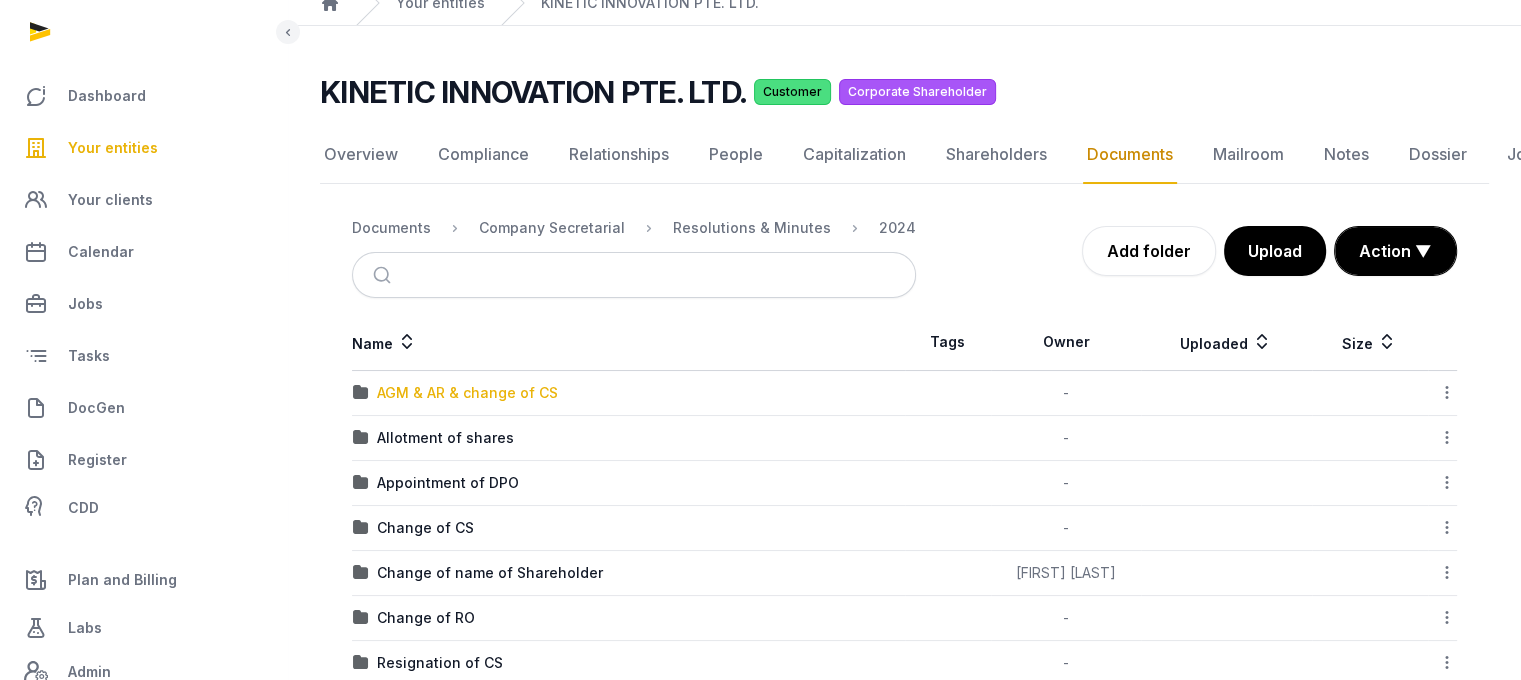 click on "AGM & AR & change of CS" at bounding box center [467, 393] 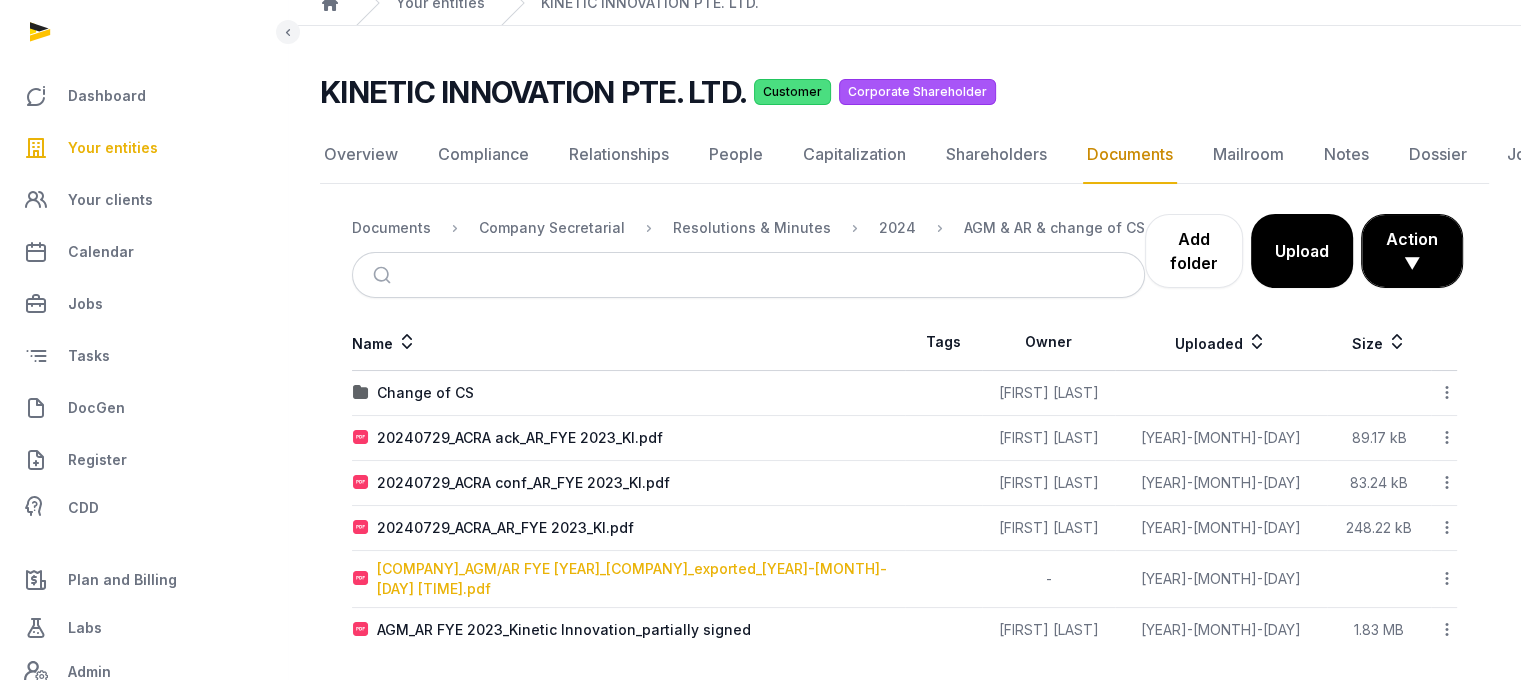 click on "KINETIC INNOVATION PTE. LTD._AGM/AR FYE 2023_Kinetic Innovation_exported_2024-07-25 2.52.36 PM" at bounding box center (640, 579) 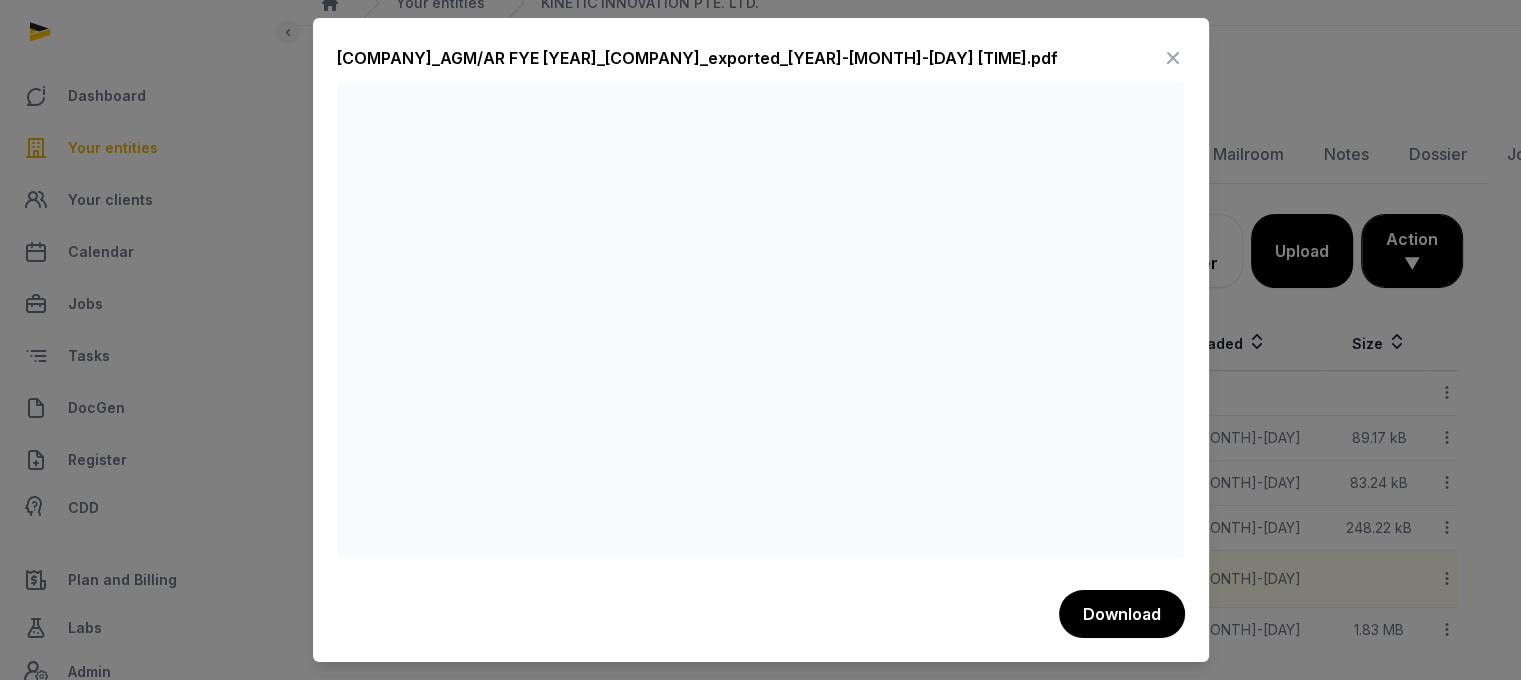 click at bounding box center [1173, 58] 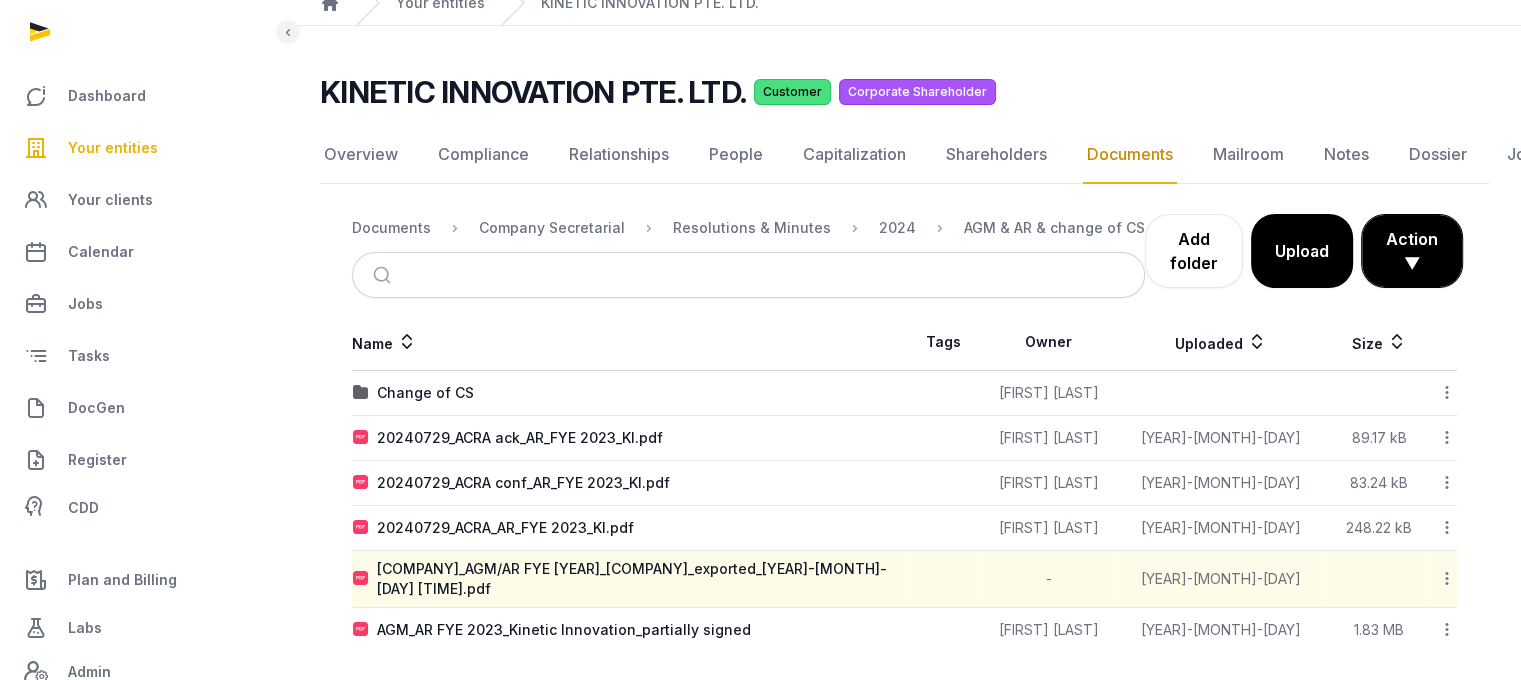 click on "AGM_AR FYE 2023_Kinetic Innovation_partially signed" at bounding box center (628, 630) 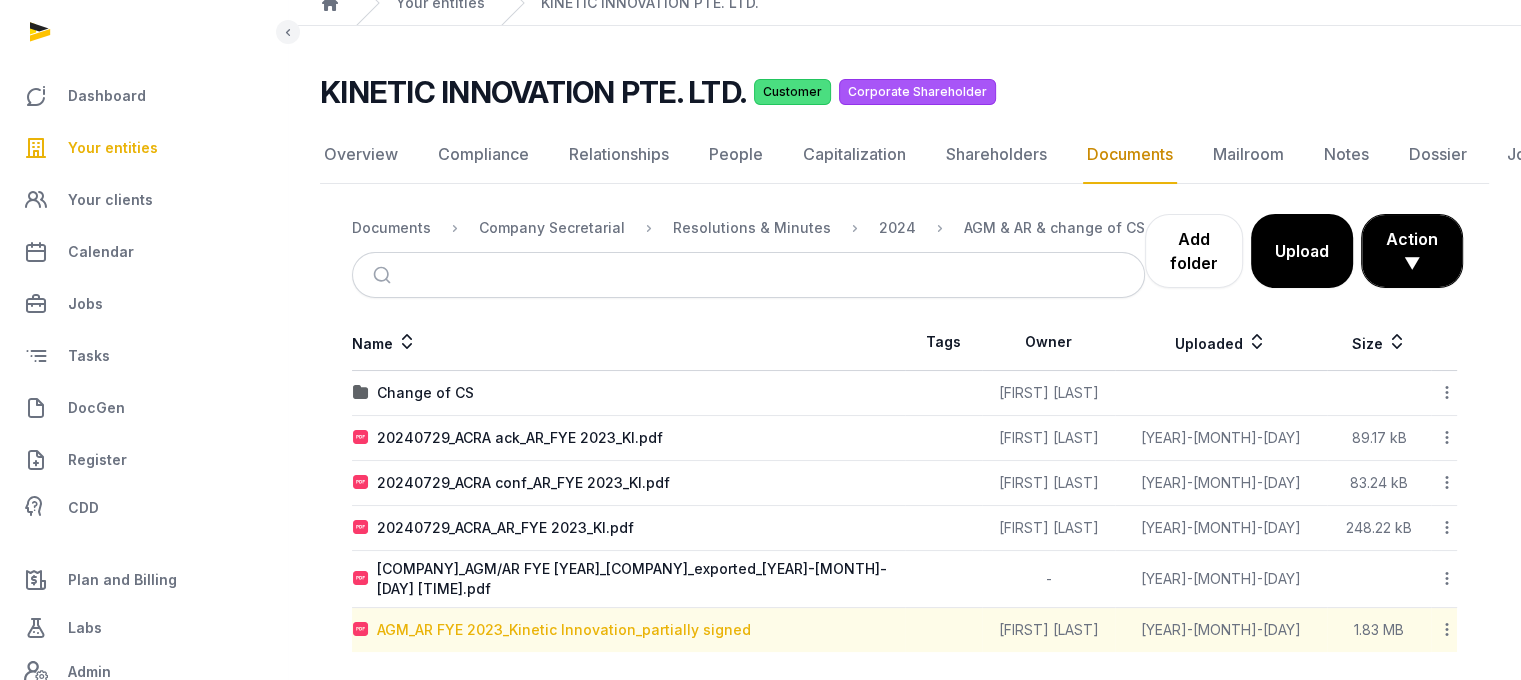 click on "AGM_AR FYE 2023_Kinetic Innovation_partially signed" at bounding box center (564, 630) 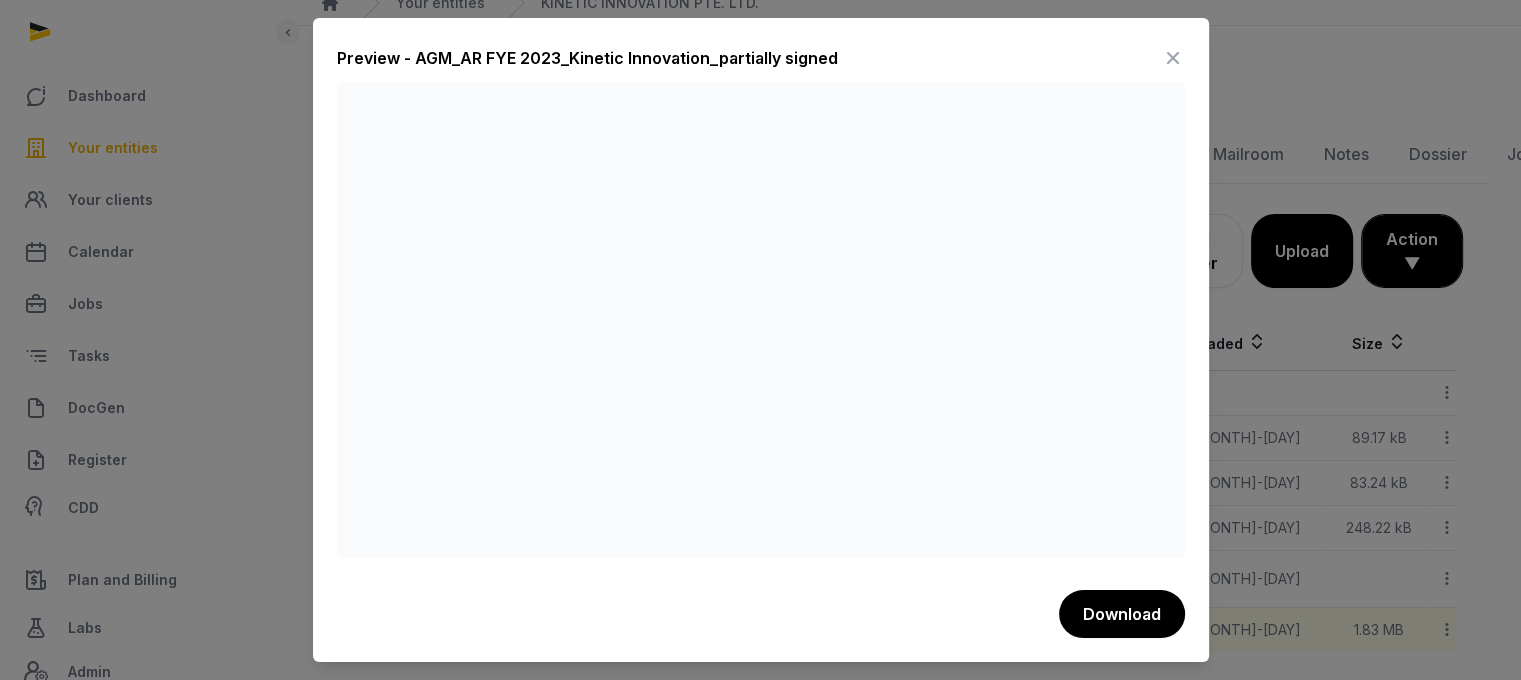 click at bounding box center [1173, 58] 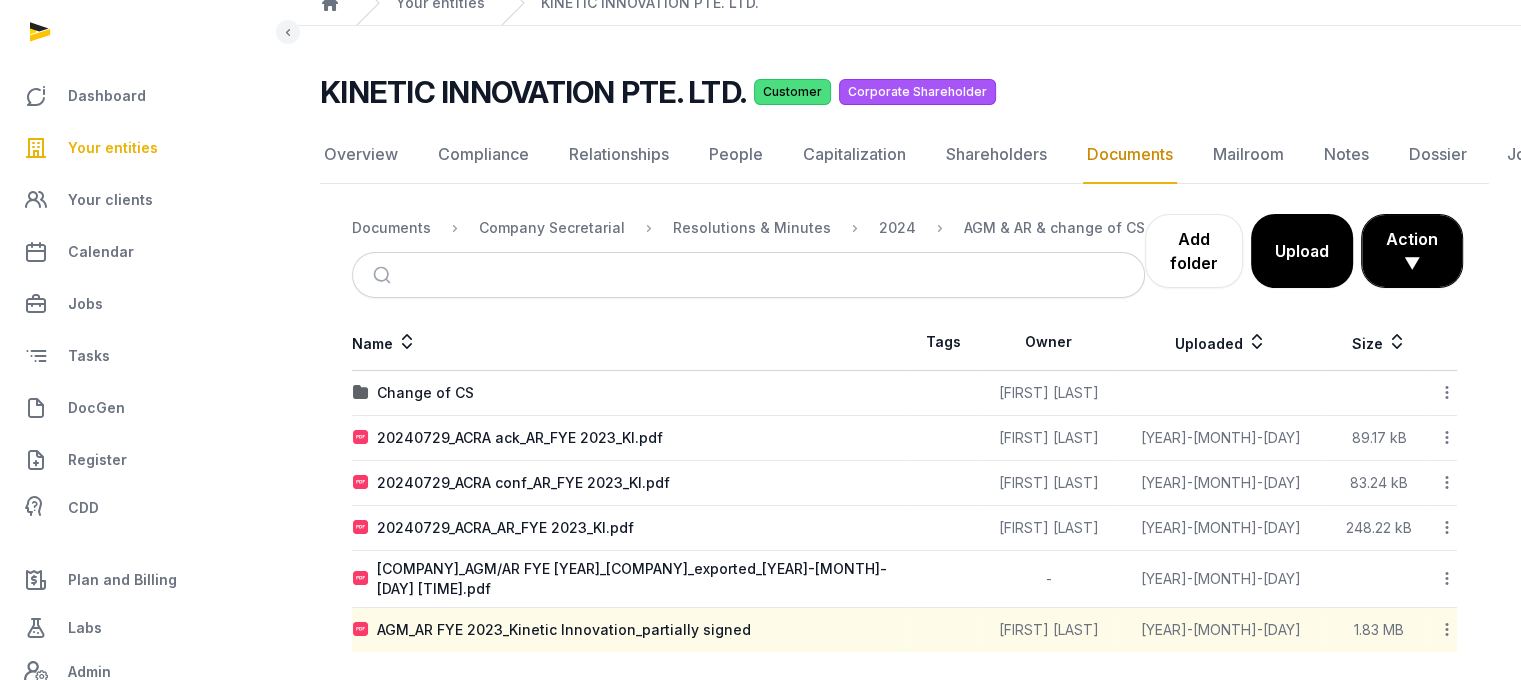 click on "Your entities" at bounding box center [143, 148] 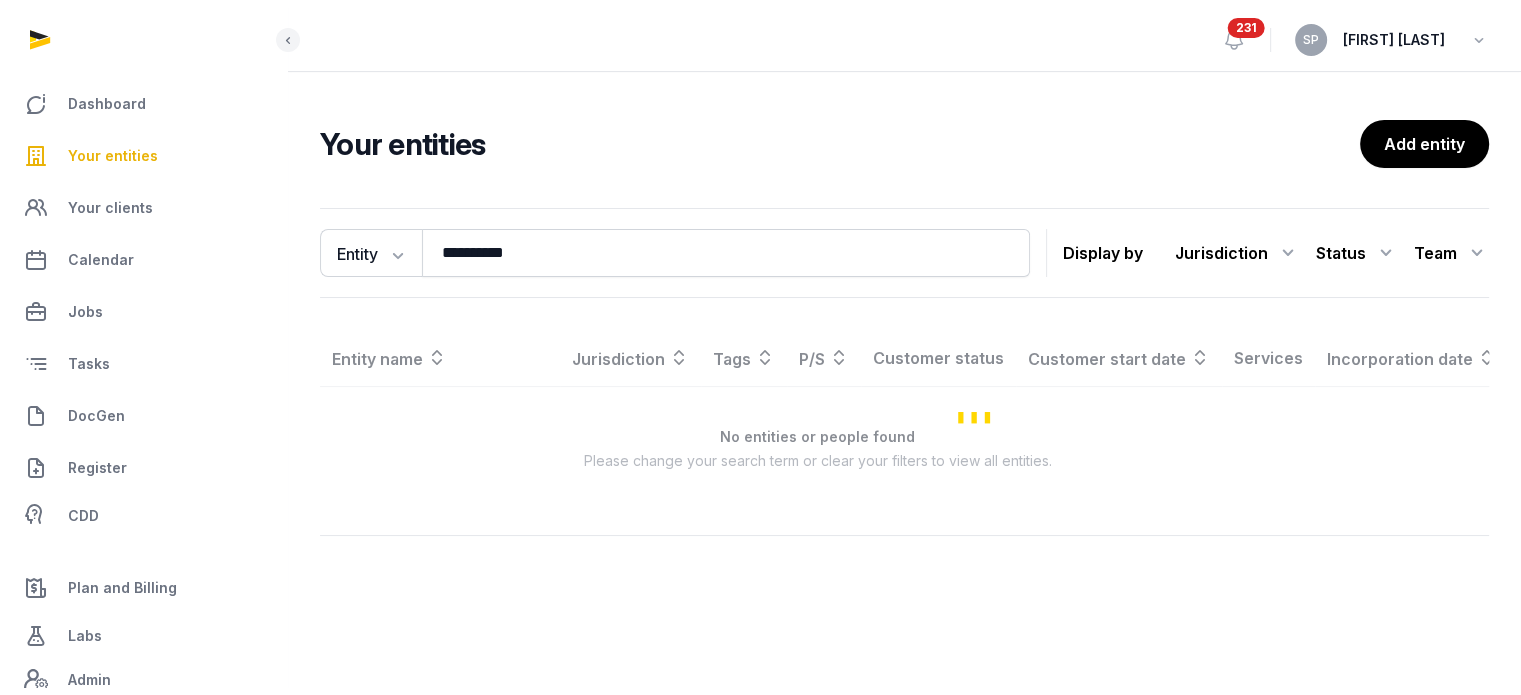 scroll, scrollTop: 0, scrollLeft: 0, axis: both 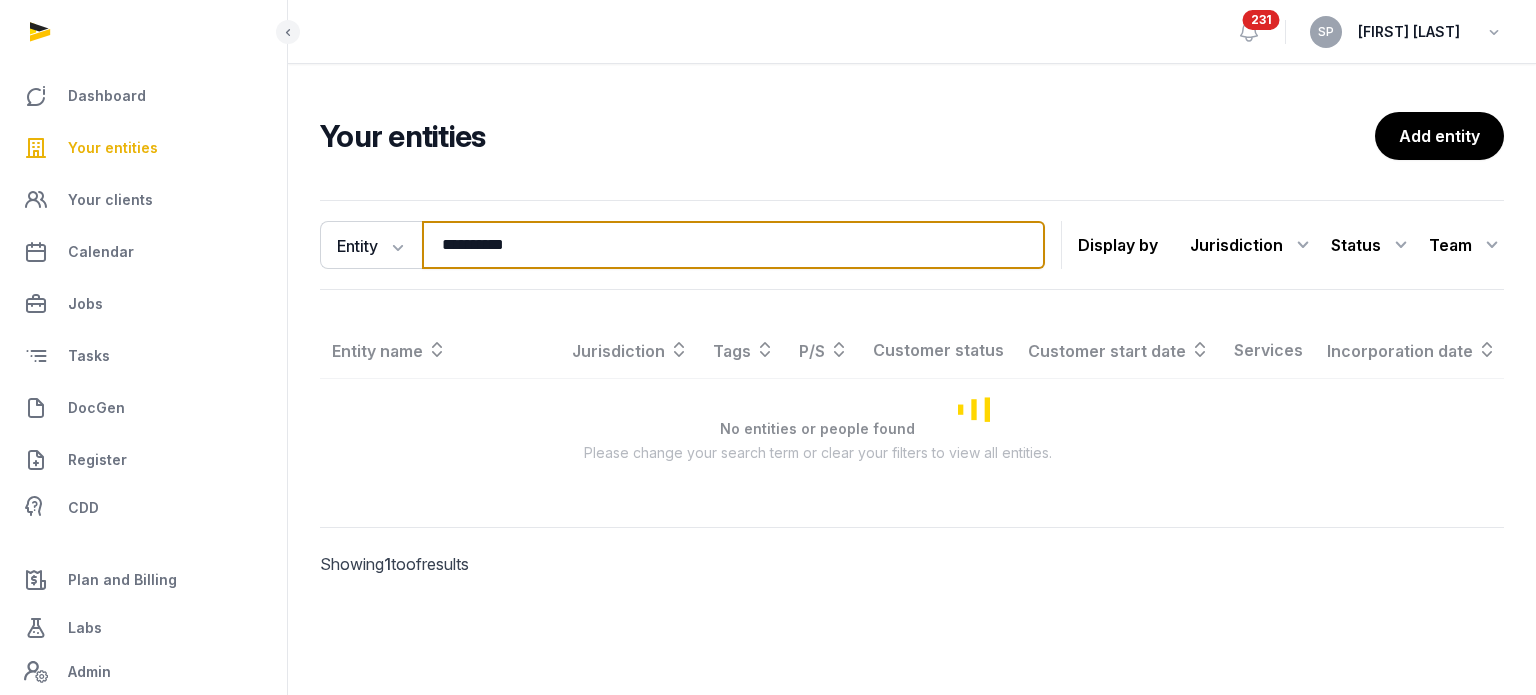click on "**********" at bounding box center (733, 245) 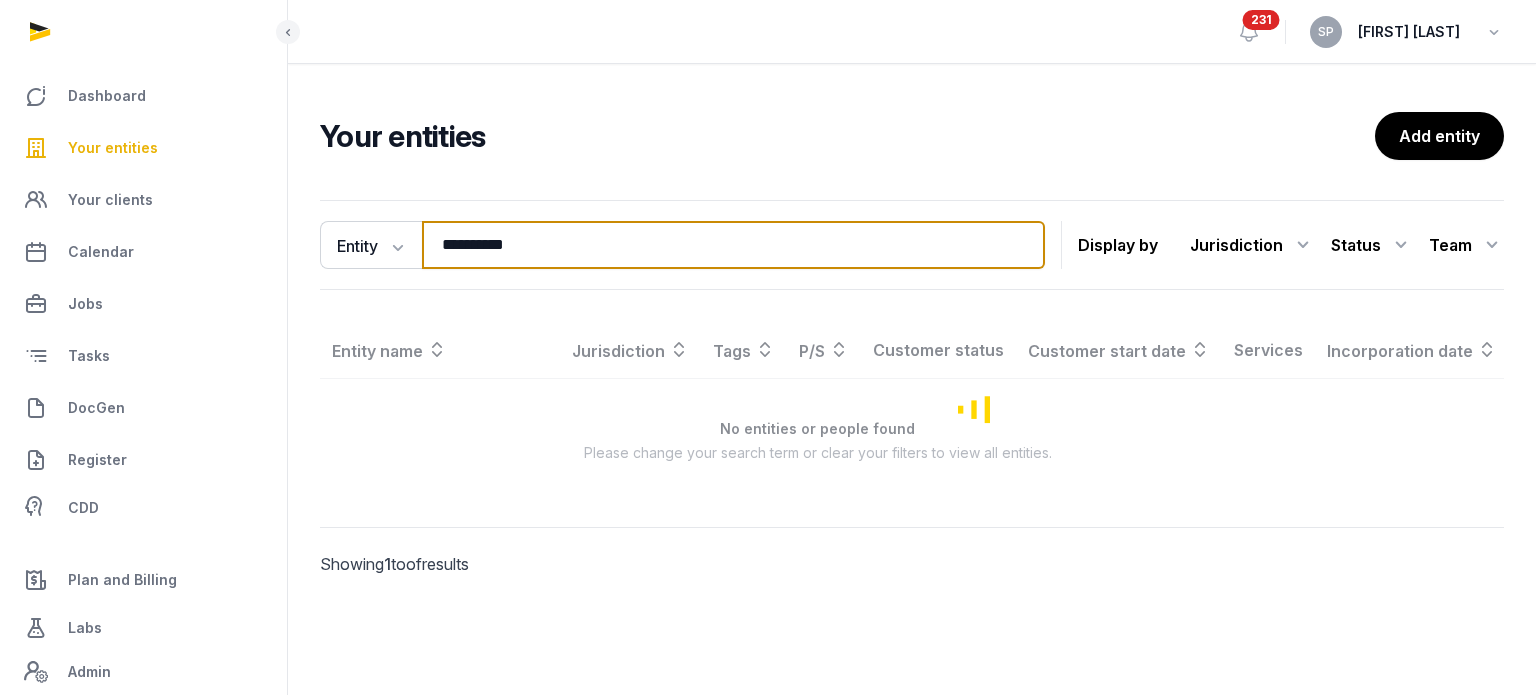 click on "**********" at bounding box center (733, 245) 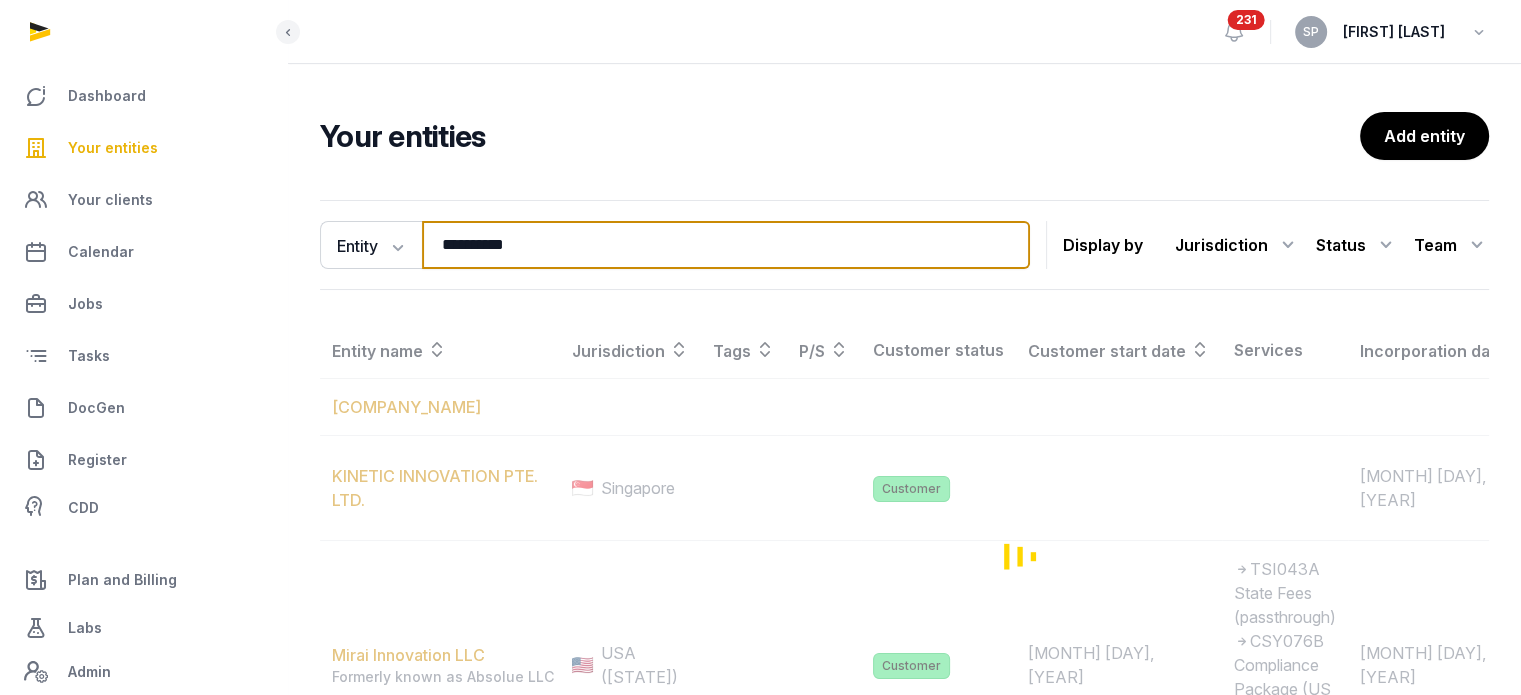 click on "**********" at bounding box center [726, 245] 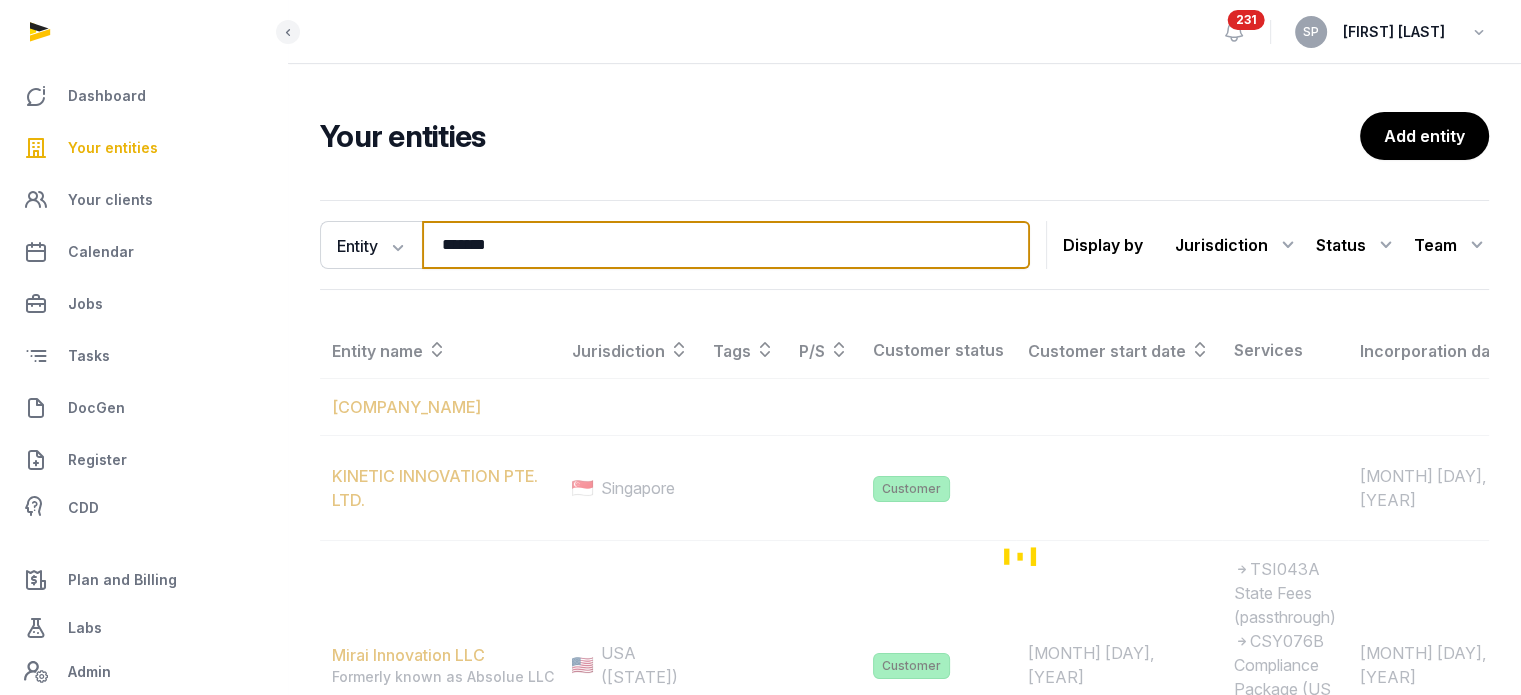 type on "*******" 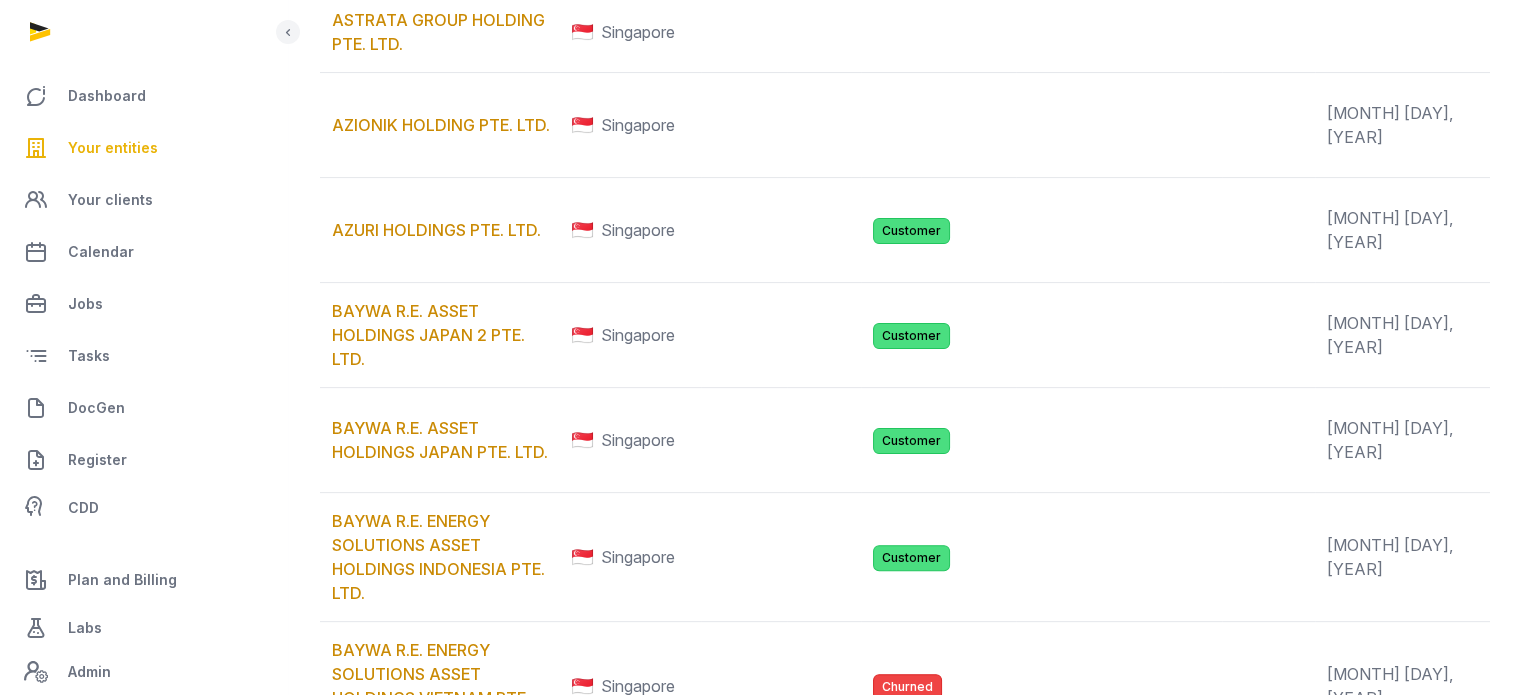 scroll, scrollTop: 832, scrollLeft: 0, axis: vertical 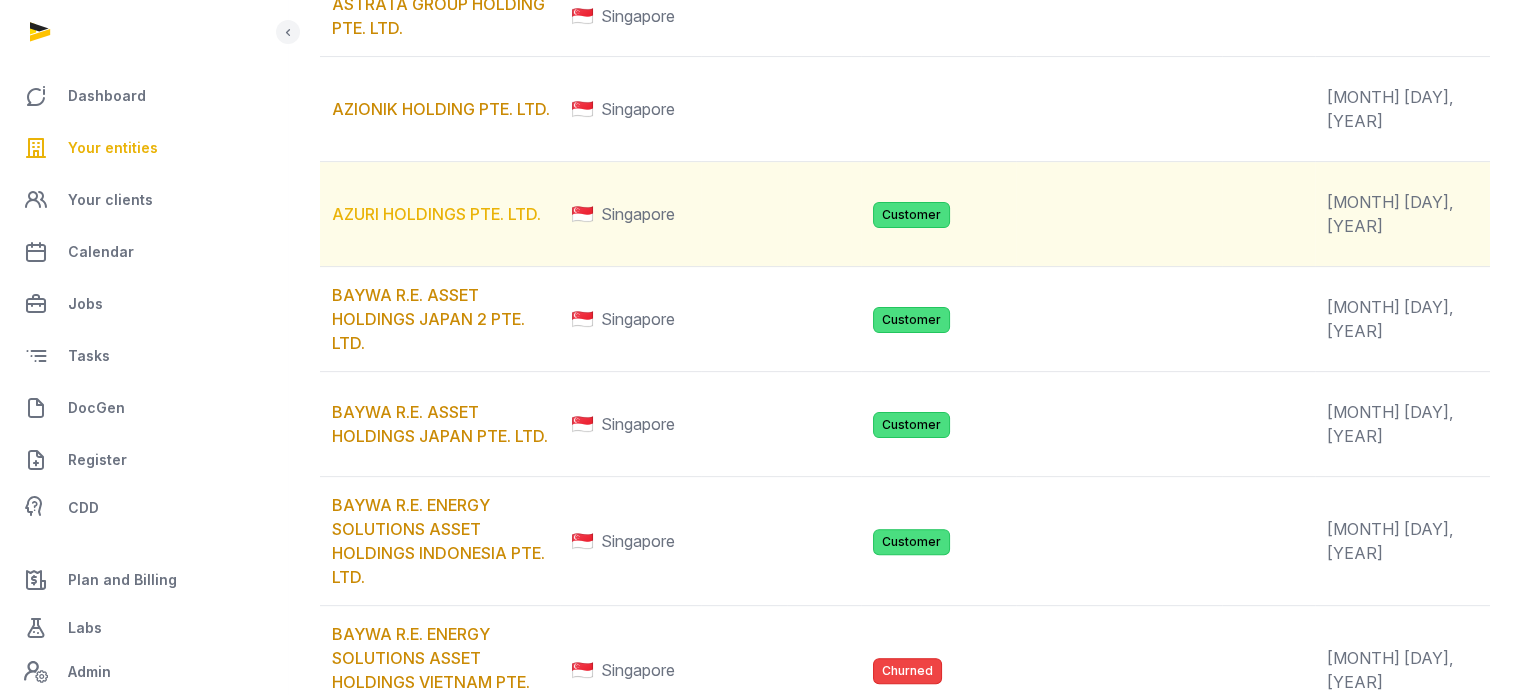 click on "AZURI HOLDINGS PTE. LTD." at bounding box center [436, 214] 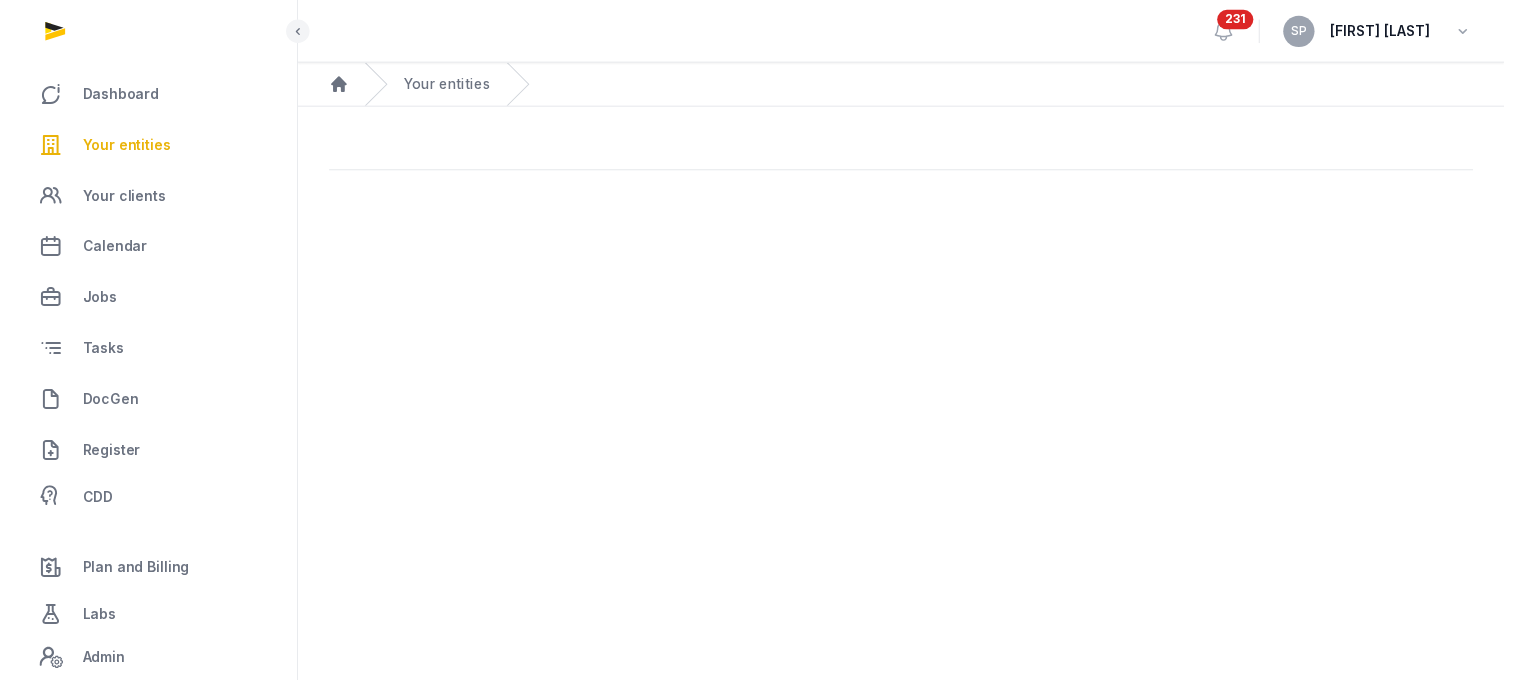 scroll, scrollTop: 0, scrollLeft: 0, axis: both 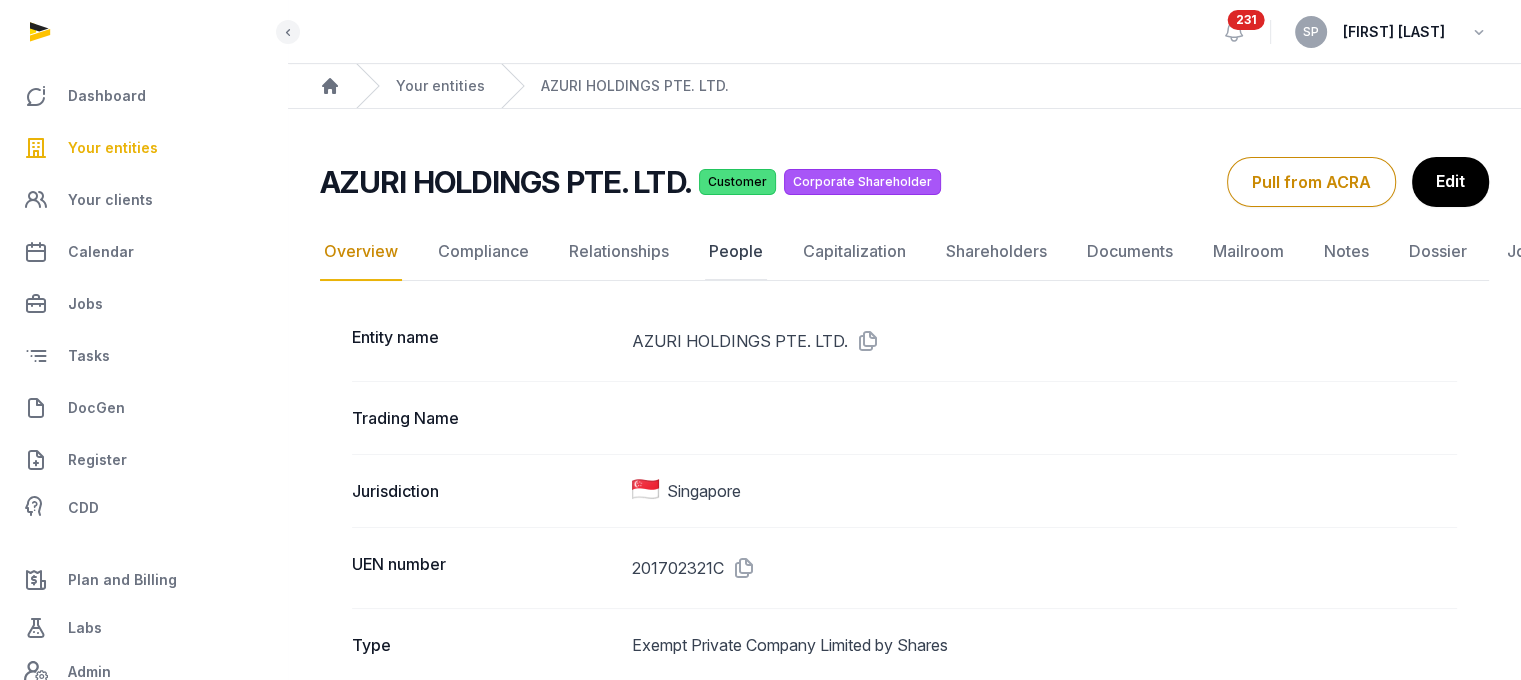 click on "People" 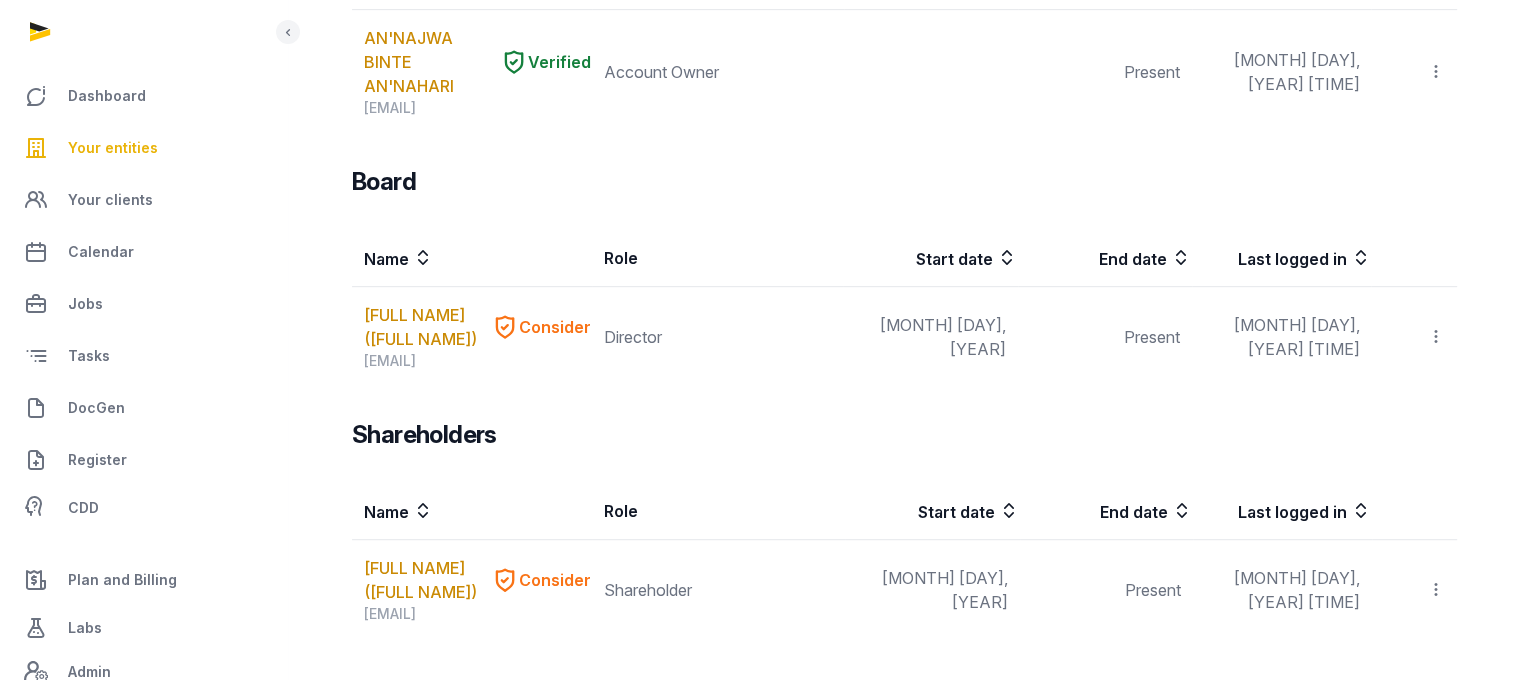 scroll, scrollTop: 1197, scrollLeft: 0, axis: vertical 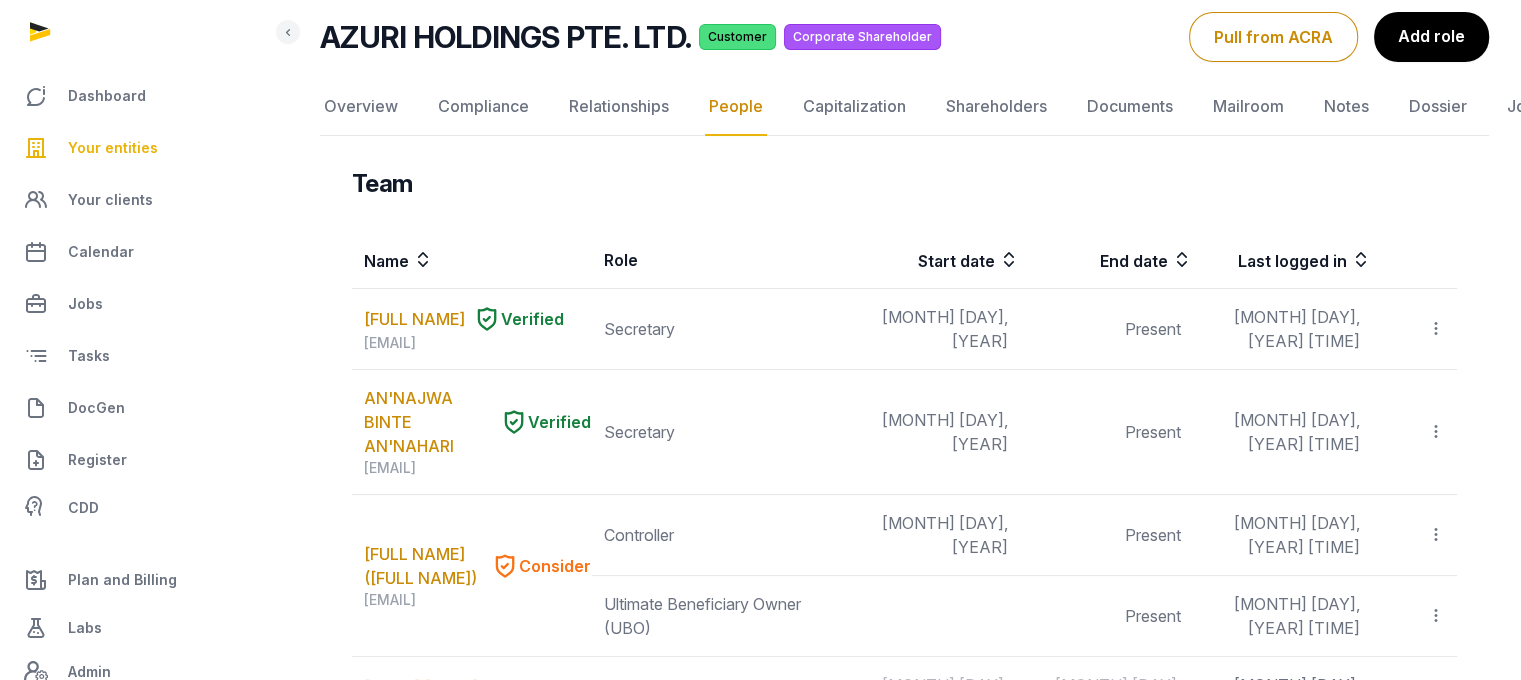 click on "Your entities" at bounding box center (113, 148) 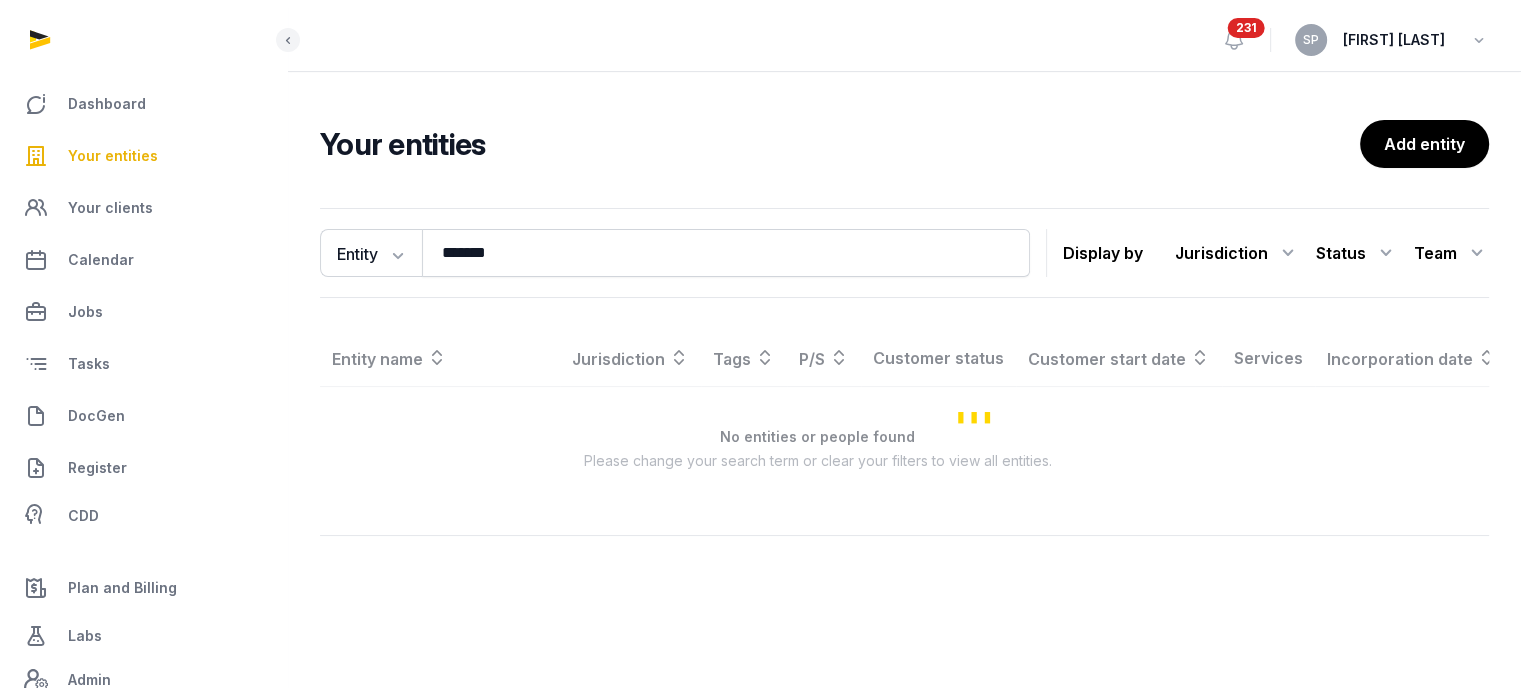 scroll, scrollTop: 0, scrollLeft: 0, axis: both 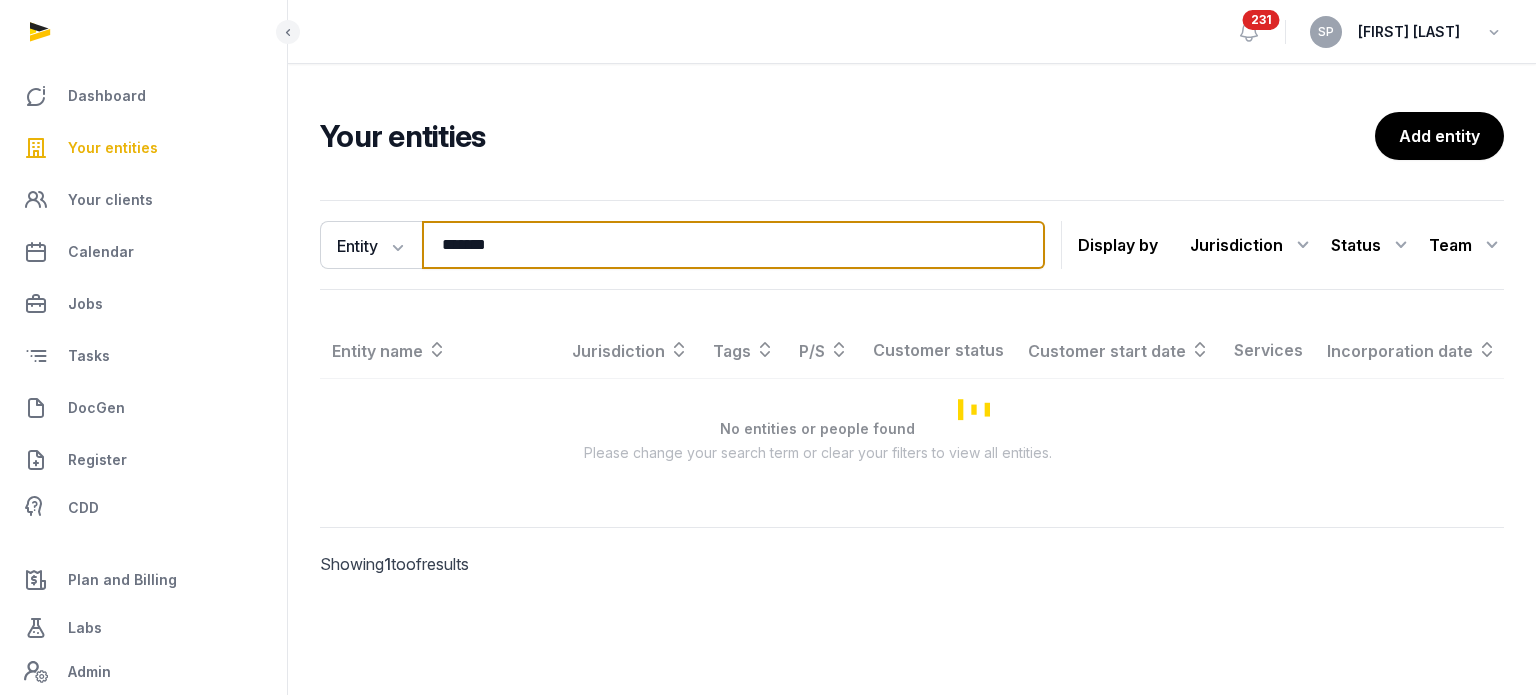 click on "*******" at bounding box center [733, 245] 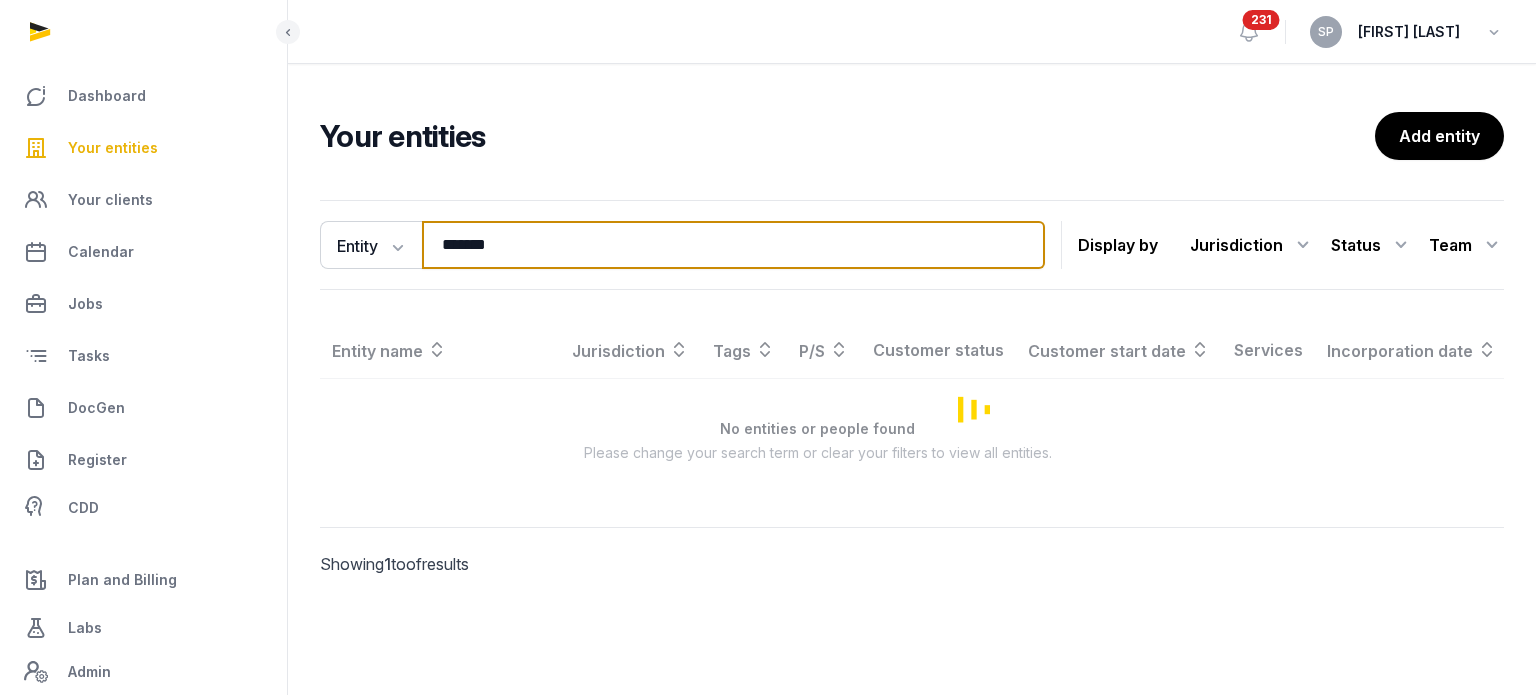 click on "*******" at bounding box center (733, 245) 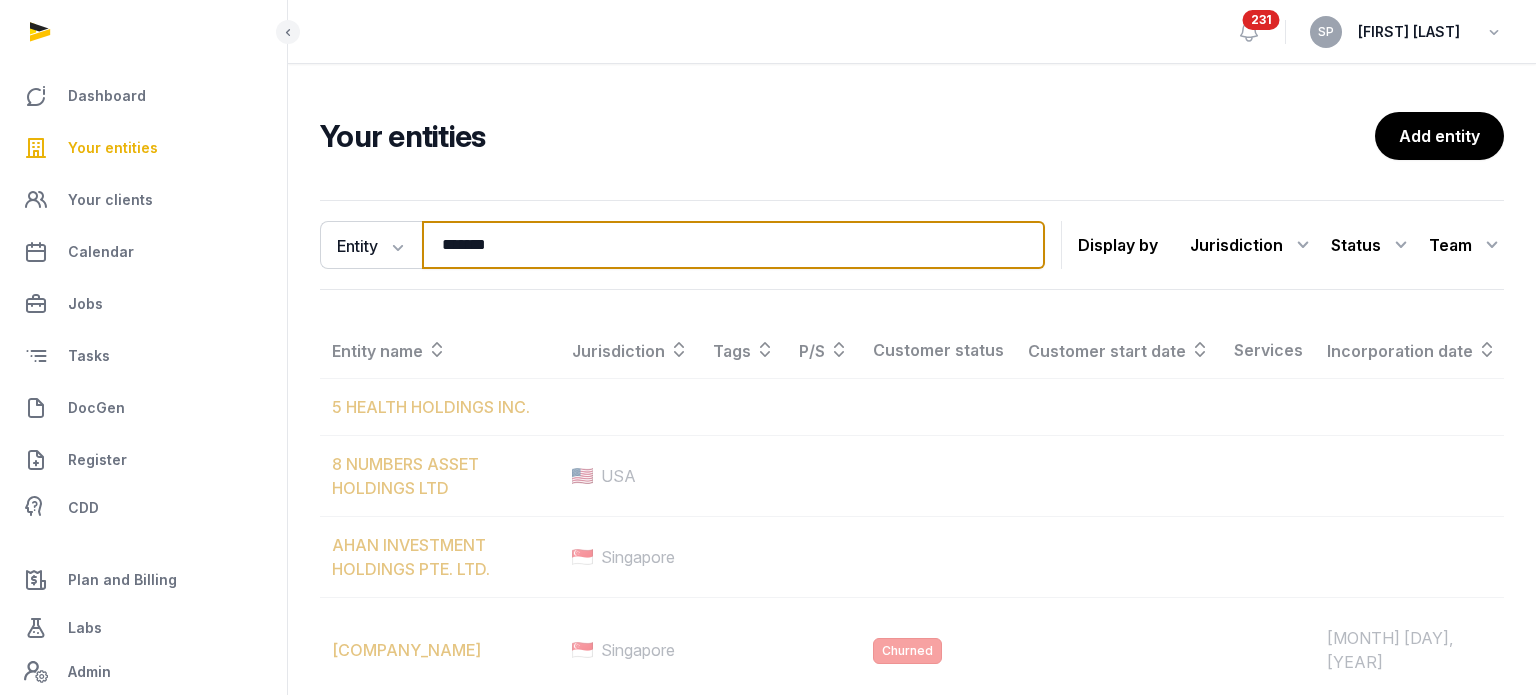 click on "*******" at bounding box center [733, 245] 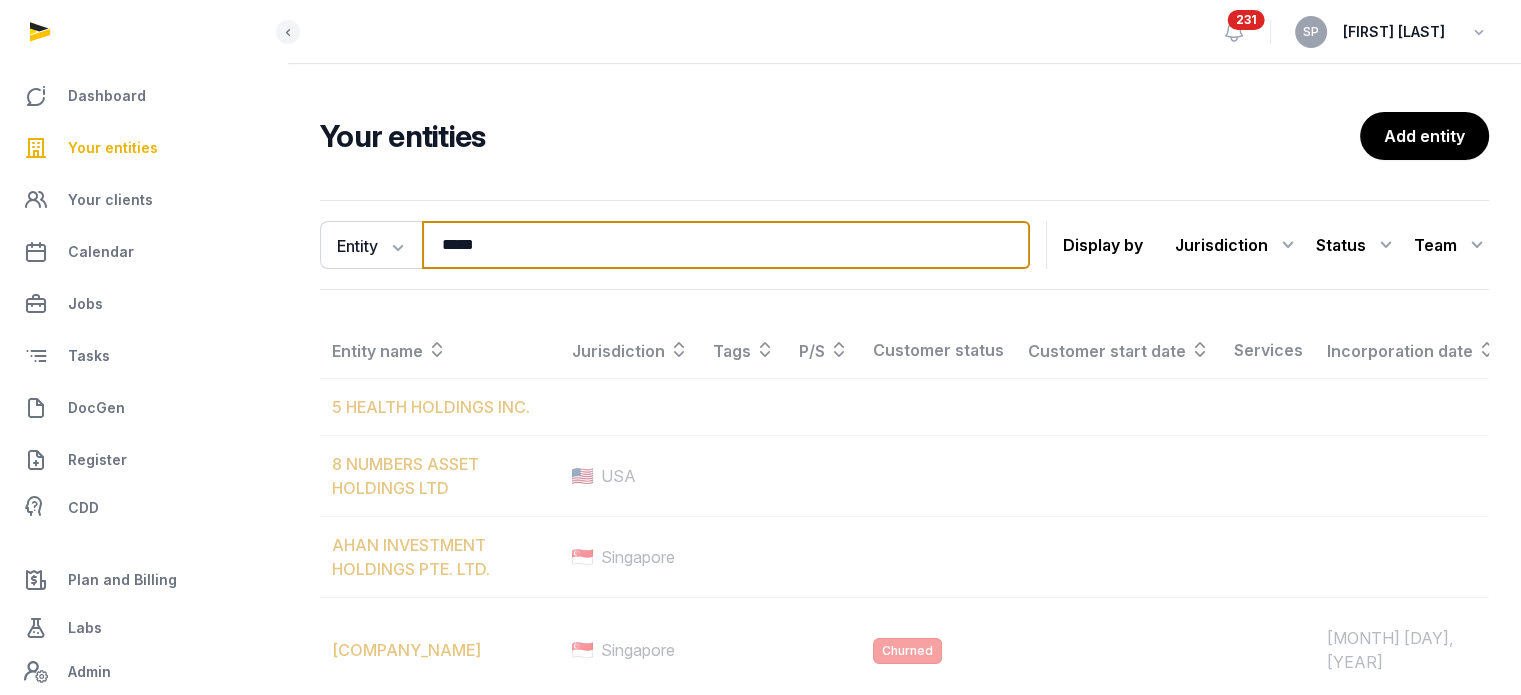 type on "*****" 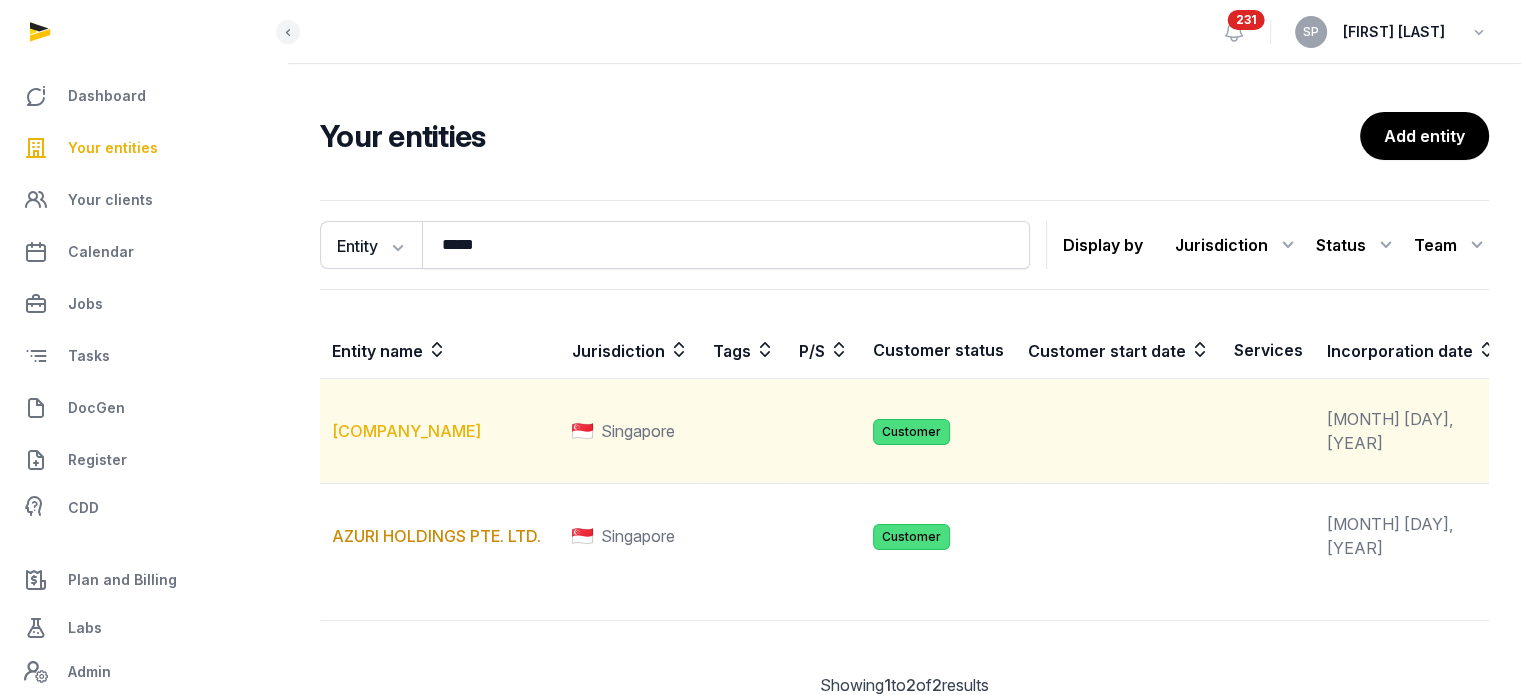 click on "AZURI ENGINEERS PTE. LTD." at bounding box center [406, 431] 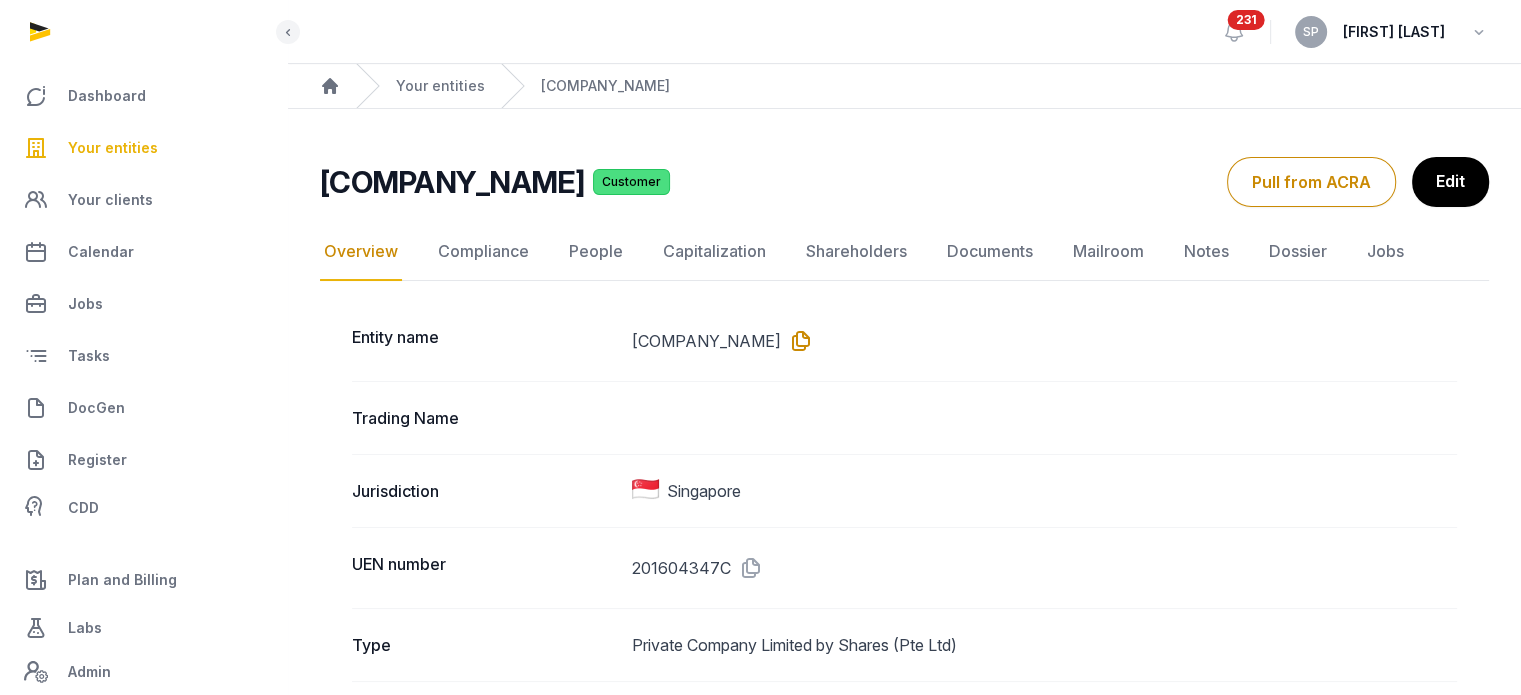 click at bounding box center [797, 341] 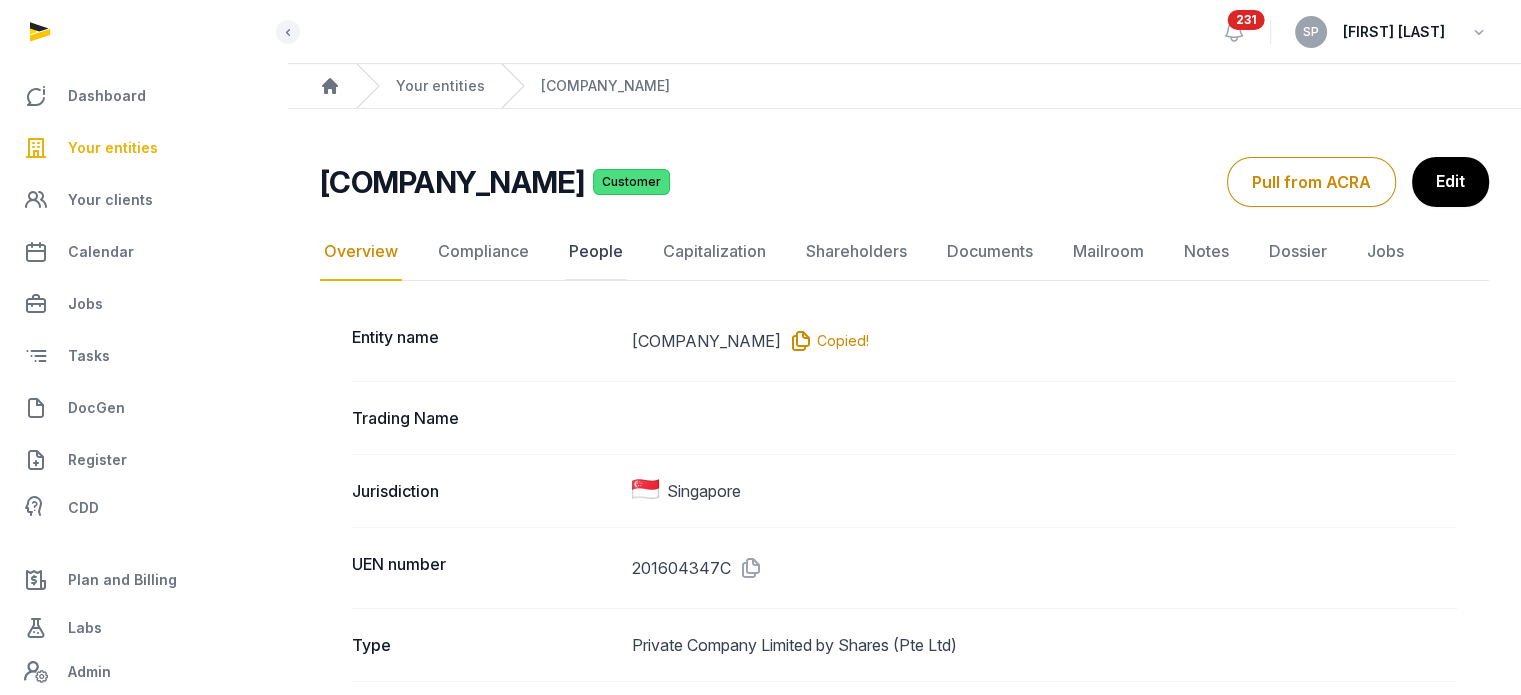 click on "People" 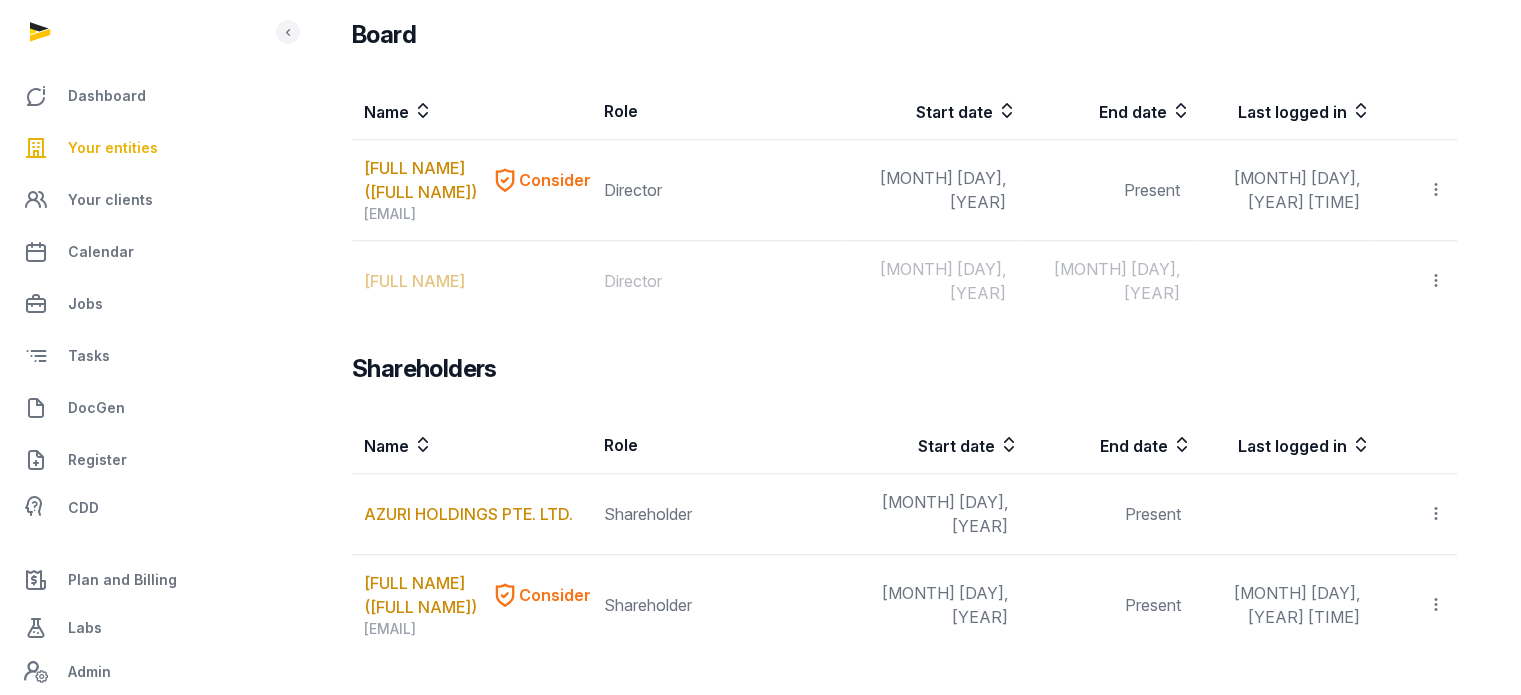 scroll, scrollTop: 1486, scrollLeft: 0, axis: vertical 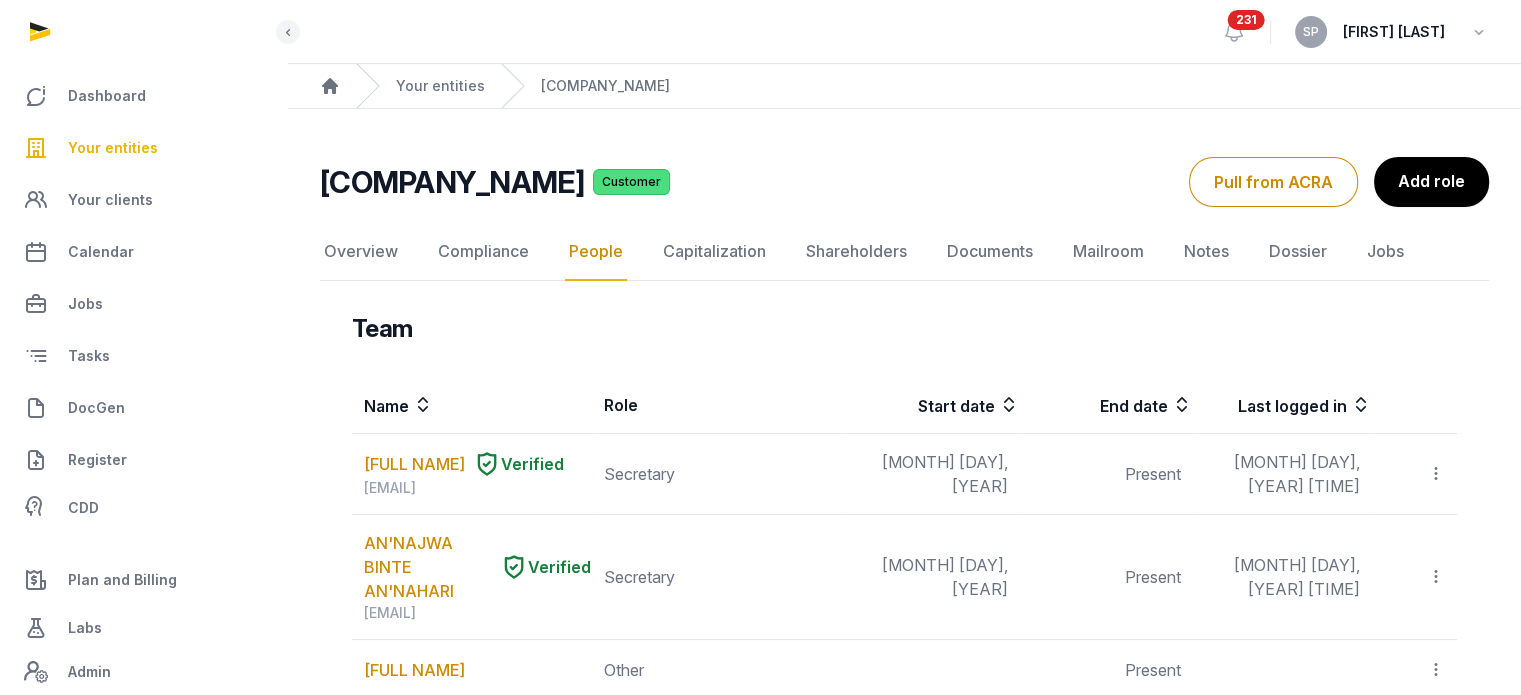 click on "Your entities" at bounding box center [143, 148] 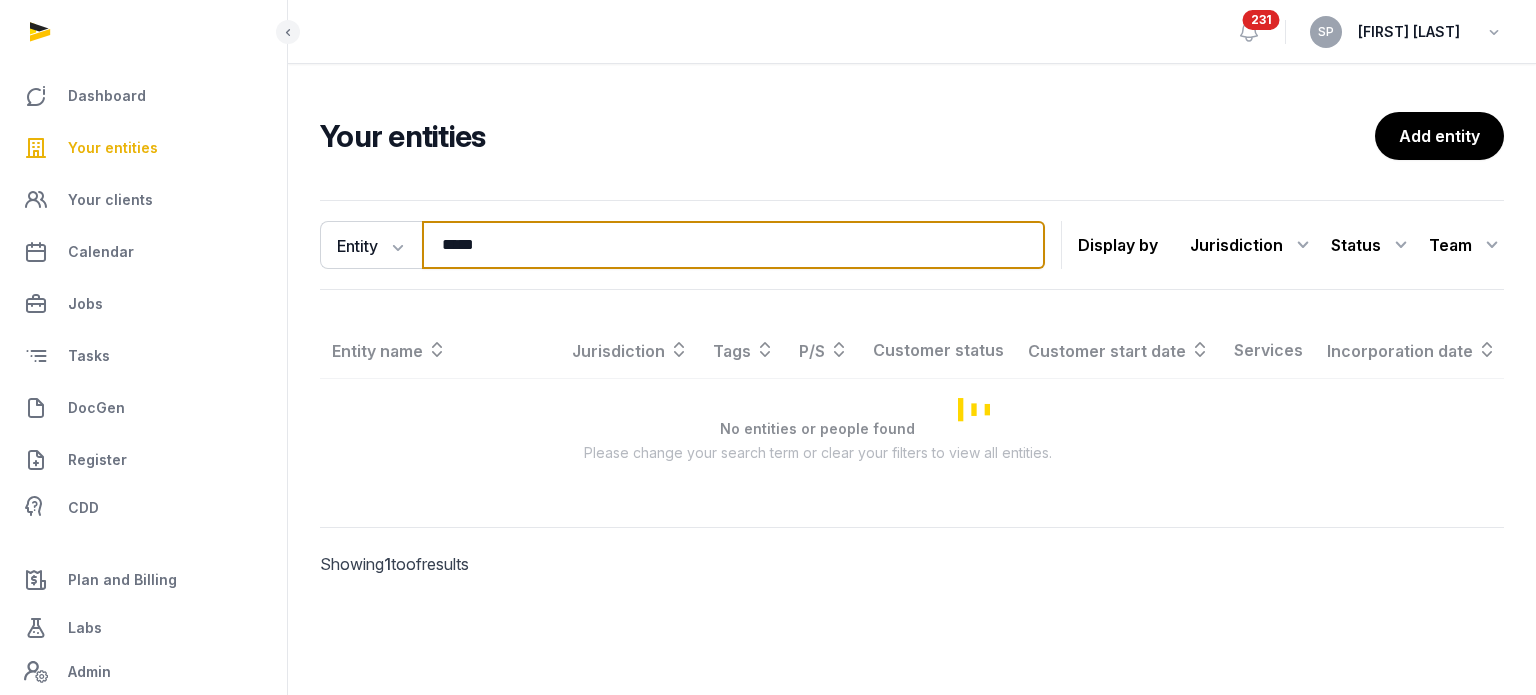 click on "*****" at bounding box center (733, 245) 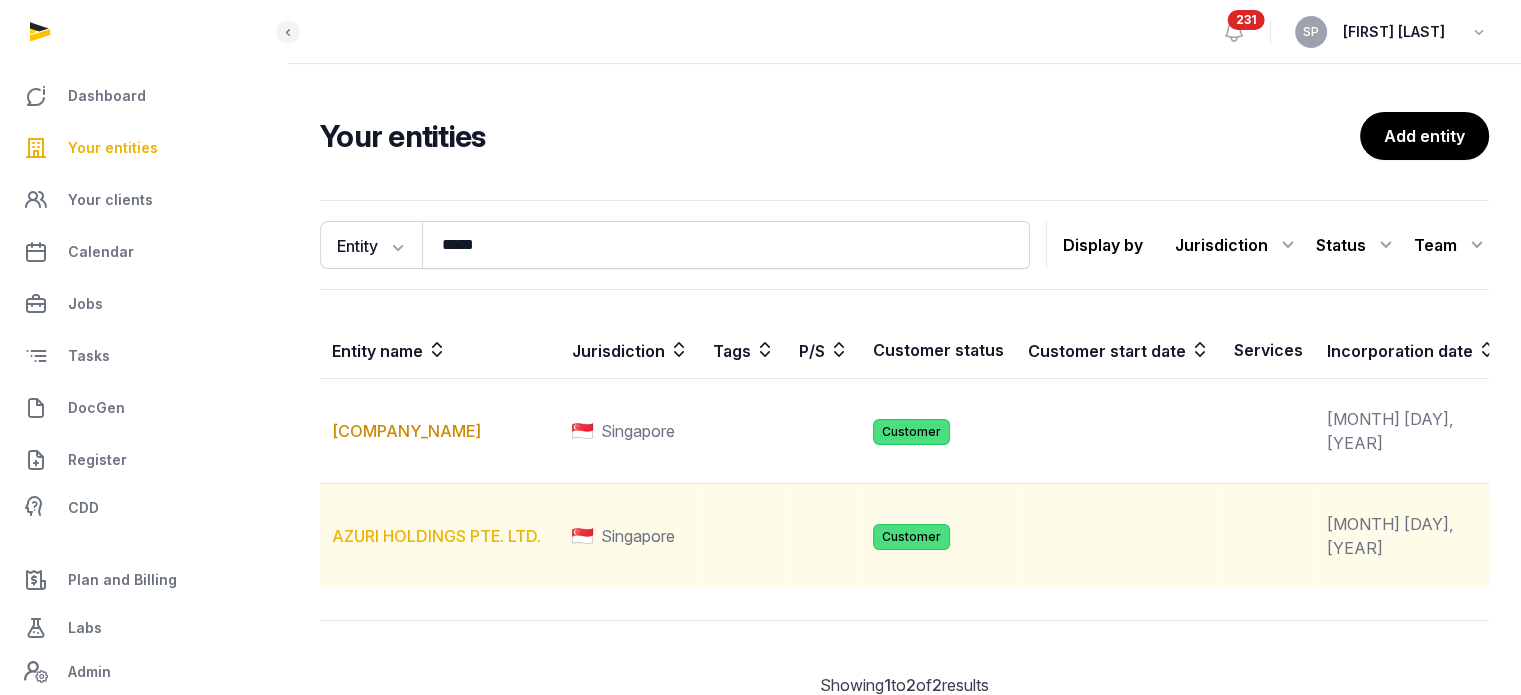 click on "AZURI HOLDINGS PTE. LTD." at bounding box center [436, 536] 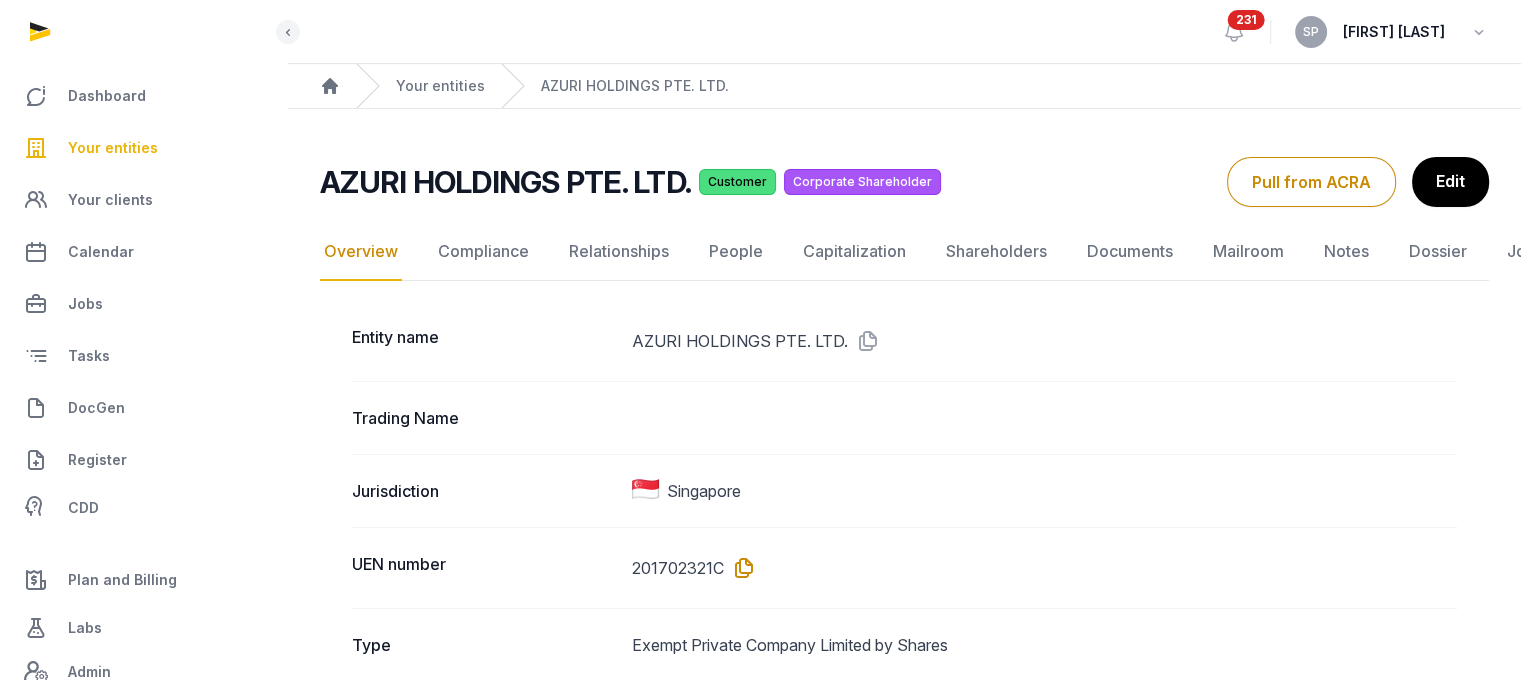 click at bounding box center [740, 568] 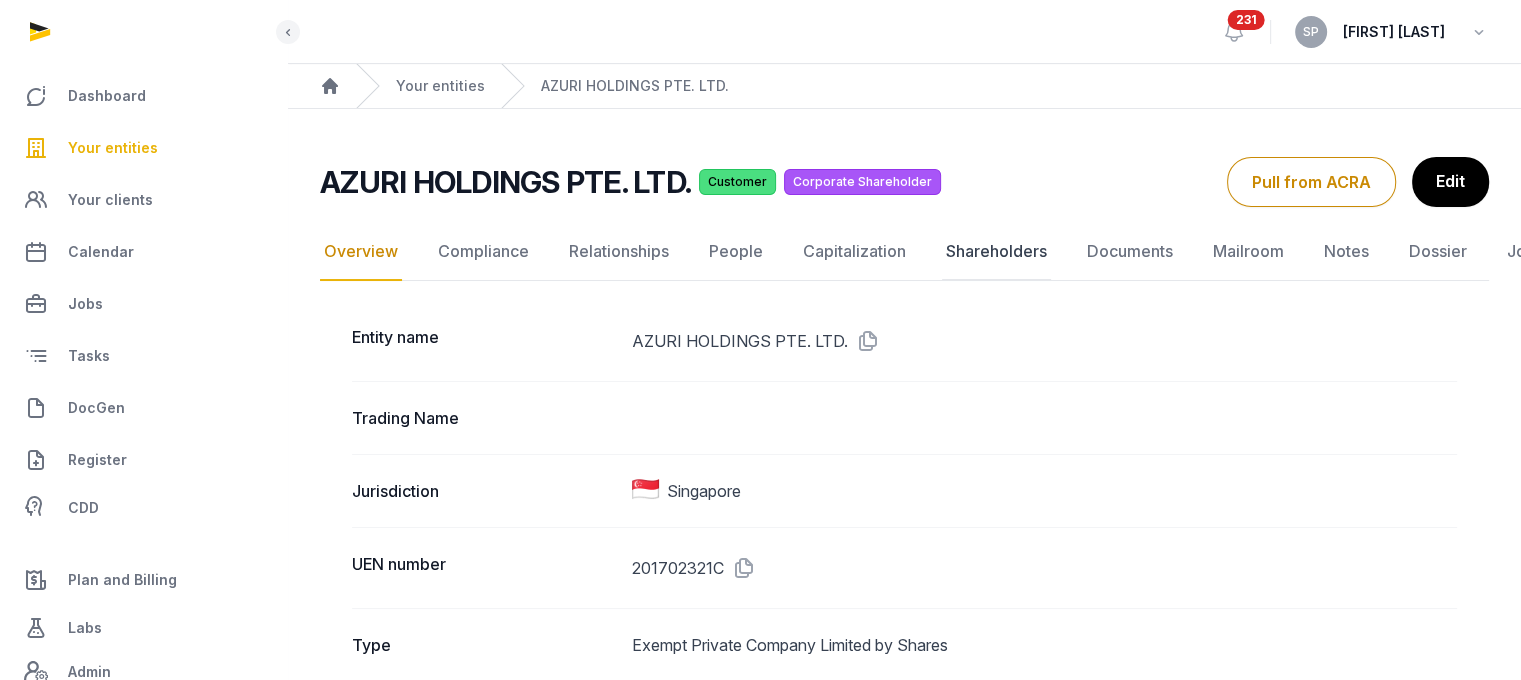 click on "Shareholders" 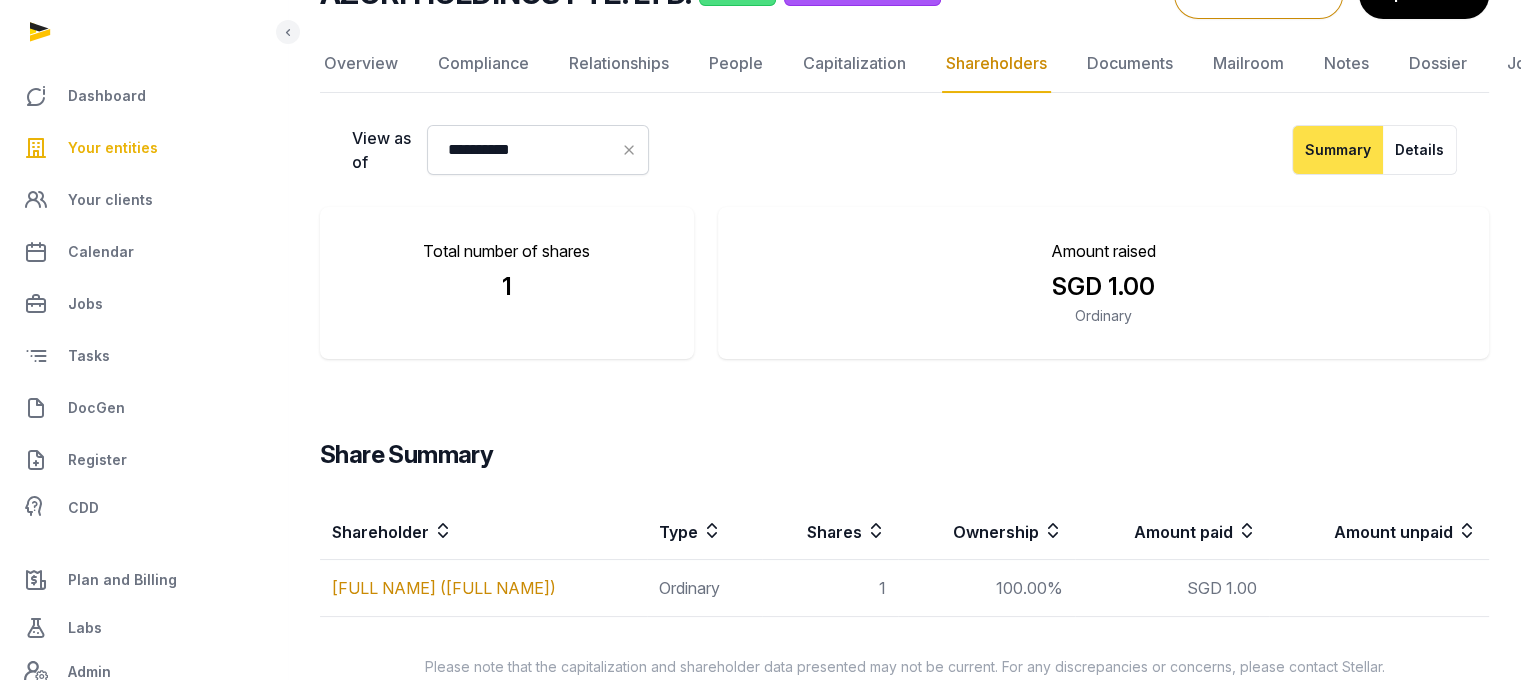 scroll, scrollTop: 225, scrollLeft: 0, axis: vertical 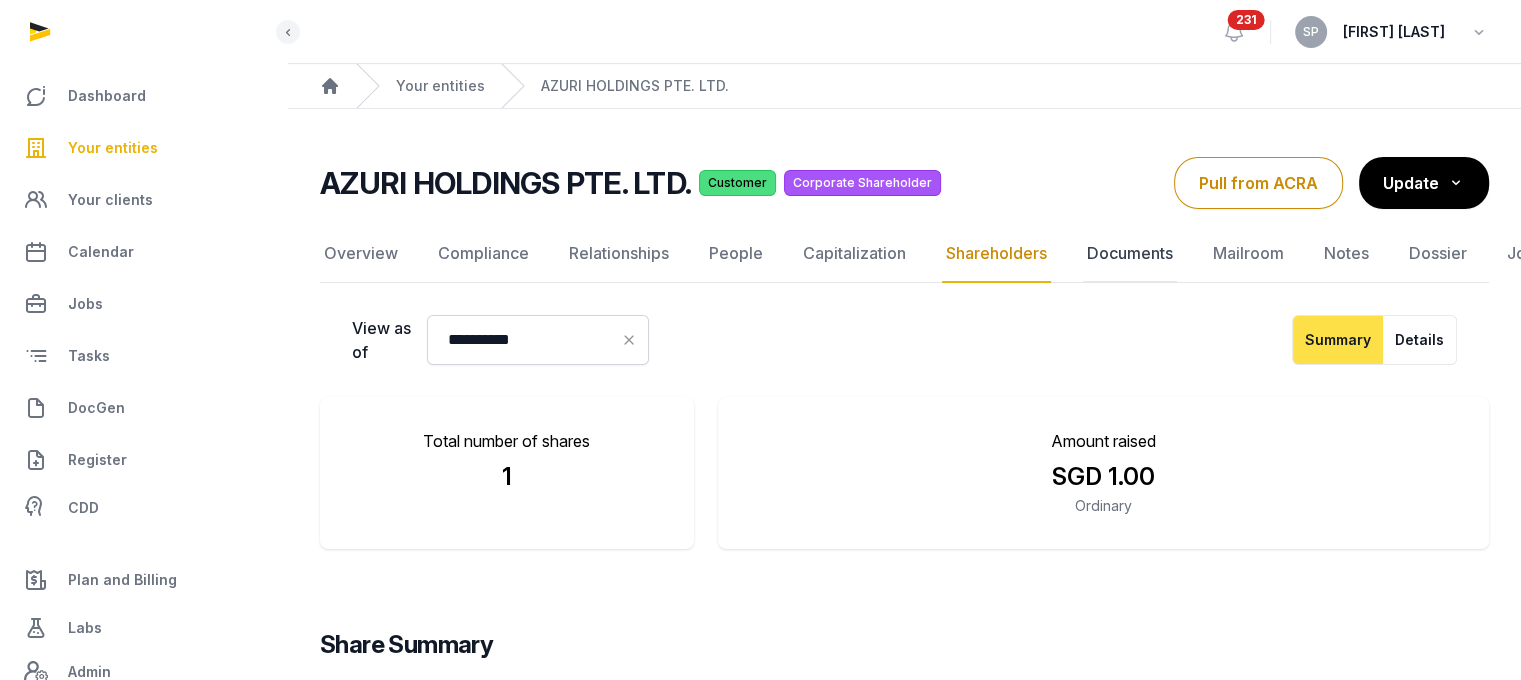 click on "Documents" 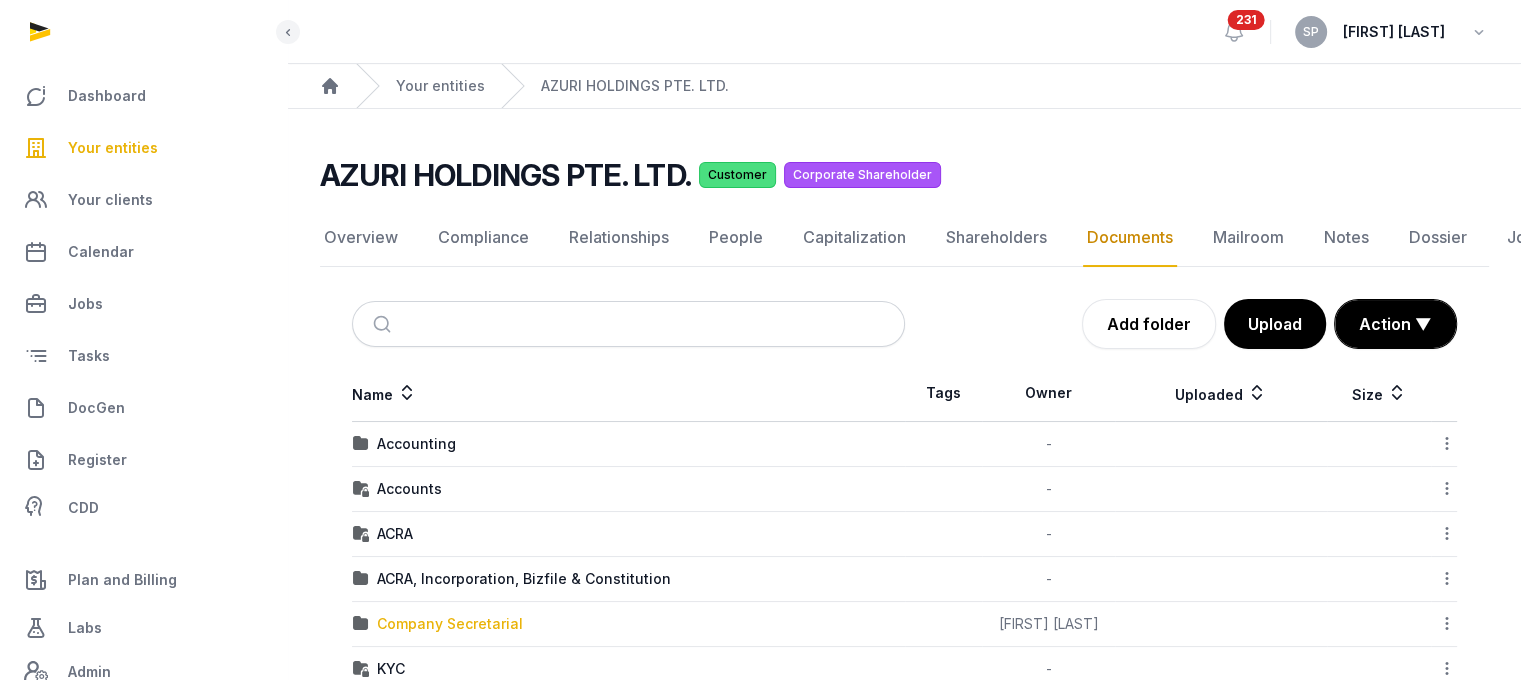 click on "Company Secretarial" at bounding box center [450, 624] 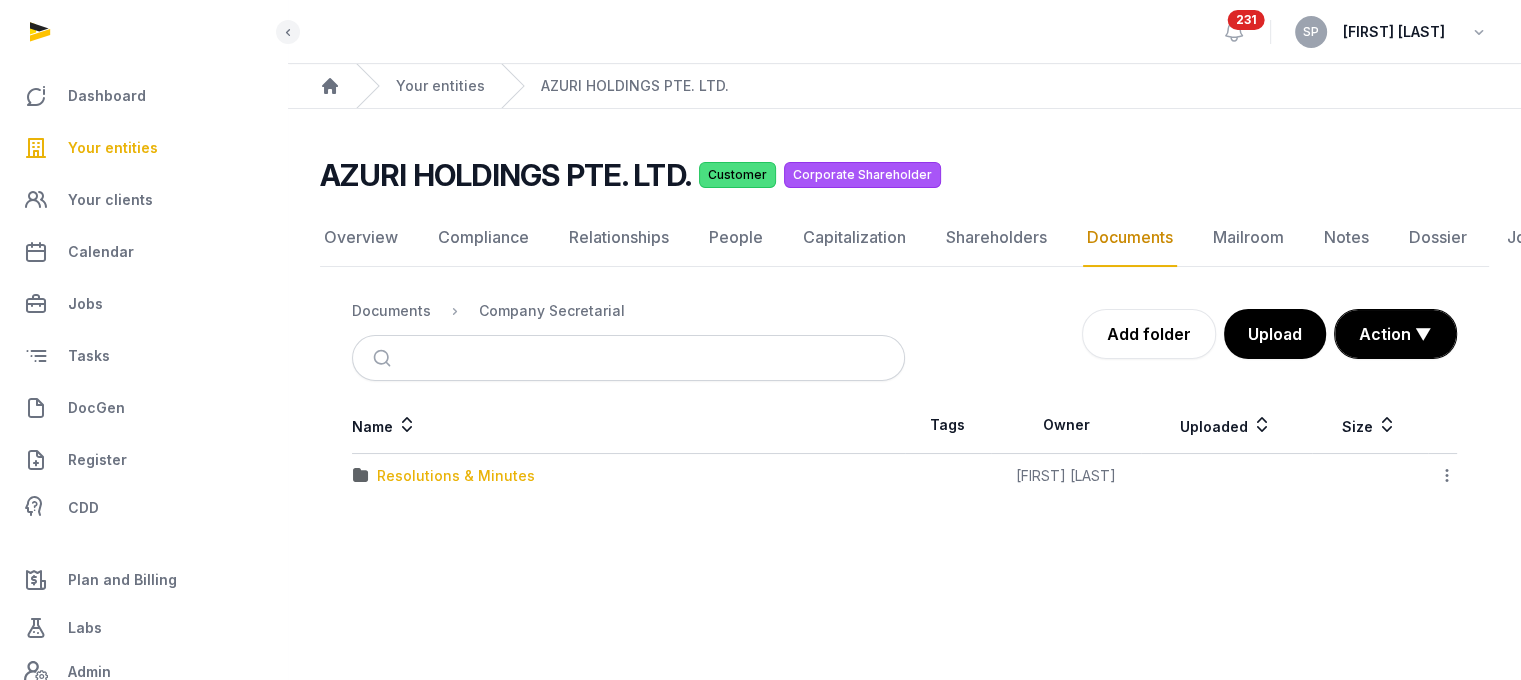 click on "Resolutions & Minutes" at bounding box center (456, 476) 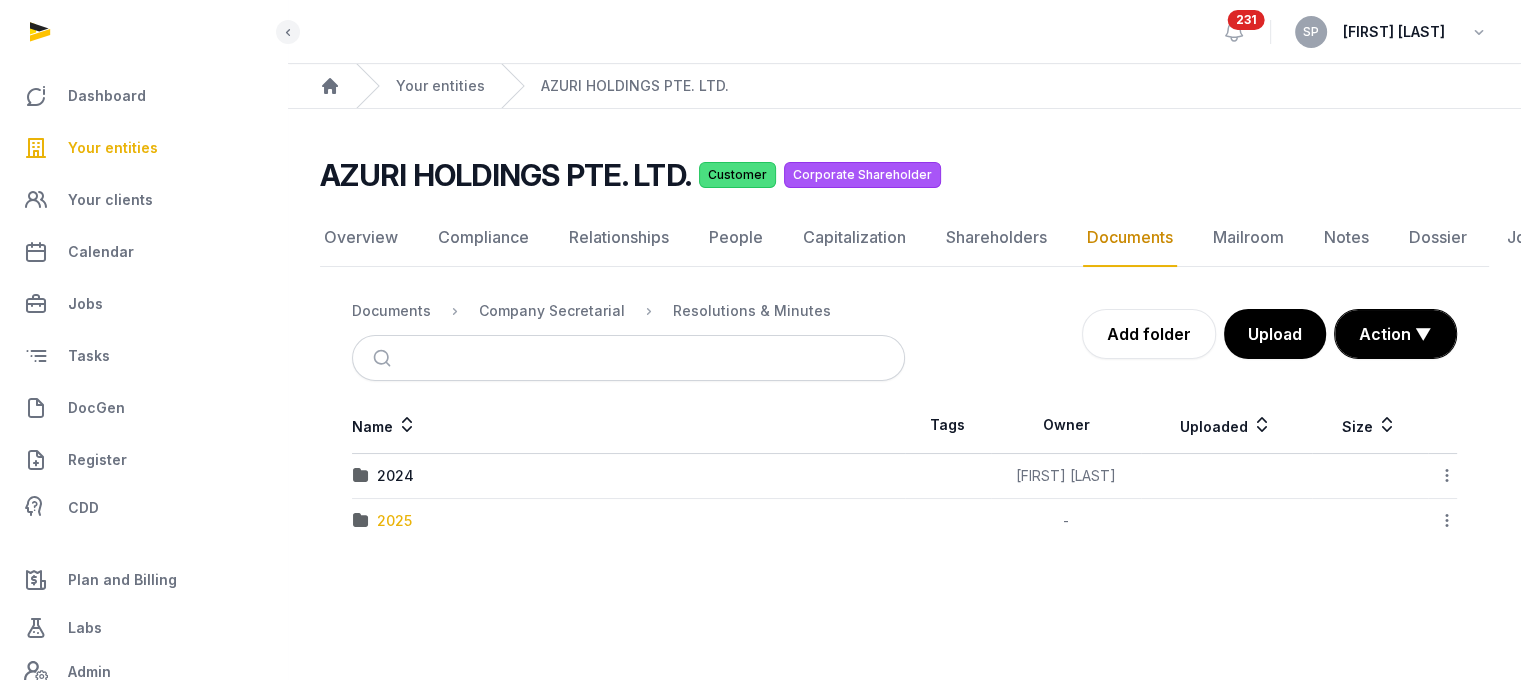 click on "2025" at bounding box center [394, 521] 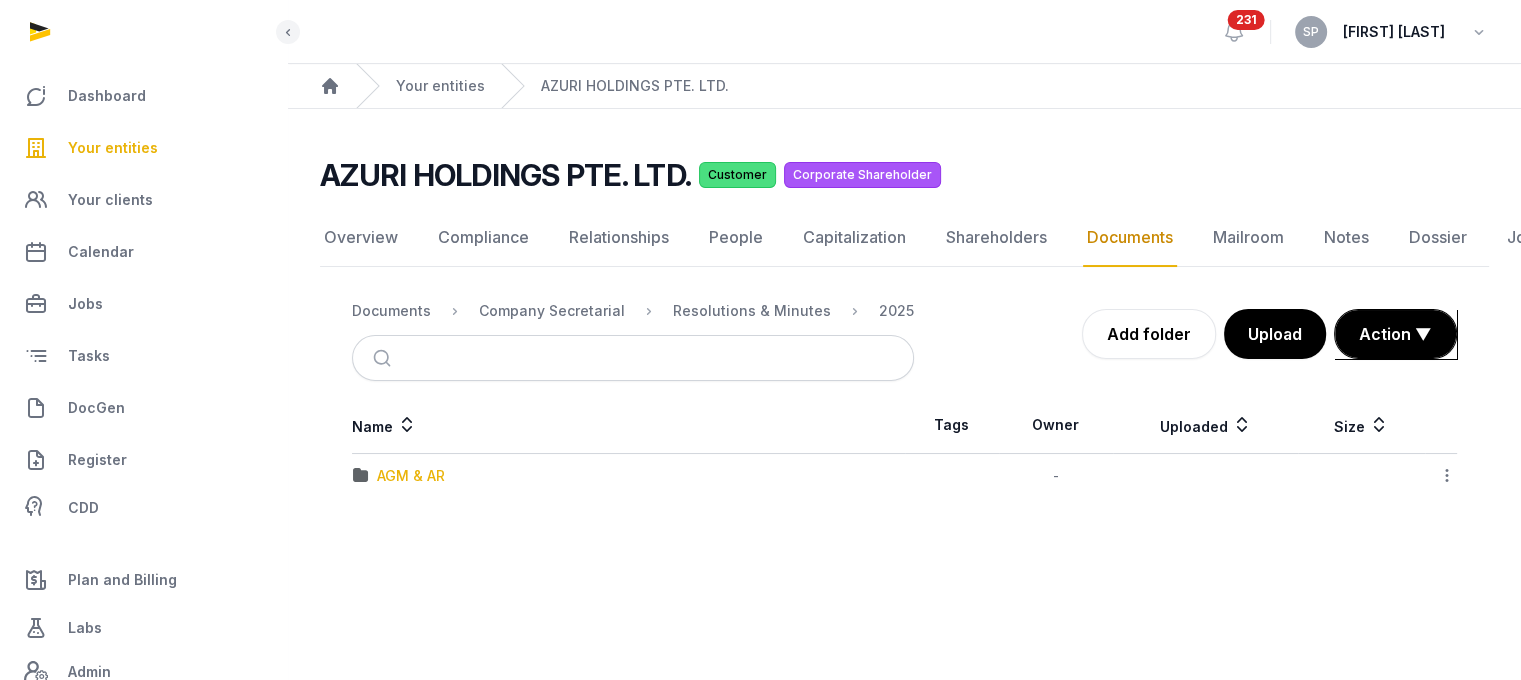 click on "AGM & AR" at bounding box center [411, 476] 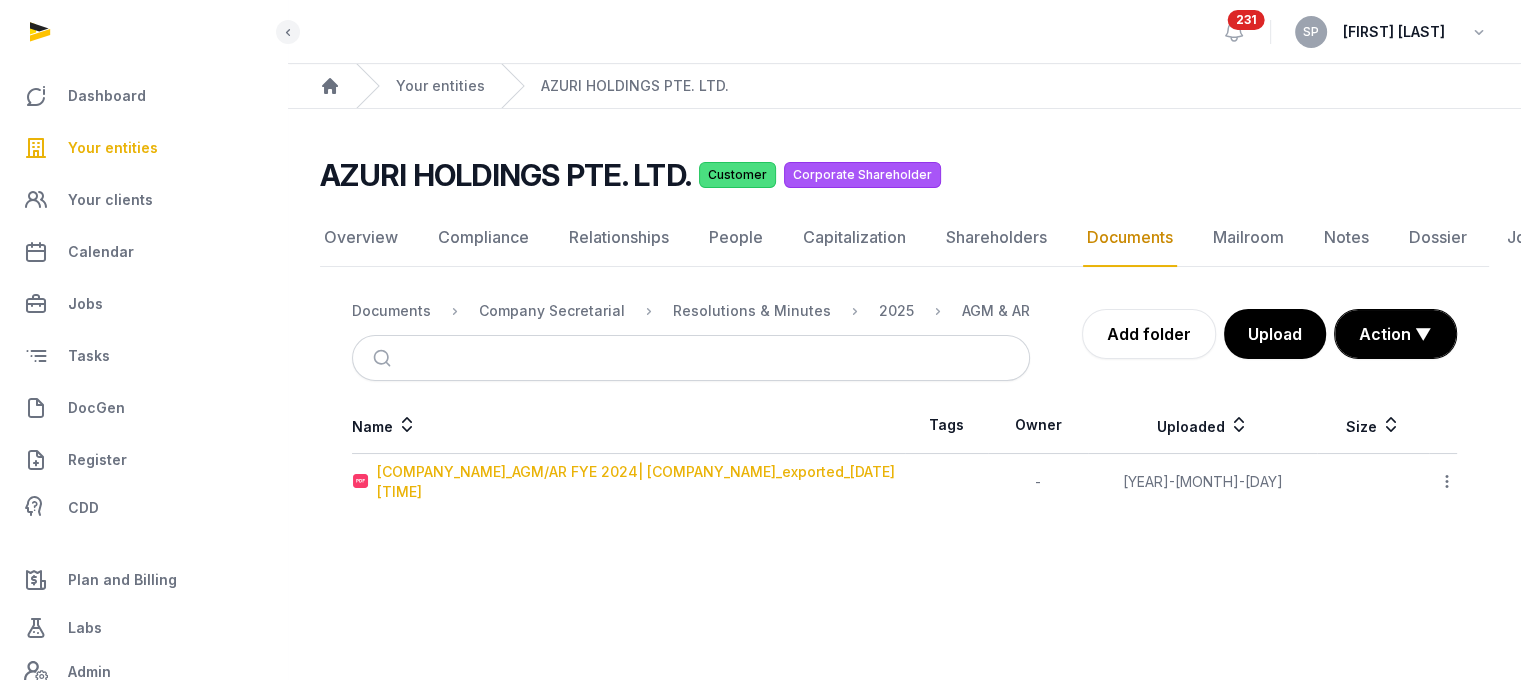 click on "AZURI HOLDINGS PTE. LTD._AGM/AR FYE 2024| AZURI HOLDINGS PTE. LTD._exported_2025-07-20 8.48.43 AM" at bounding box center (640, 482) 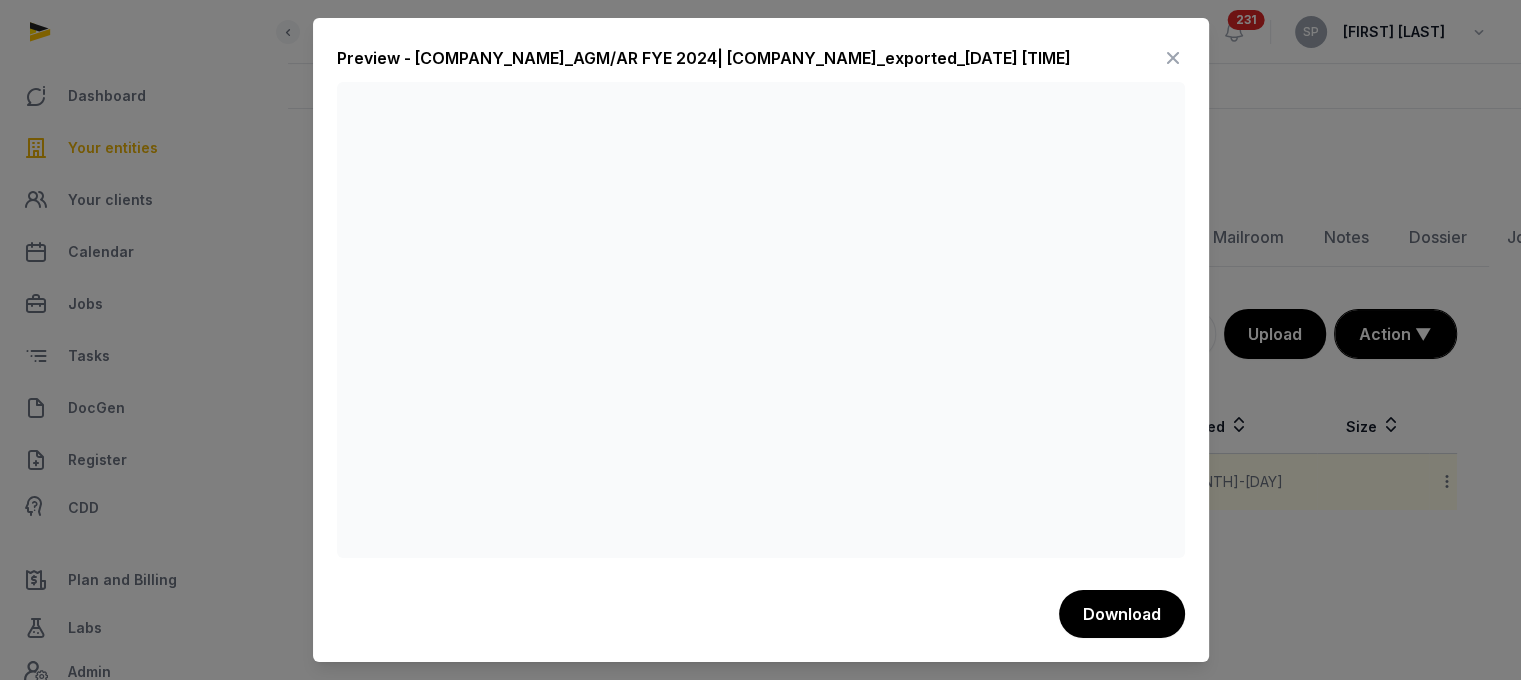 click at bounding box center (1173, 58) 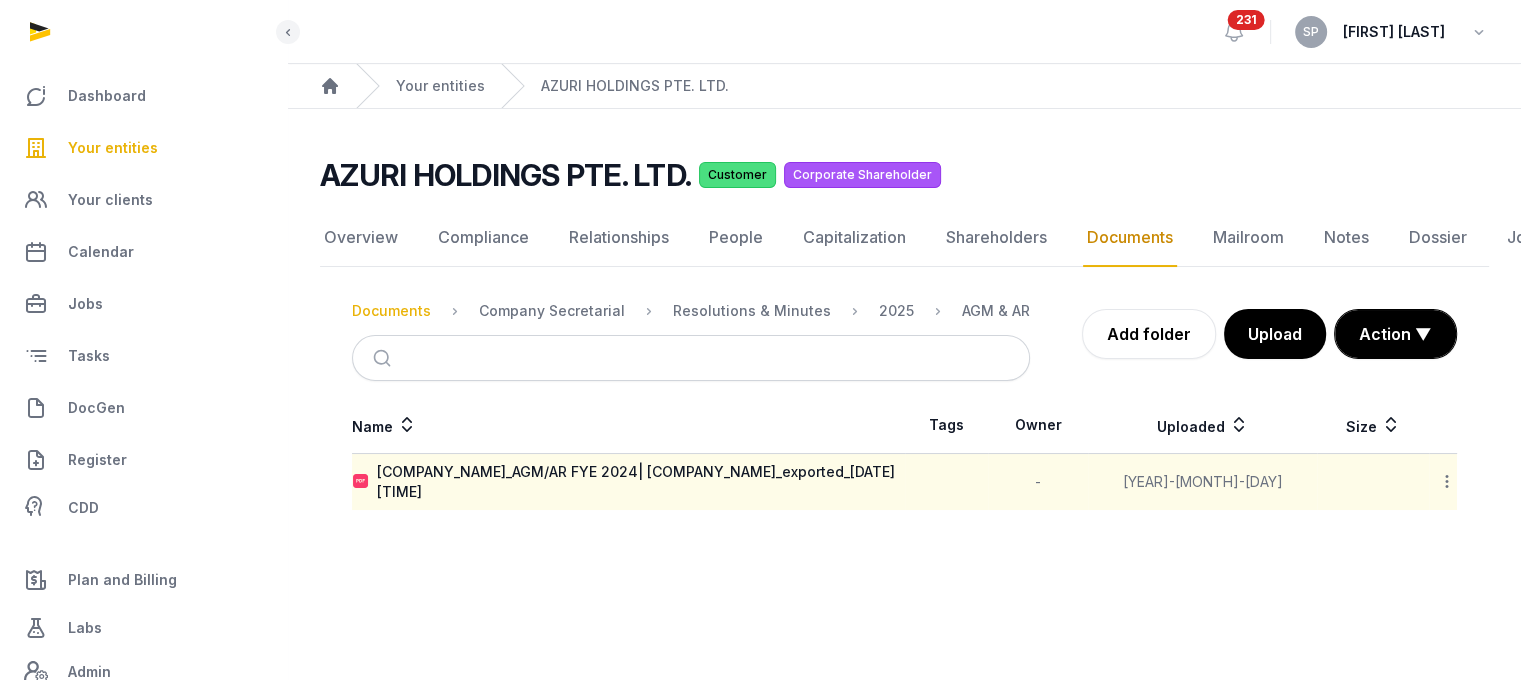 click on "Documents" at bounding box center (391, 311) 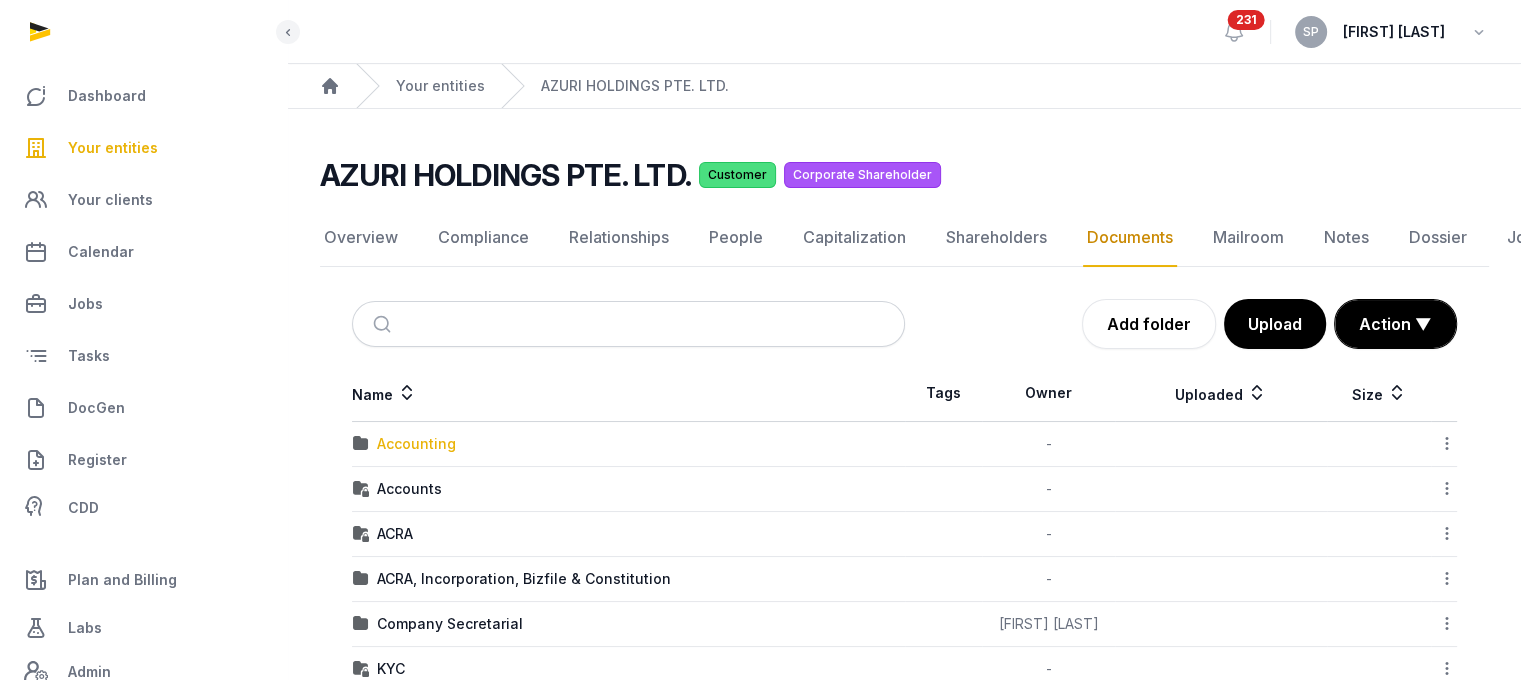 click on "Accounting" at bounding box center (416, 444) 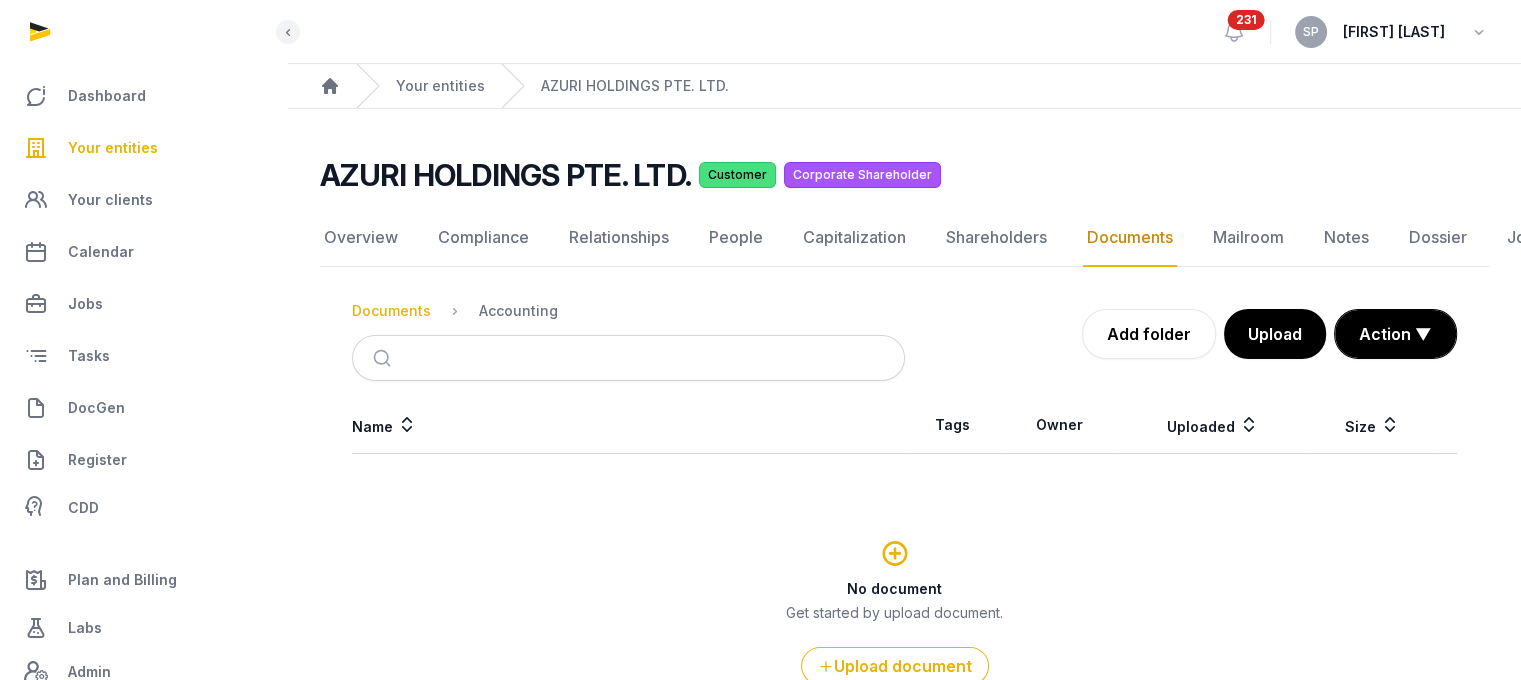 click on "Documents" at bounding box center (391, 311) 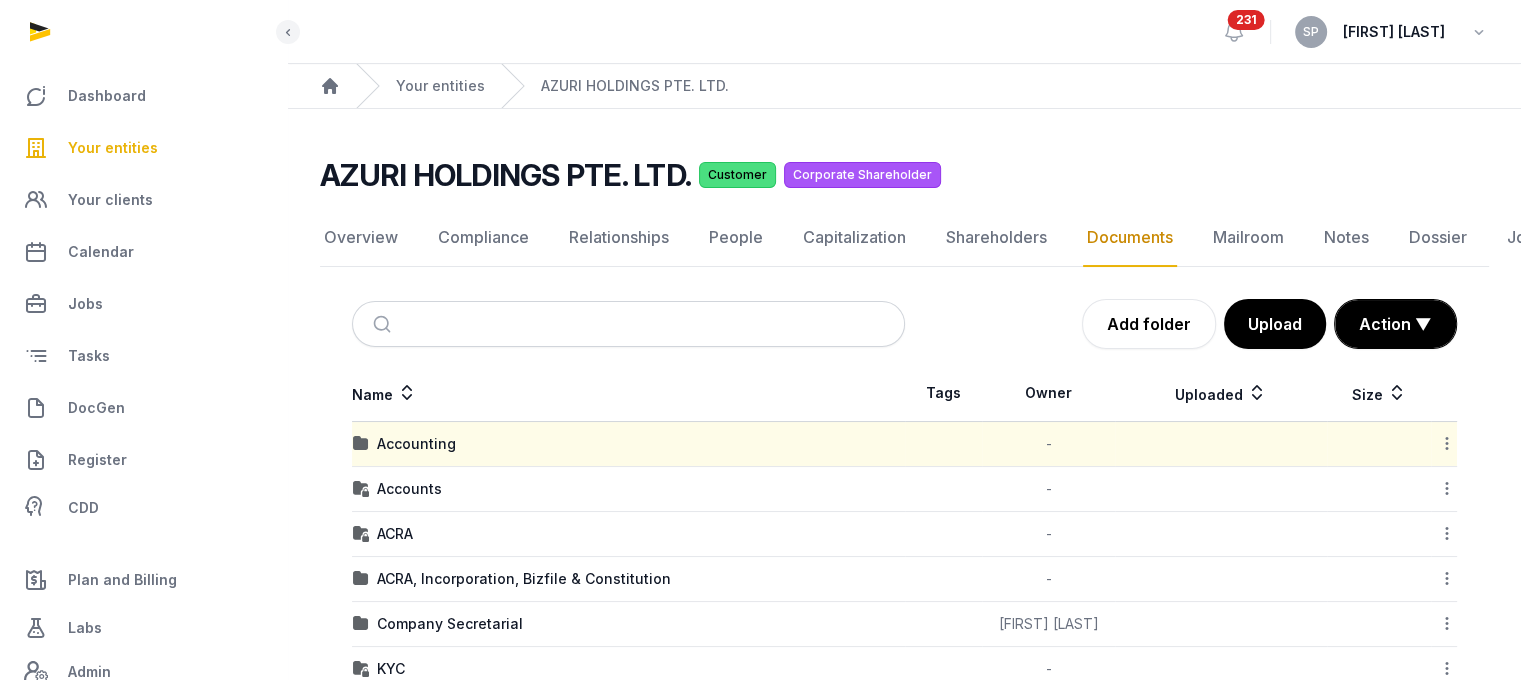 scroll, scrollTop: 32, scrollLeft: 0, axis: vertical 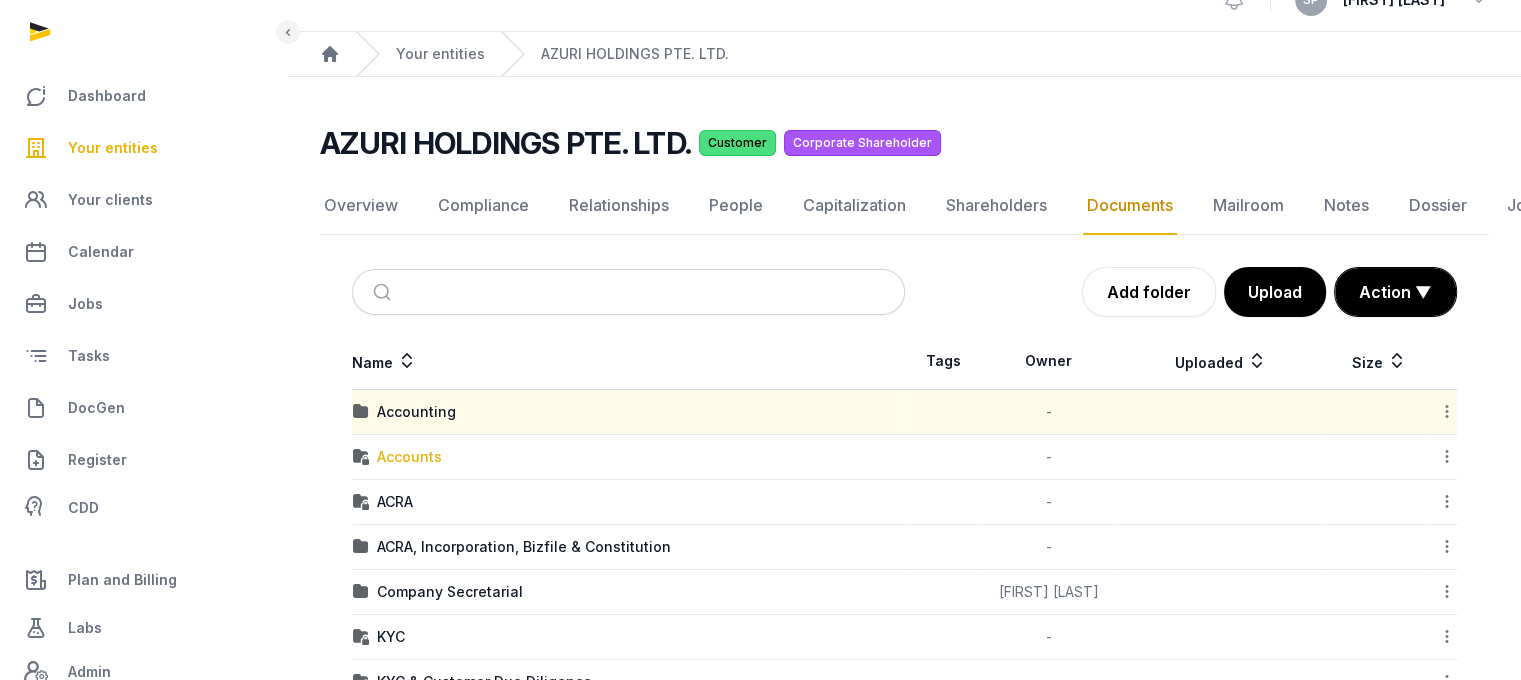 click on "Accounts" at bounding box center (409, 457) 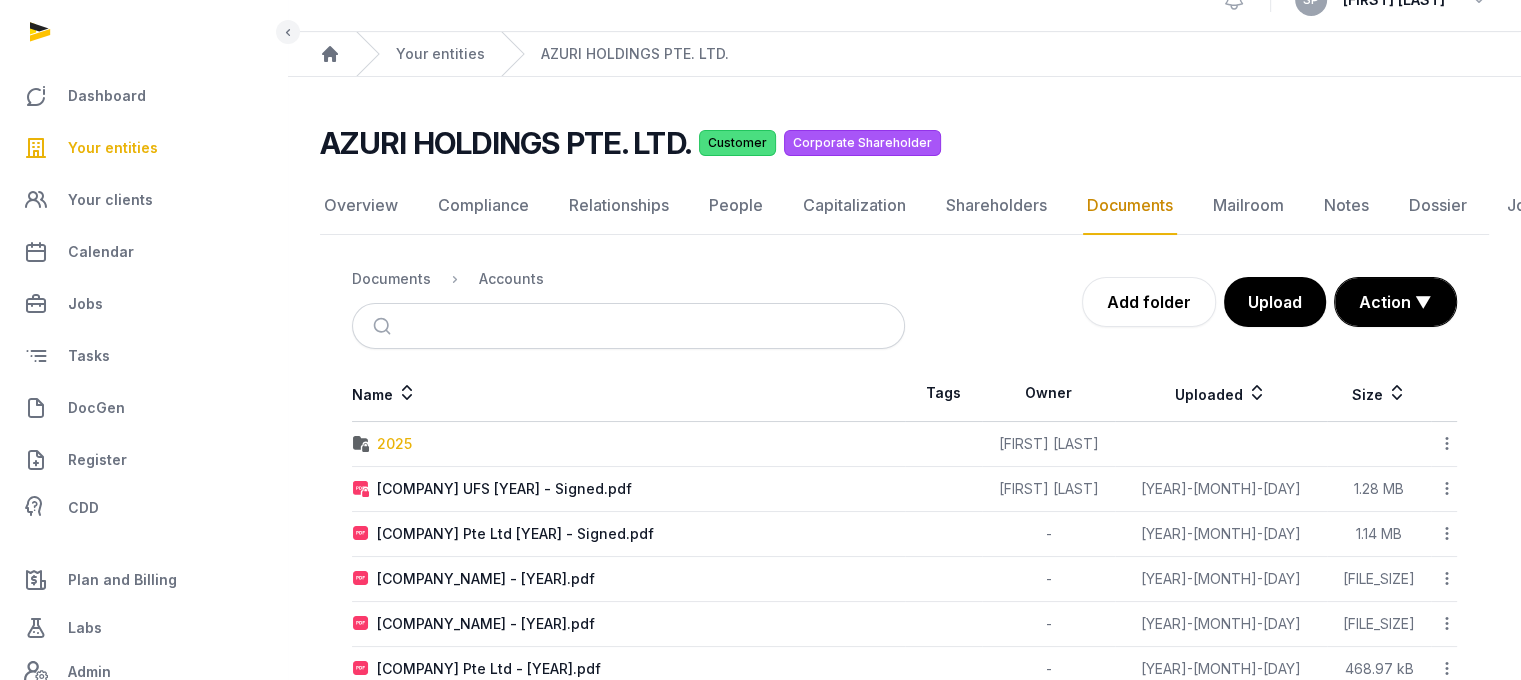 click on "2025" at bounding box center (394, 444) 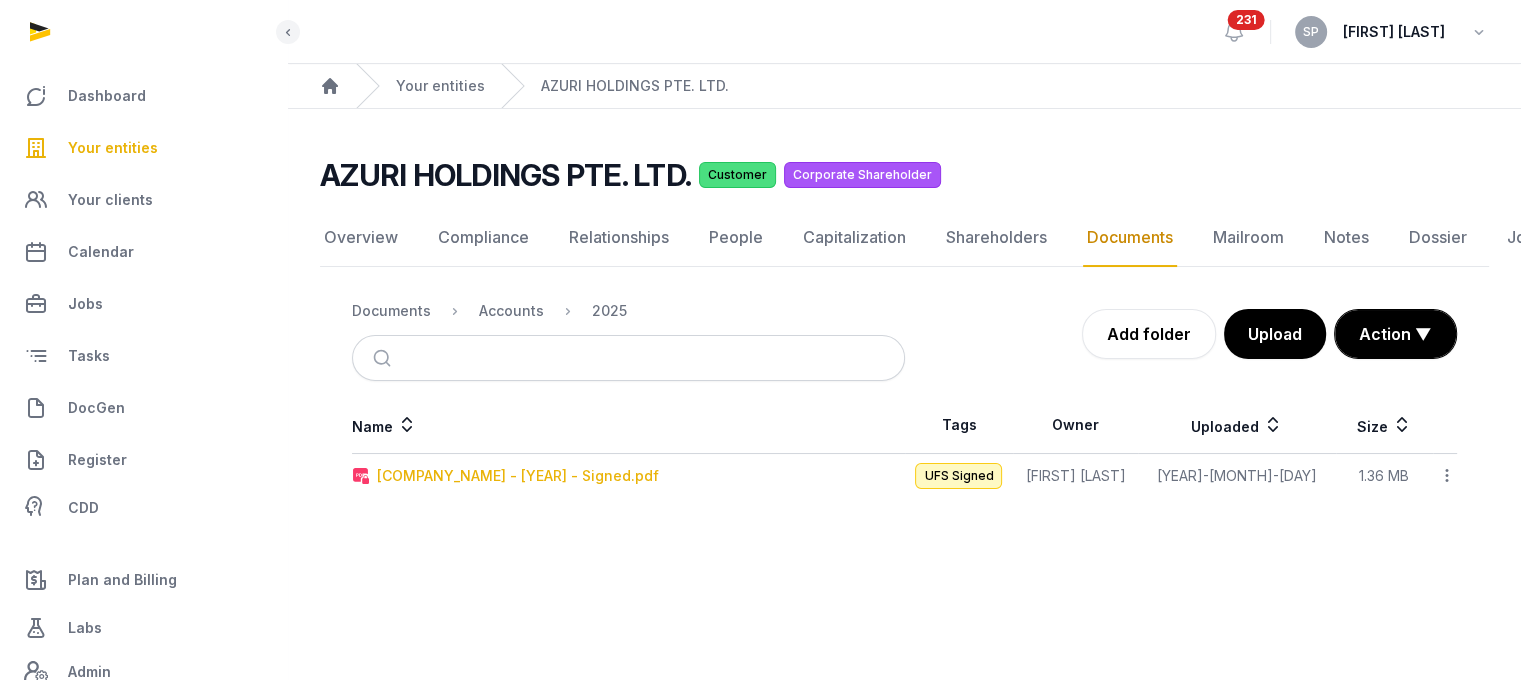 scroll, scrollTop: 15, scrollLeft: 0, axis: vertical 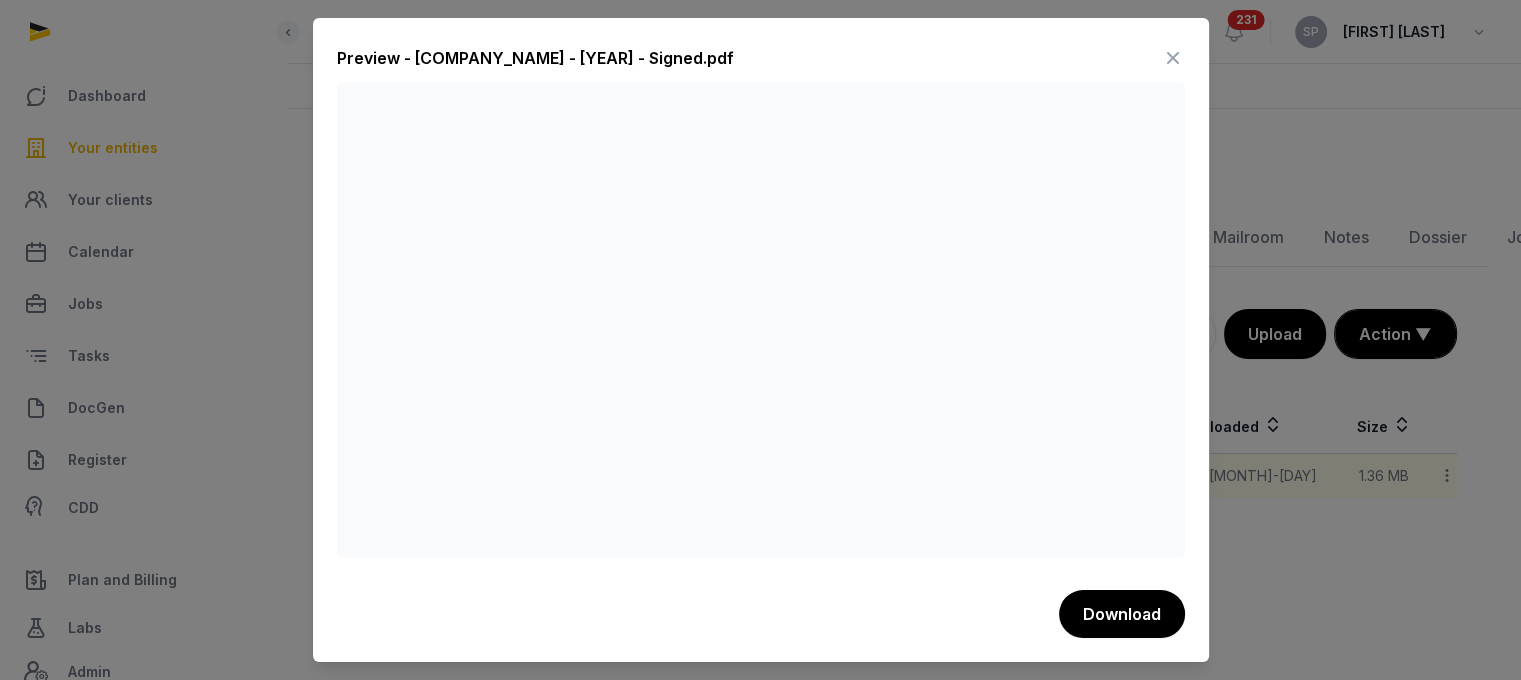 click at bounding box center [1173, 58] 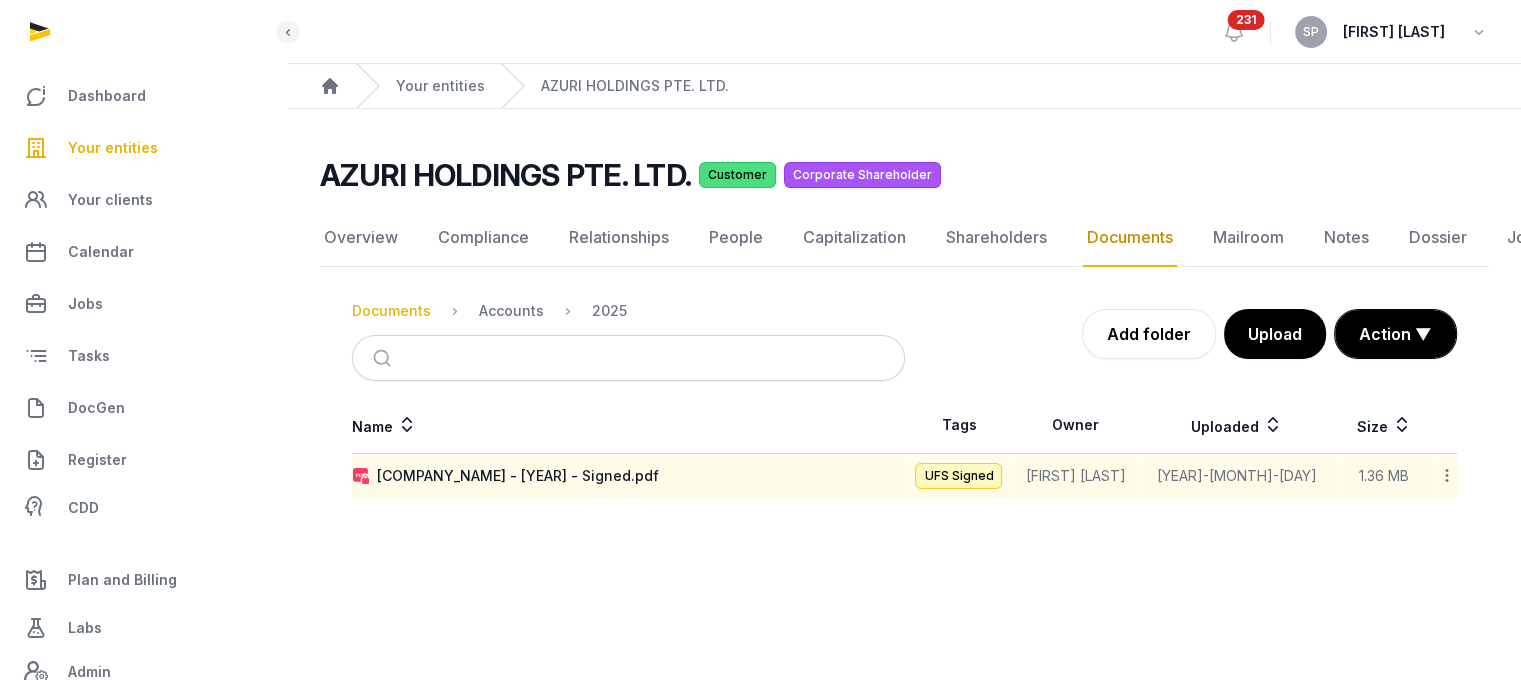 click on "Documents" at bounding box center [391, 311] 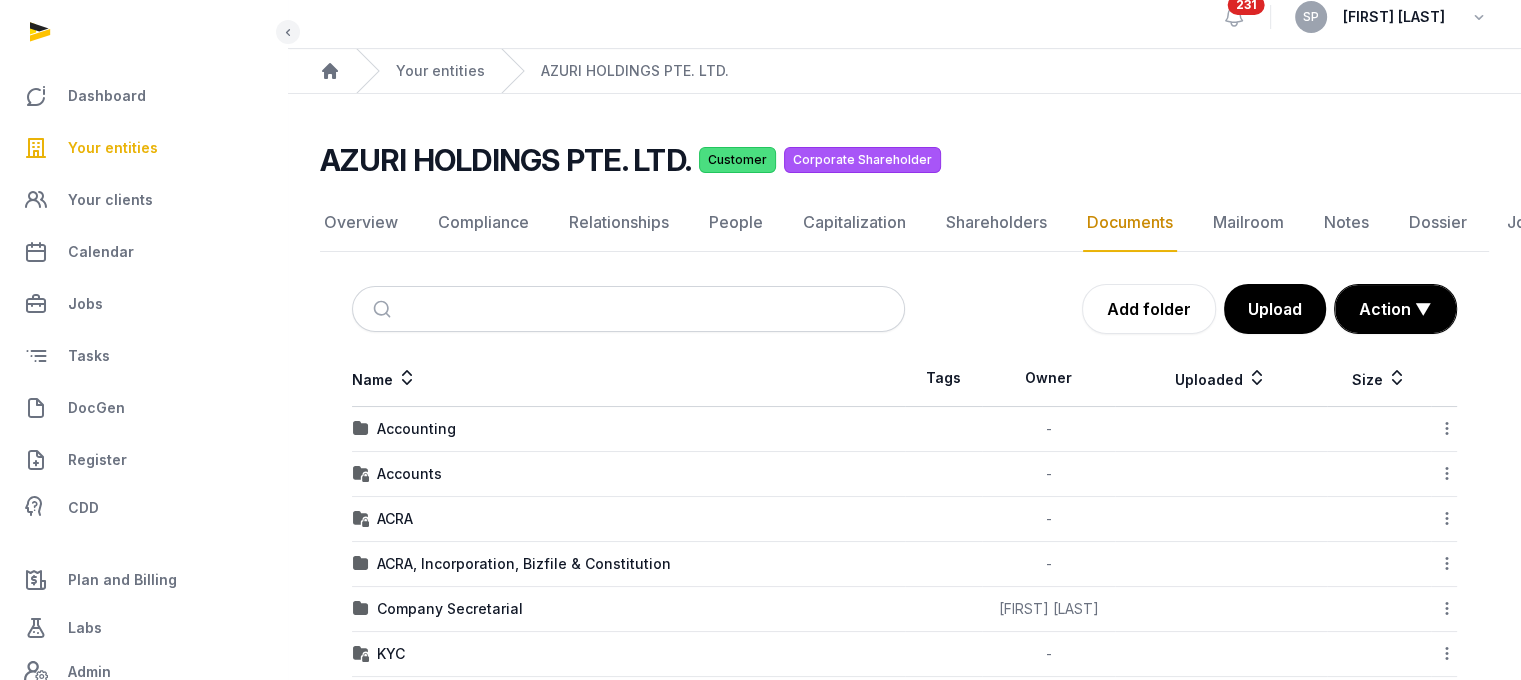 scroll, scrollTop: 32, scrollLeft: 0, axis: vertical 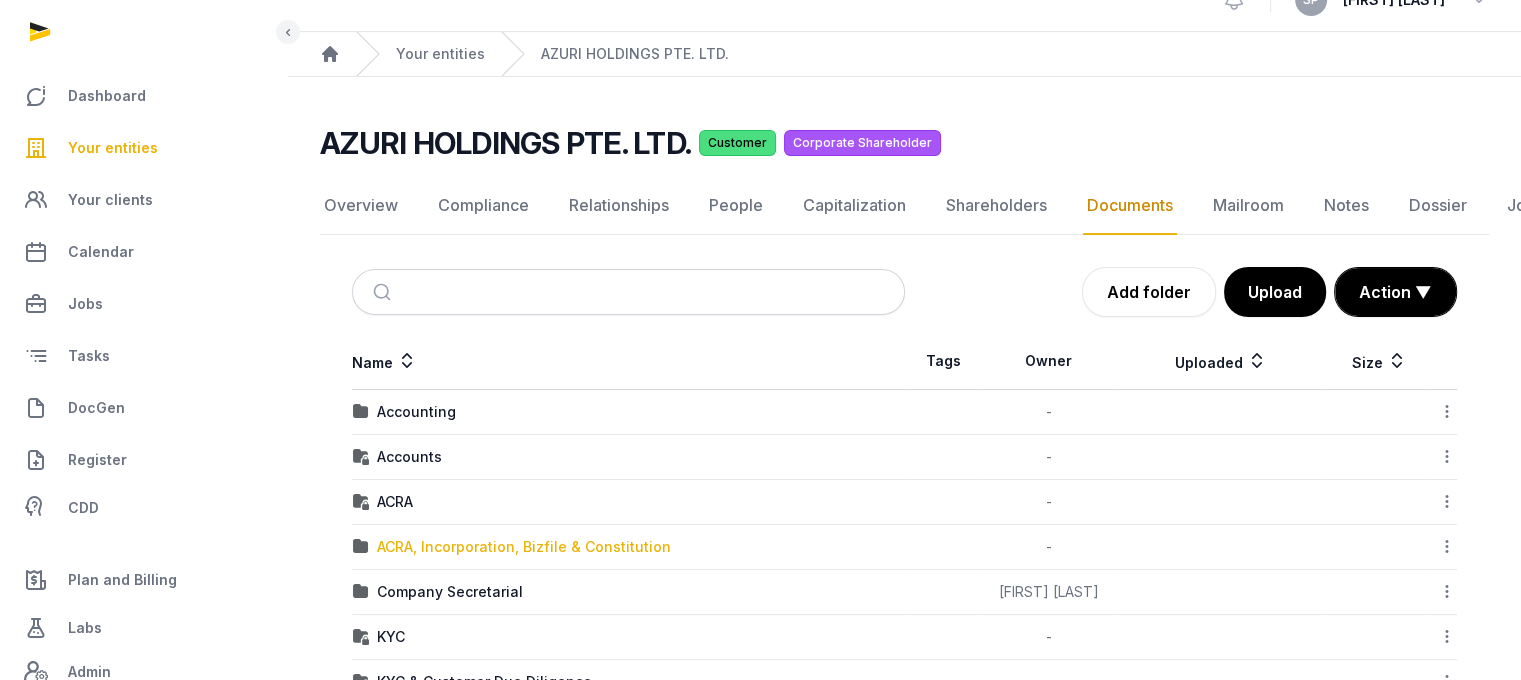 click on "ACRA, Incorporation, Bizfile & Constitution" at bounding box center [524, 547] 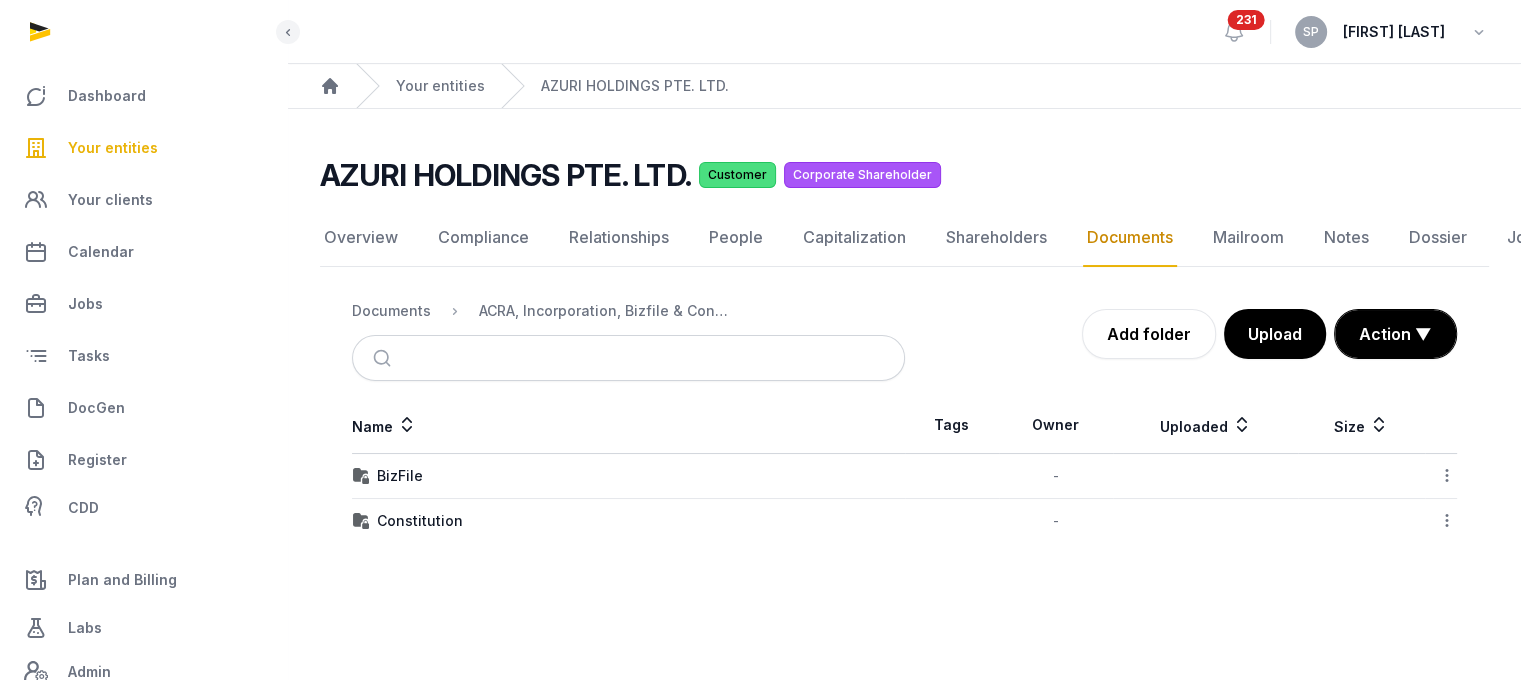 scroll, scrollTop: 15, scrollLeft: 0, axis: vertical 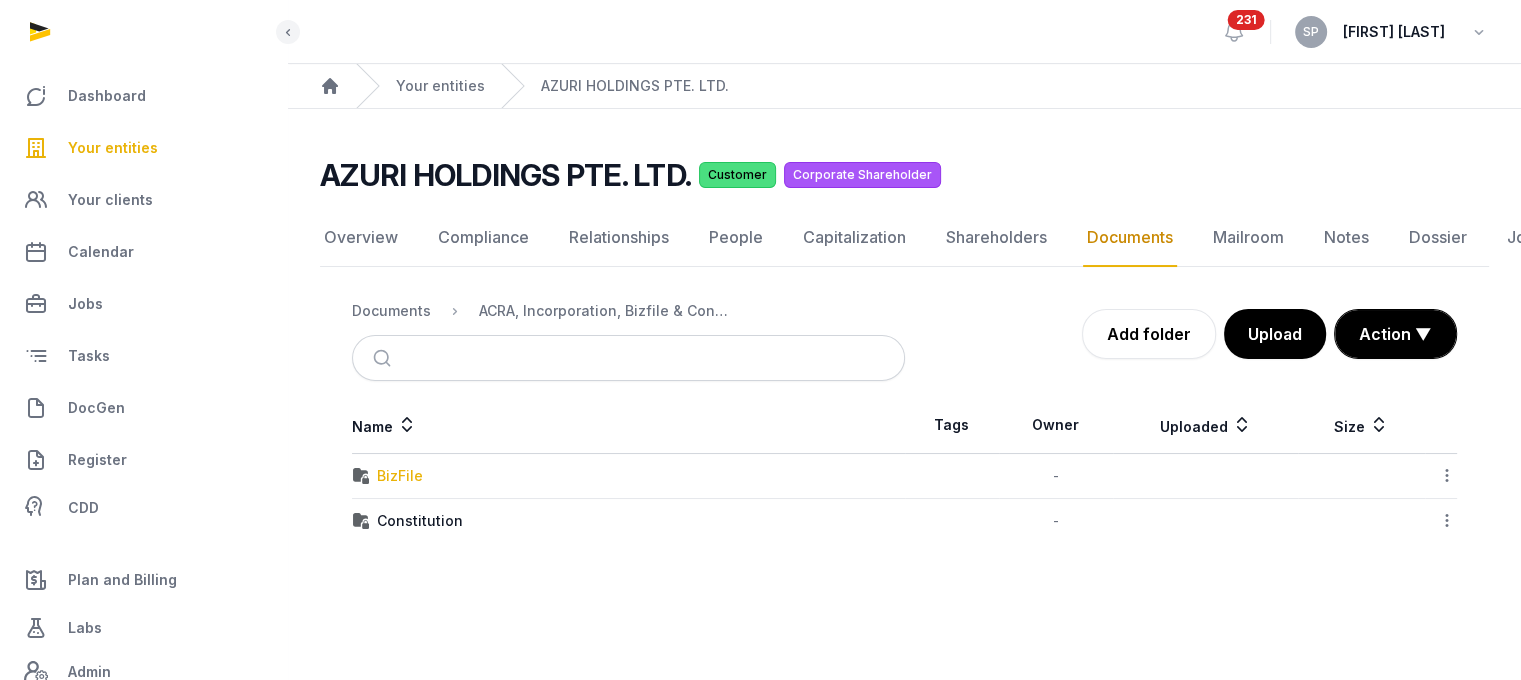 click on "BizFile" at bounding box center (400, 476) 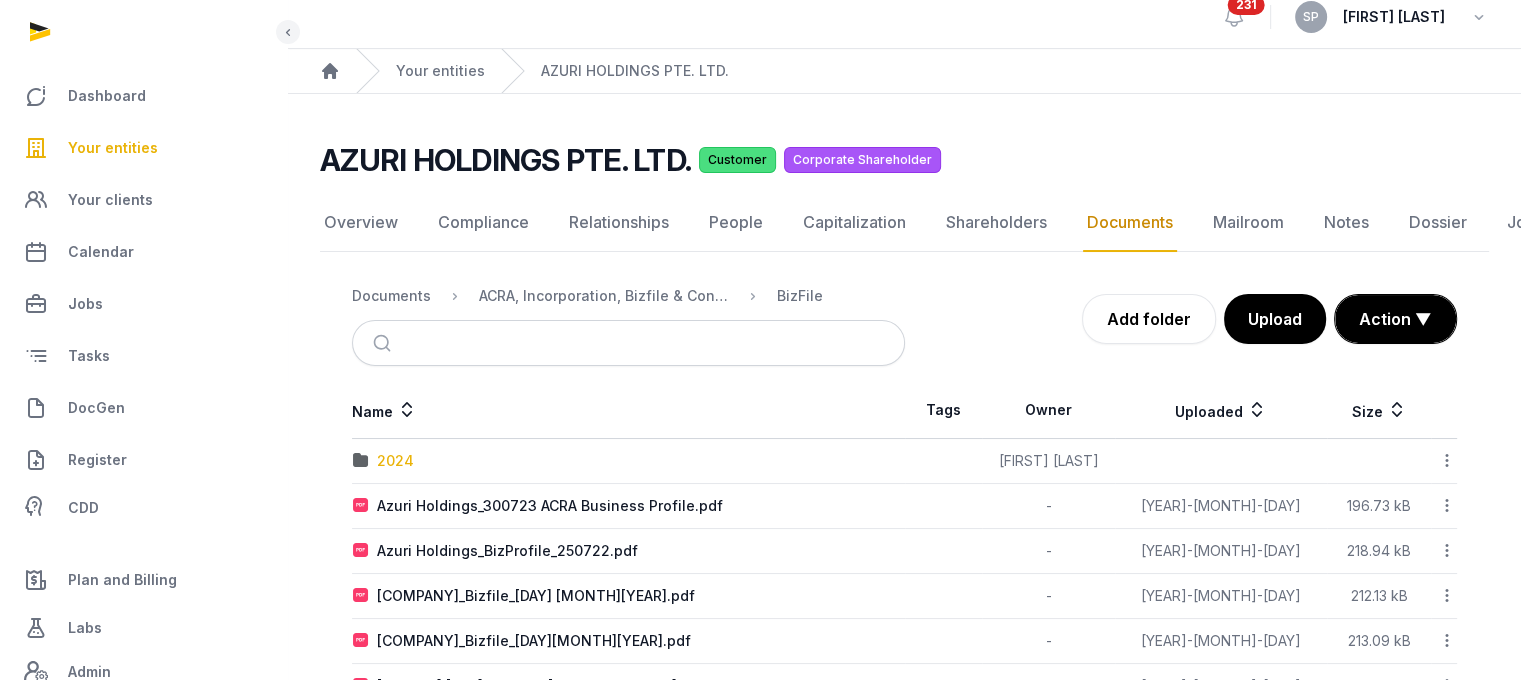 scroll, scrollTop: 32, scrollLeft: 0, axis: vertical 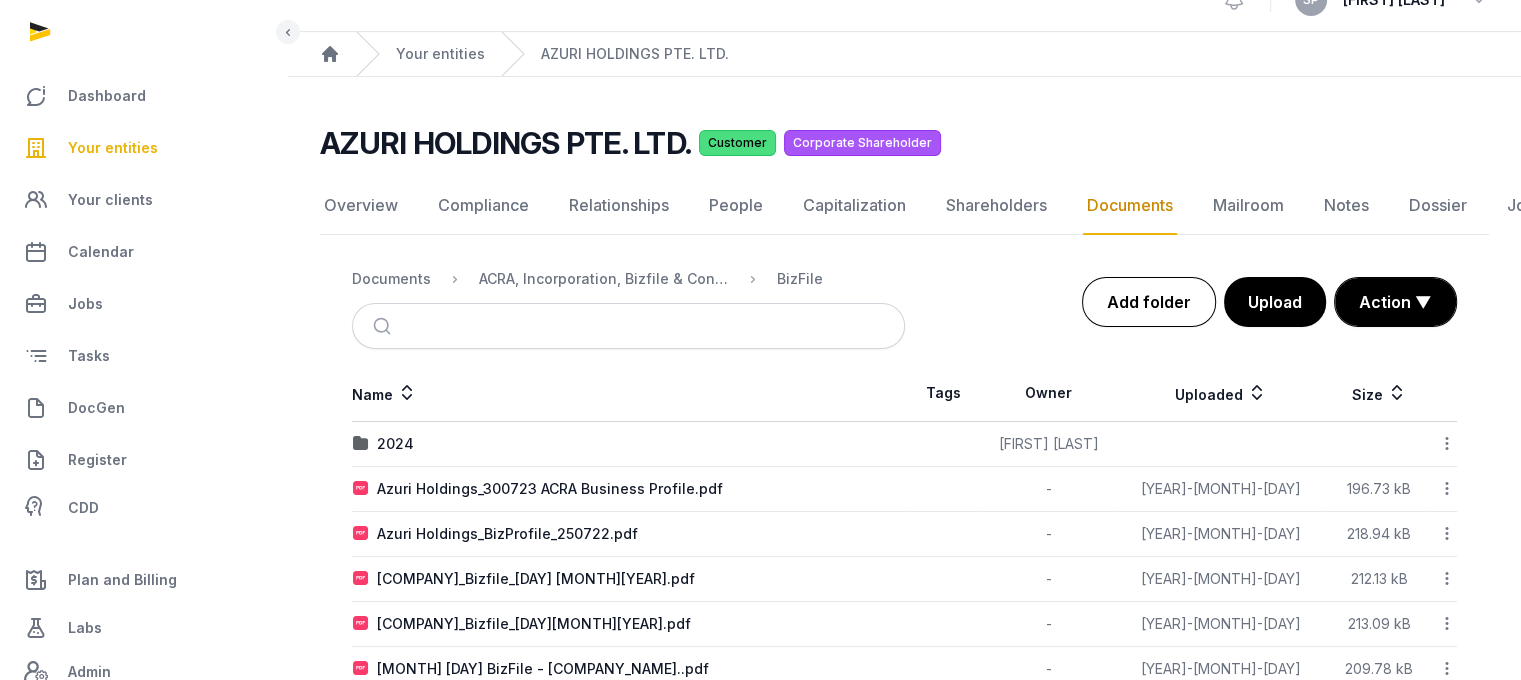 click on "Add folder" at bounding box center [1149, 302] 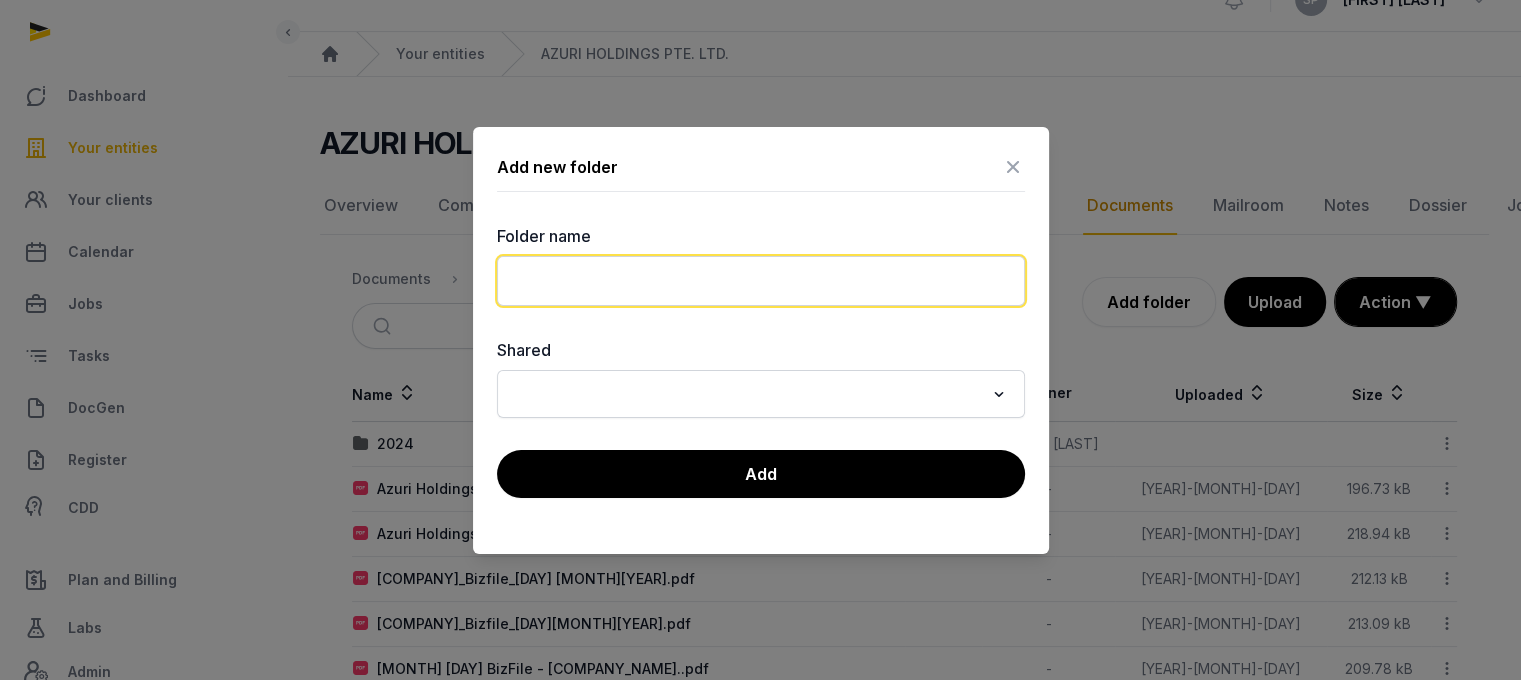 click 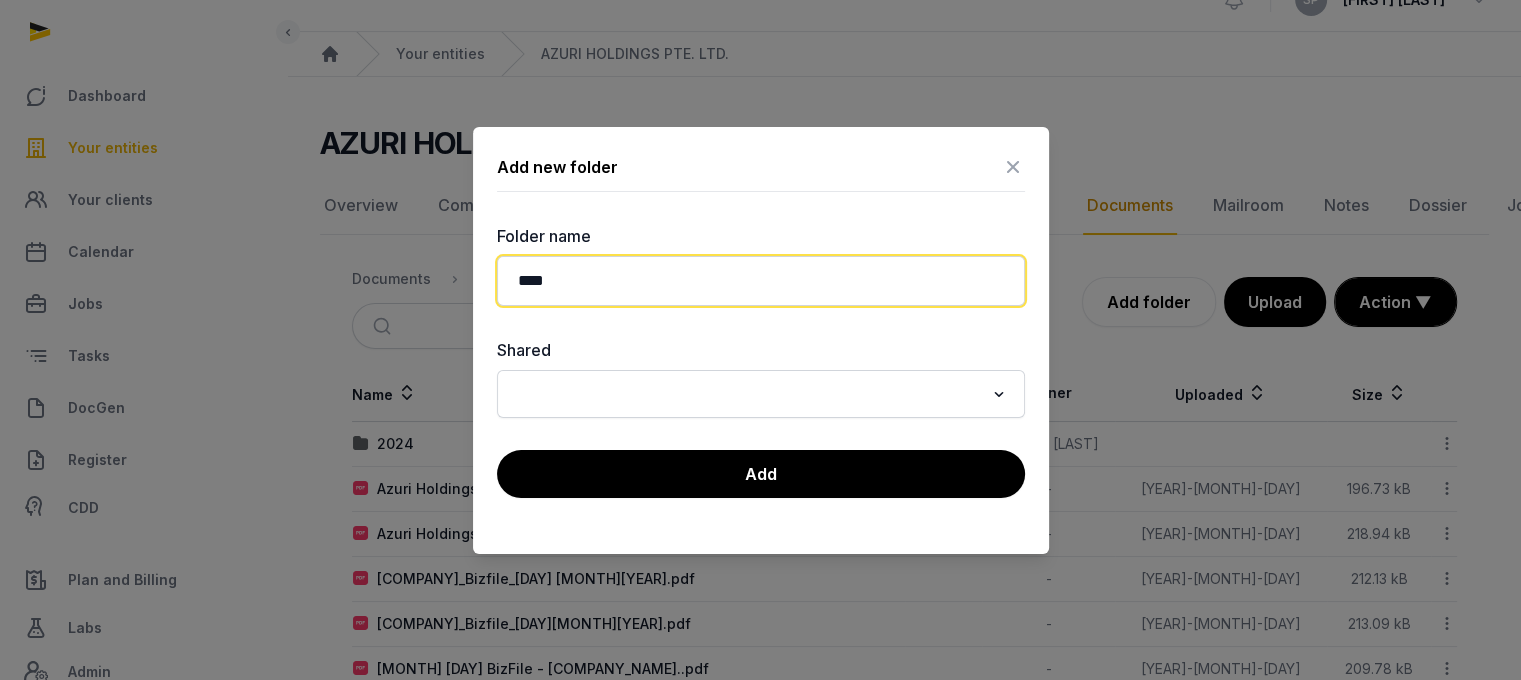 type on "****" 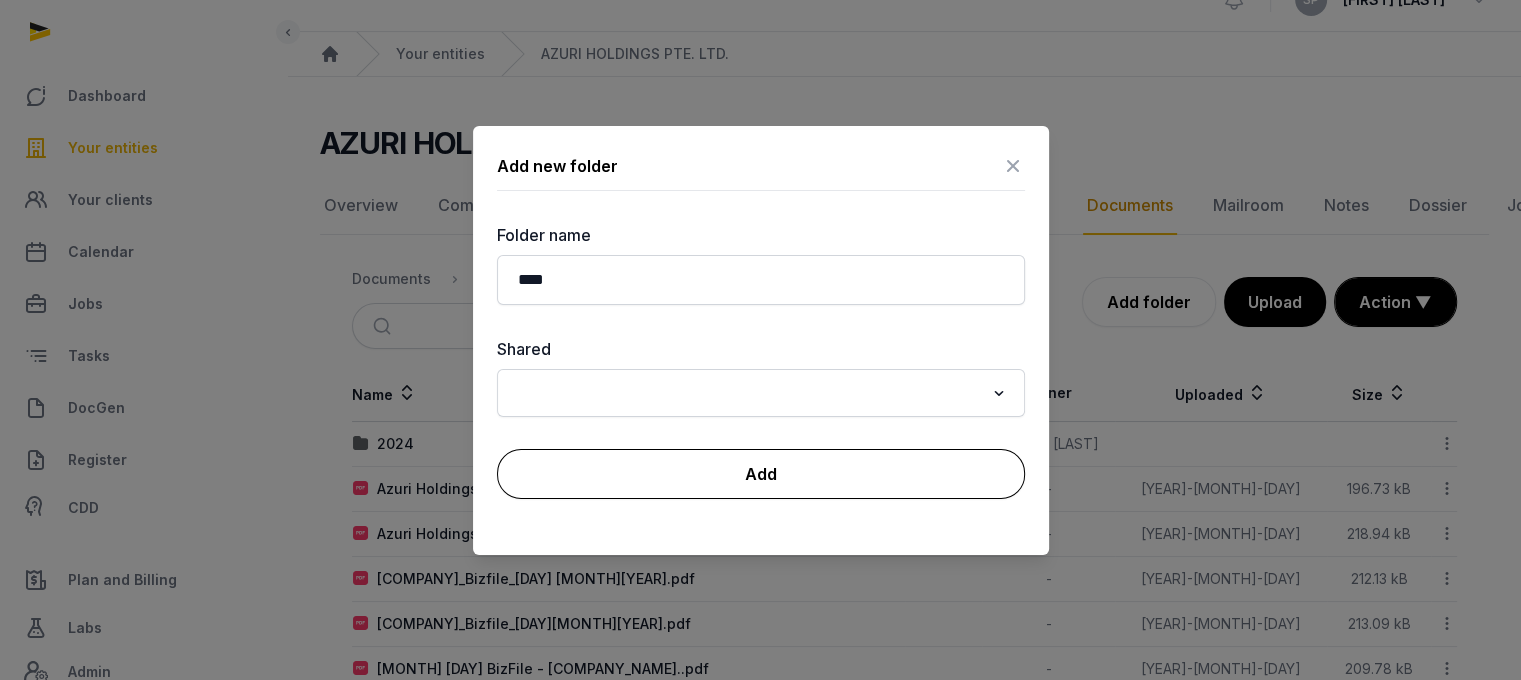 click on "Add" at bounding box center (761, 474) 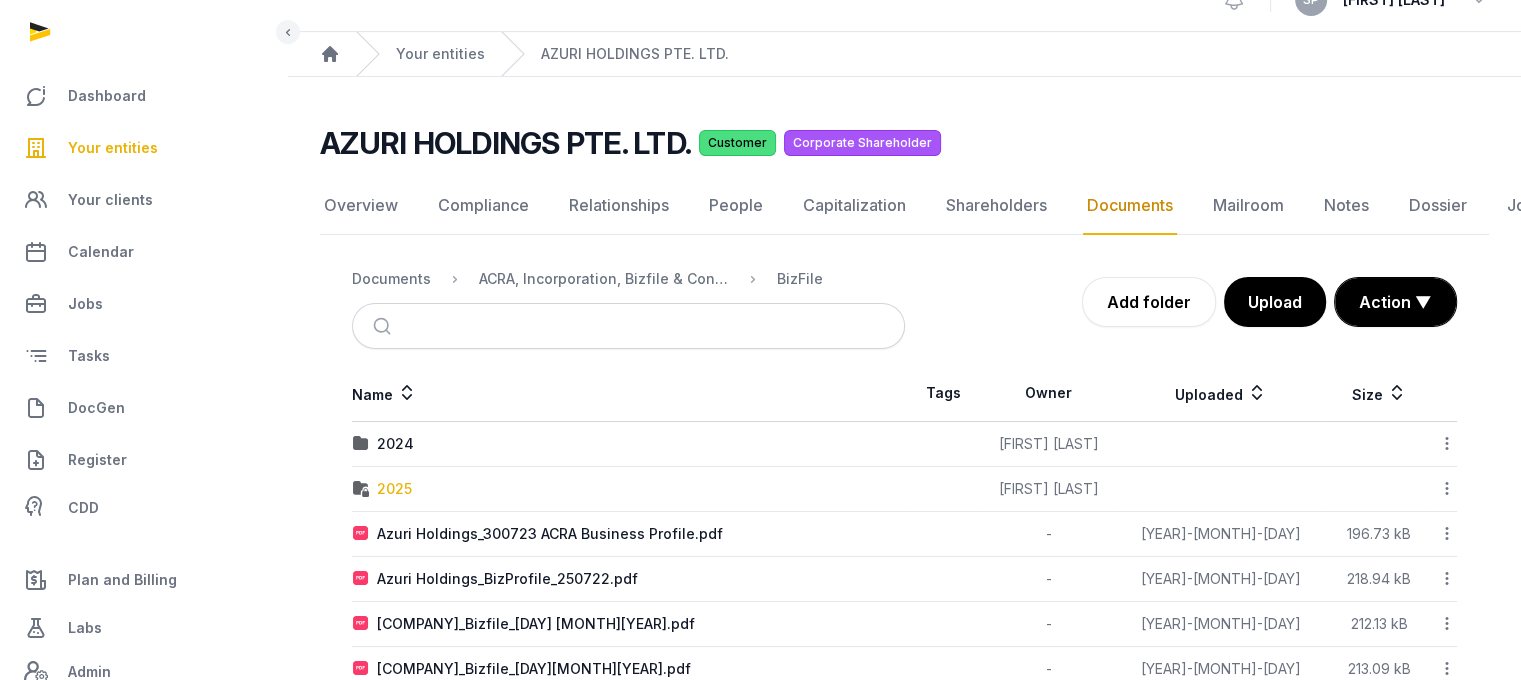click on "2025" at bounding box center (394, 489) 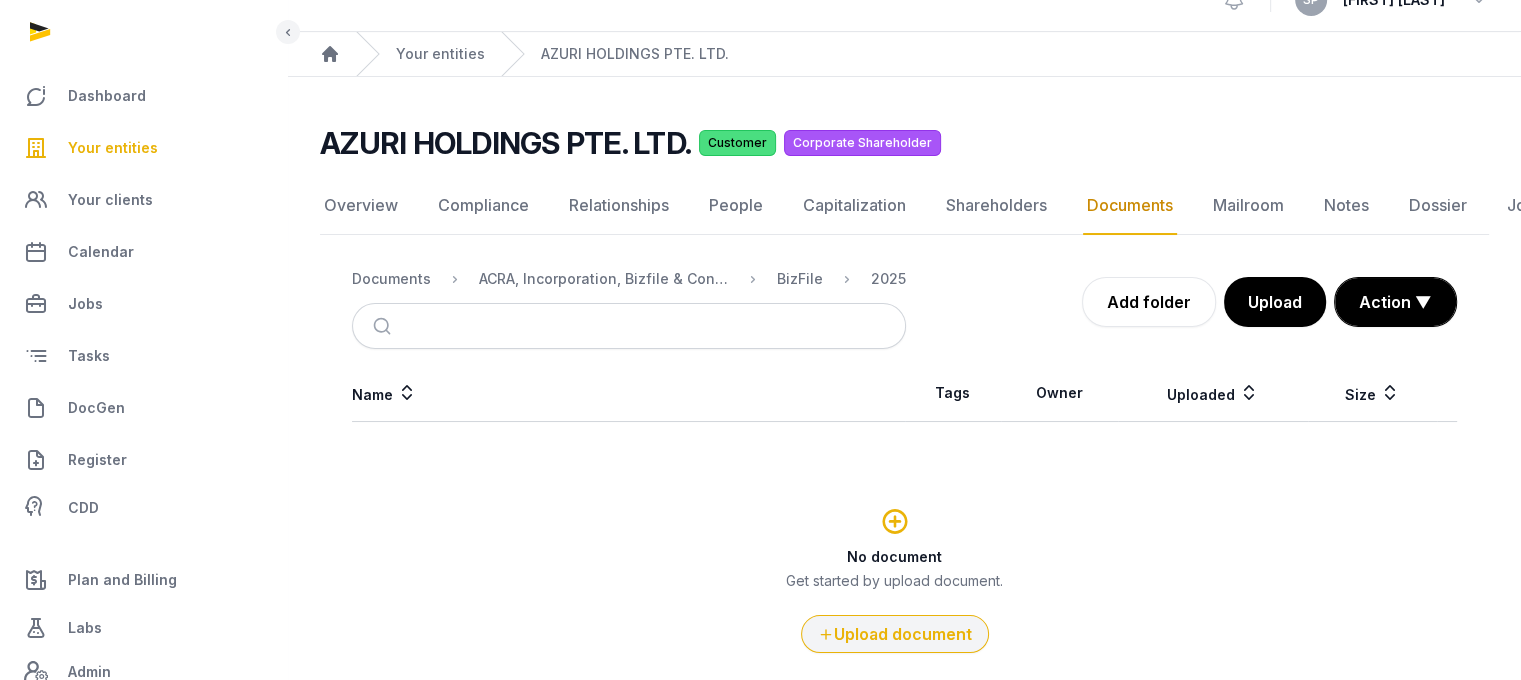 click on "Upload document" at bounding box center (895, 634) 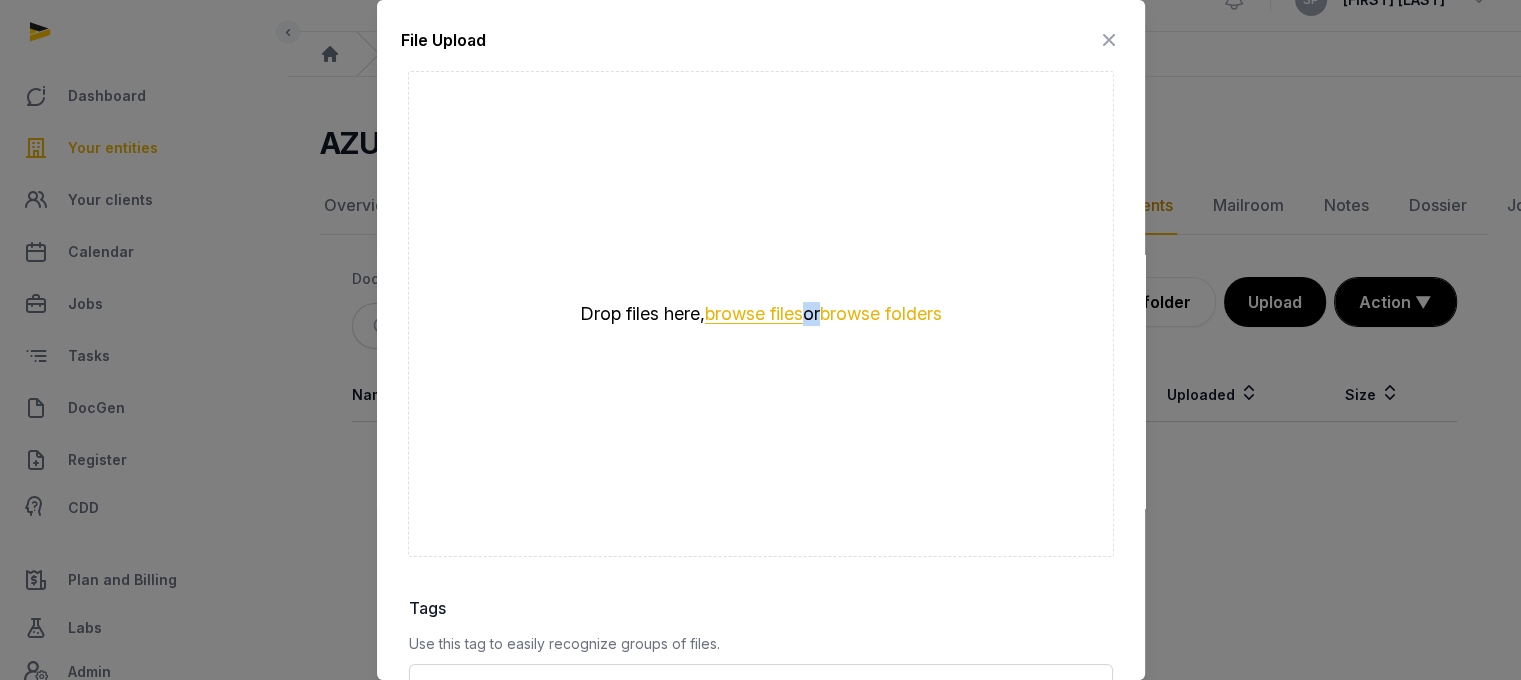 click on "Drop files here,  browse files  or  browse folders" at bounding box center [761, 314] 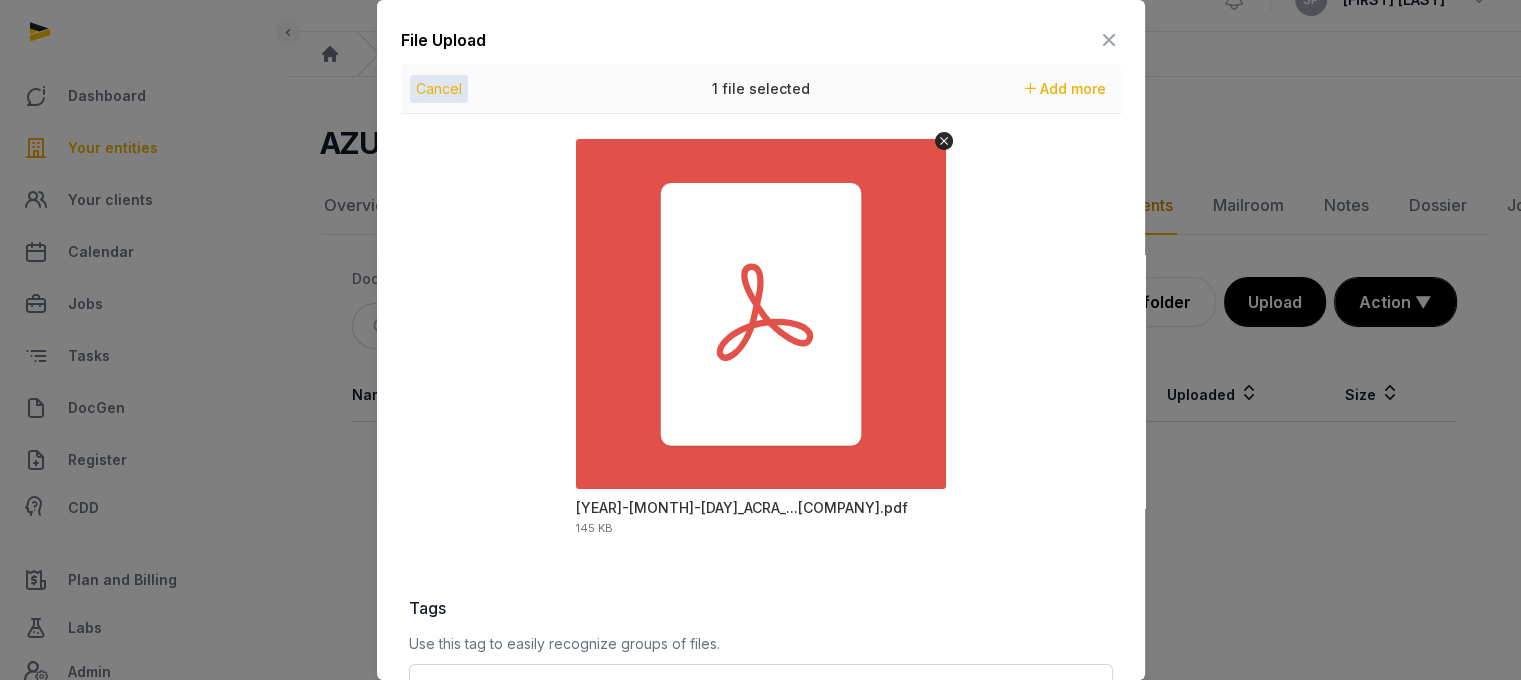 scroll, scrollTop: 282, scrollLeft: 0, axis: vertical 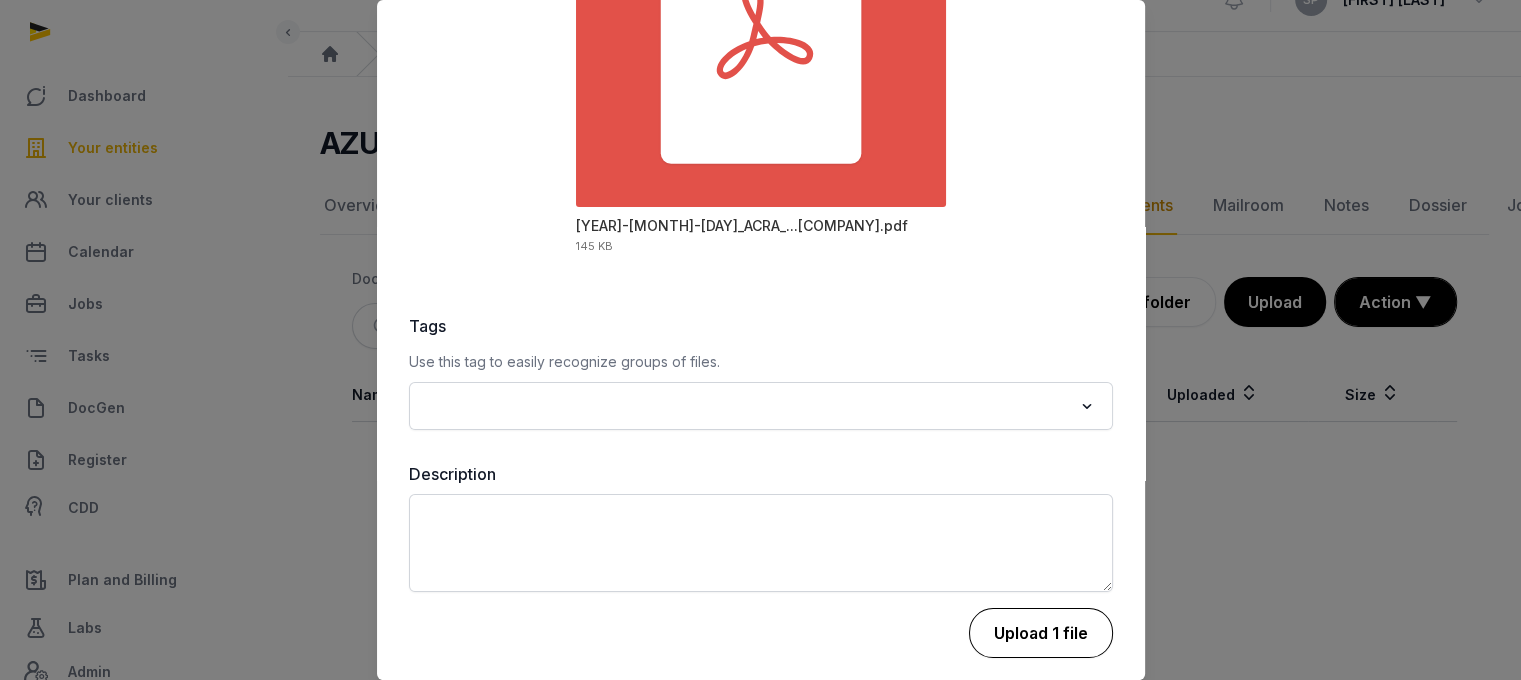 click on "Upload 1 file" at bounding box center (1041, 633) 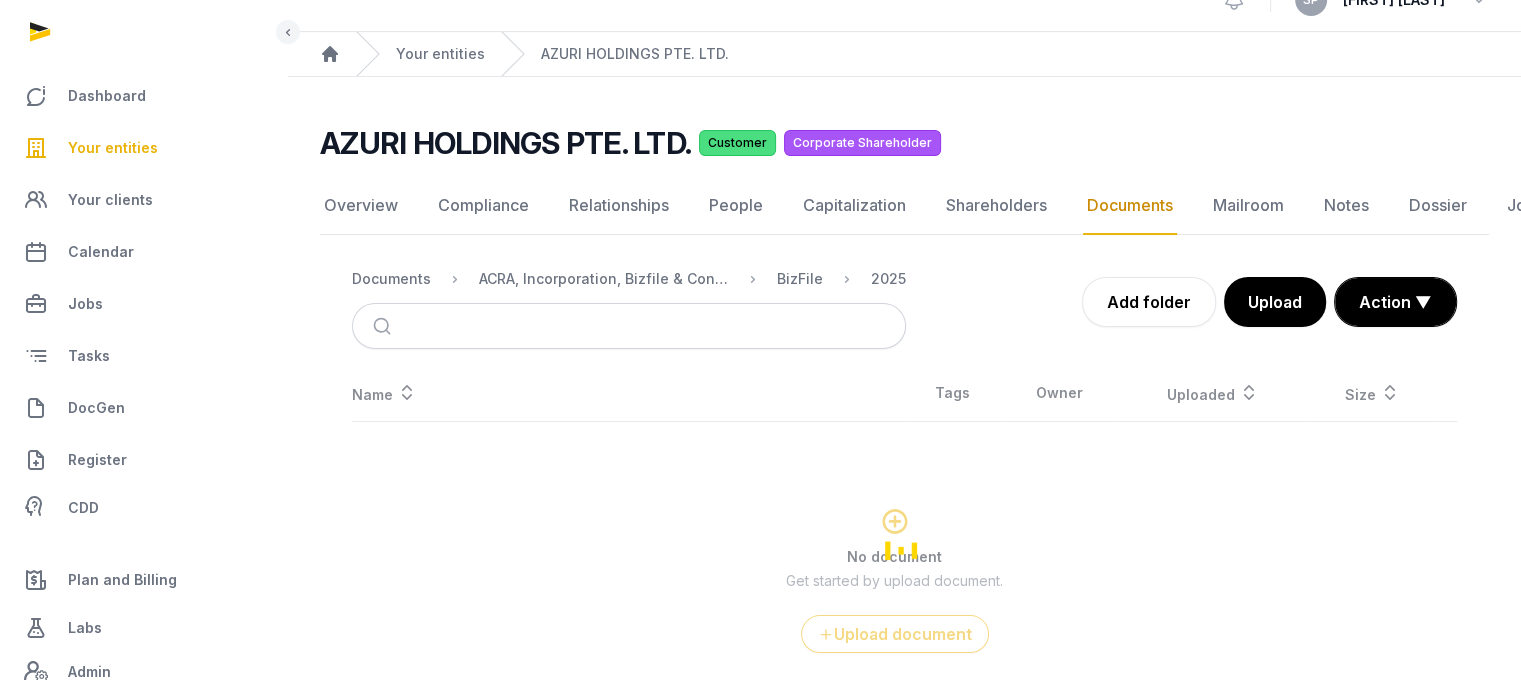scroll, scrollTop: 15, scrollLeft: 0, axis: vertical 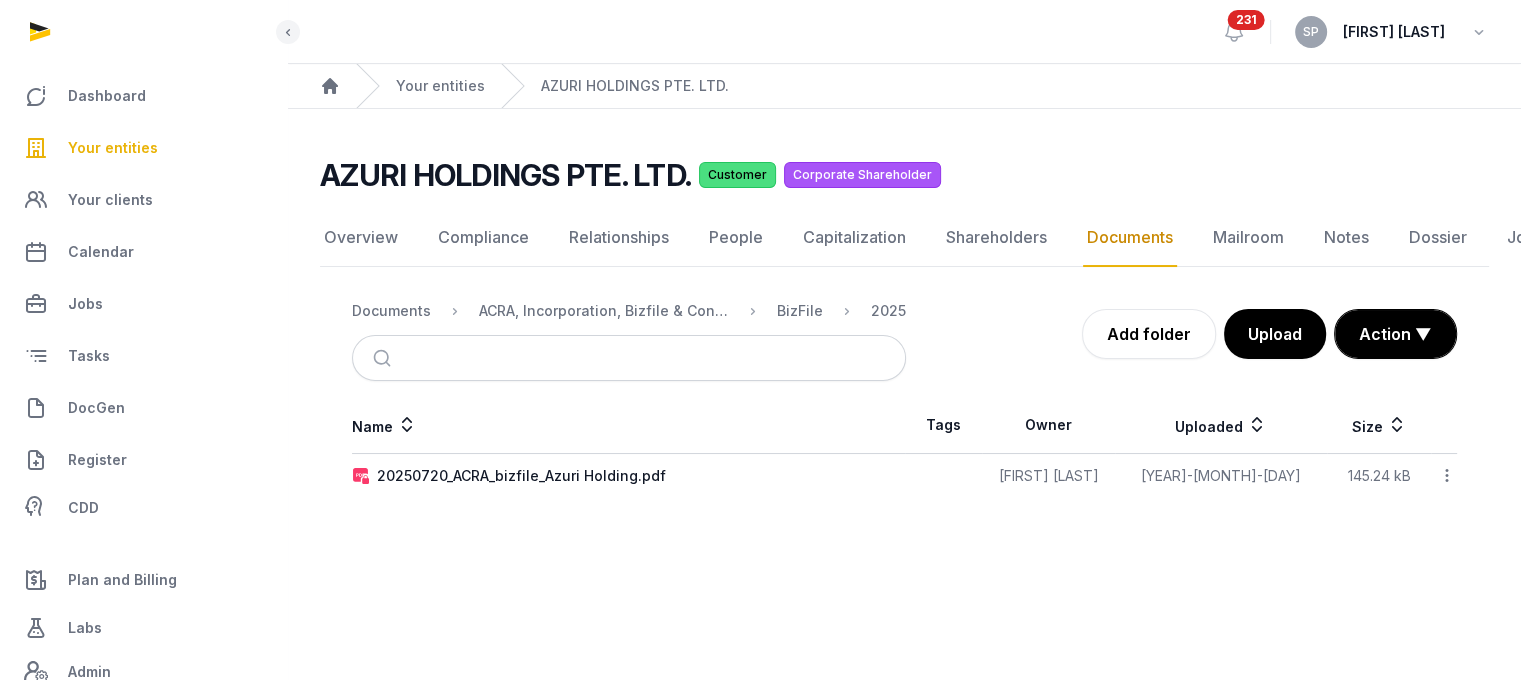 click 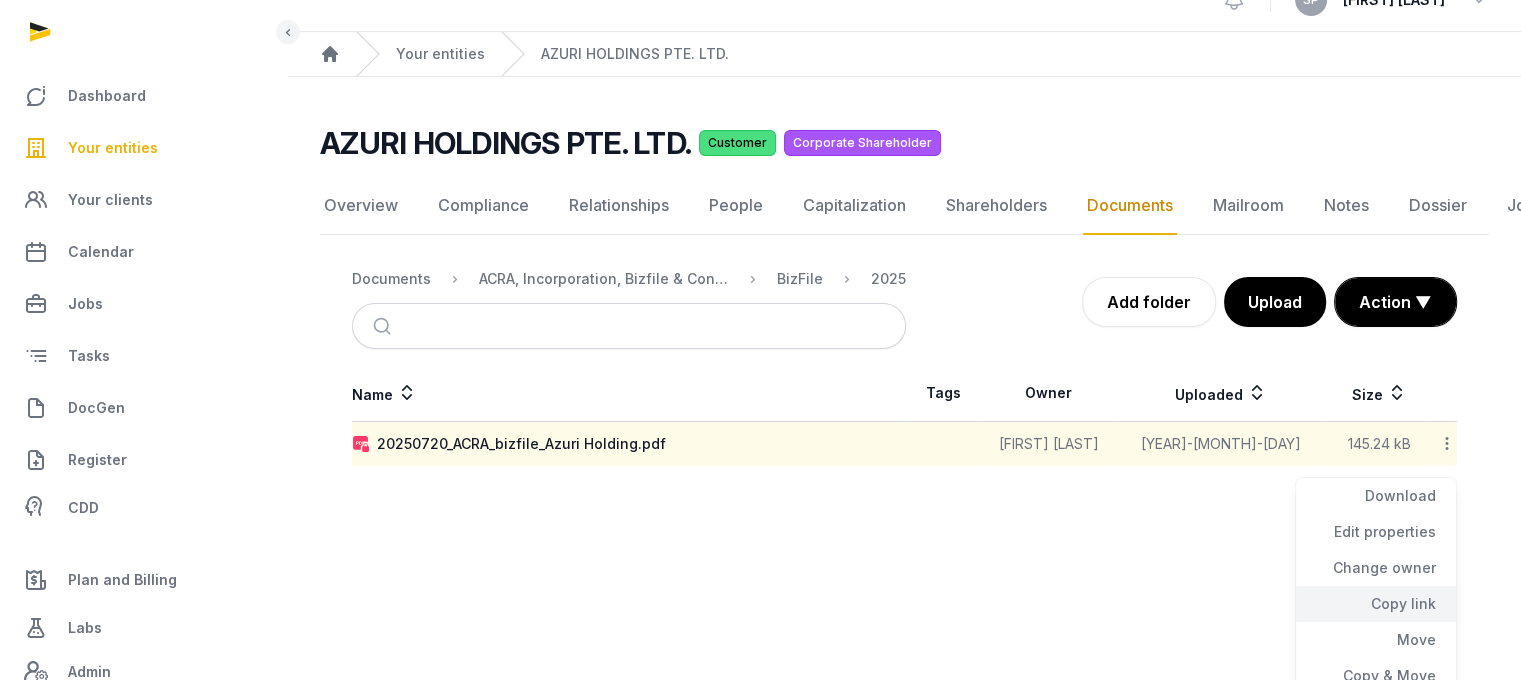 click on "Copy link" 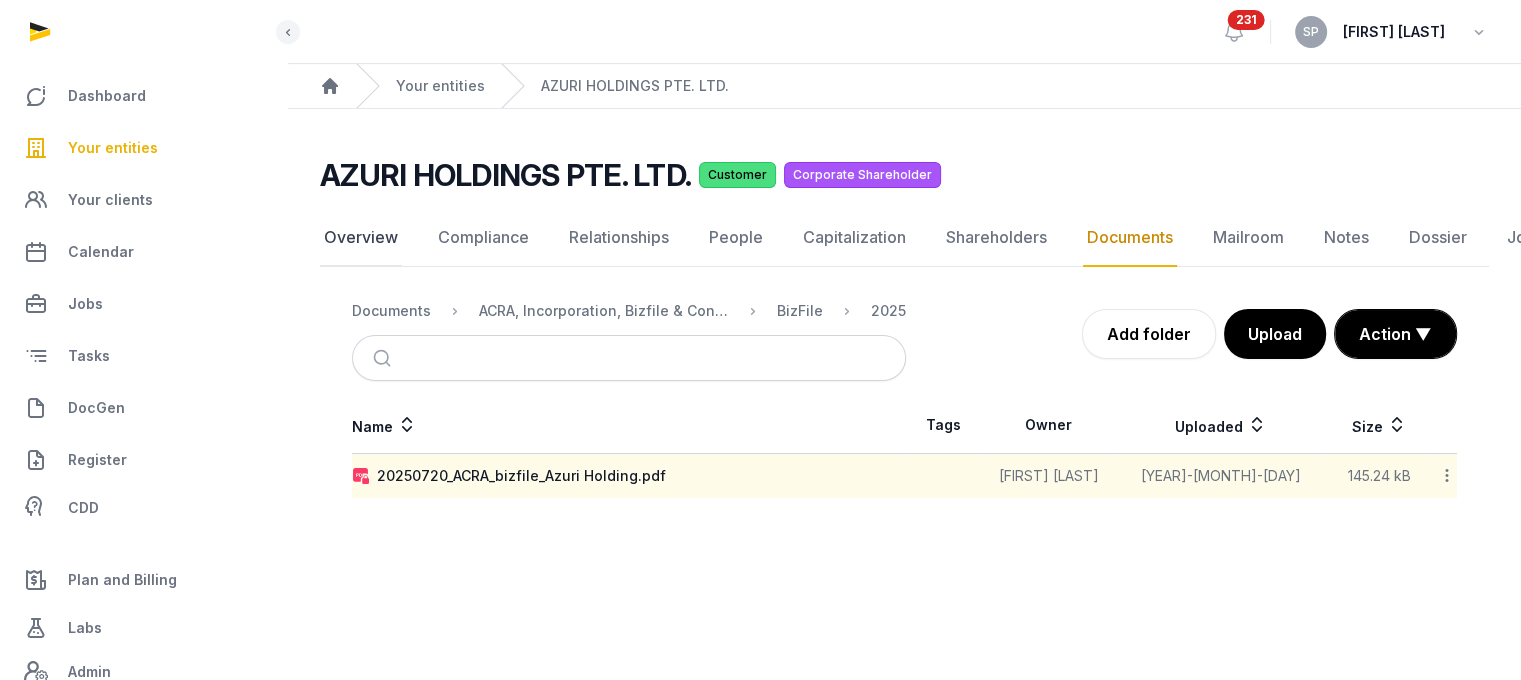 click on "Overview" 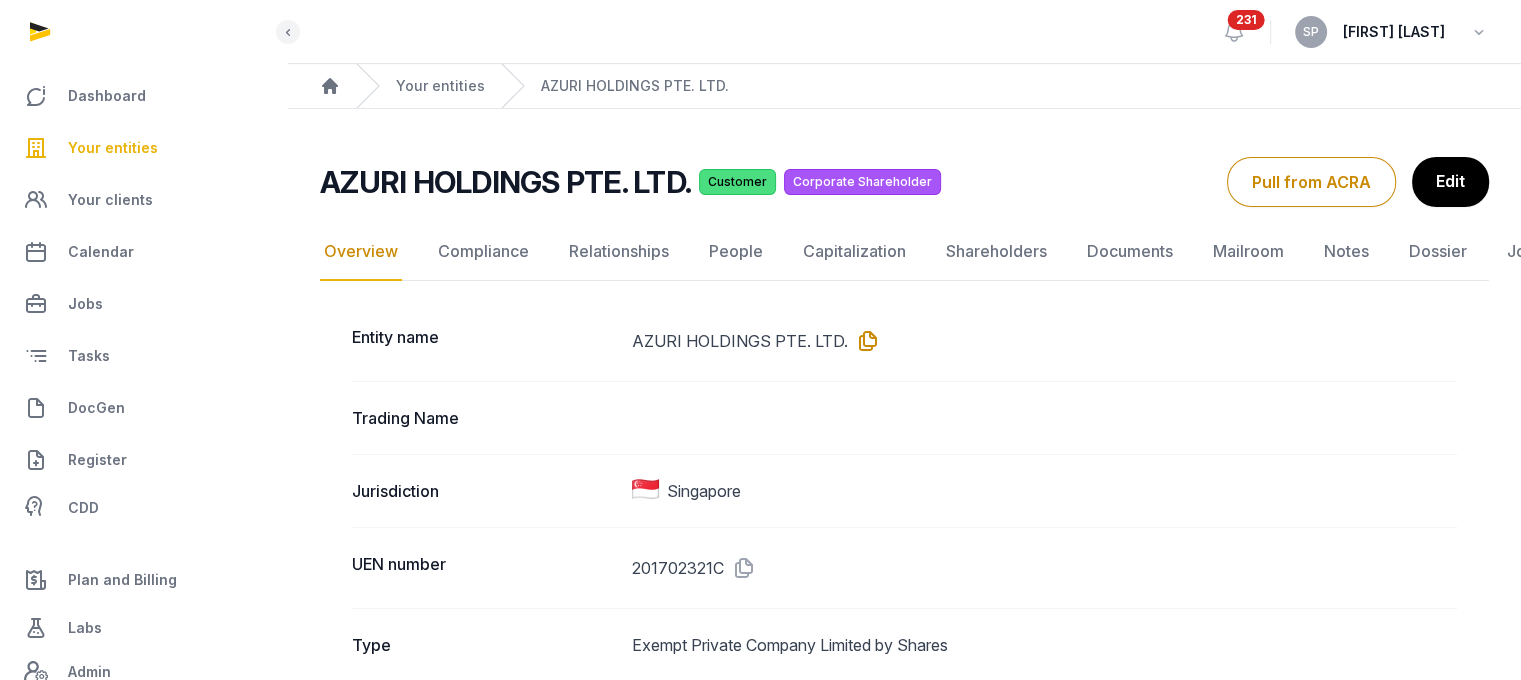 click at bounding box center (864, 341) 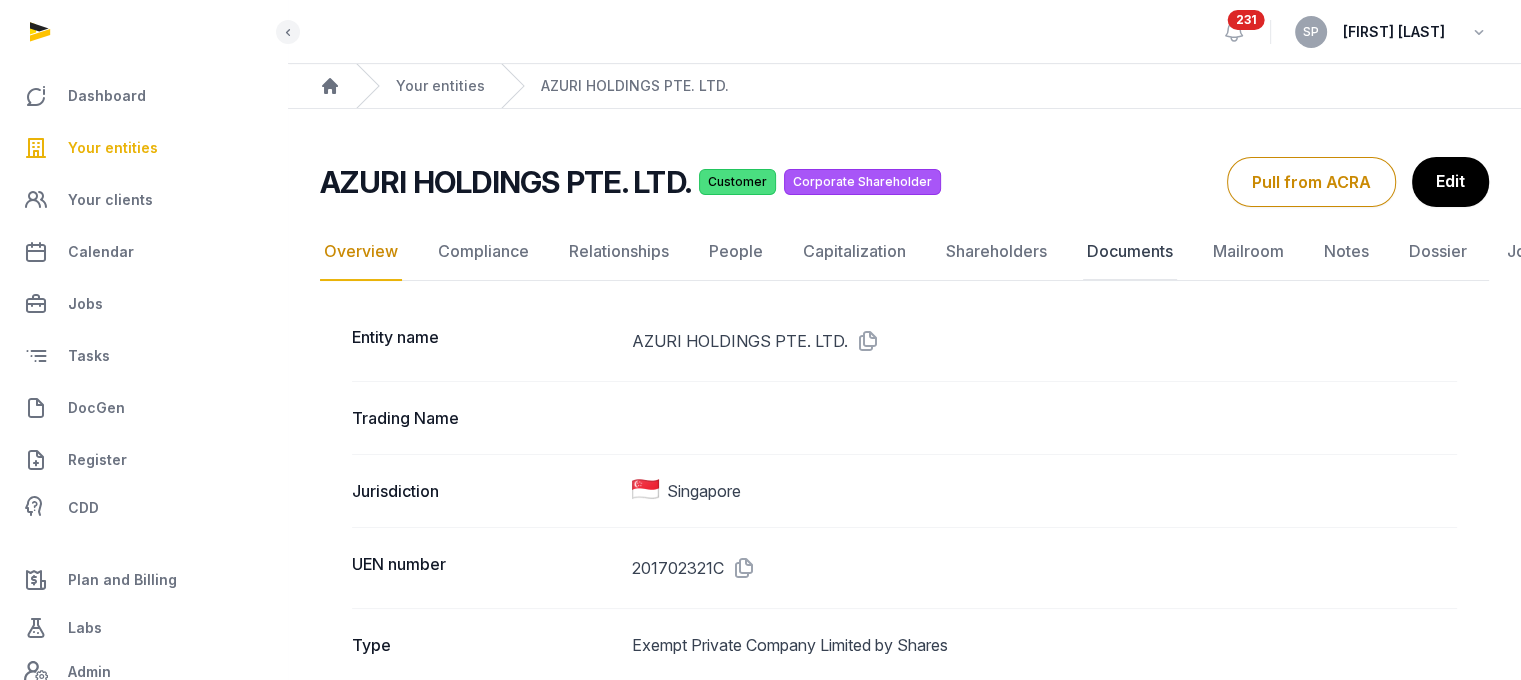click on "Documents" 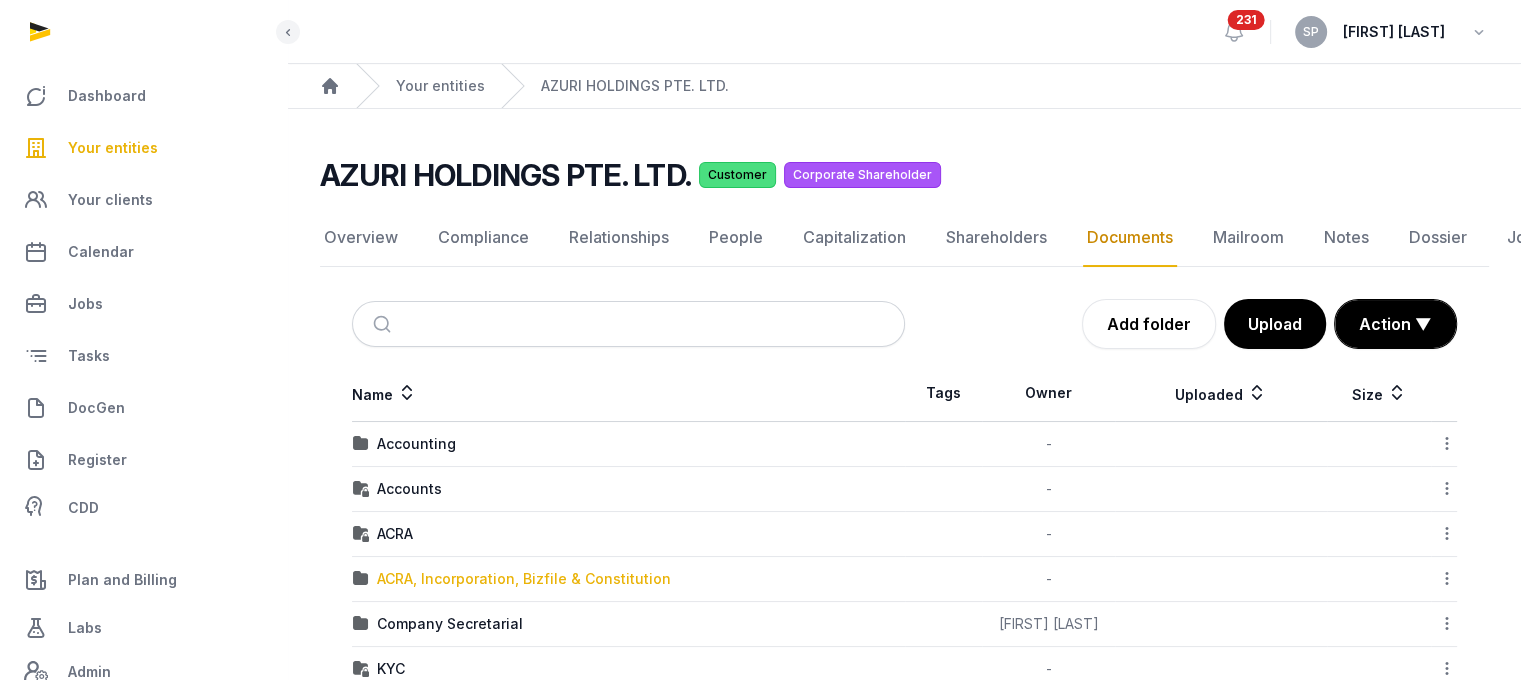 click on "ACRA, Incorporation, Bizfile & Constitution" at bounding box center (524, 579) 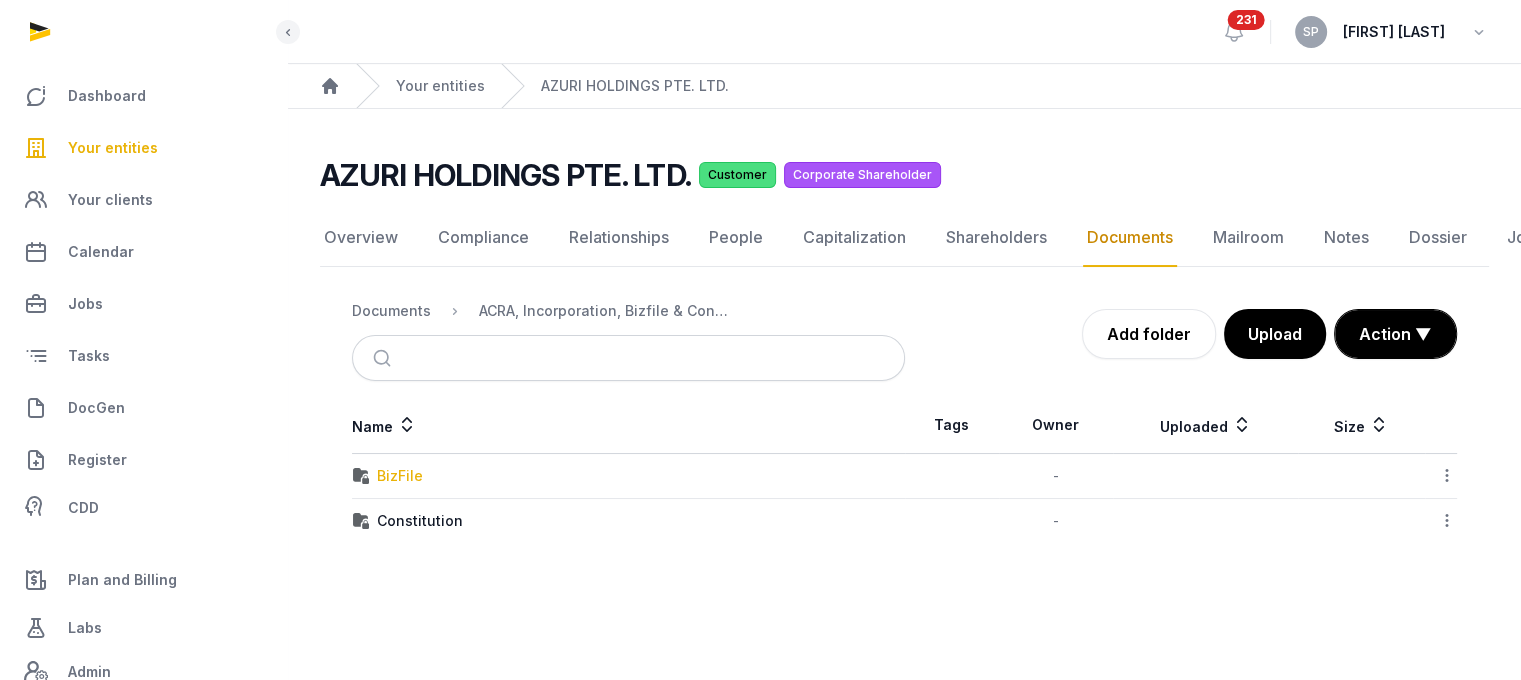 click on "BizFile" at bounding box center (400, 476) 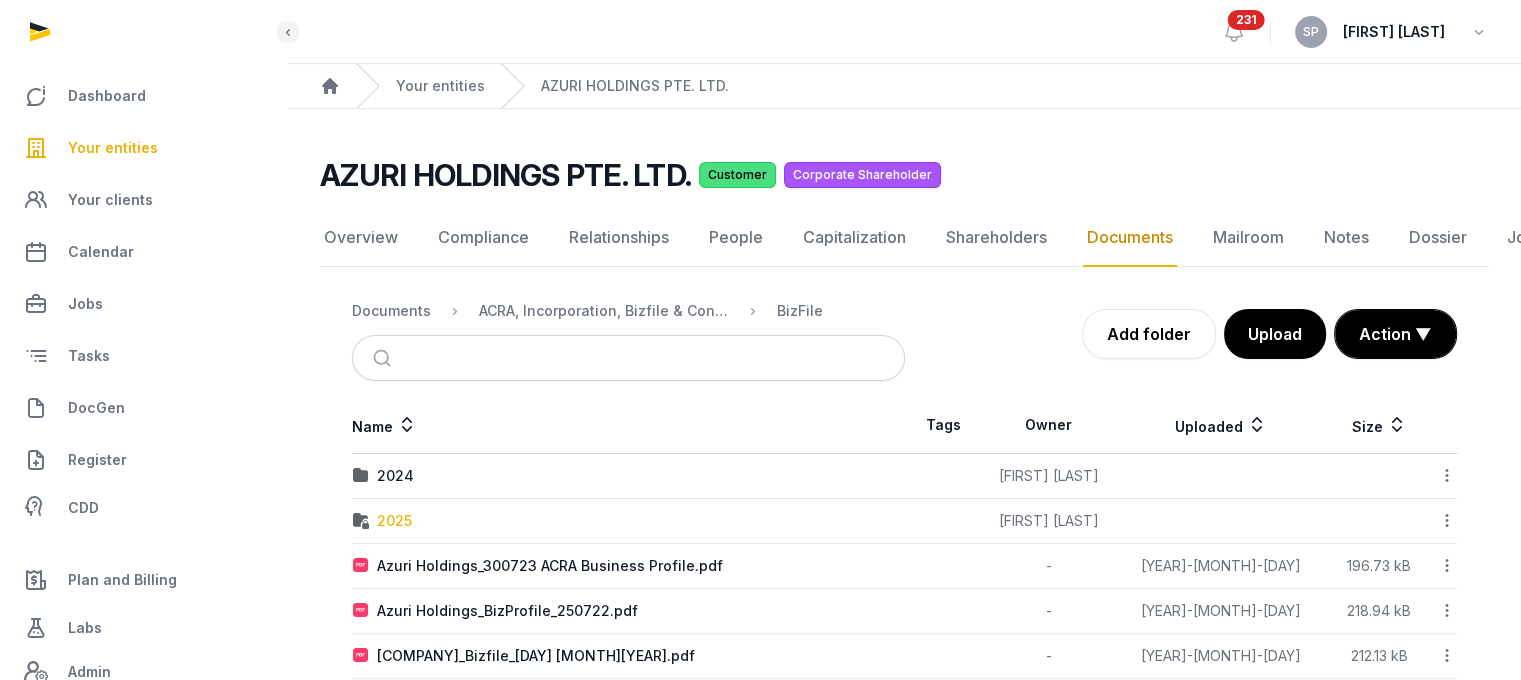click on "2025" at bounding box center [394, 521] 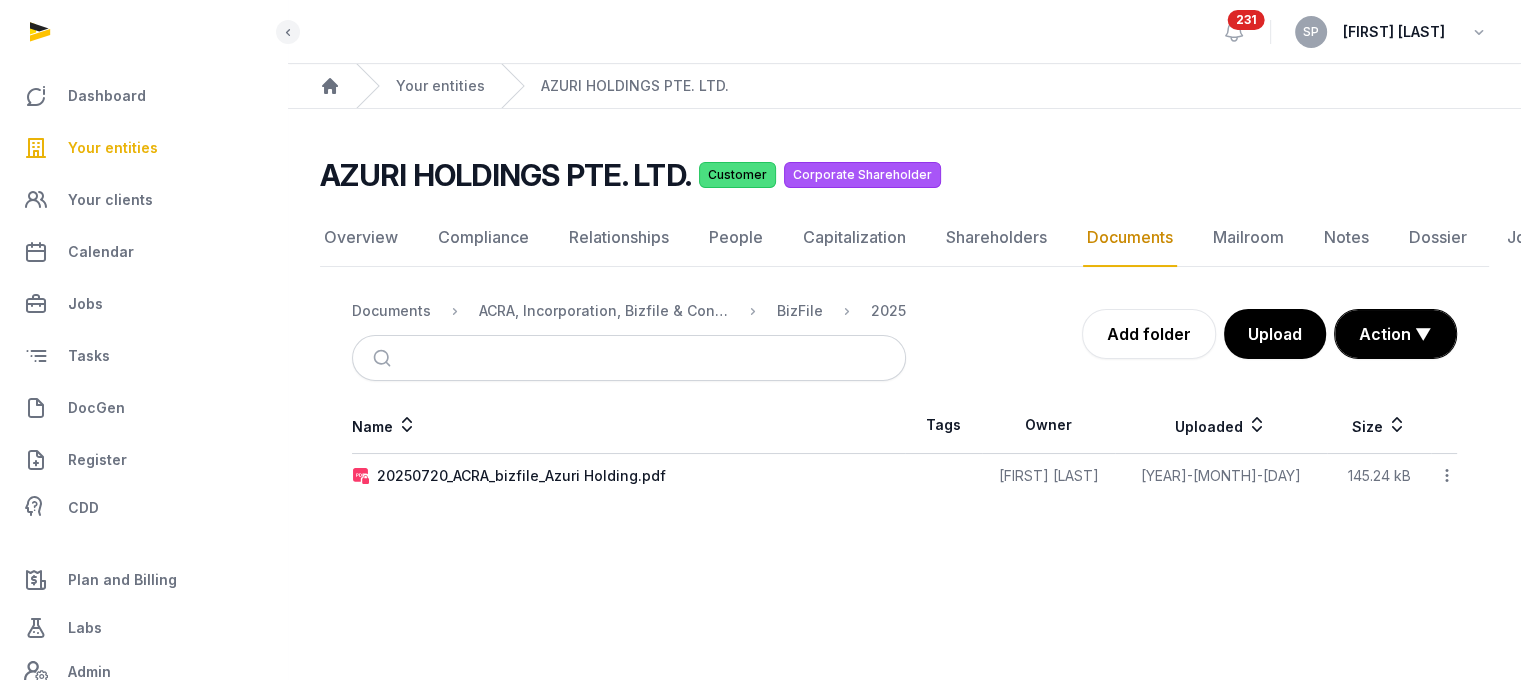 click 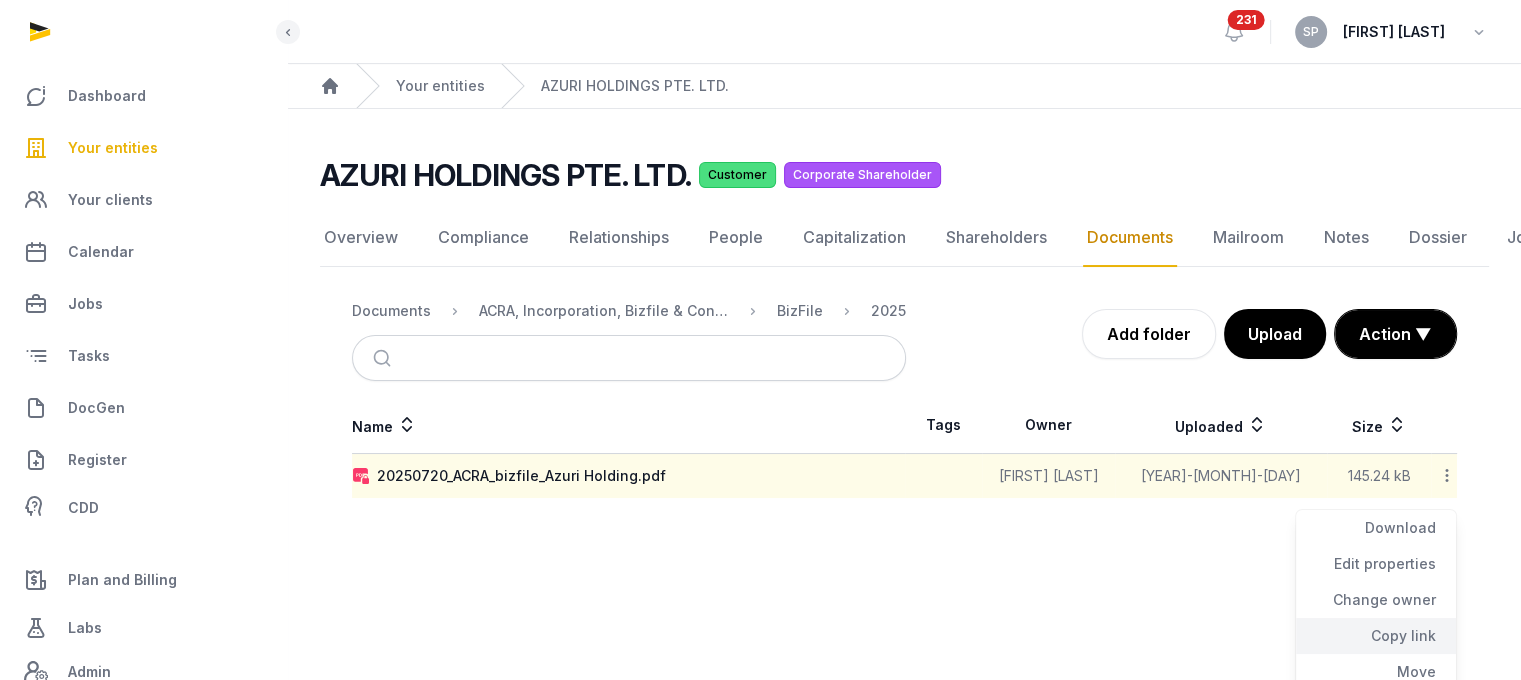 click on "Copy link" 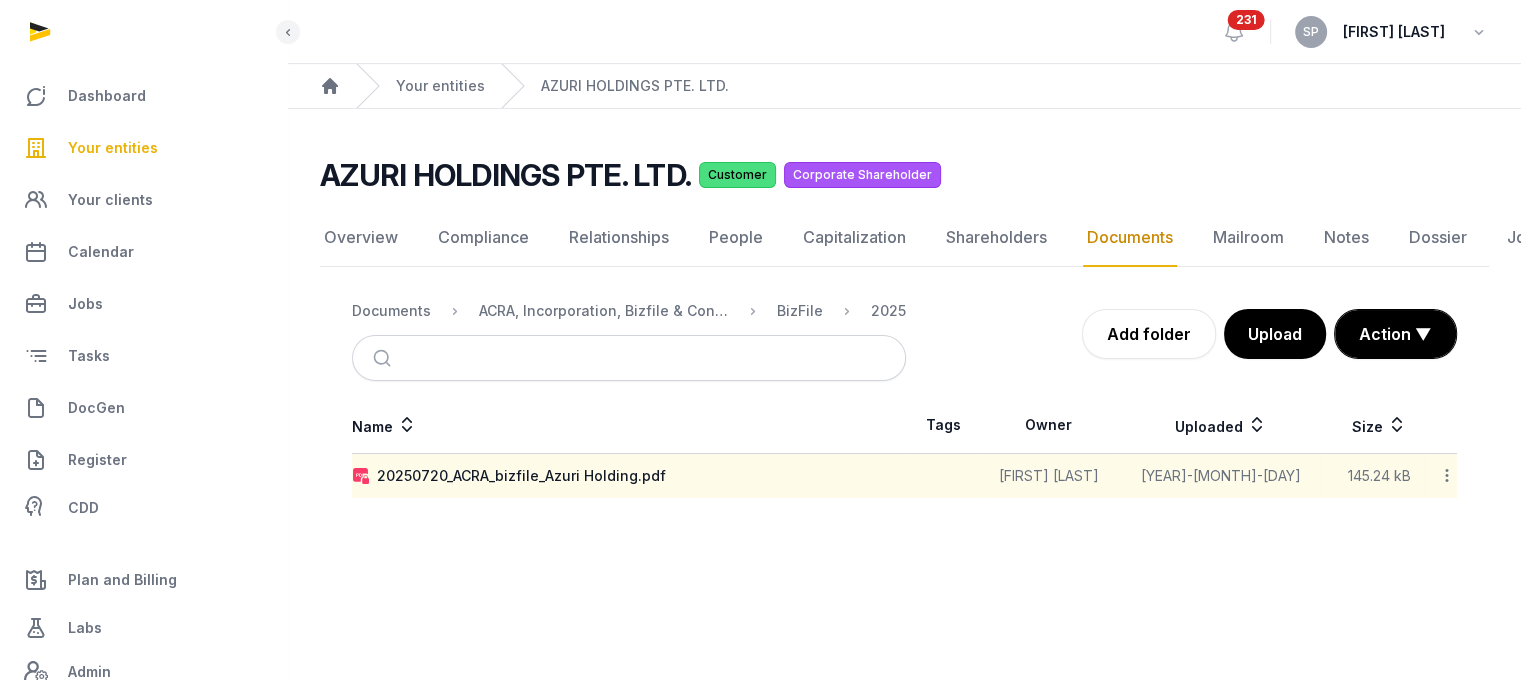 click on "Documents  ACRA, Incorporation, Bizfile & Constitution BizFile 2025" at bounding box center (629, 311) 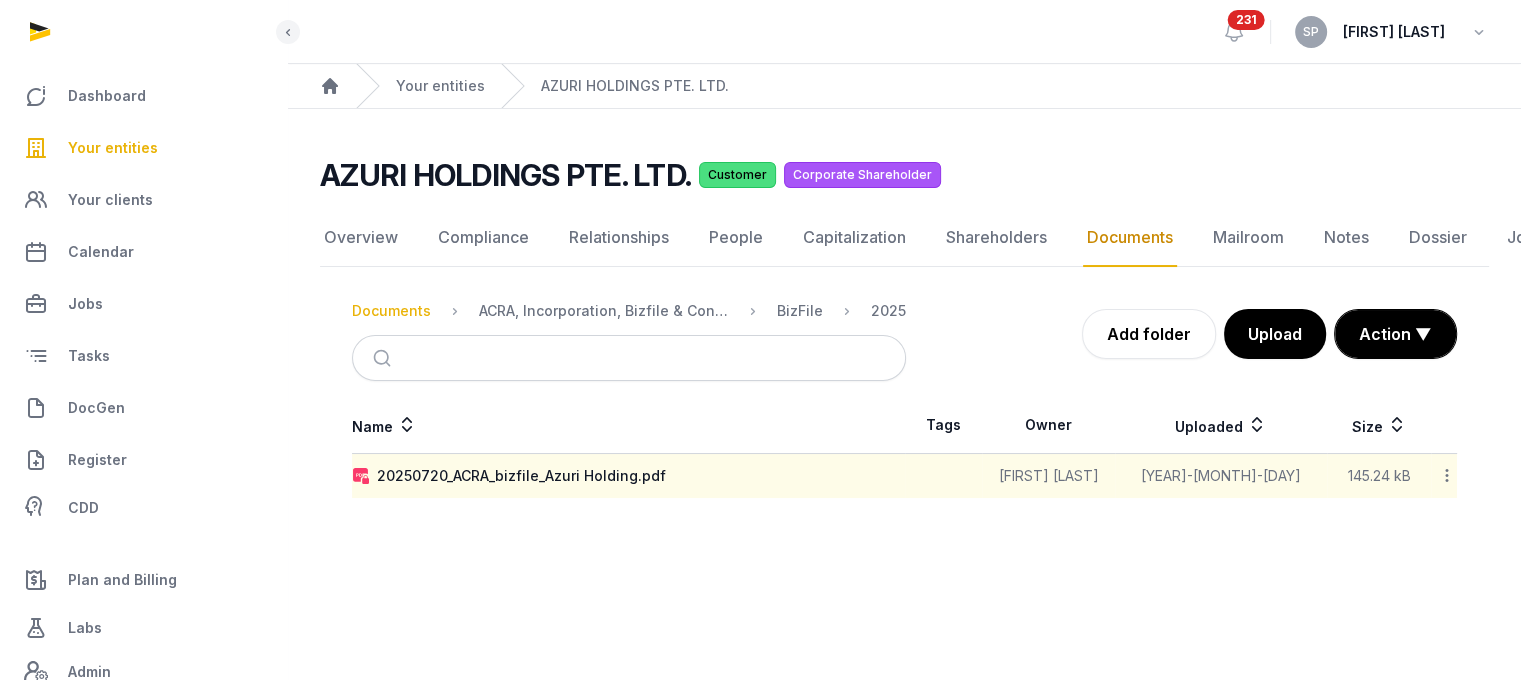 click on "Documents" at bounding box center (391, 311) 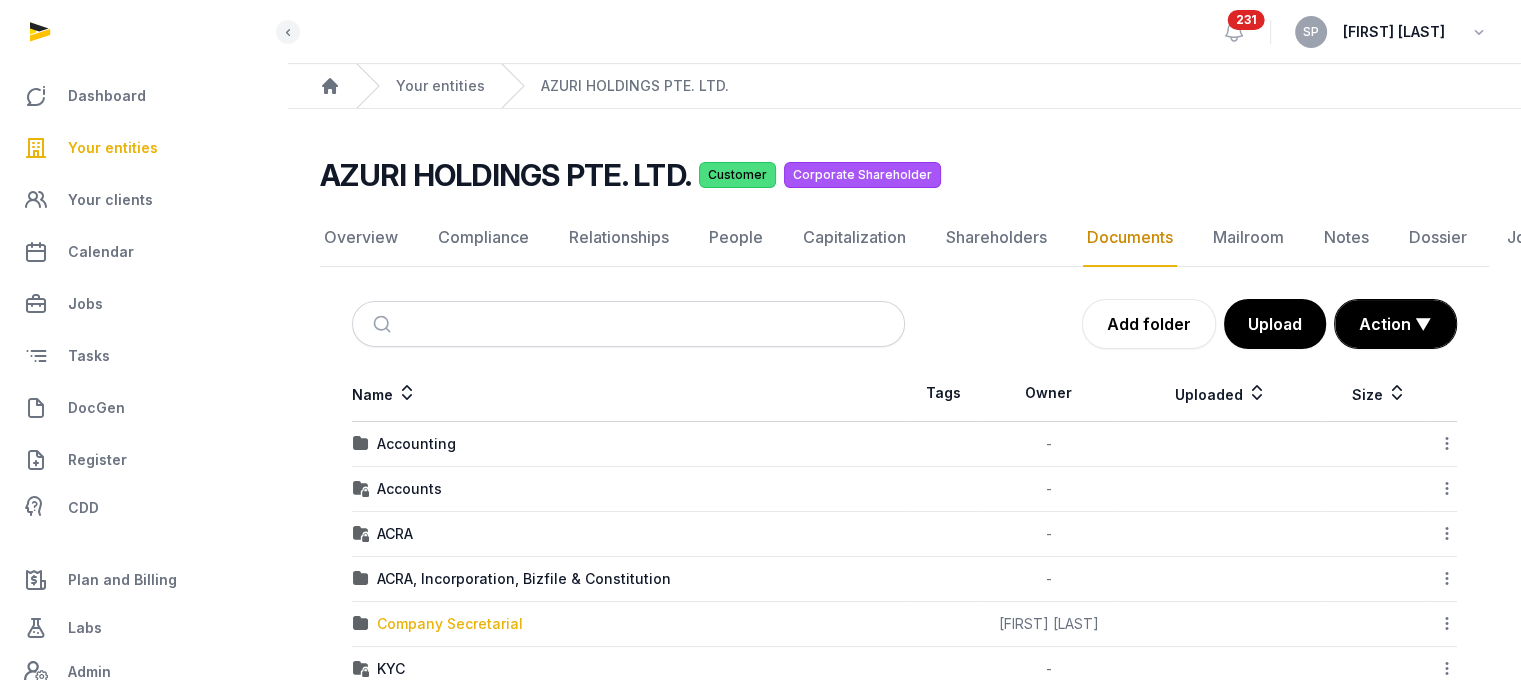 click on "Company Secretarial" at bounding box center (450, 624) 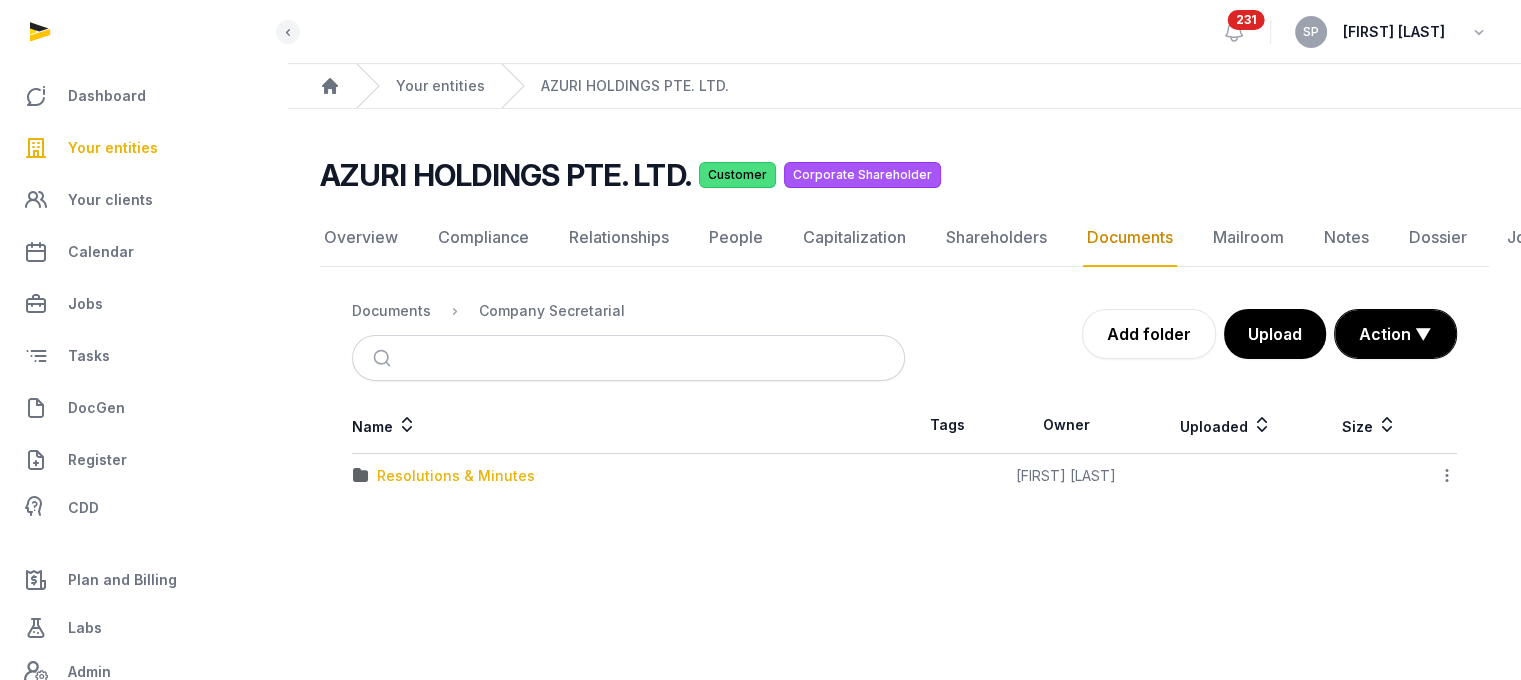 click on "Resolutions & Minutes" at bounding box center (456, 476) 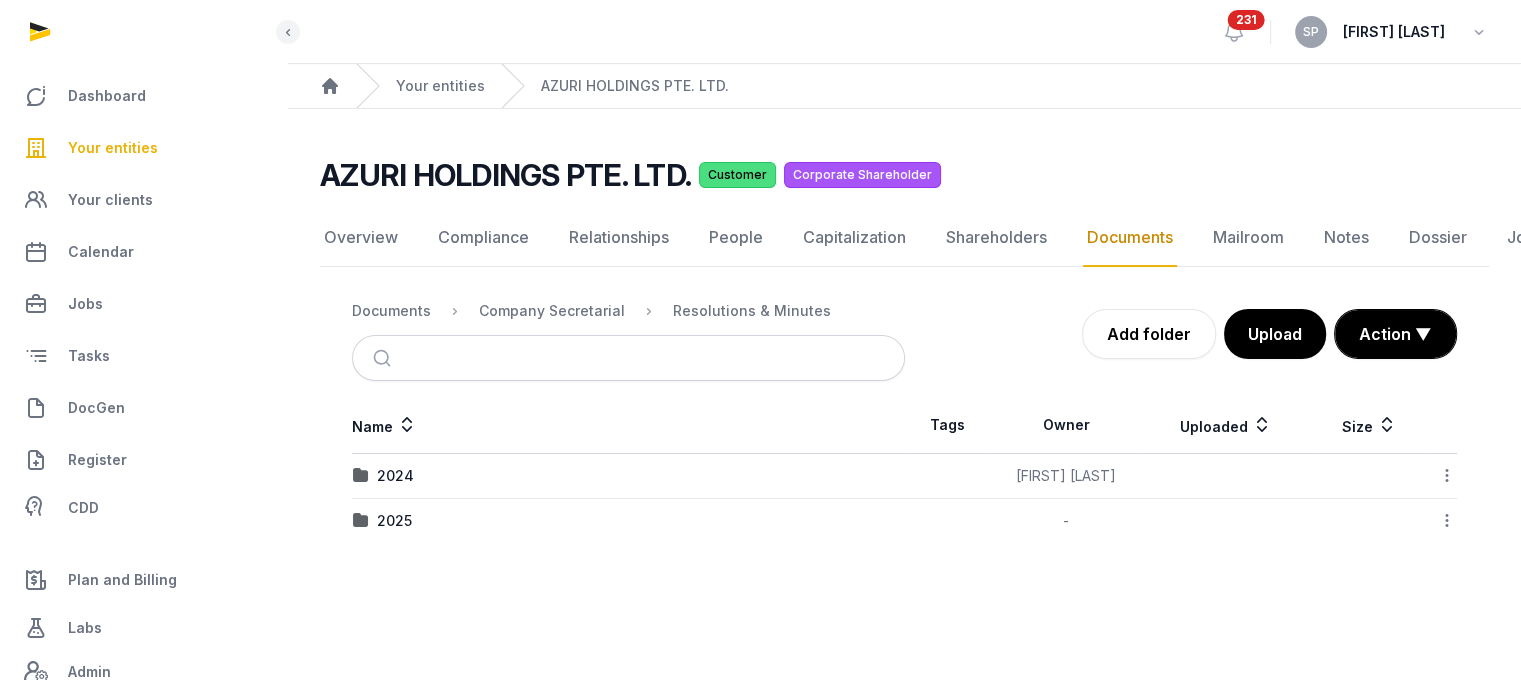 click on "2024" at bounding box center [628, 476] 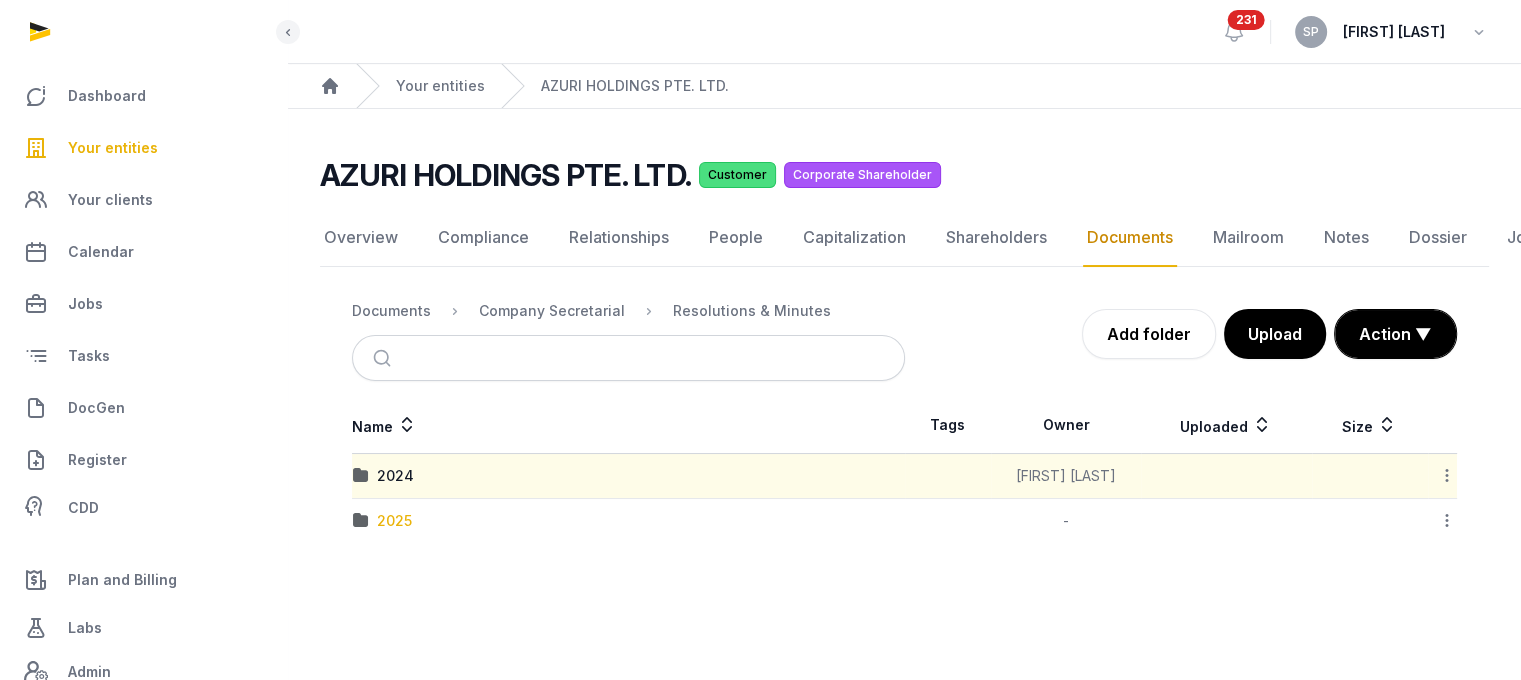 click on "2025" at bounding box center [394, 521] 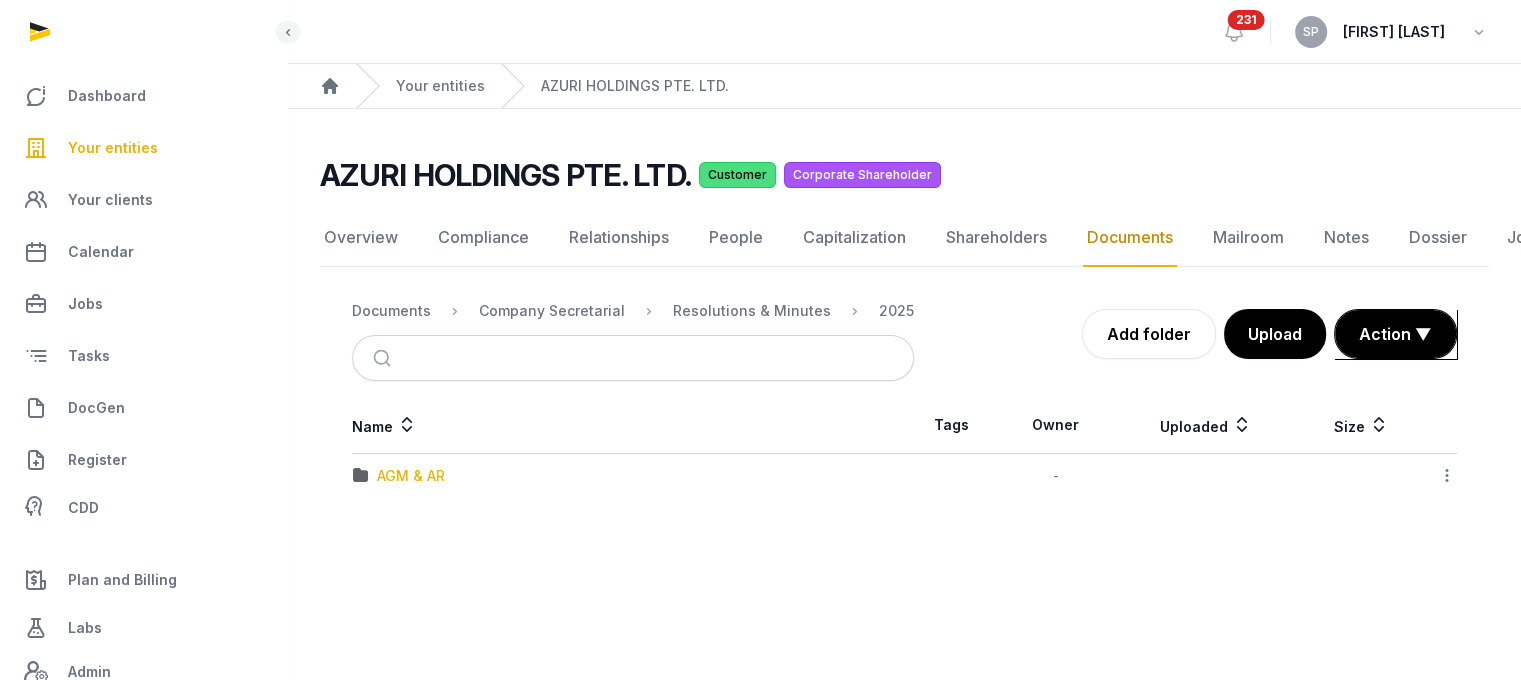 click on "AGM & AR" at bounding box center [411, 476] 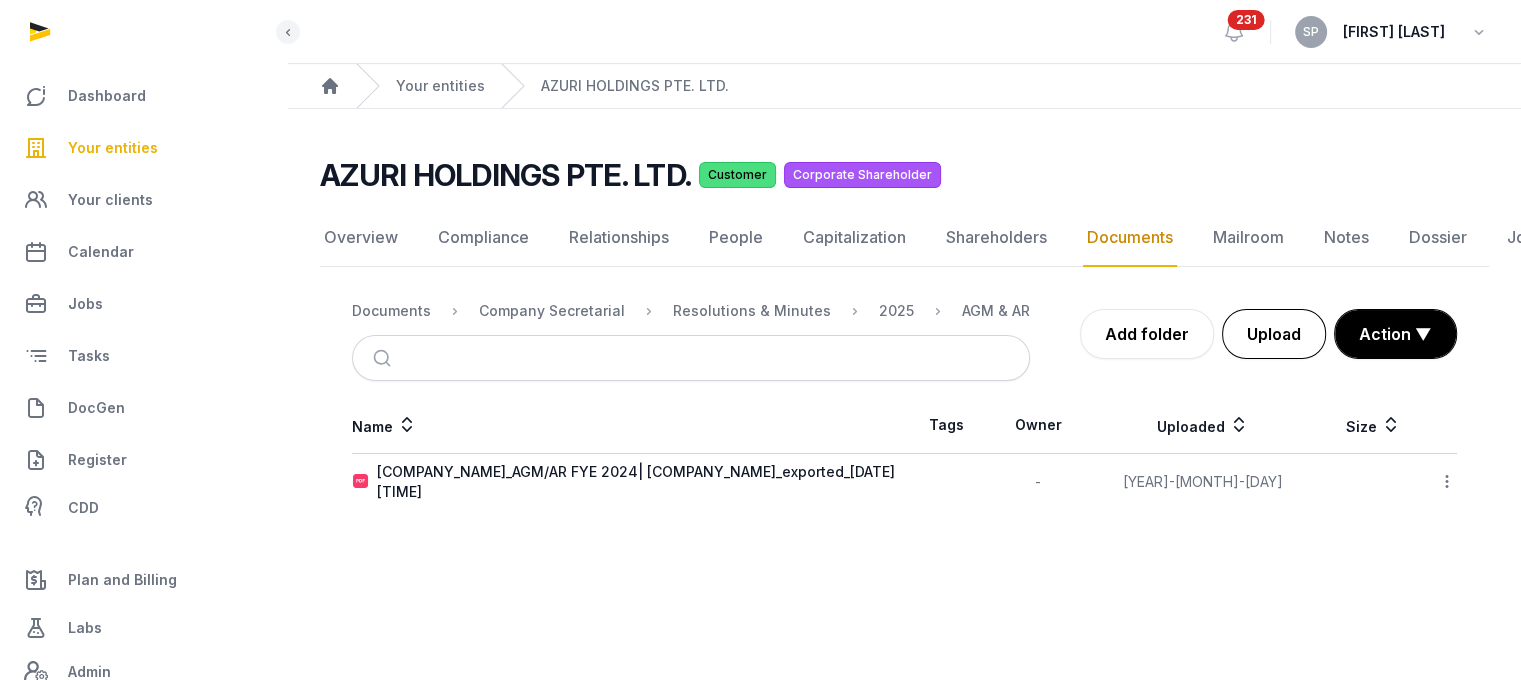 click on "Upload" at bounding box center (1274, 334) 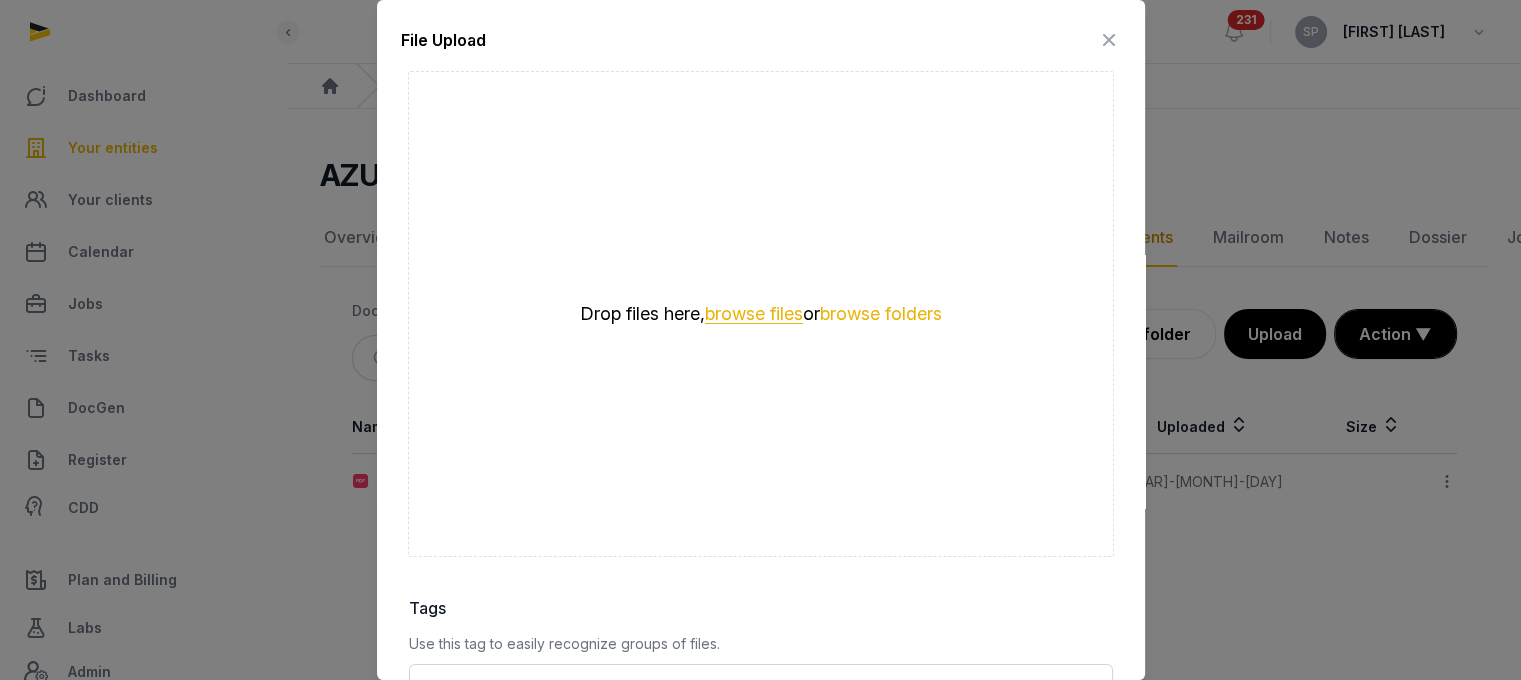click on "browse files" at bounding box center (754, 314) 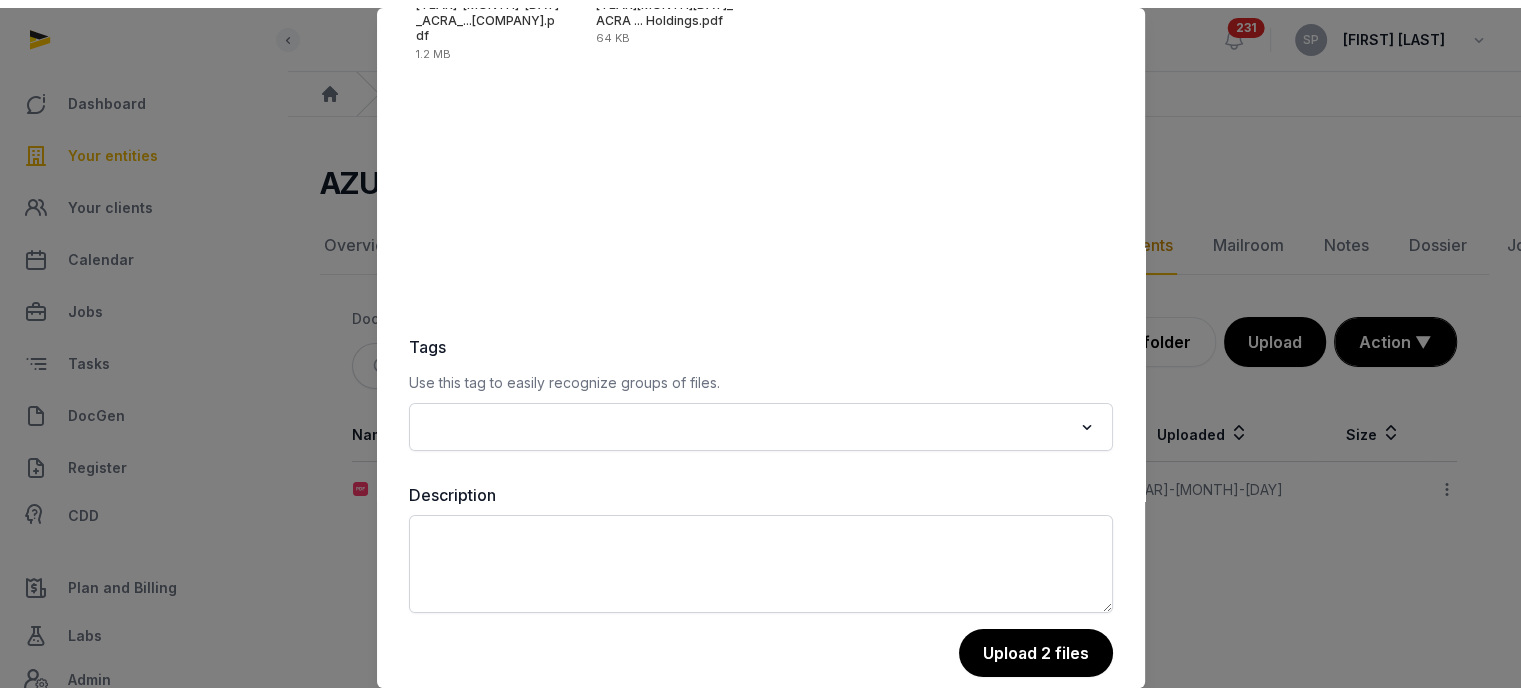 scroll, scrollTop: 282, scrollLeft: 0, axis: vertical 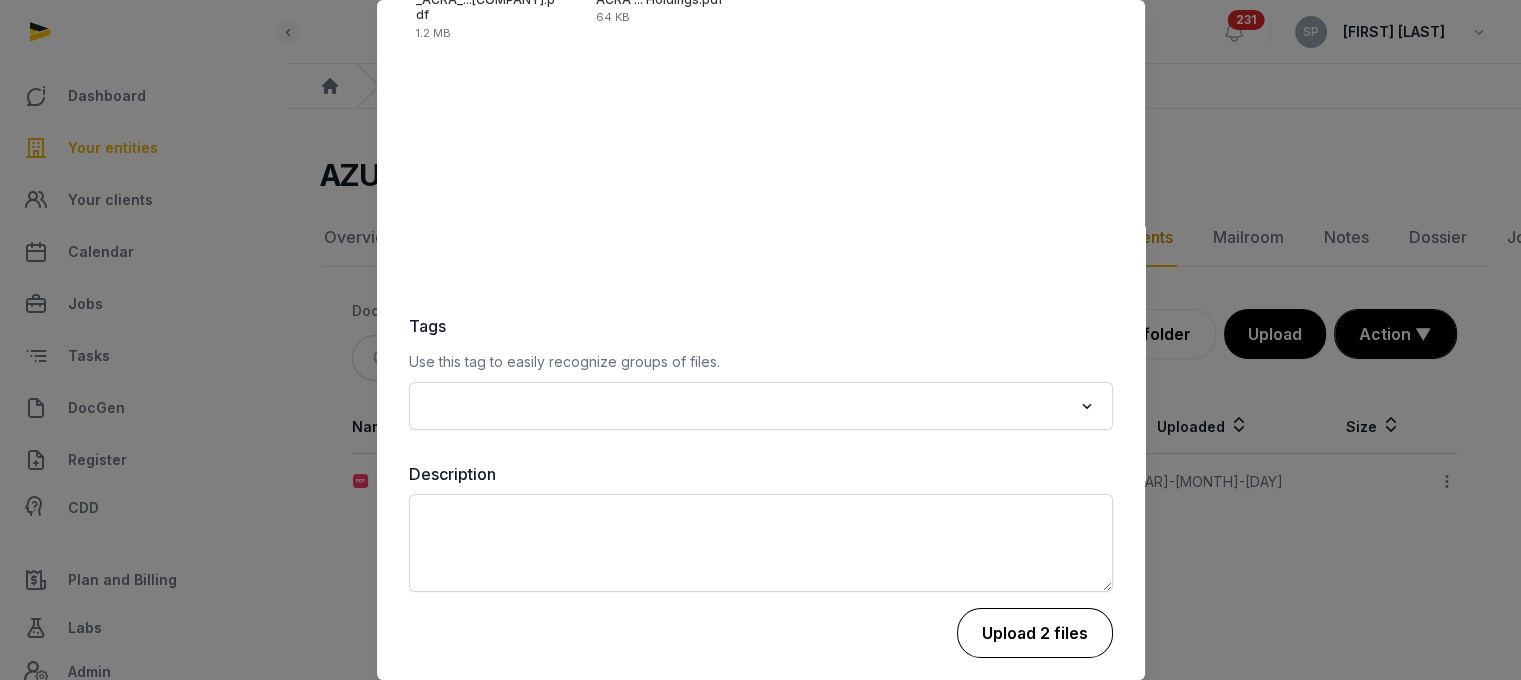 click on "Upload 2 files" at bounding box center [1035, 633] 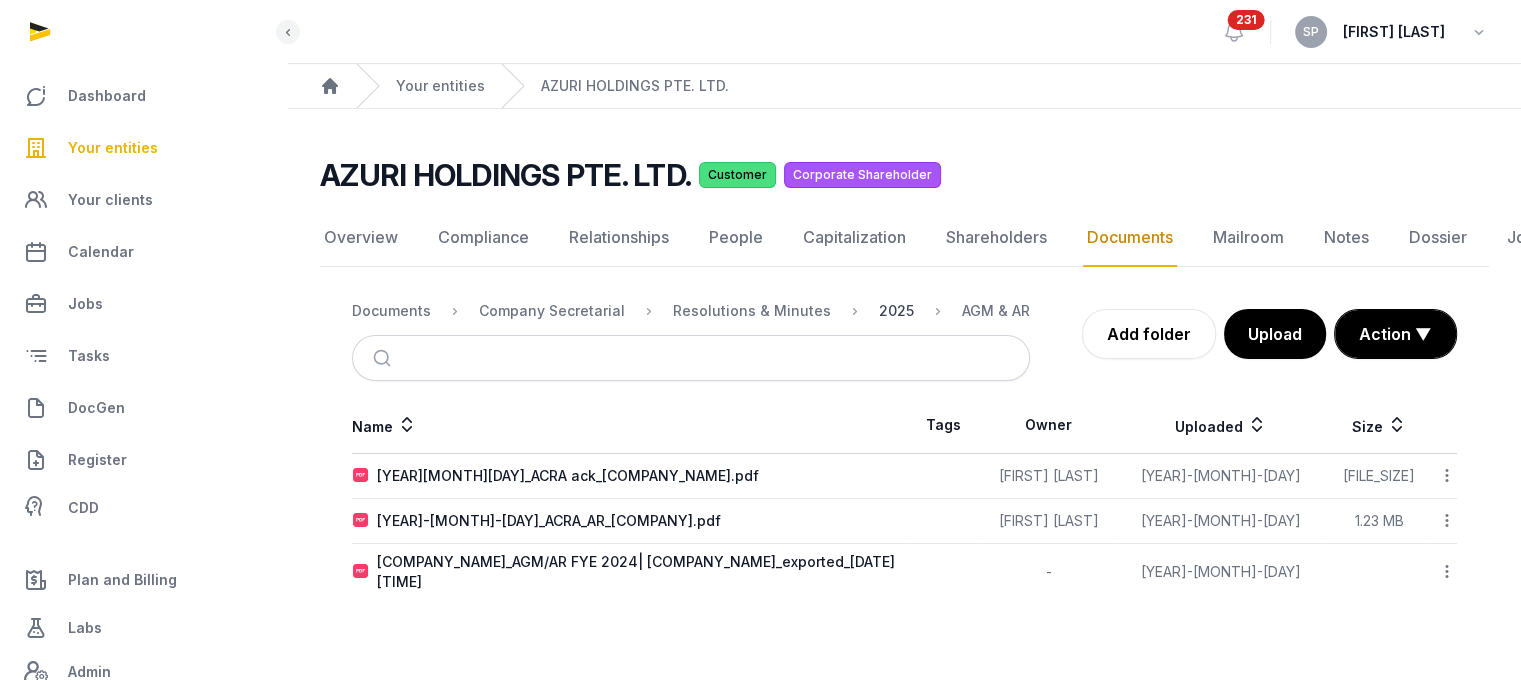 click on "2025" at bounding box center (896, 311) 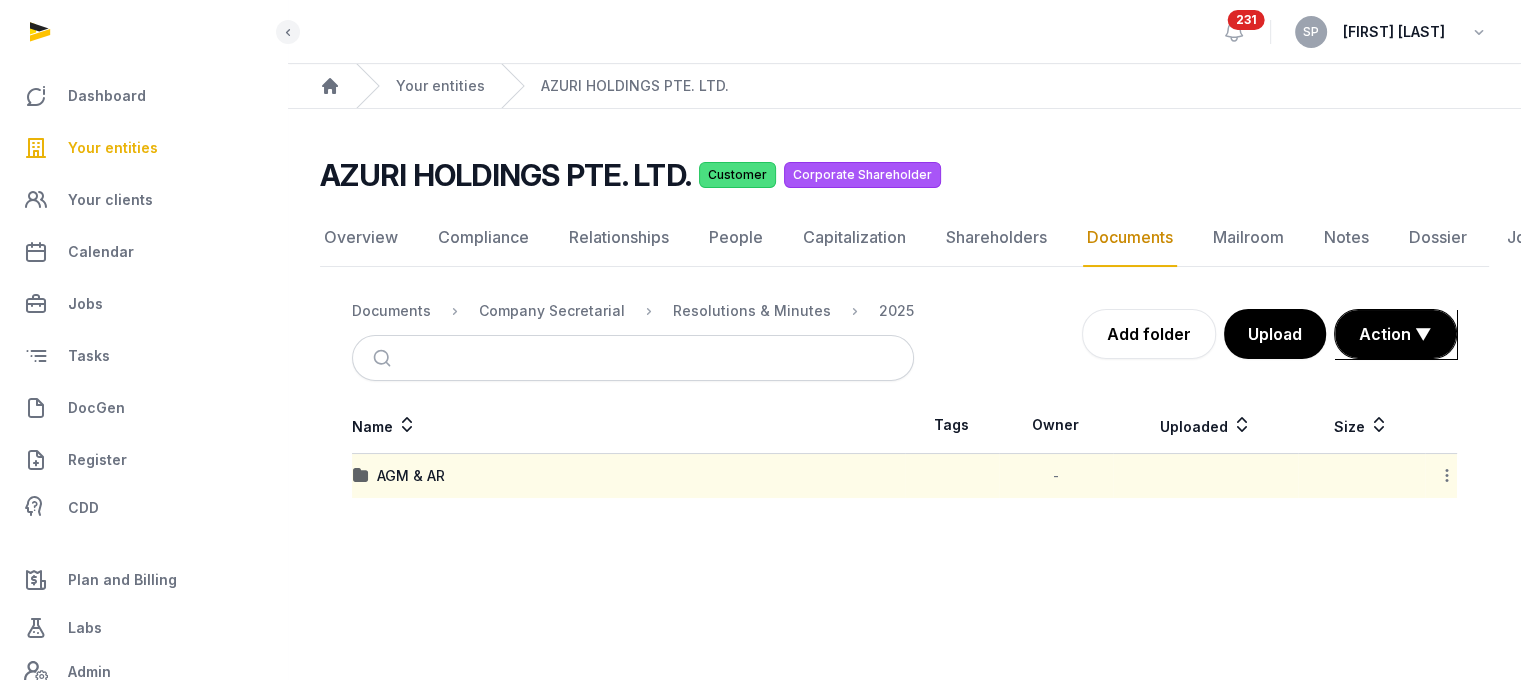 click 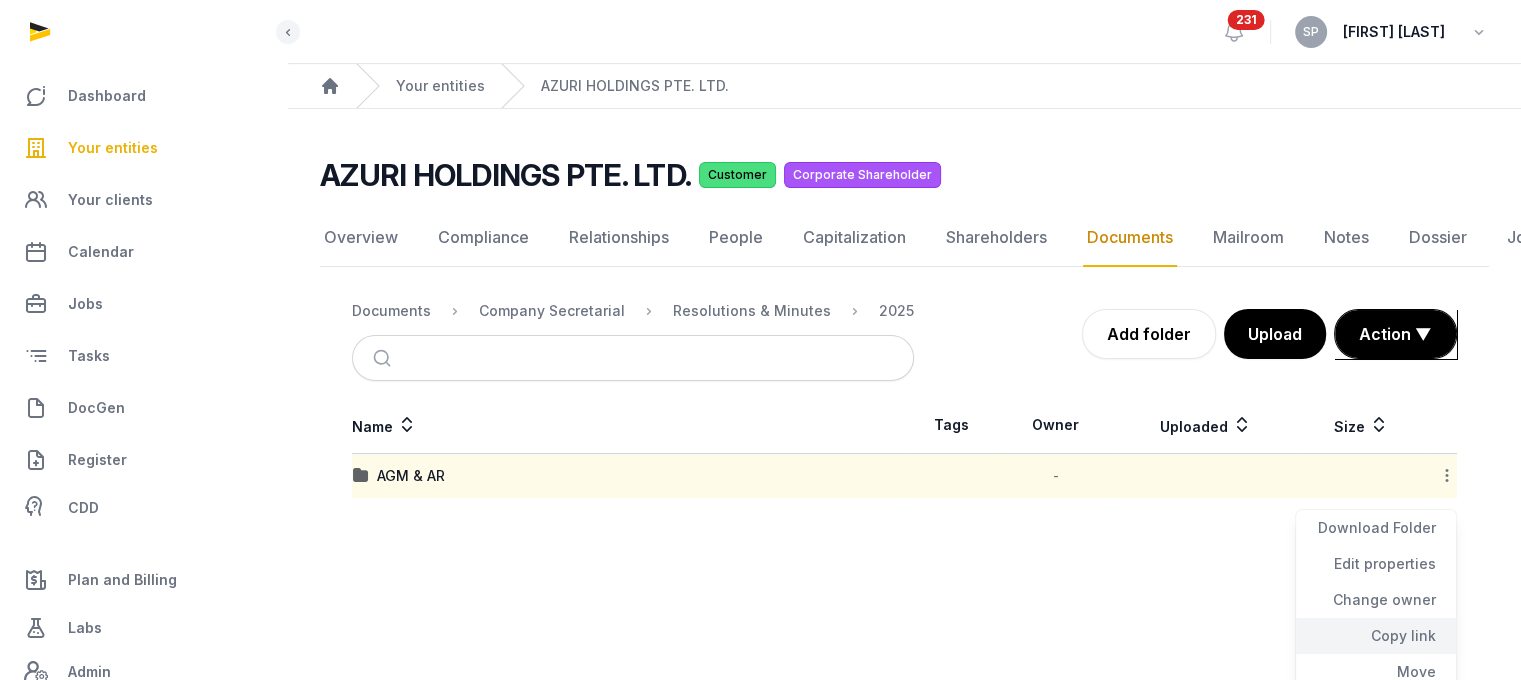 click on "Copy link" 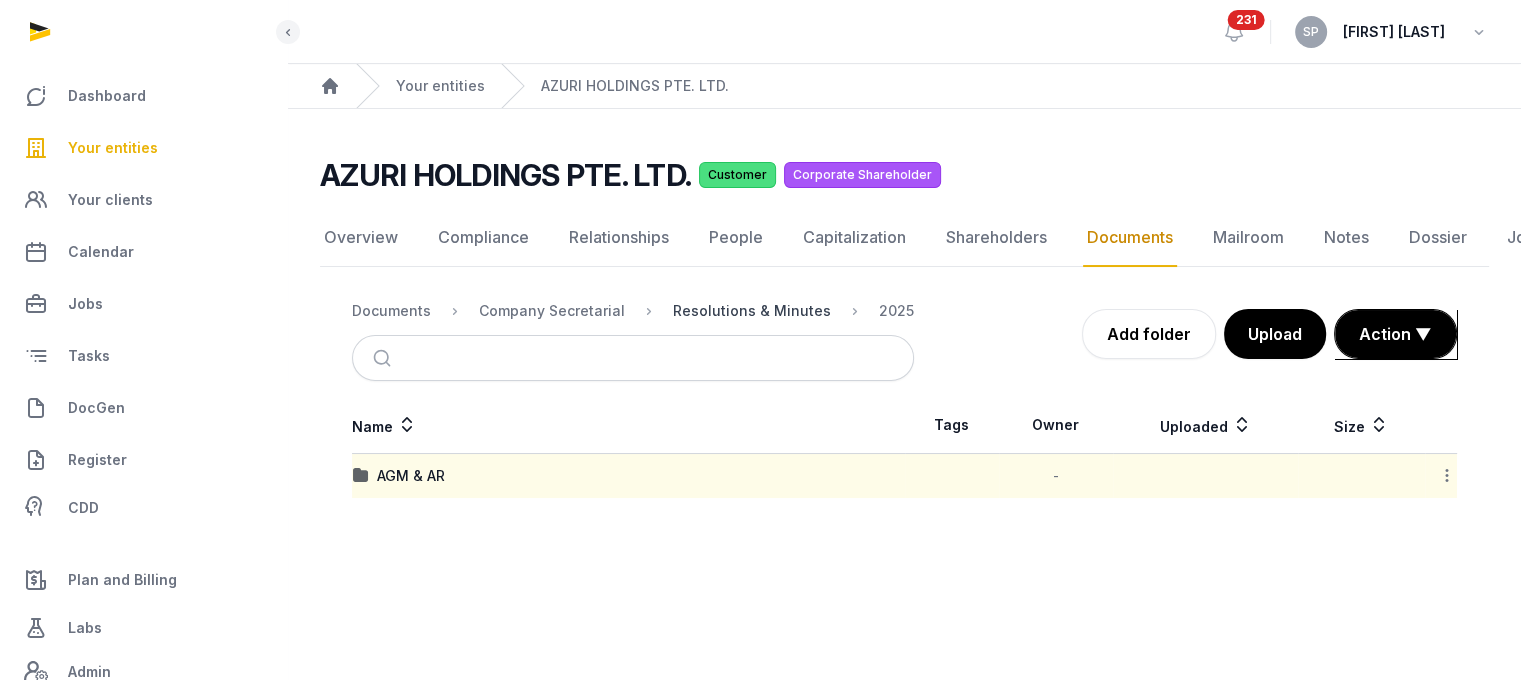 click on "Resolutions & Minutes" at bounding box center [752, 311] 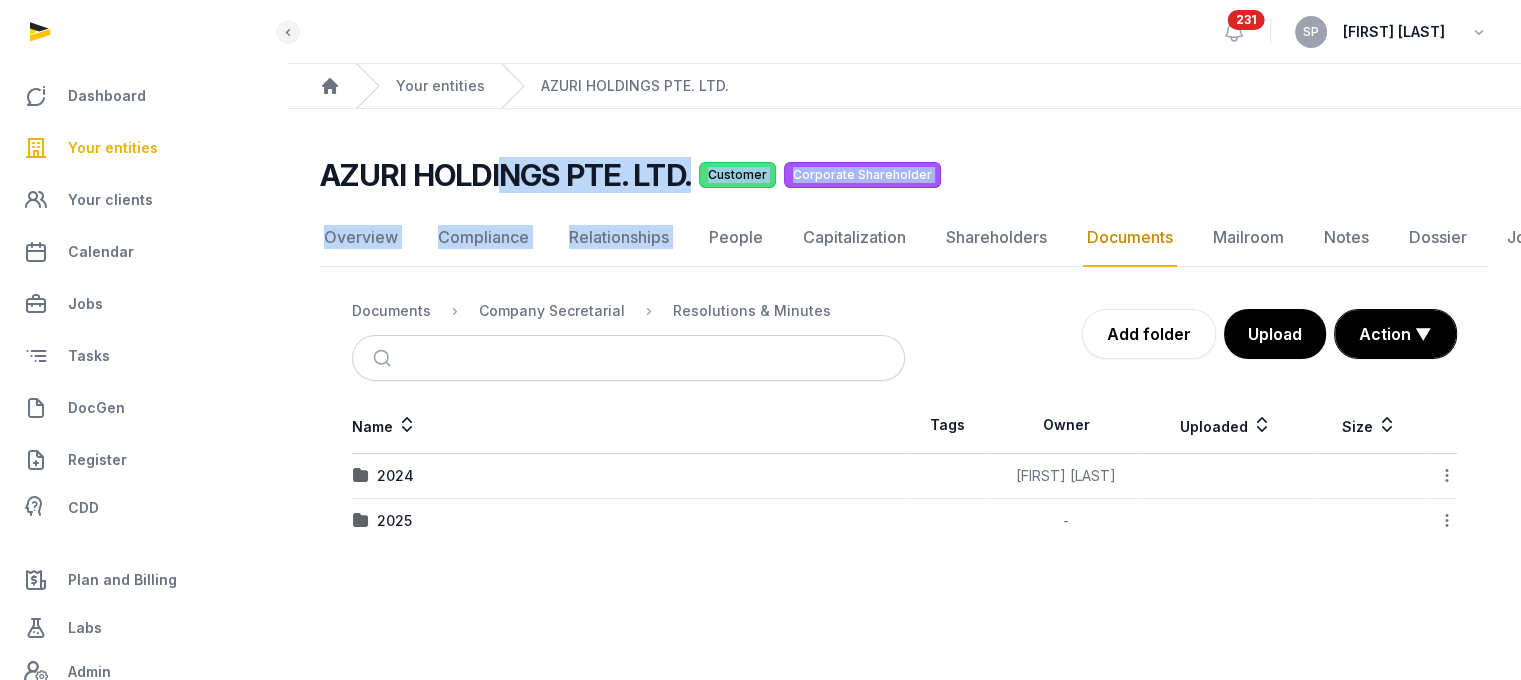 drag, startPoint x: 694, startPoint y: 196, endPoint x: 505, endPoint y: 183, distance: 189.44656 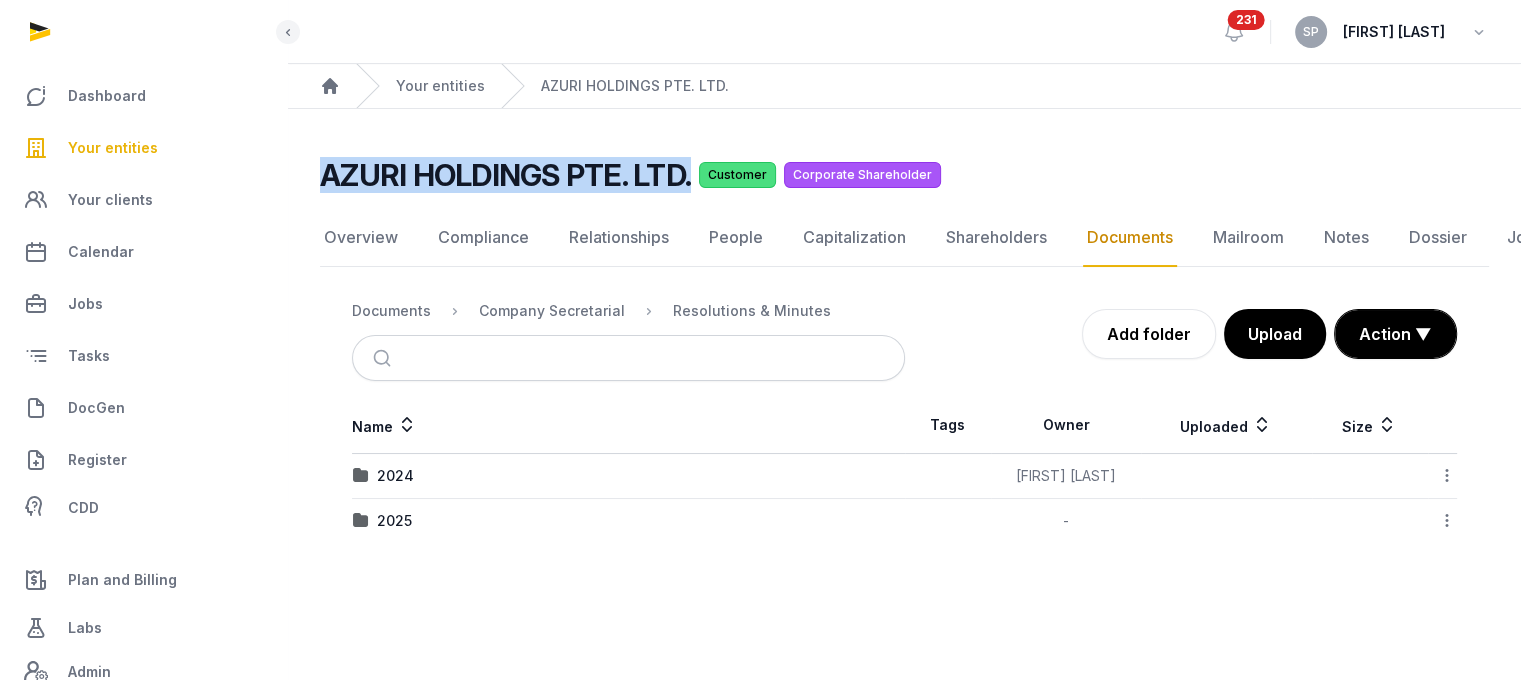drag, startPoint x: 323, startPoint y: 169, endPoint x: 685, endPoint y: 185, distance: 362.35342 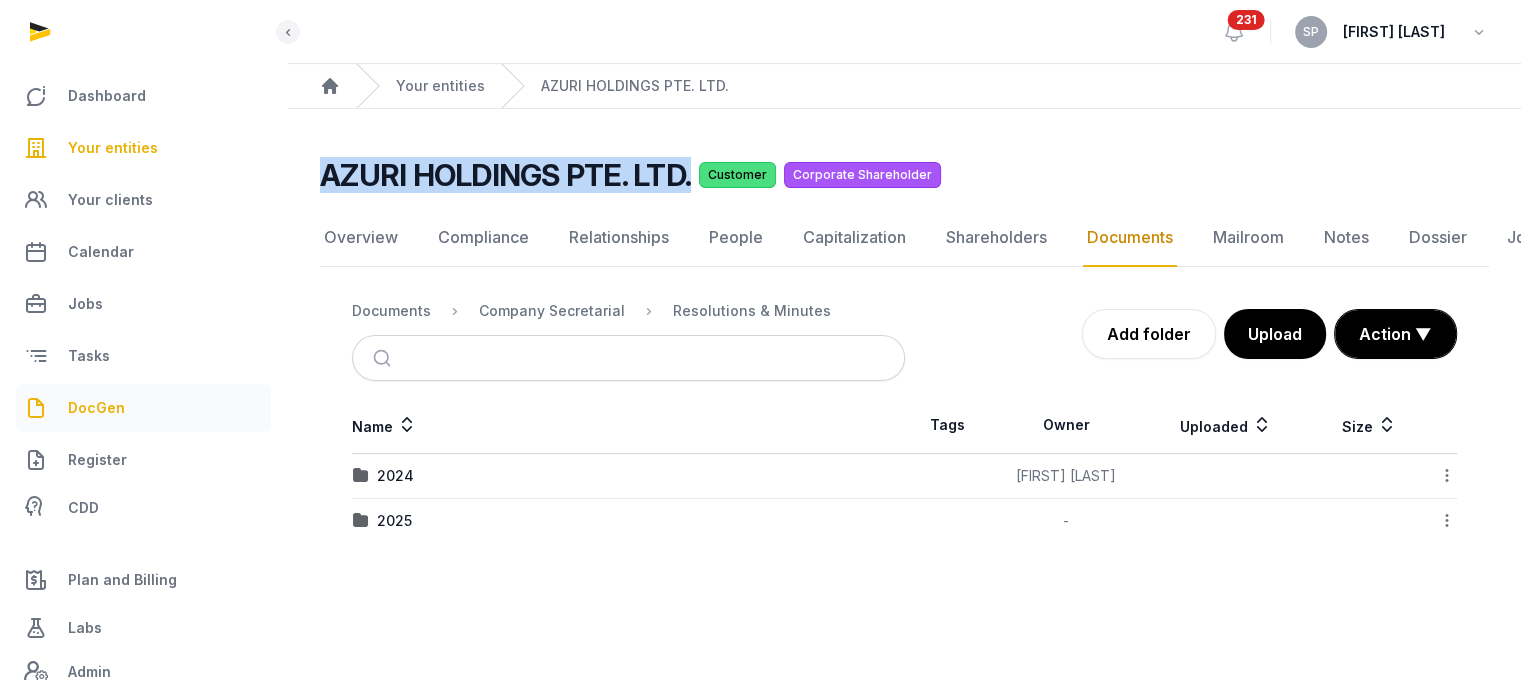 click on "DocGen" at bounding box center (143, 408) 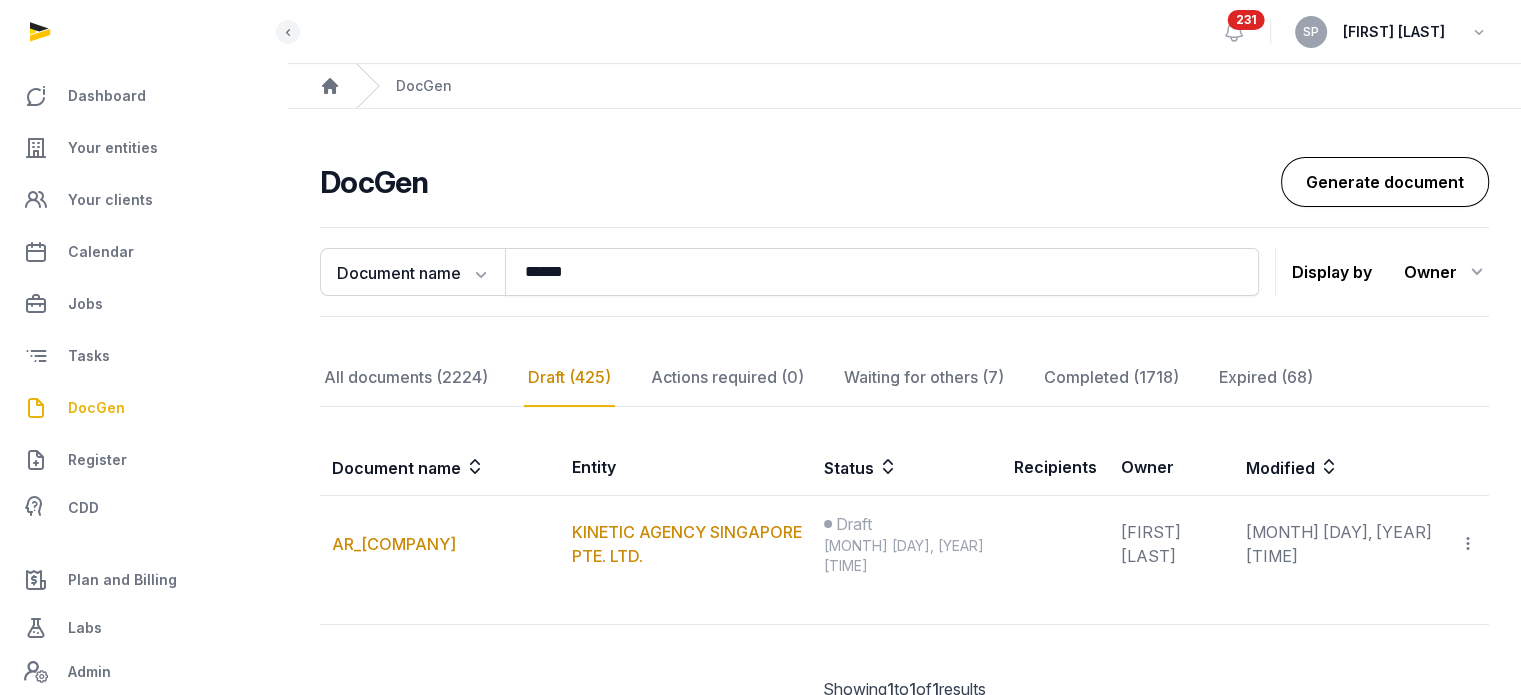 click on "Generate document" at bounding box center [1385, 182] 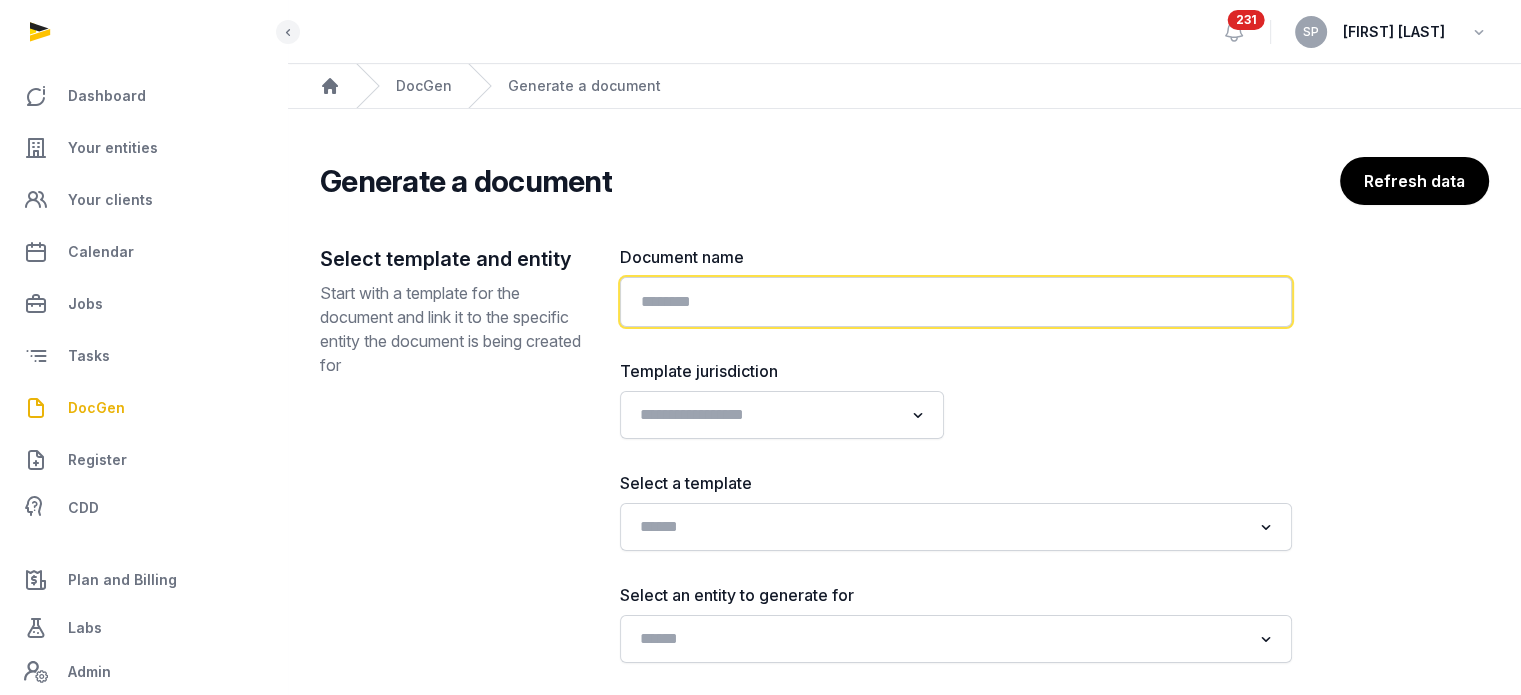 click 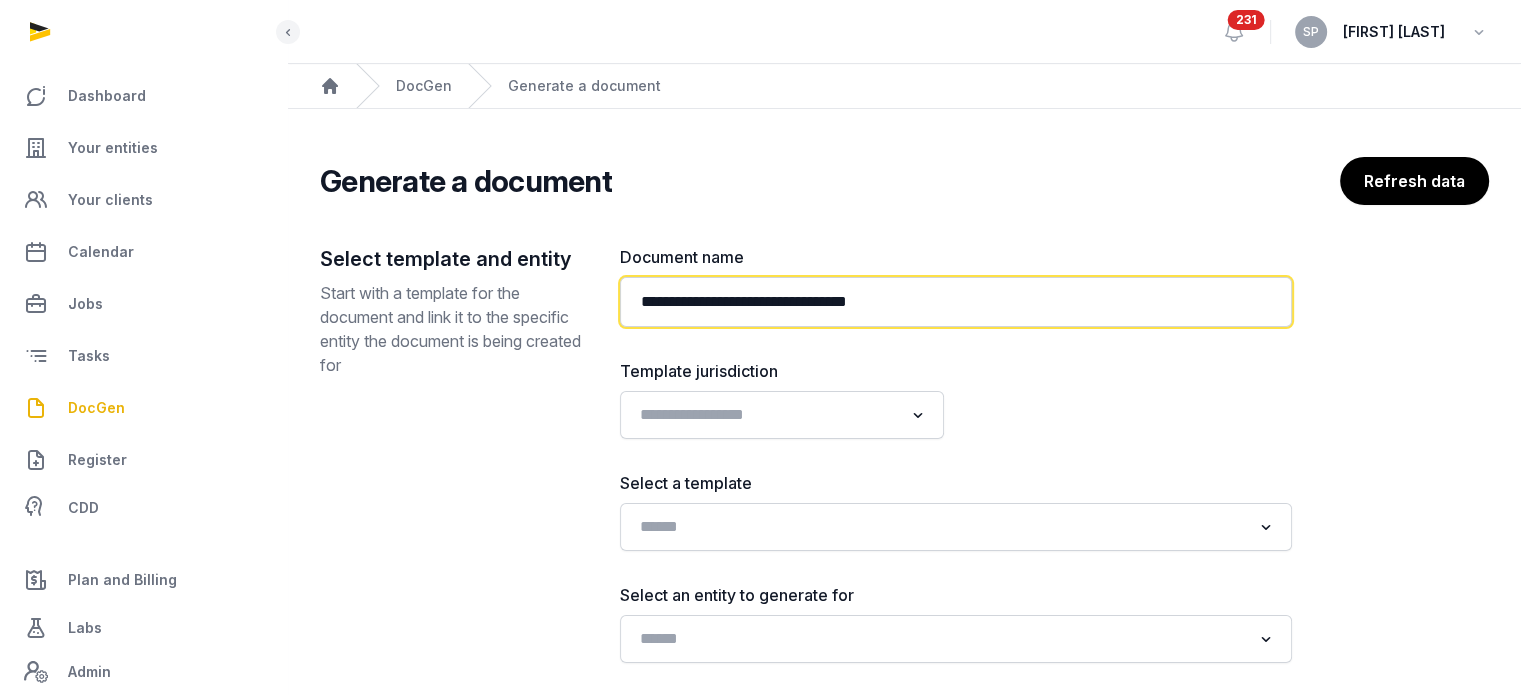 type on "**********" 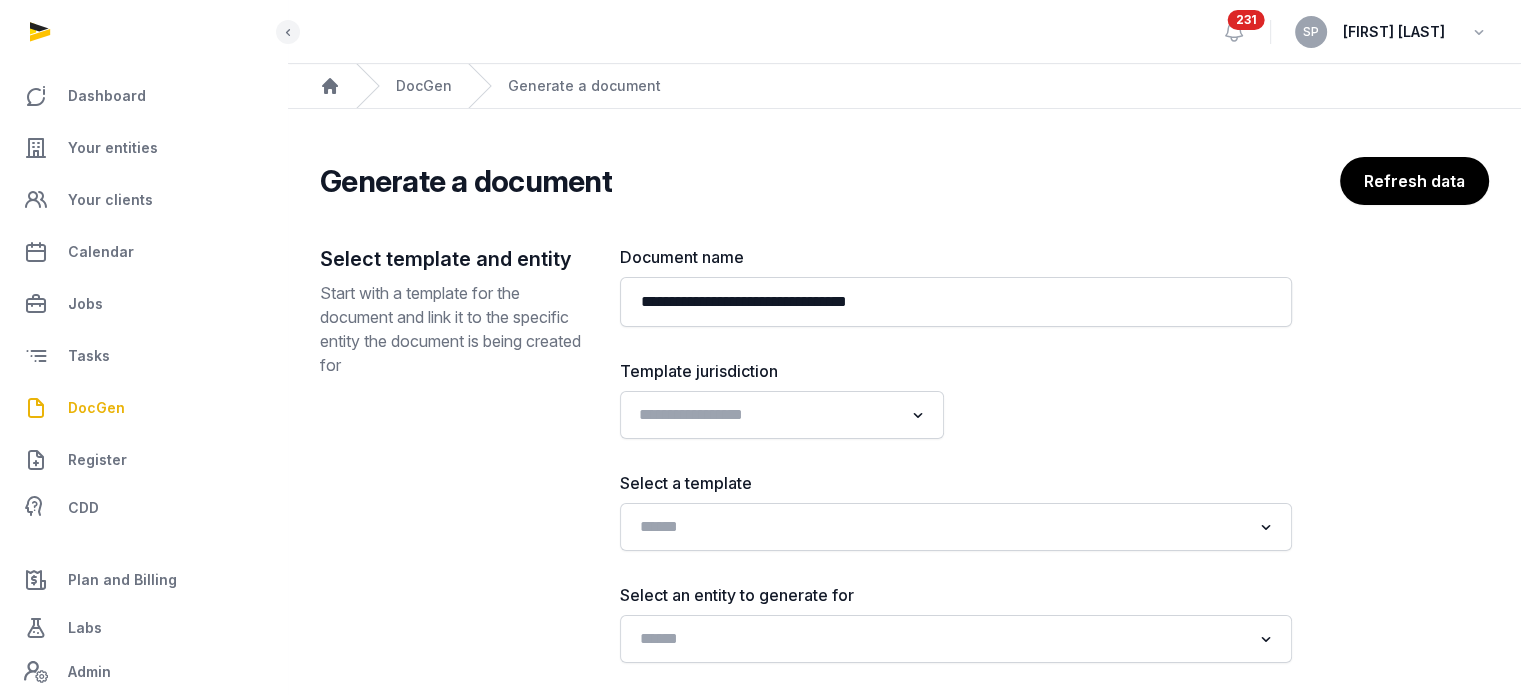 click 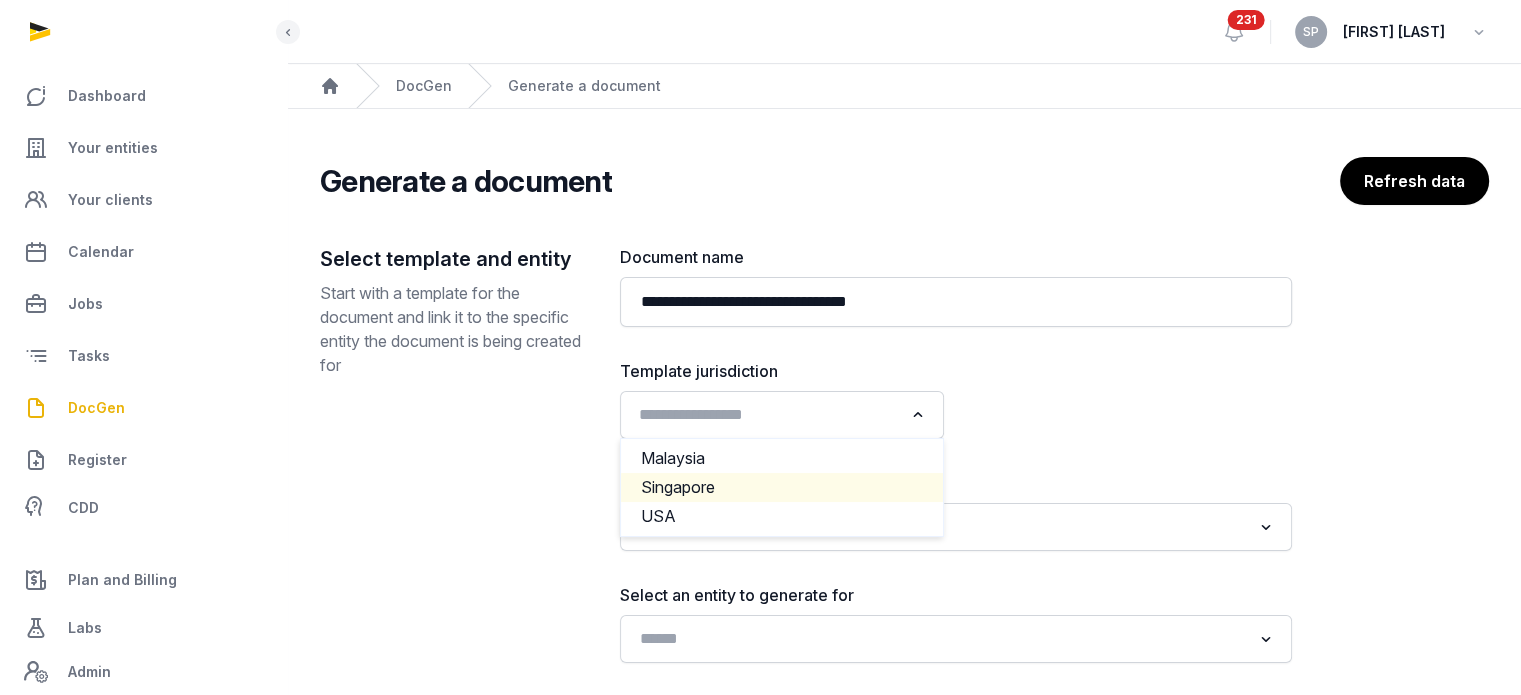 click on "Singapore" 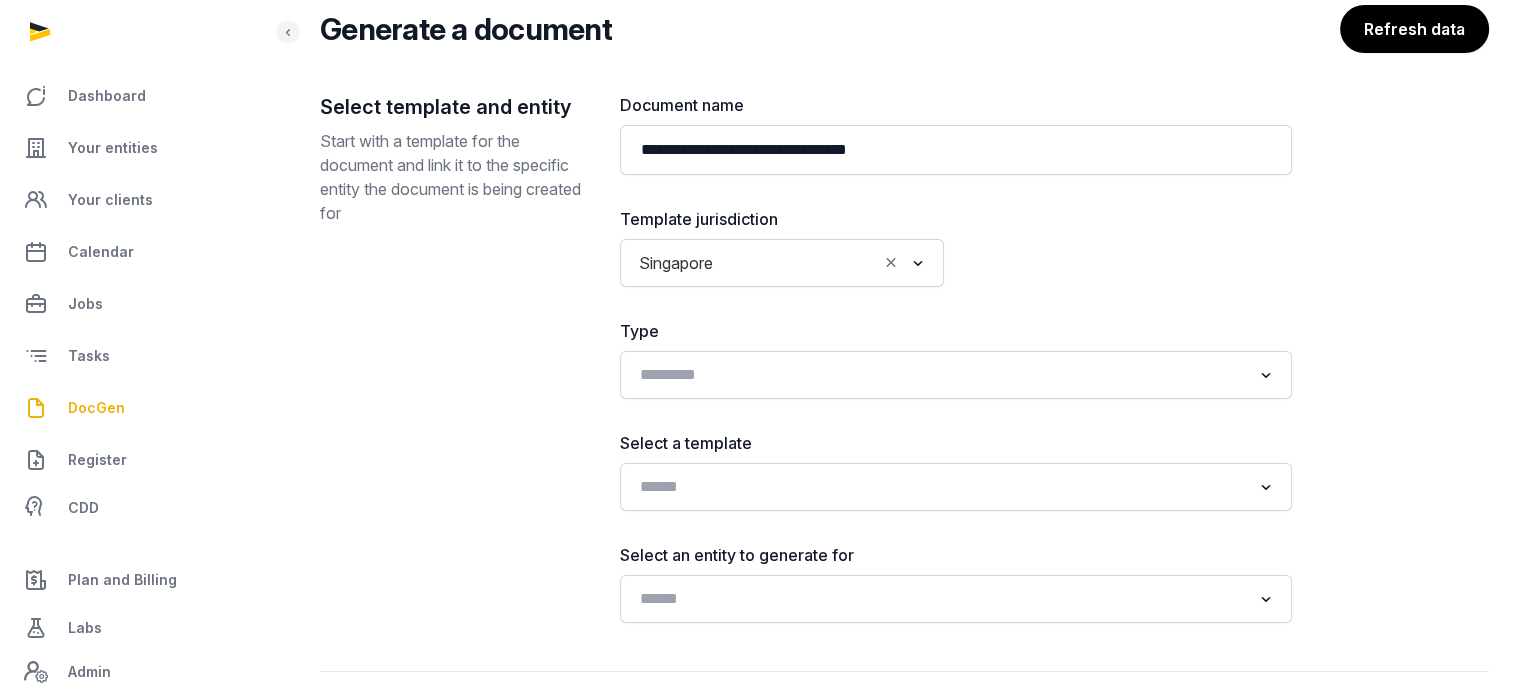 scroll, scrollTop: 241, scrollLeft: 0, axis: vertical 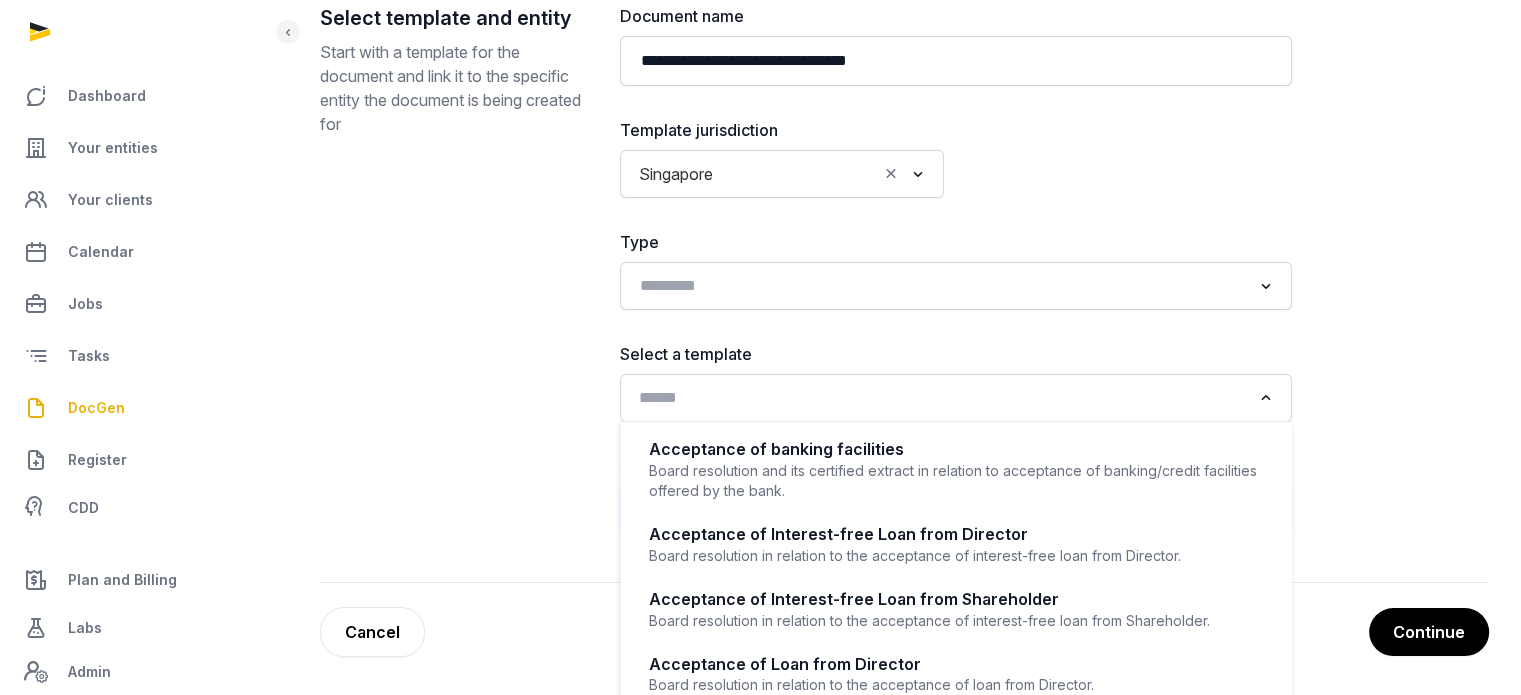 click 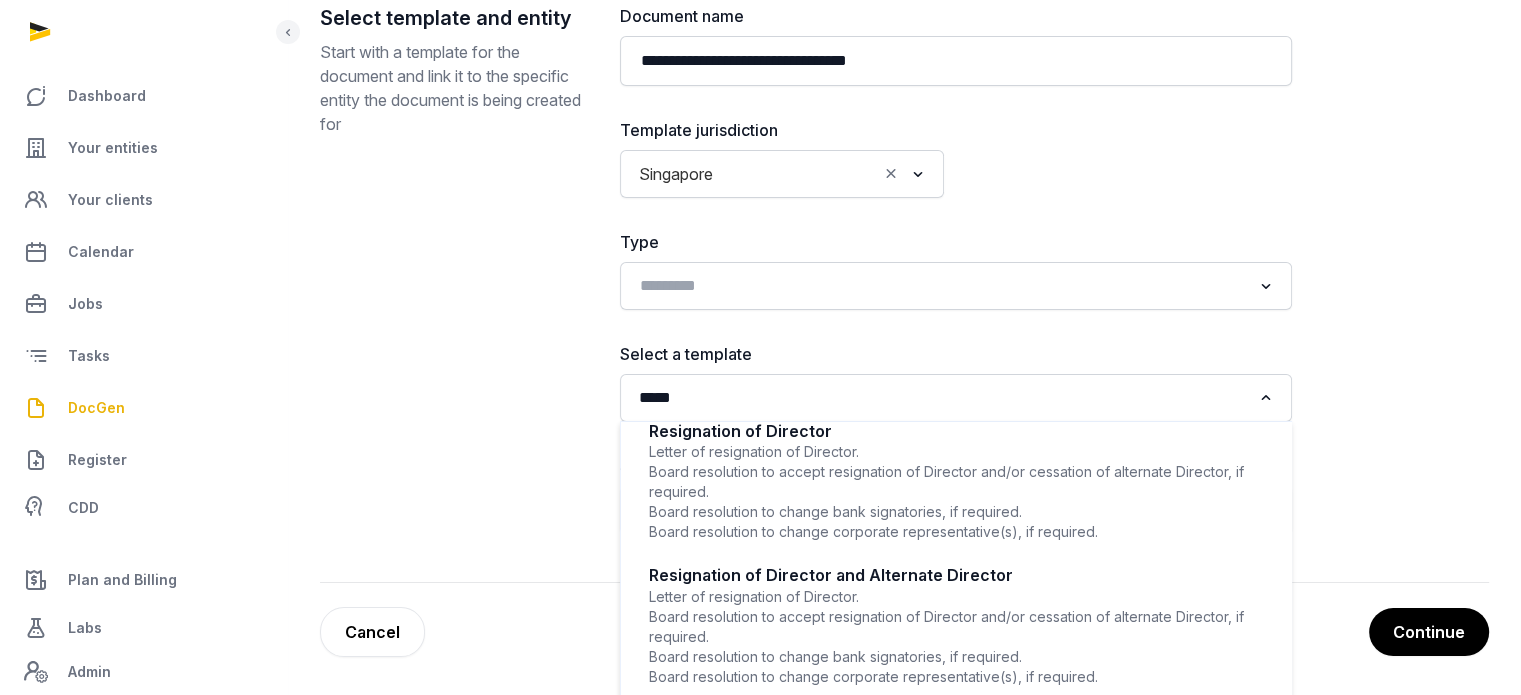 scroll, scrollTop: 370, scrollLeft: 0, axis: vertical 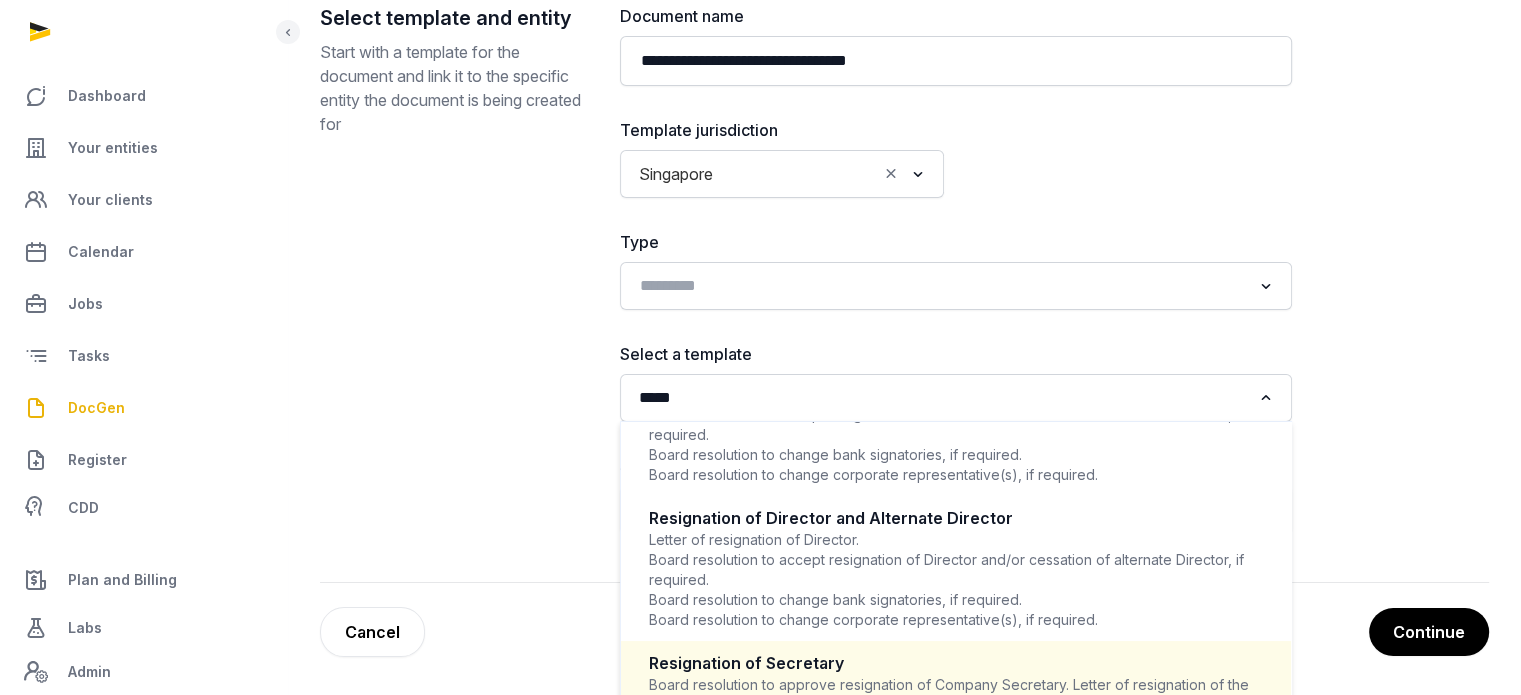 click on "Resignation of Secretary" at bounding box center (956, 663) 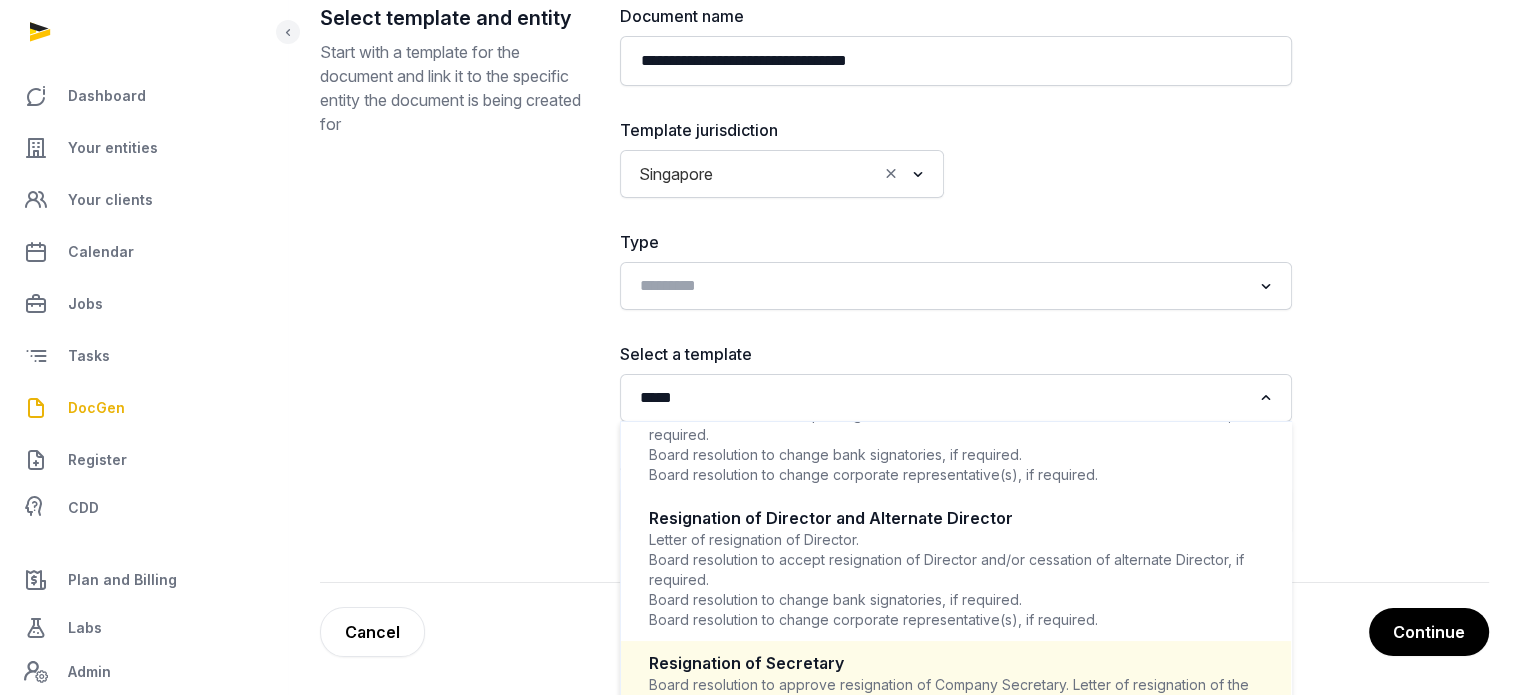 type 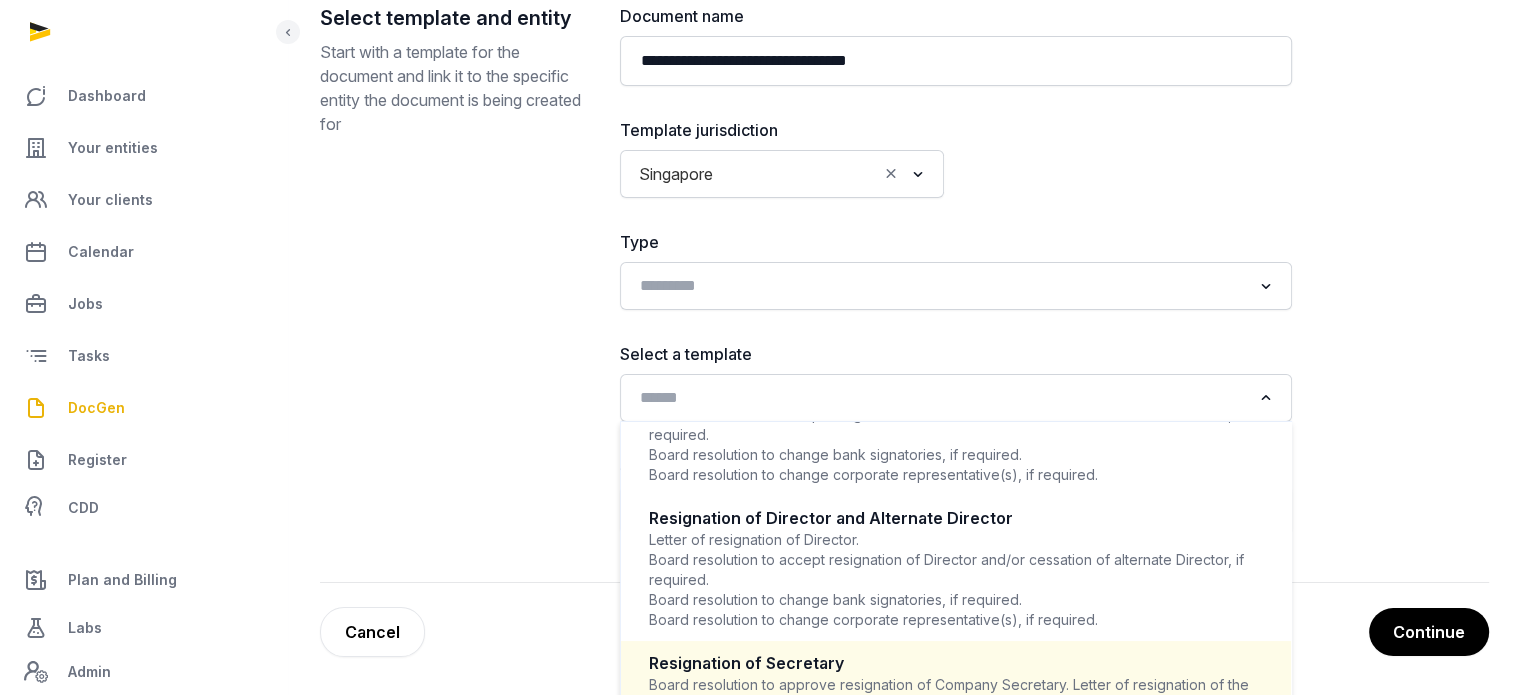 scroll, scrollTop: 4, scrollLeft: 0, axis: vertical 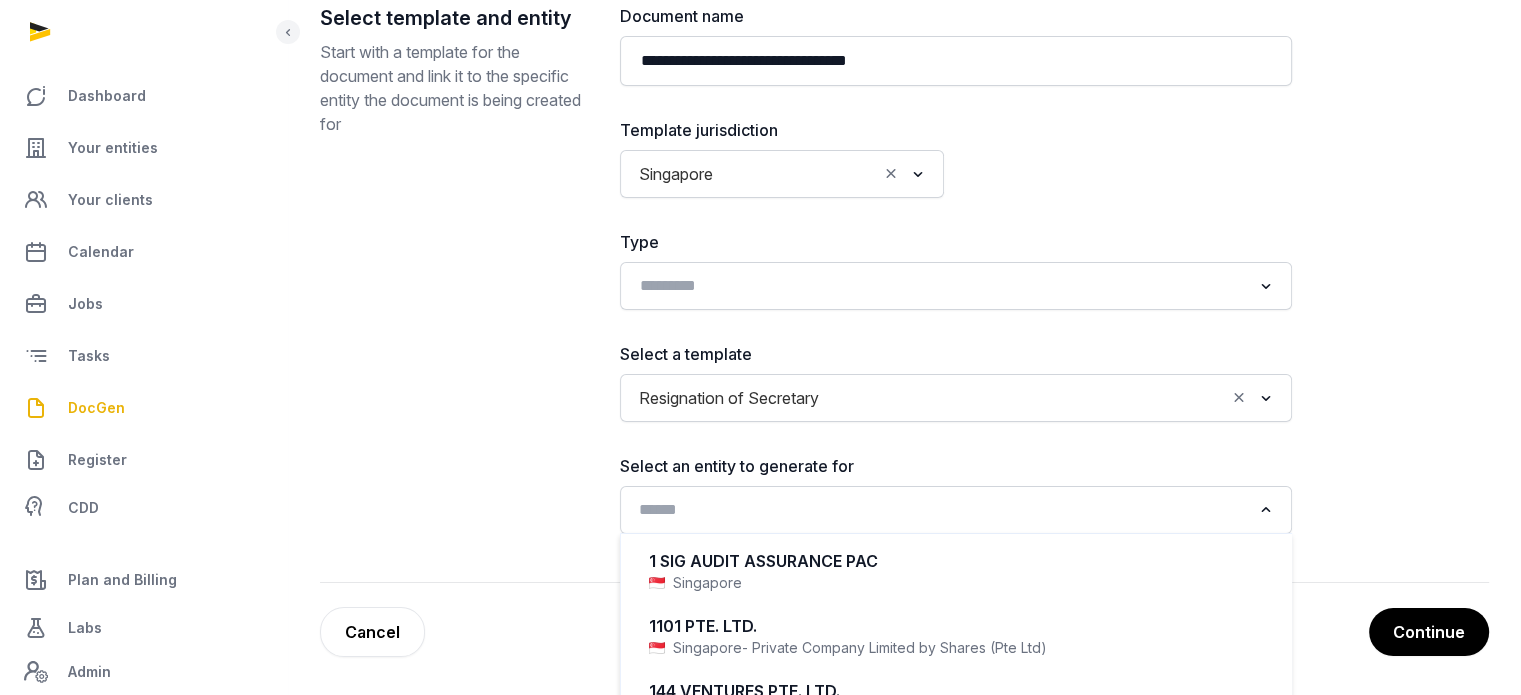 click 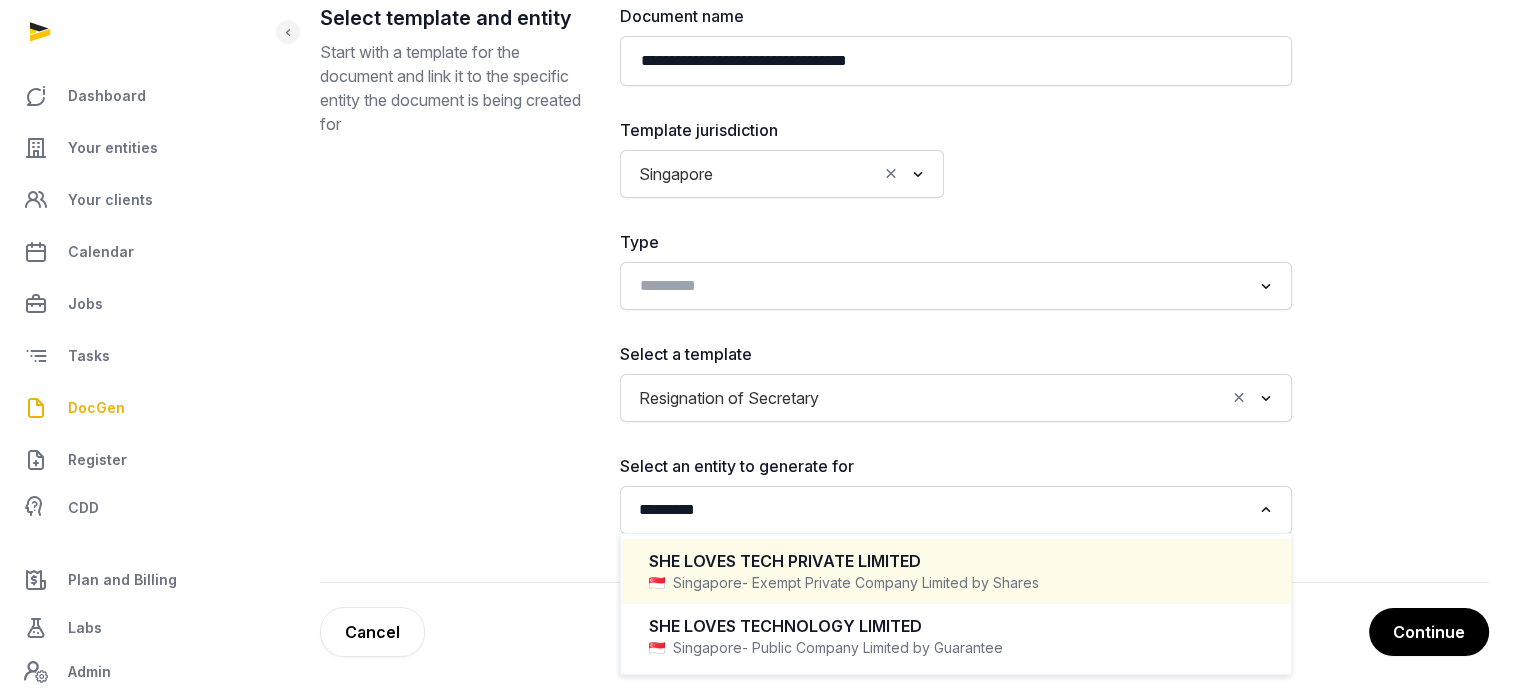 click on "- Exempt Private Company Limited by Shares" at bounding box center [890, 583] 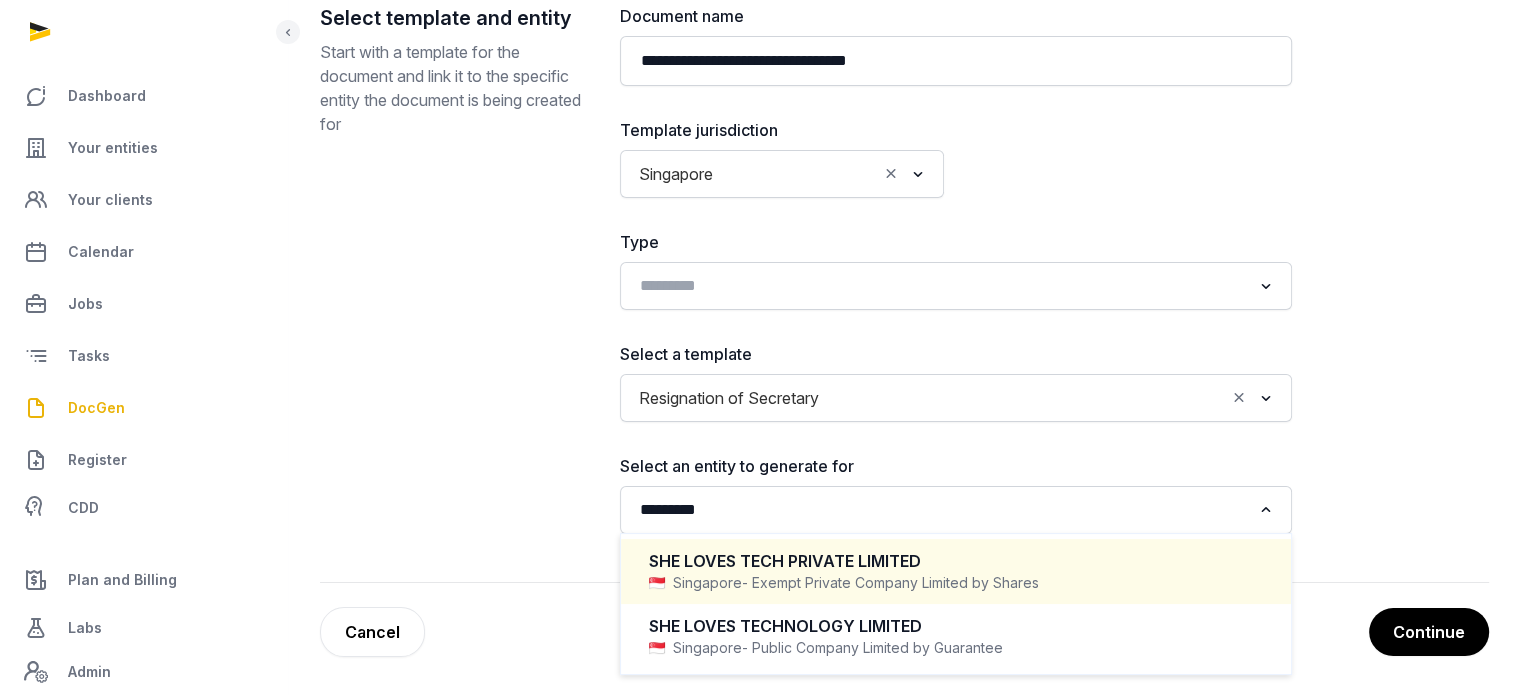 type 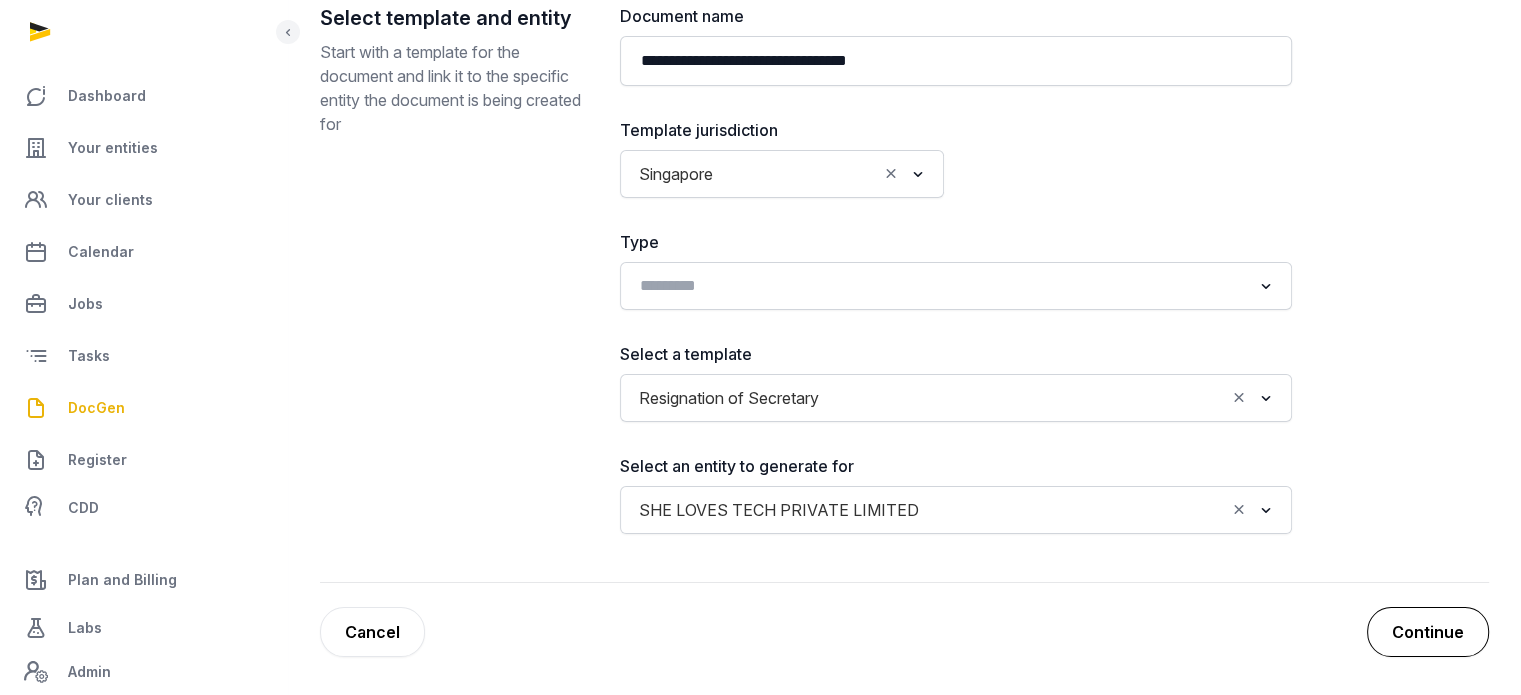 click on "Continue" at bounding box center (1428, 632) 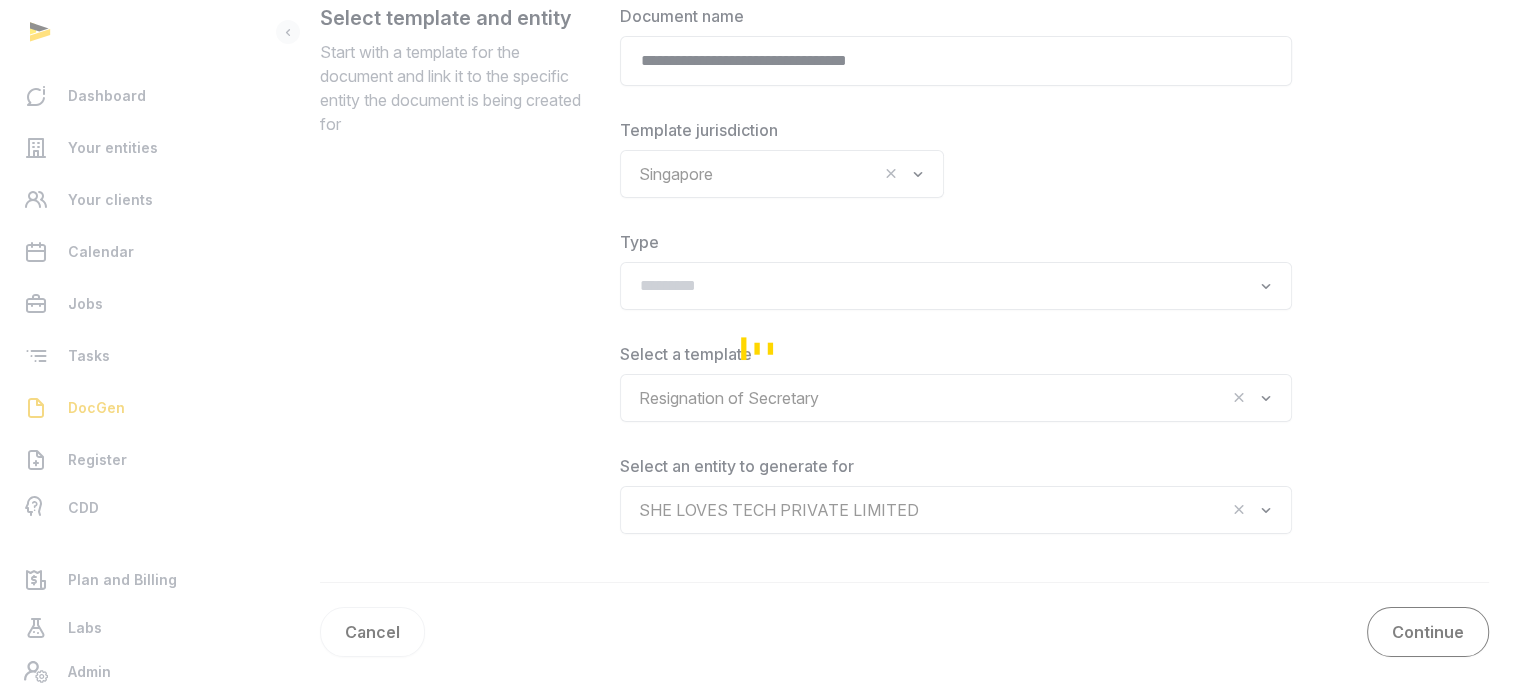 scroll, scrollTop: 175, scrollLeft: 0, axis: vertical 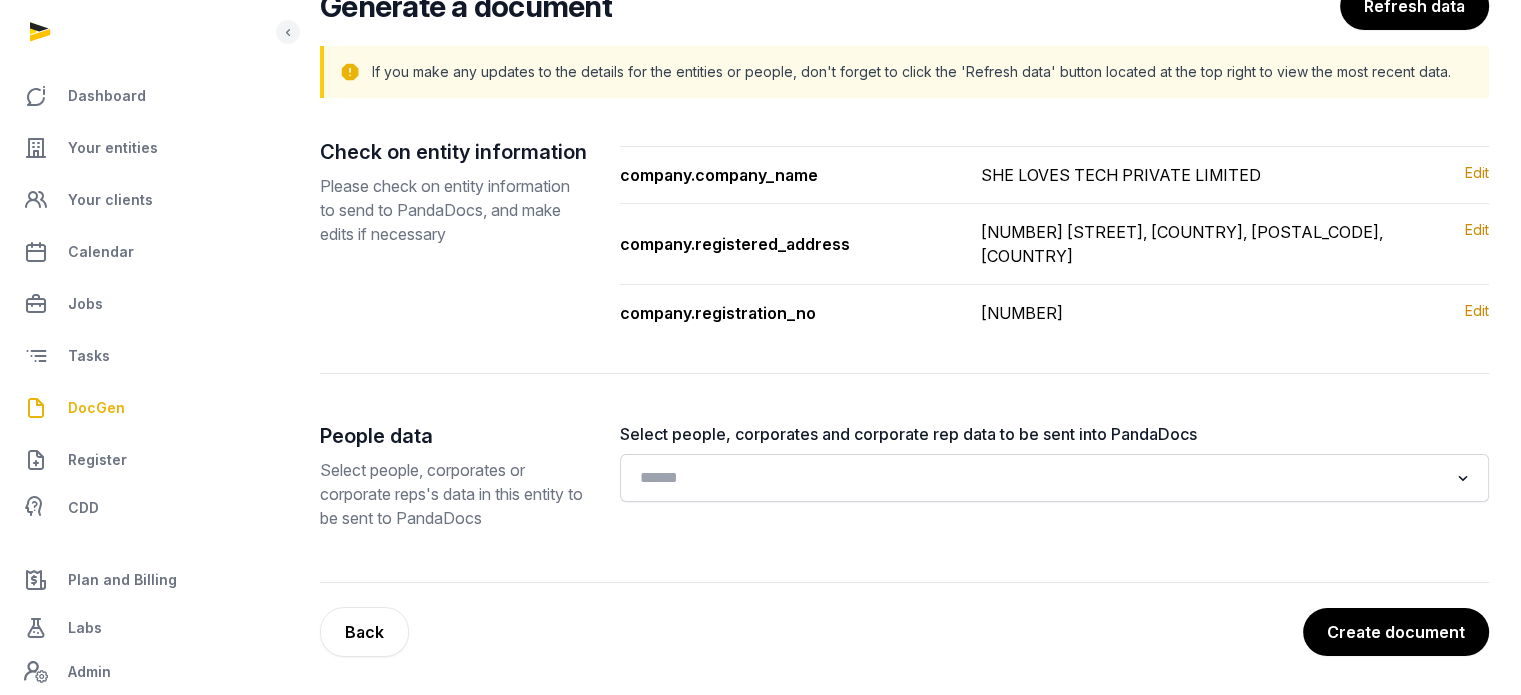 click on "Create document" at bounding box center [1396, 632] 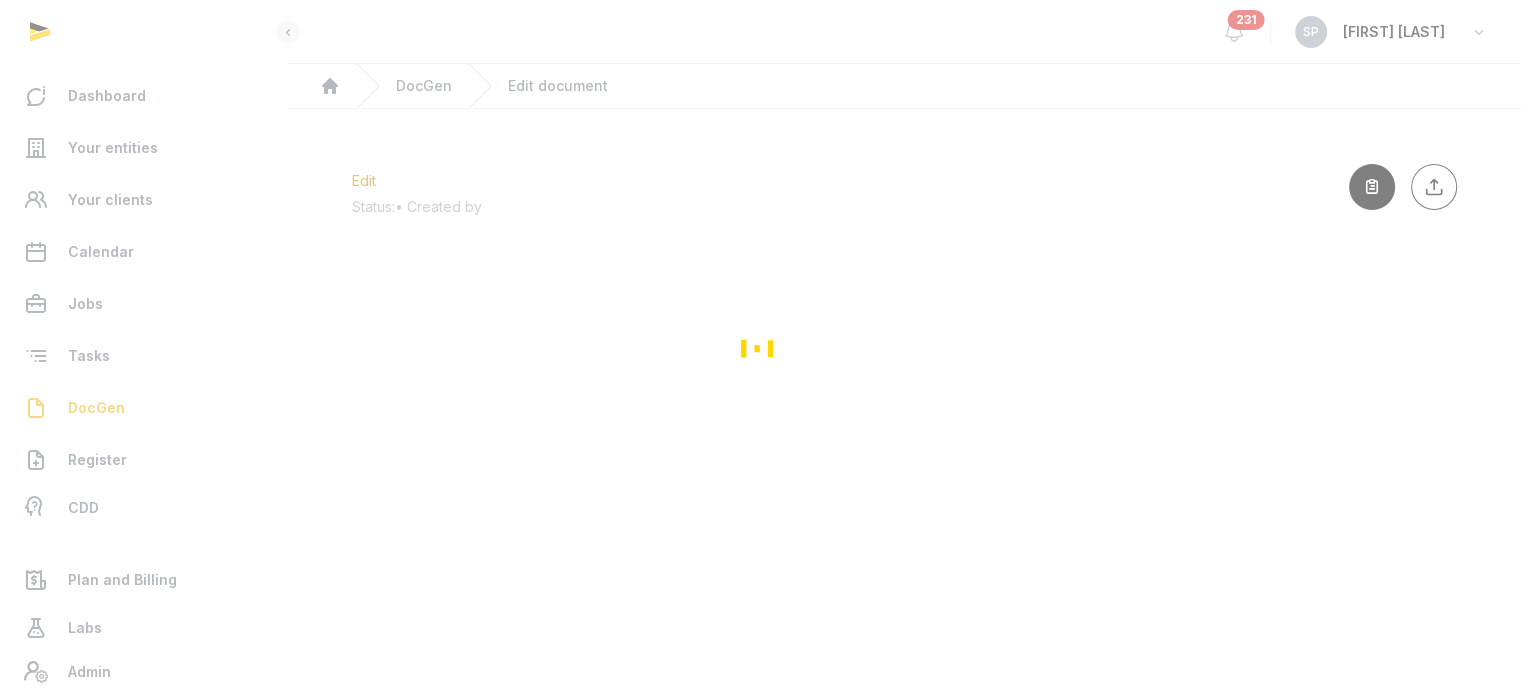scroll, scrollTop: 0, scrollLeft: 0, axis: both 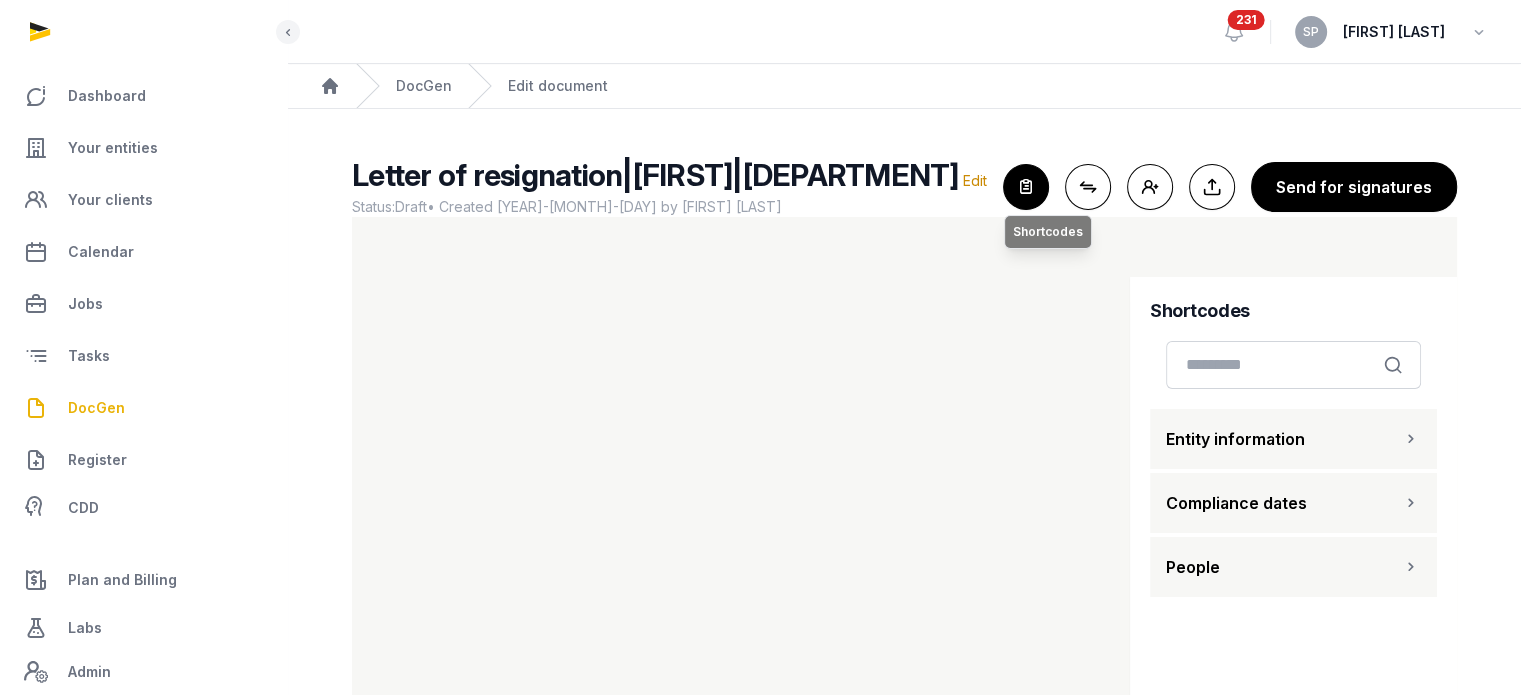 click at bounding box center [1026, 187] 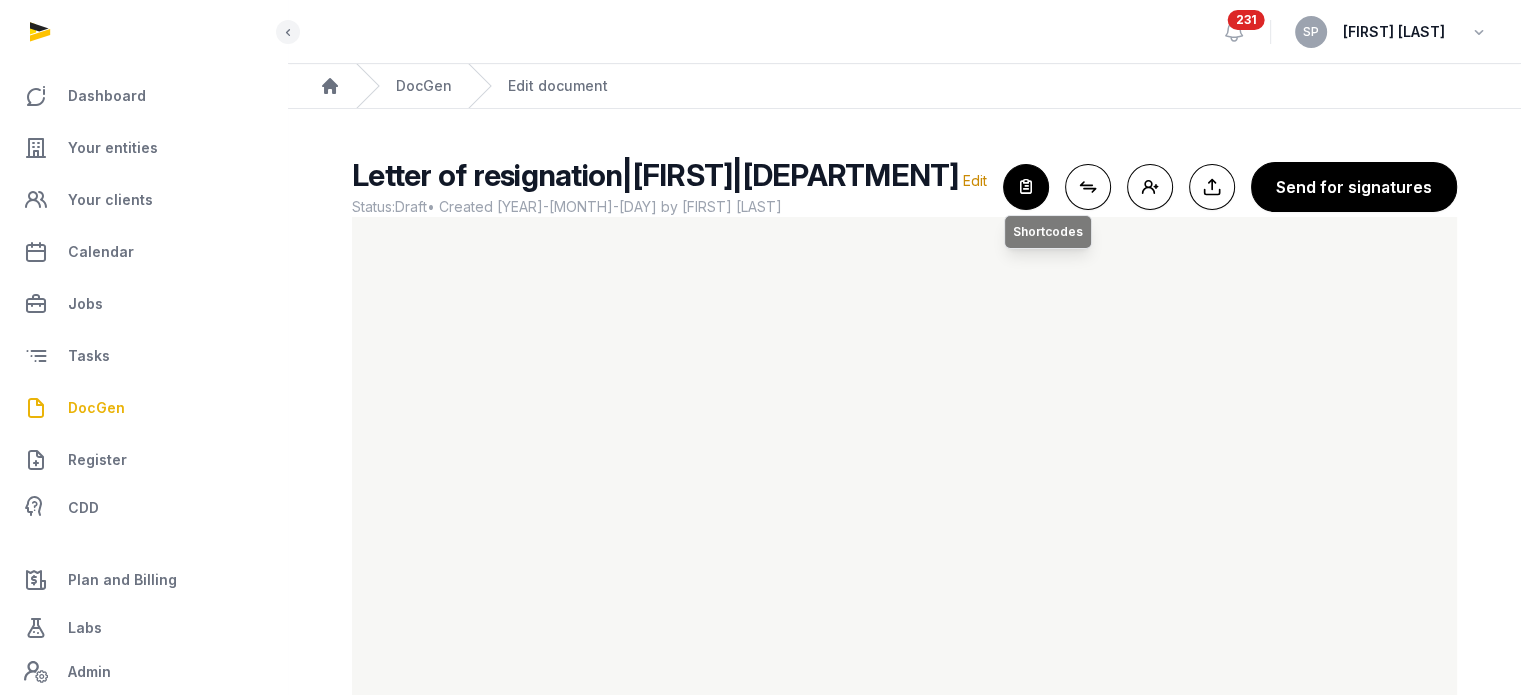 click at bounding box center [1026, 187] 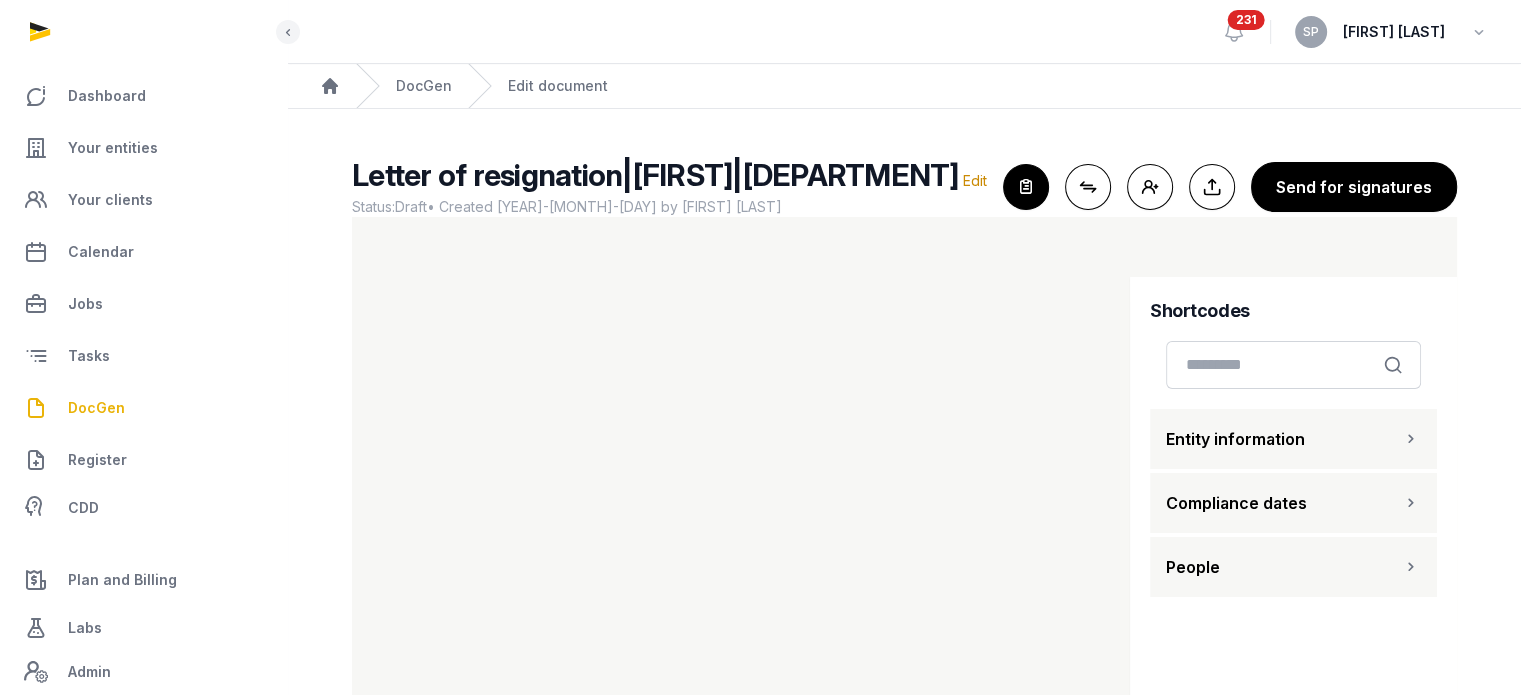 click on "People" at bounding box center [1293, 567] 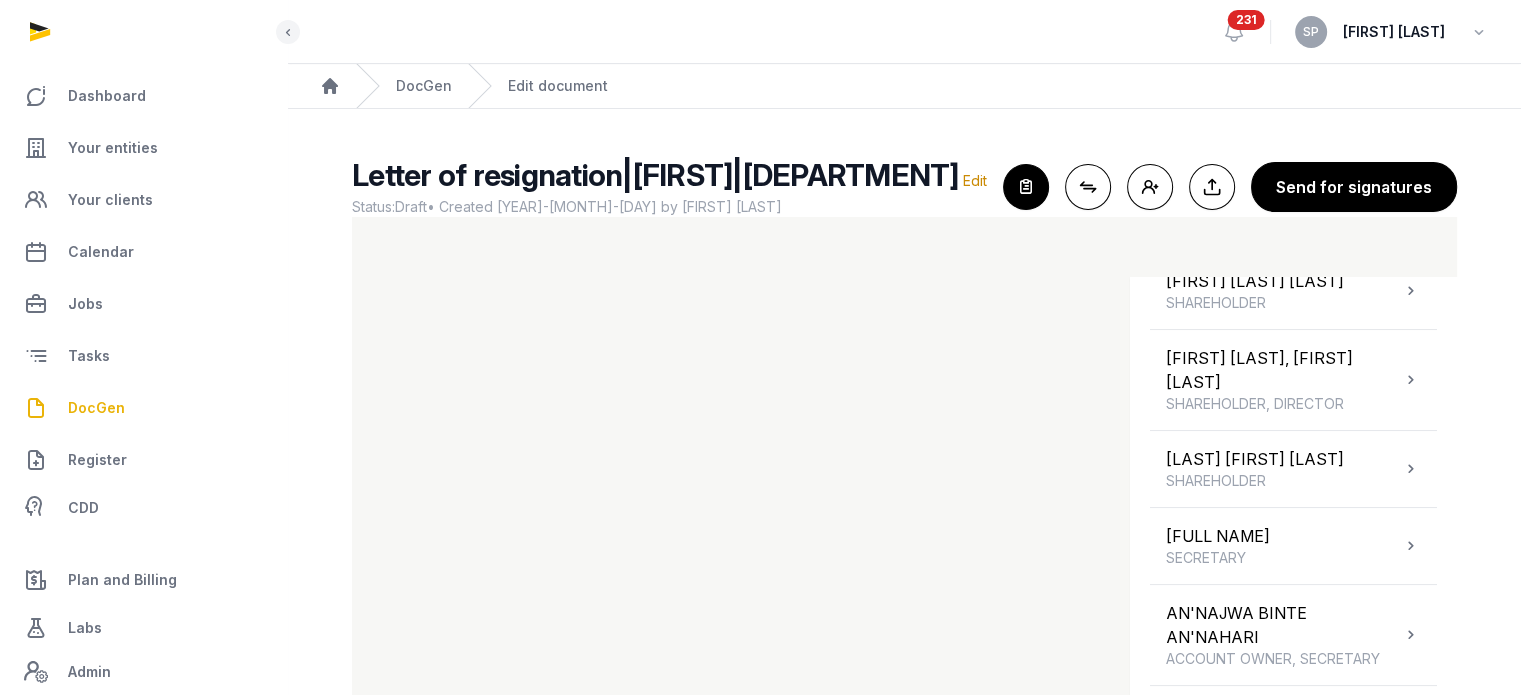 scroll, scrollTop: 345, scrollLeft: 0, axis: vertical 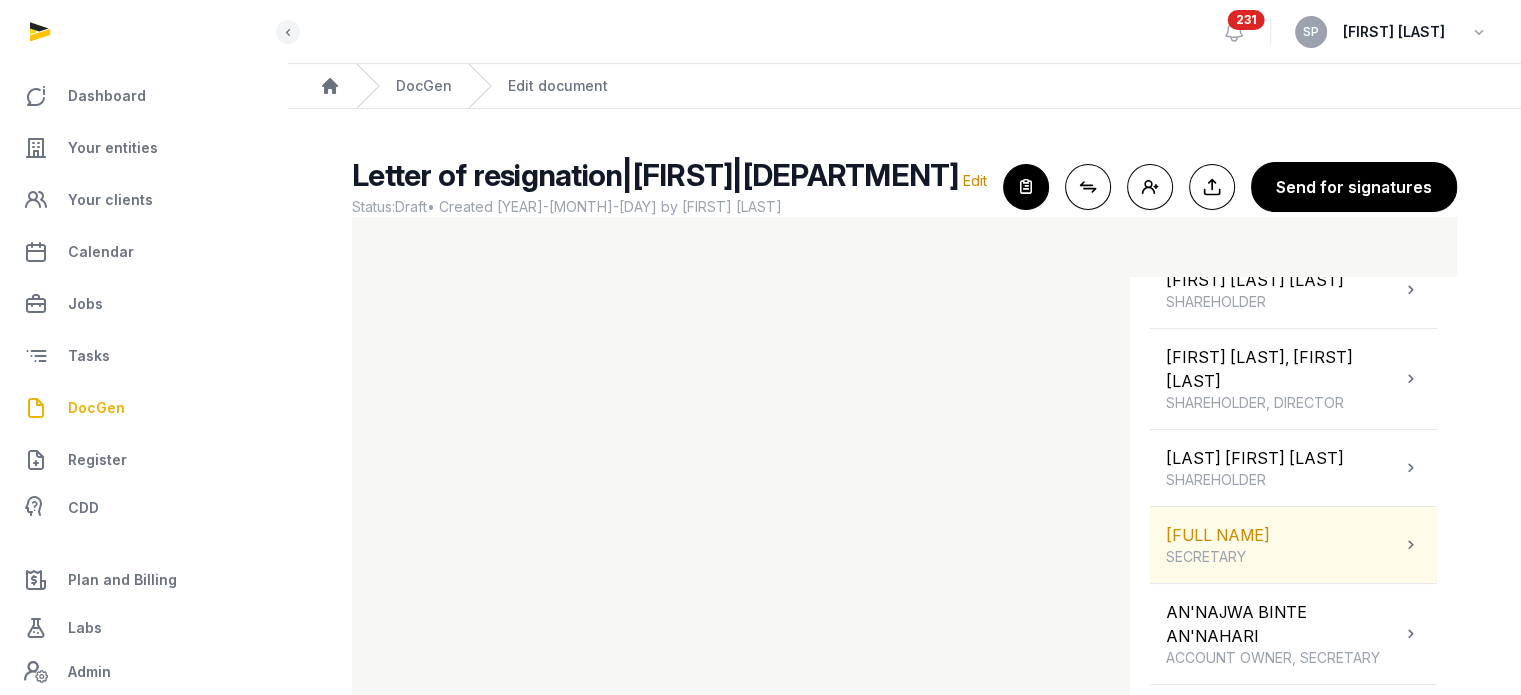 click on "DE SOUZA ANDREW NIGEL SECRETARY" at bounding box center (1218, 545) 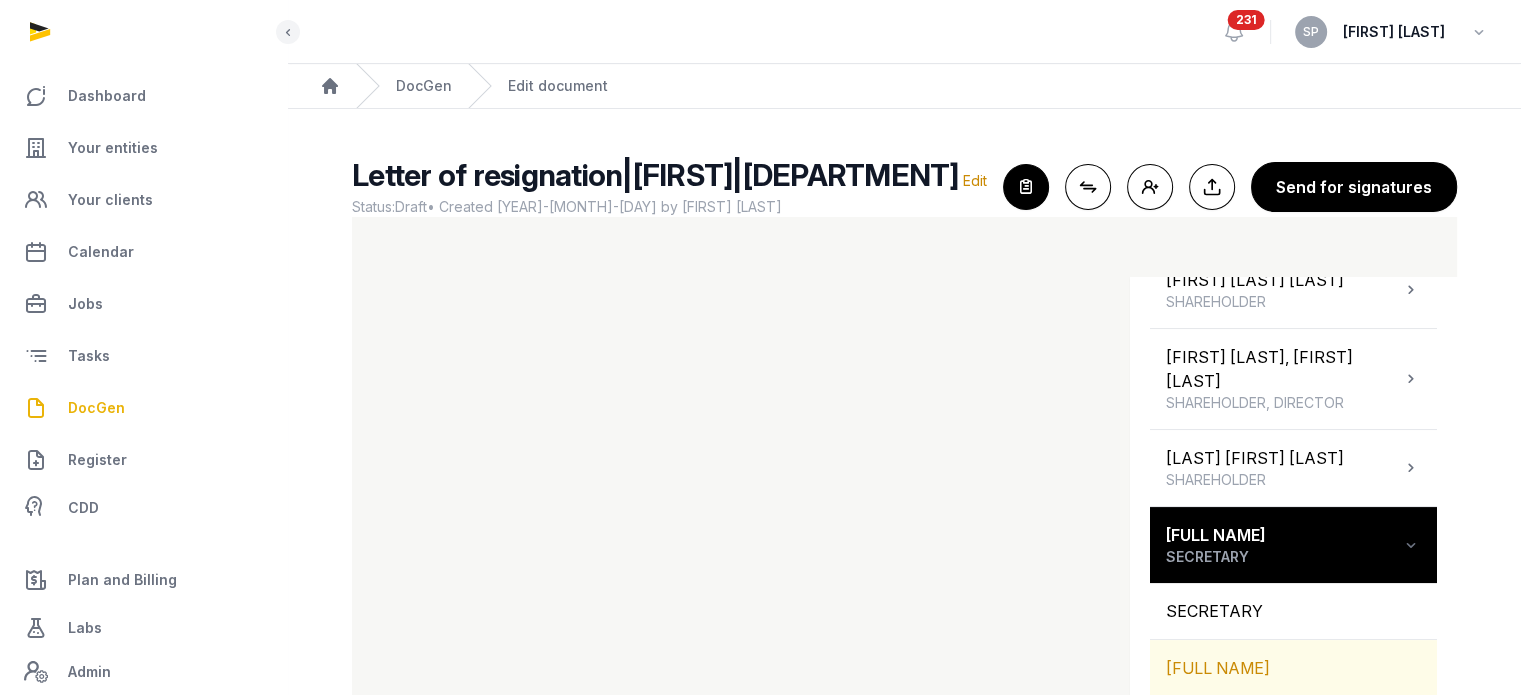 click on "[LAST] [FIRST] [MIDDLE]" at bounding box center [1293, 668] 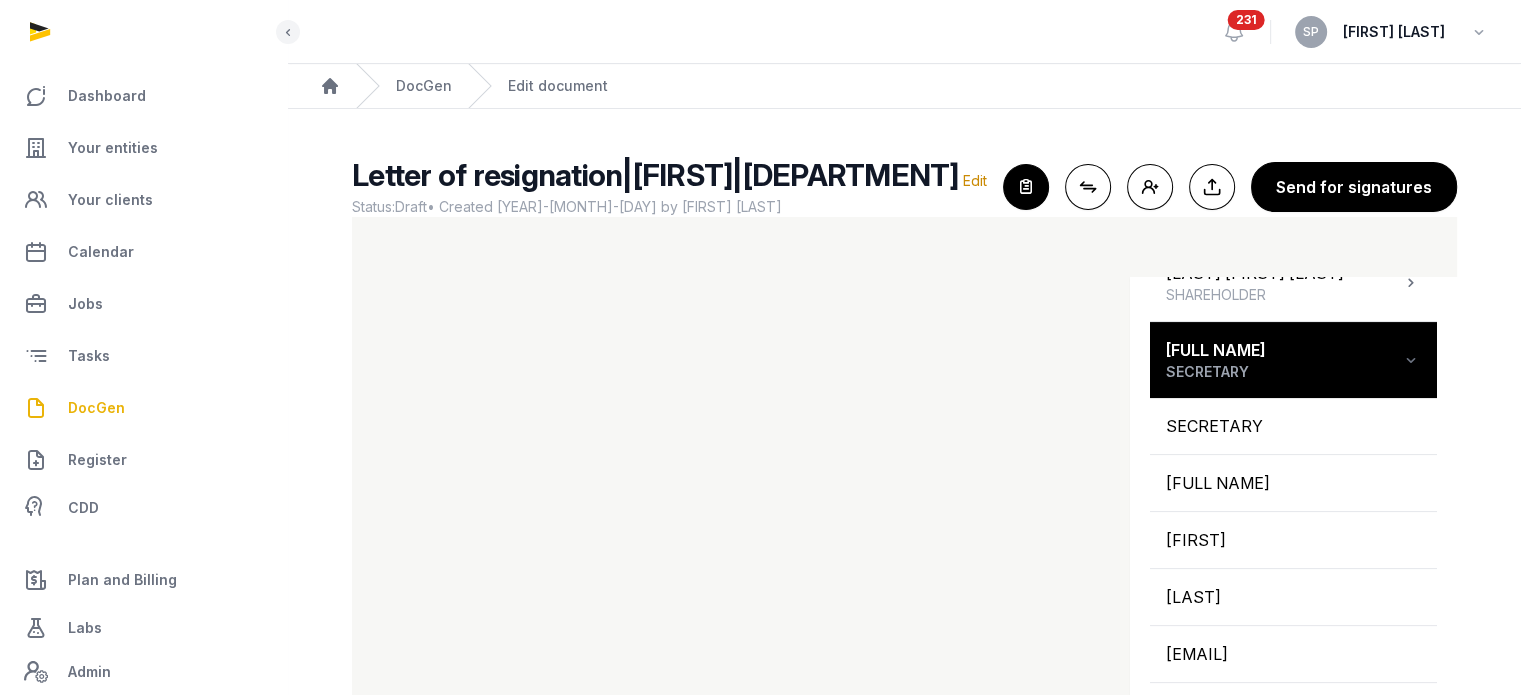 scroll, scrollTop: 537, scrollLeft: 0, axis: vertical 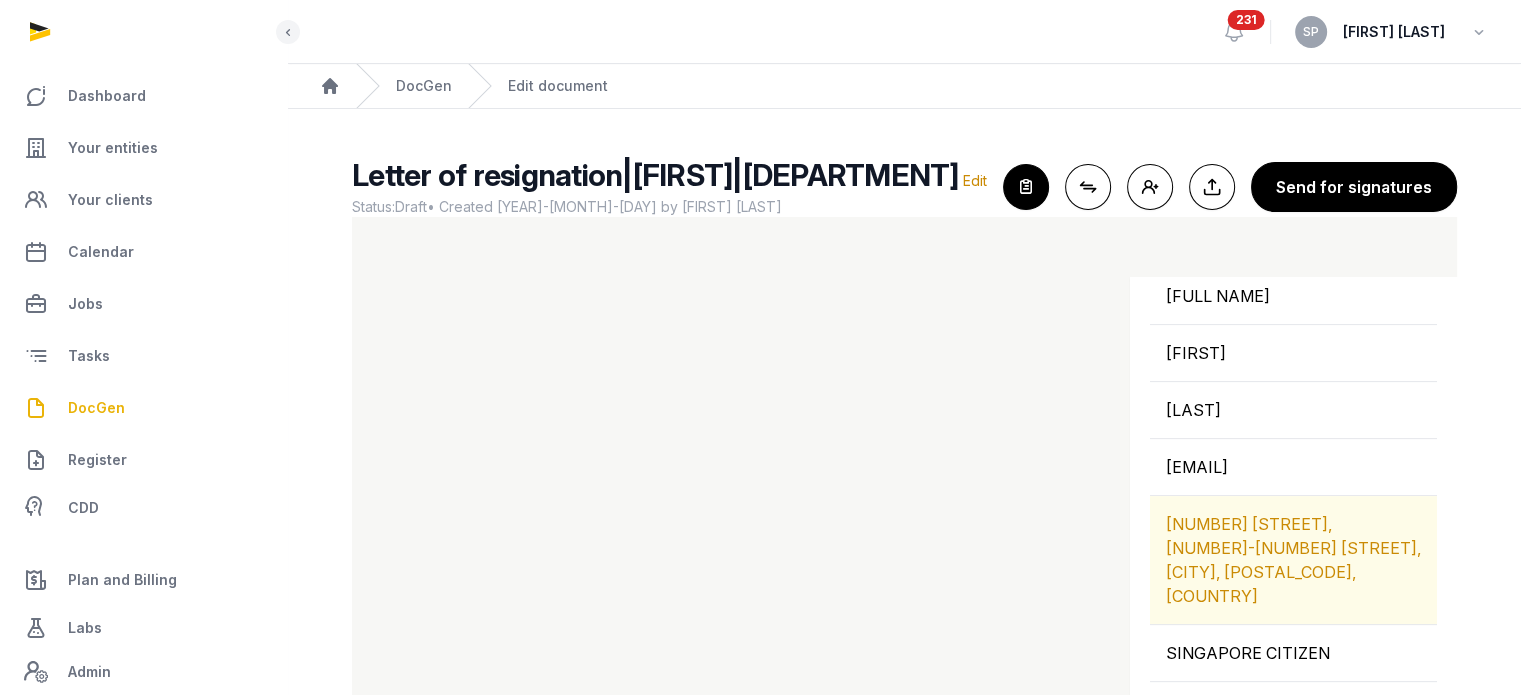 click on "77 HIGH STREET, 08-12 HIGH STREET PLAZA, SINGAPORE, 179433, SINGAPORE" at bounding box center [1293, 560] 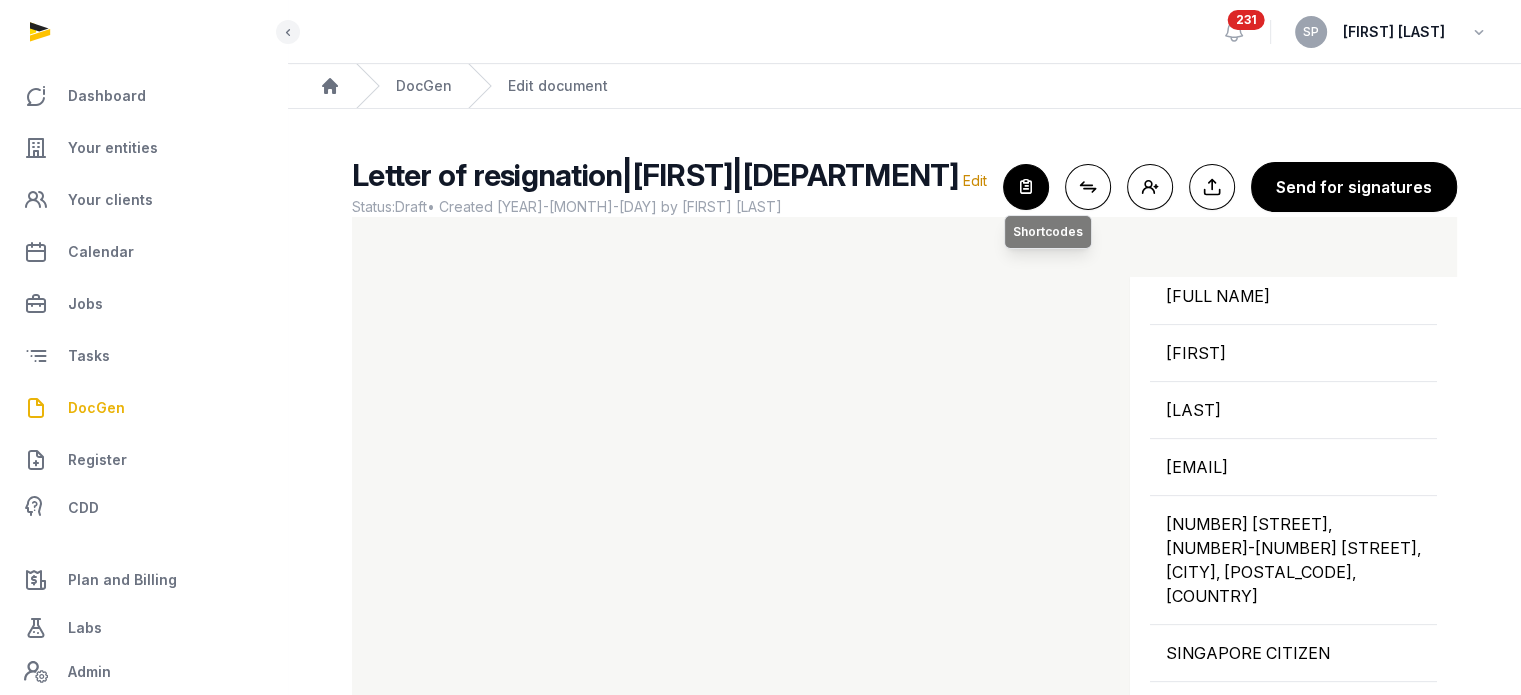 click at bounding box center (1026, 187) 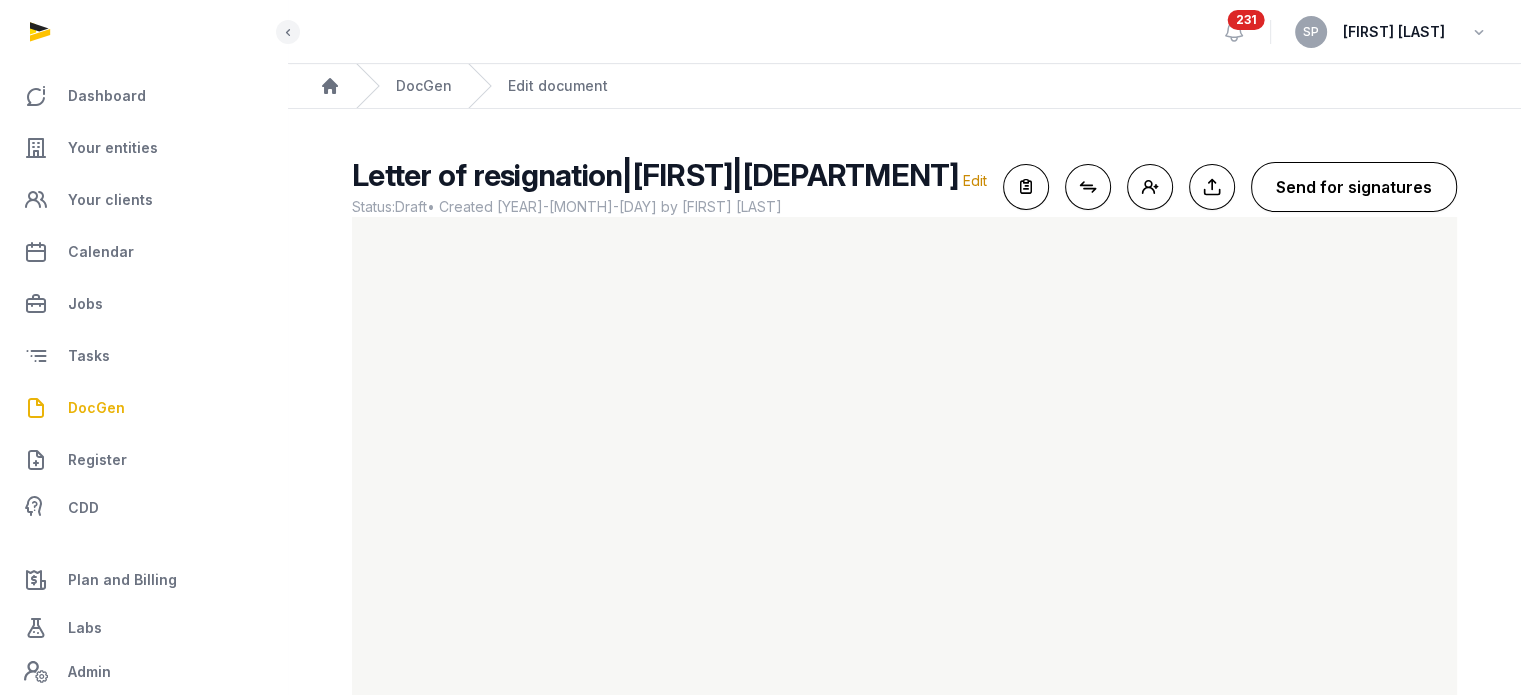 click on "Send for signatures" at bounding box center (1354, 187) 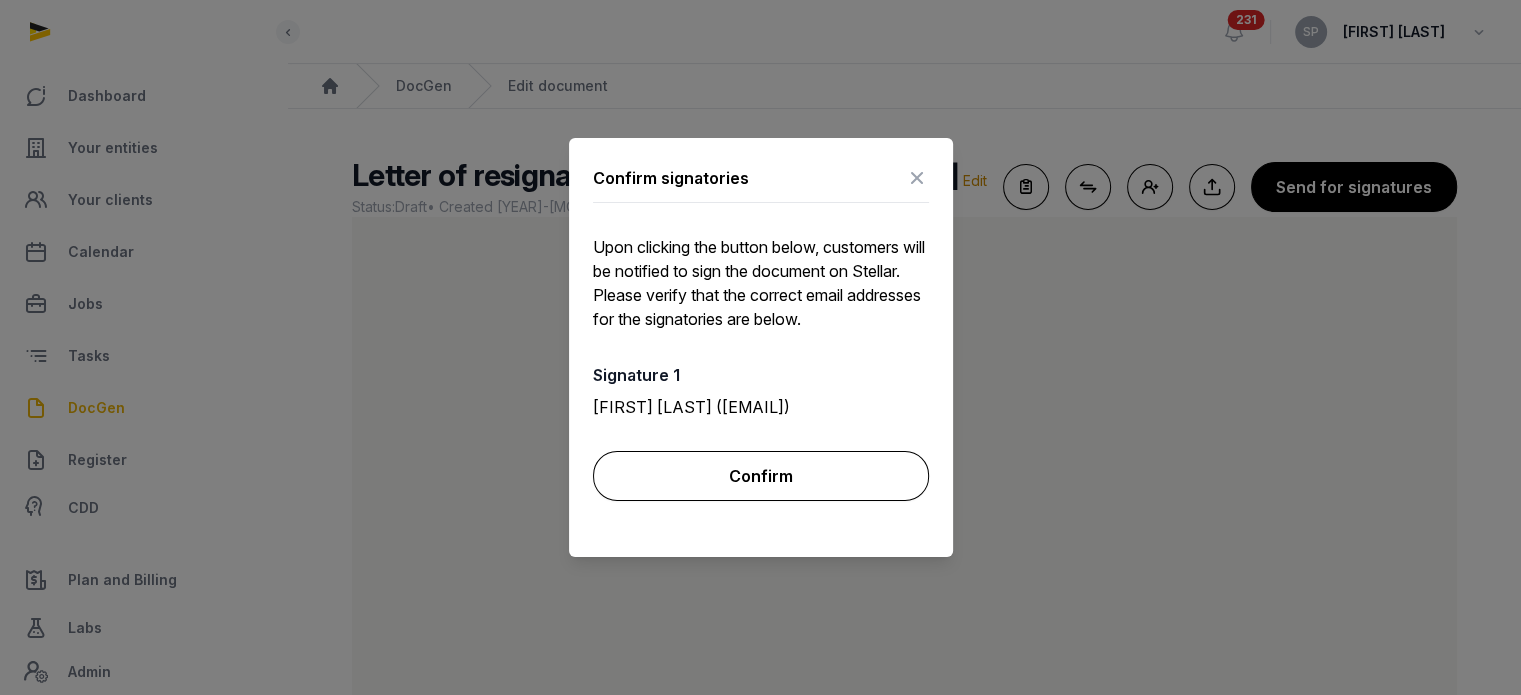 click on "Confirm" at bounding box center (761, 476) 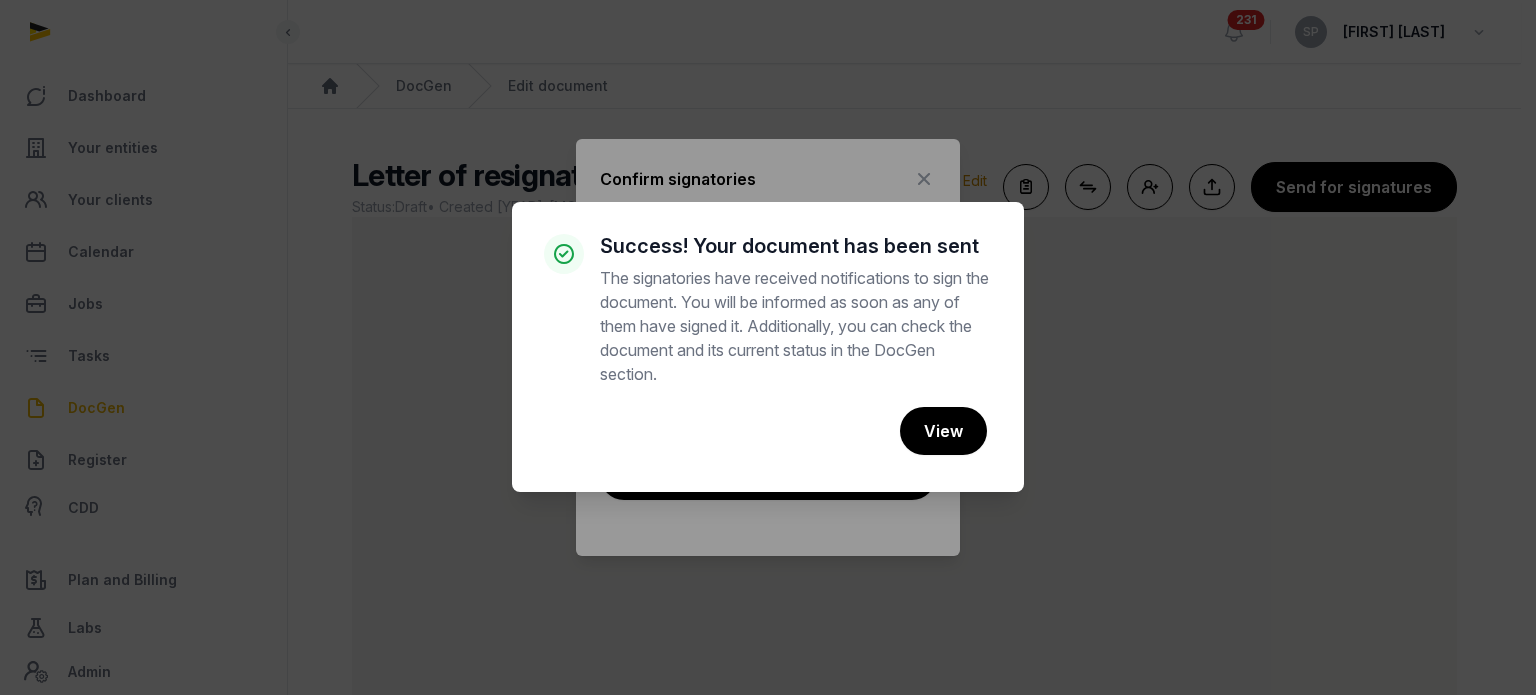click on "×
Success! Your document has been sent
The signatories have received notifications to sign the document. You will be informed as soon as any of them have signed it. Additionally, you can check the document and its current status in the DocGen section.
Cancel No View" at bounding box center [768, 347] 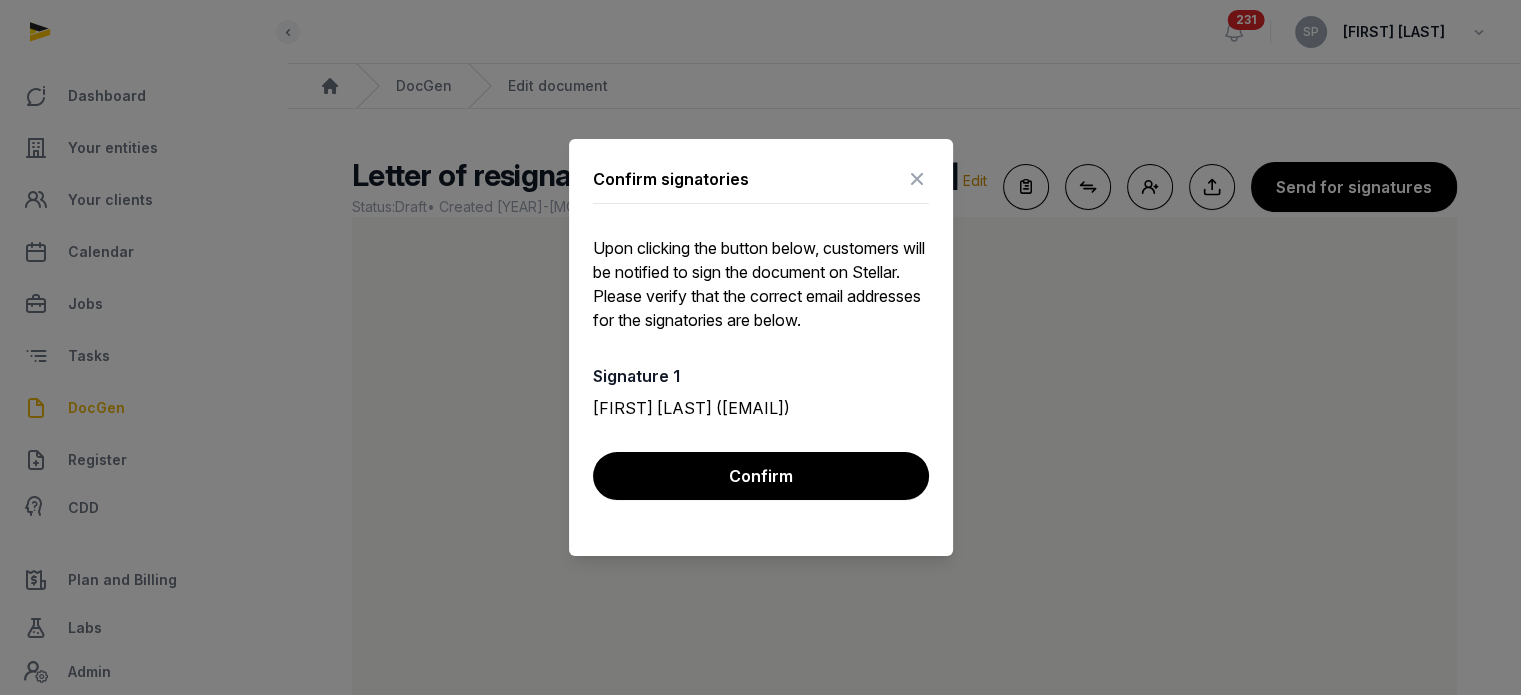 click at bounding box center (917, 179) 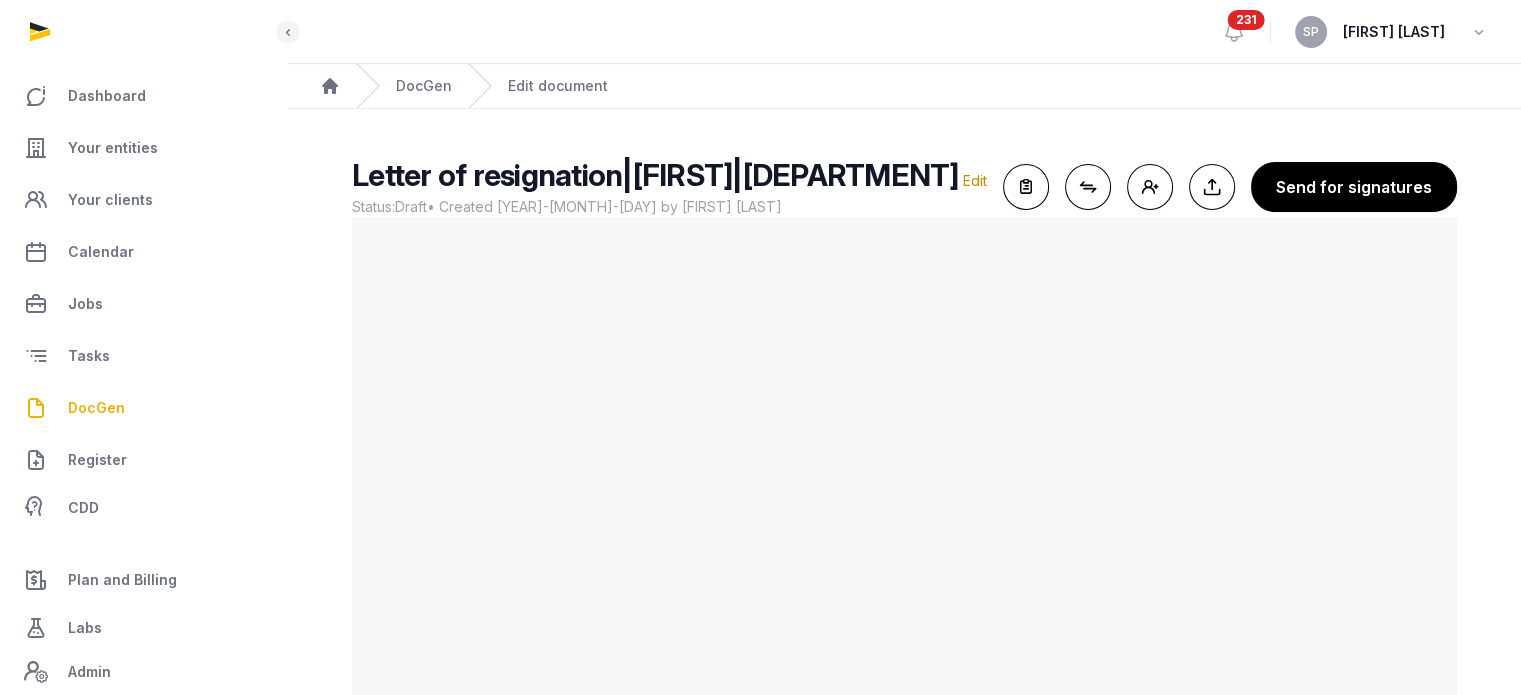 click on "DocGen" at bounding box center (96, 408) 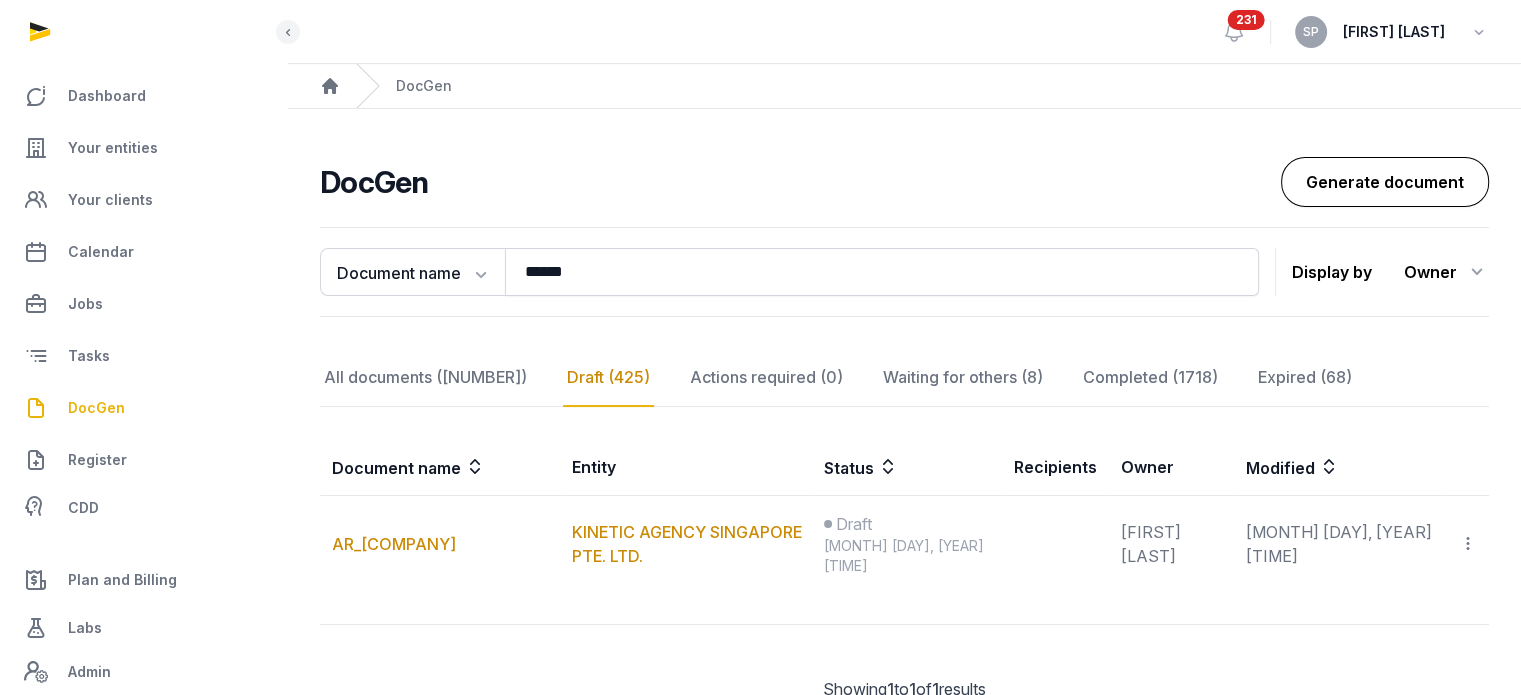 click on "Generate document" at bounding box center [1385, 182] 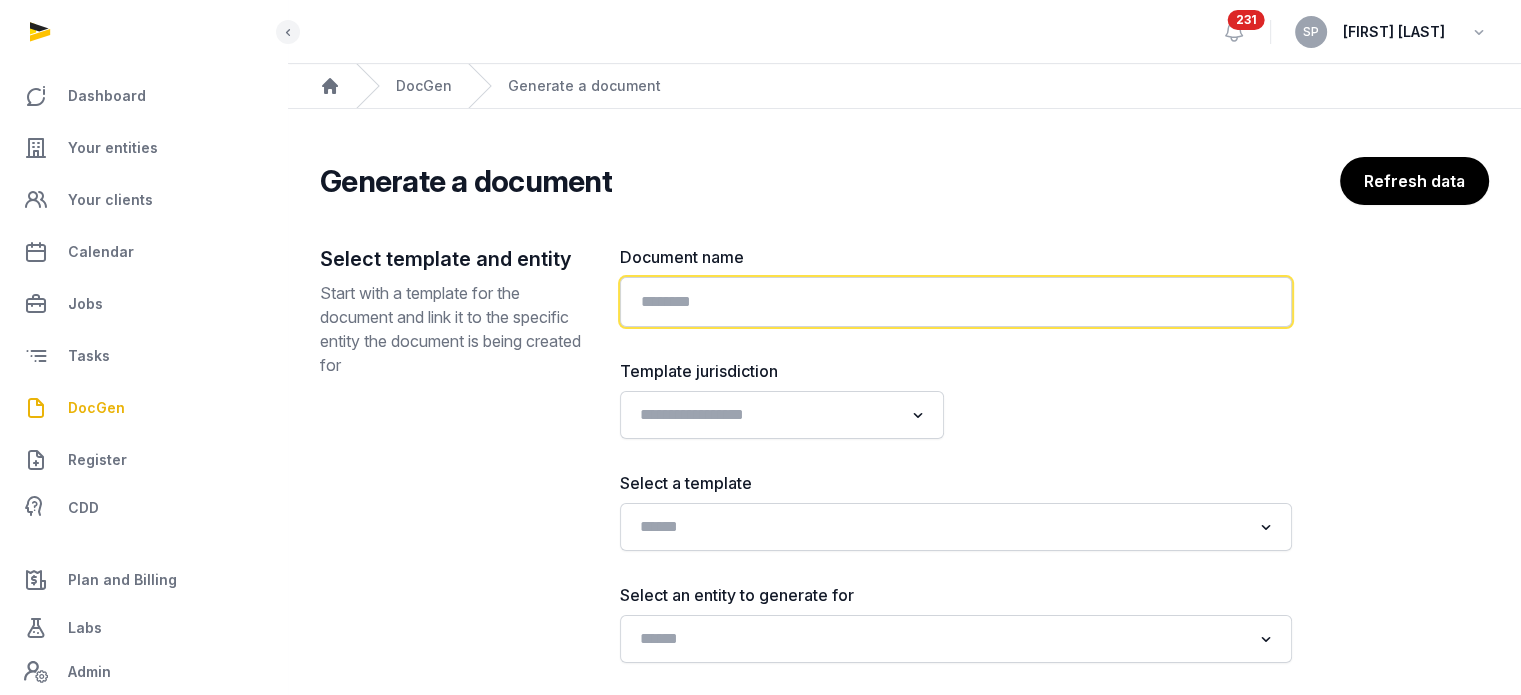 click 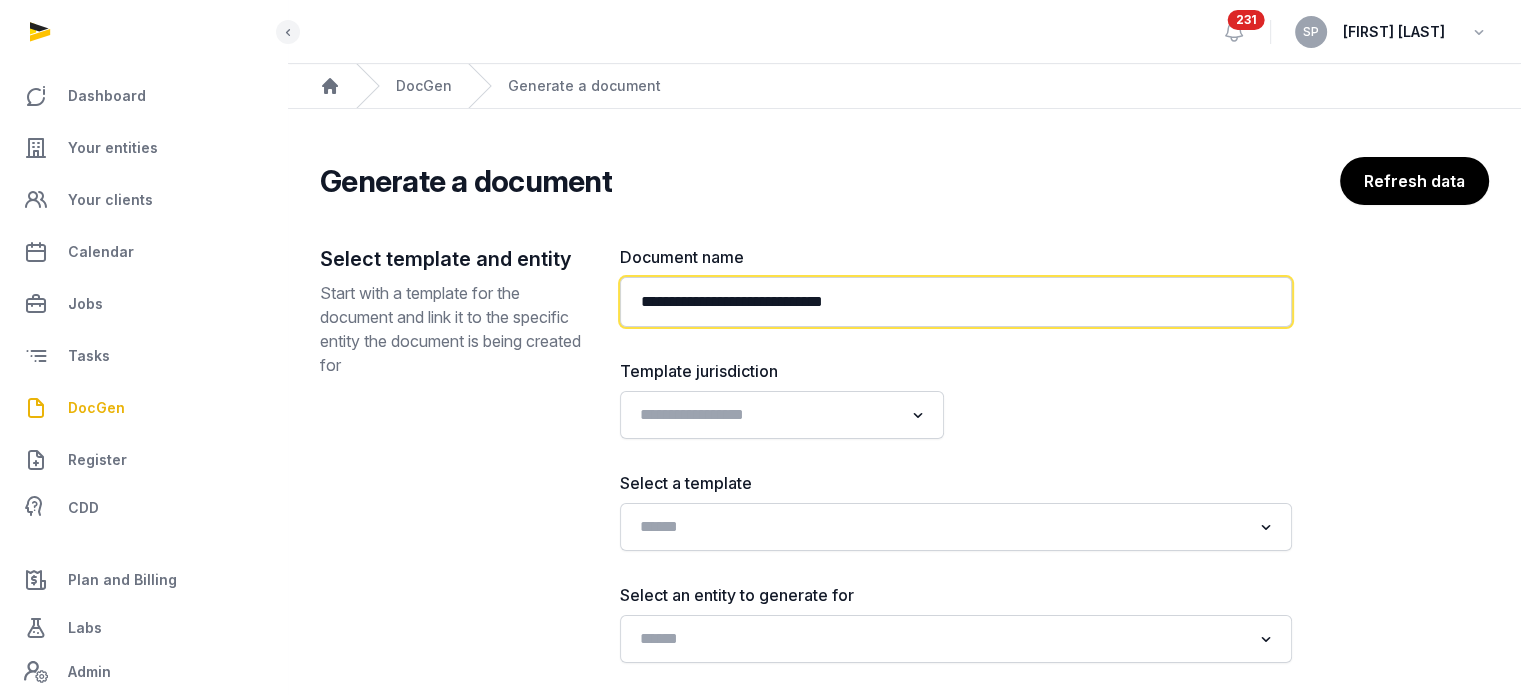 paste on "**********" 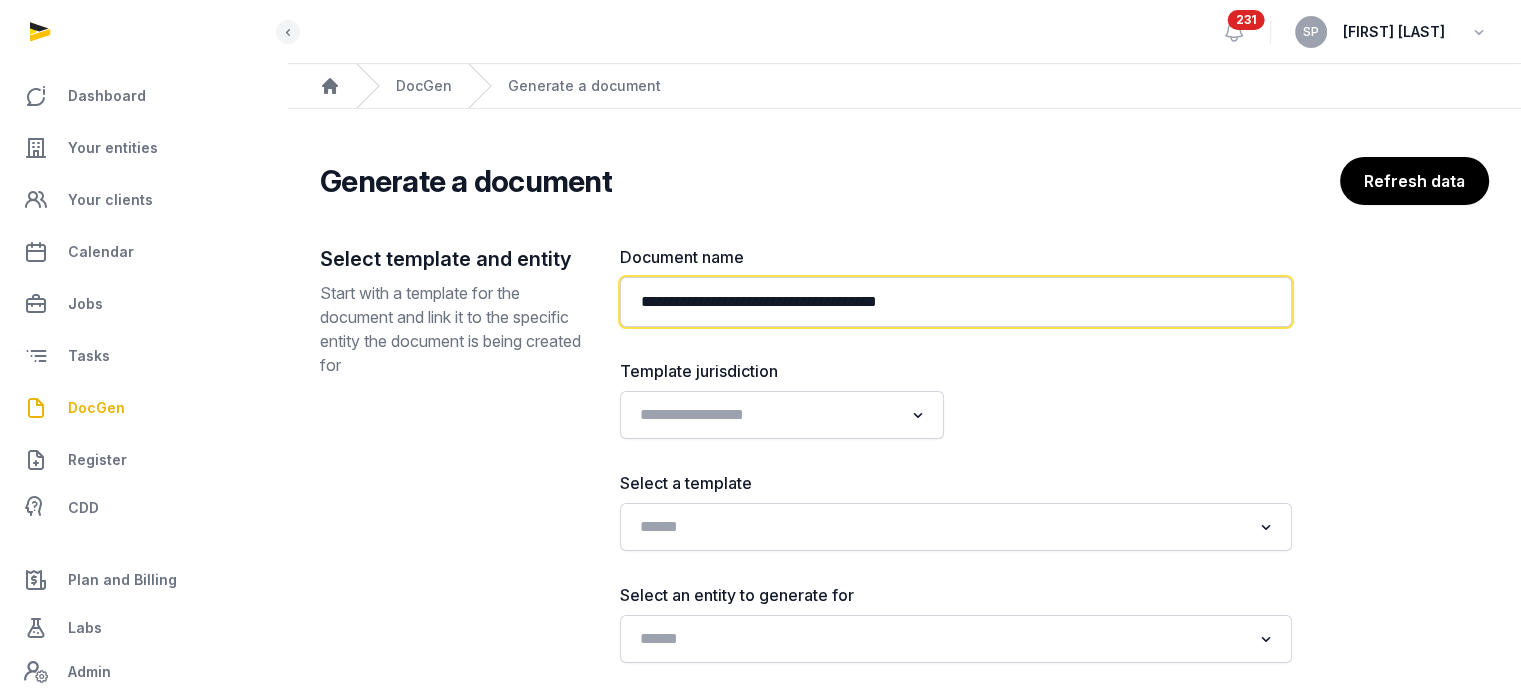 type on "**********" 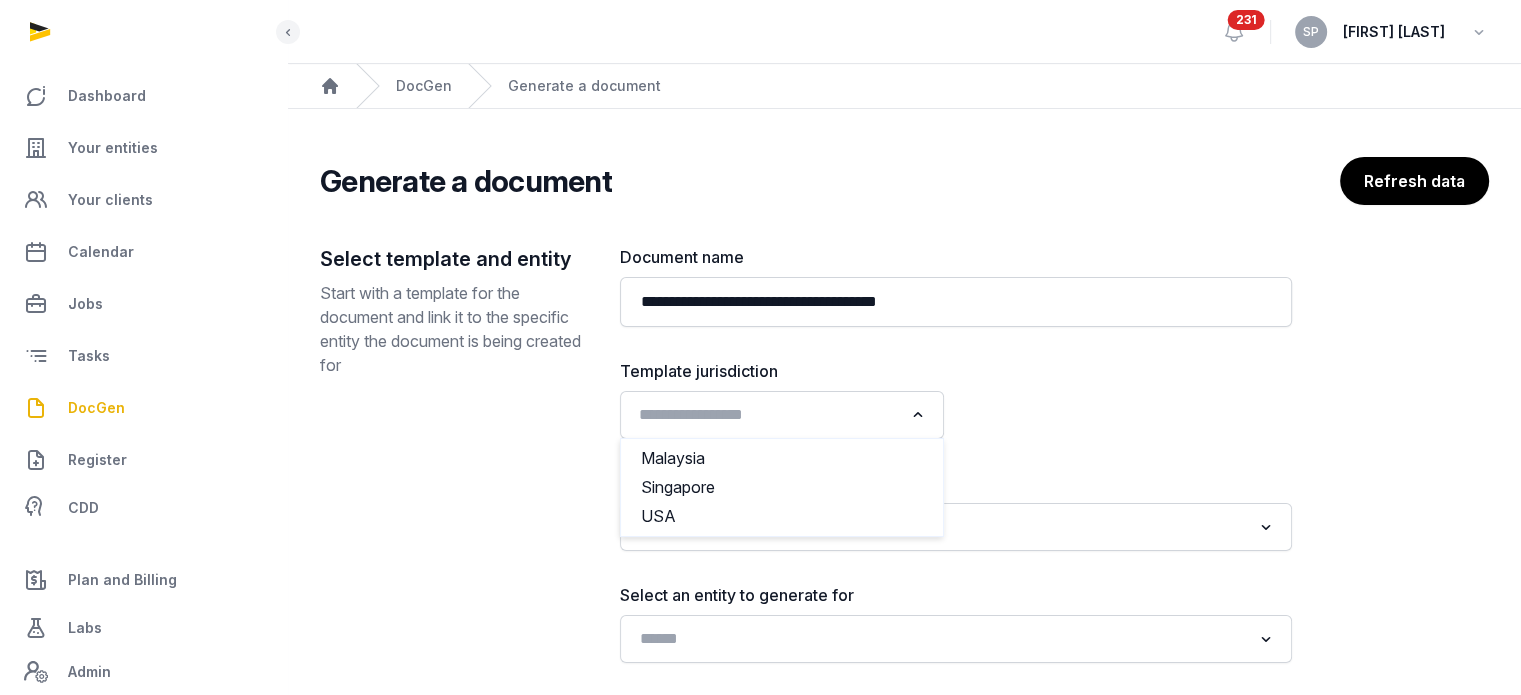 click 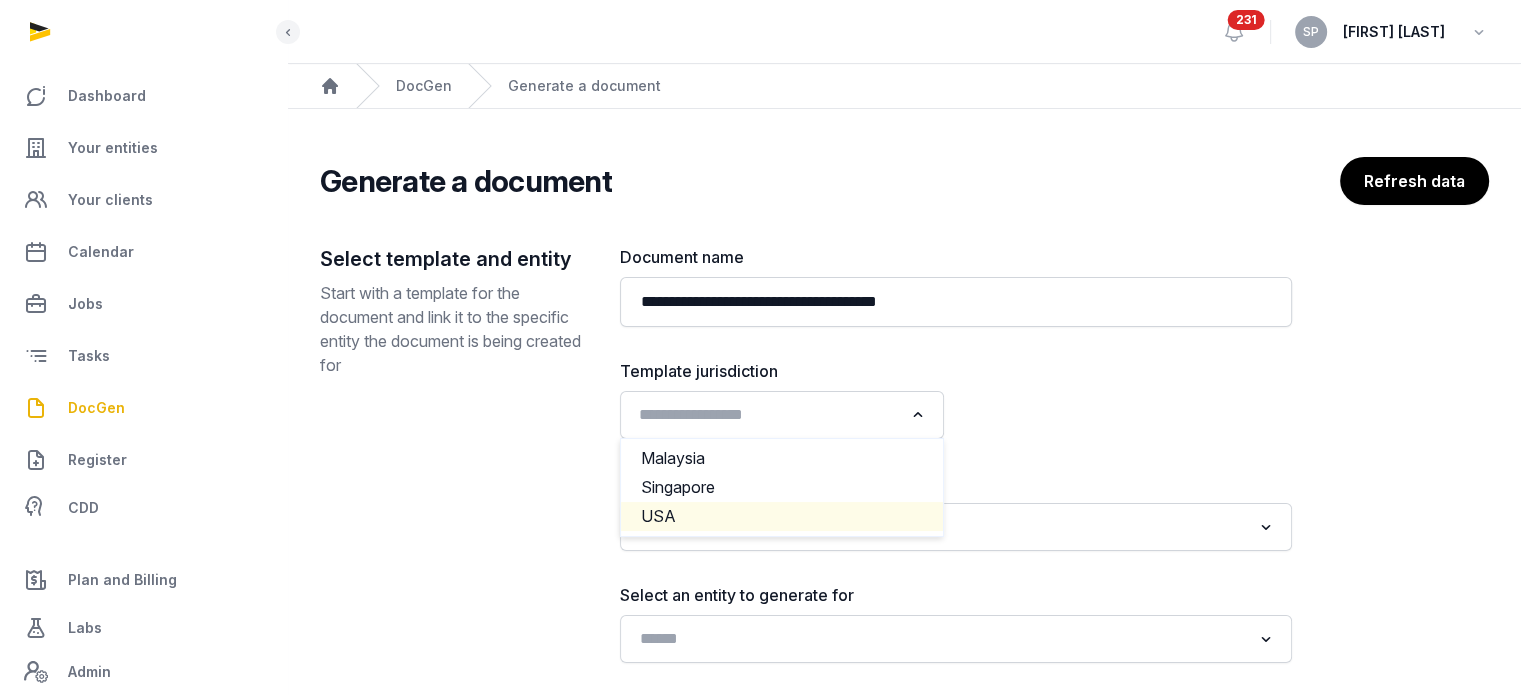 click on "USA" 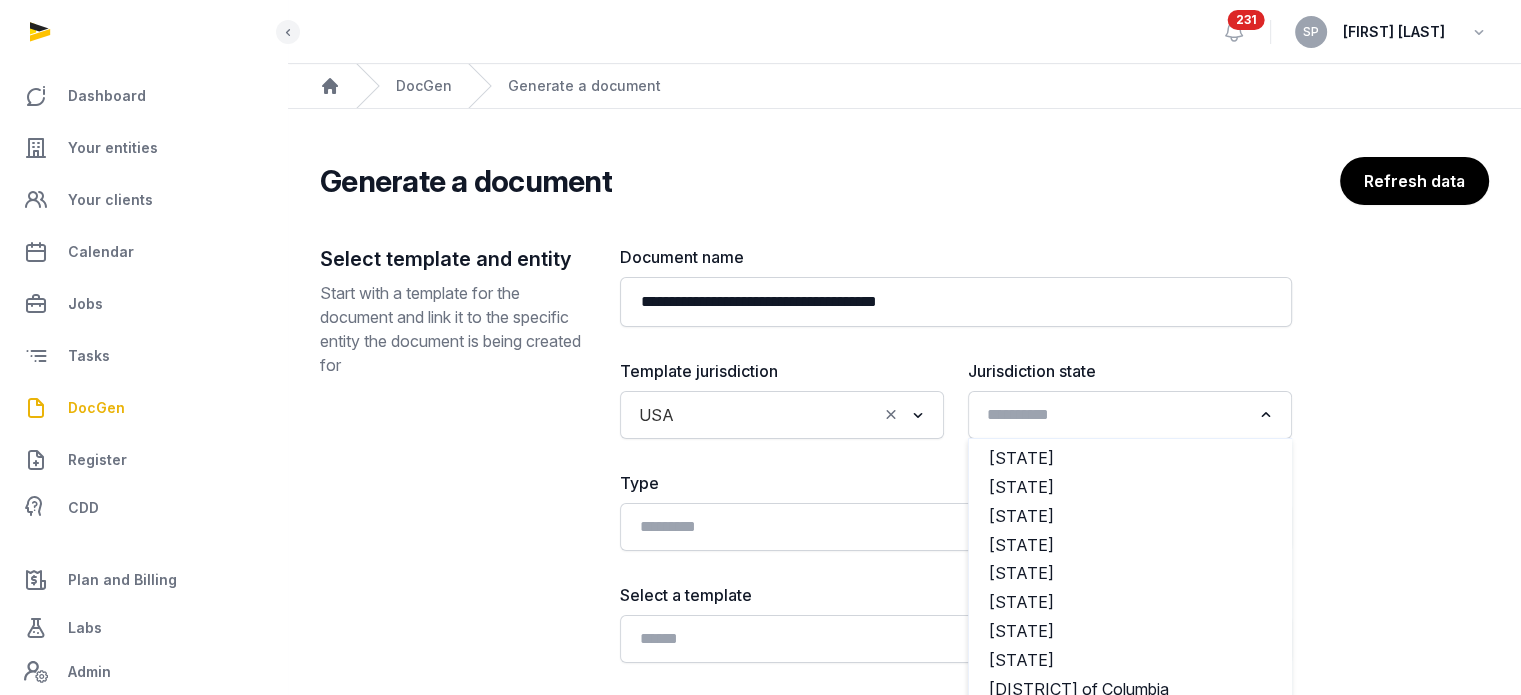 click 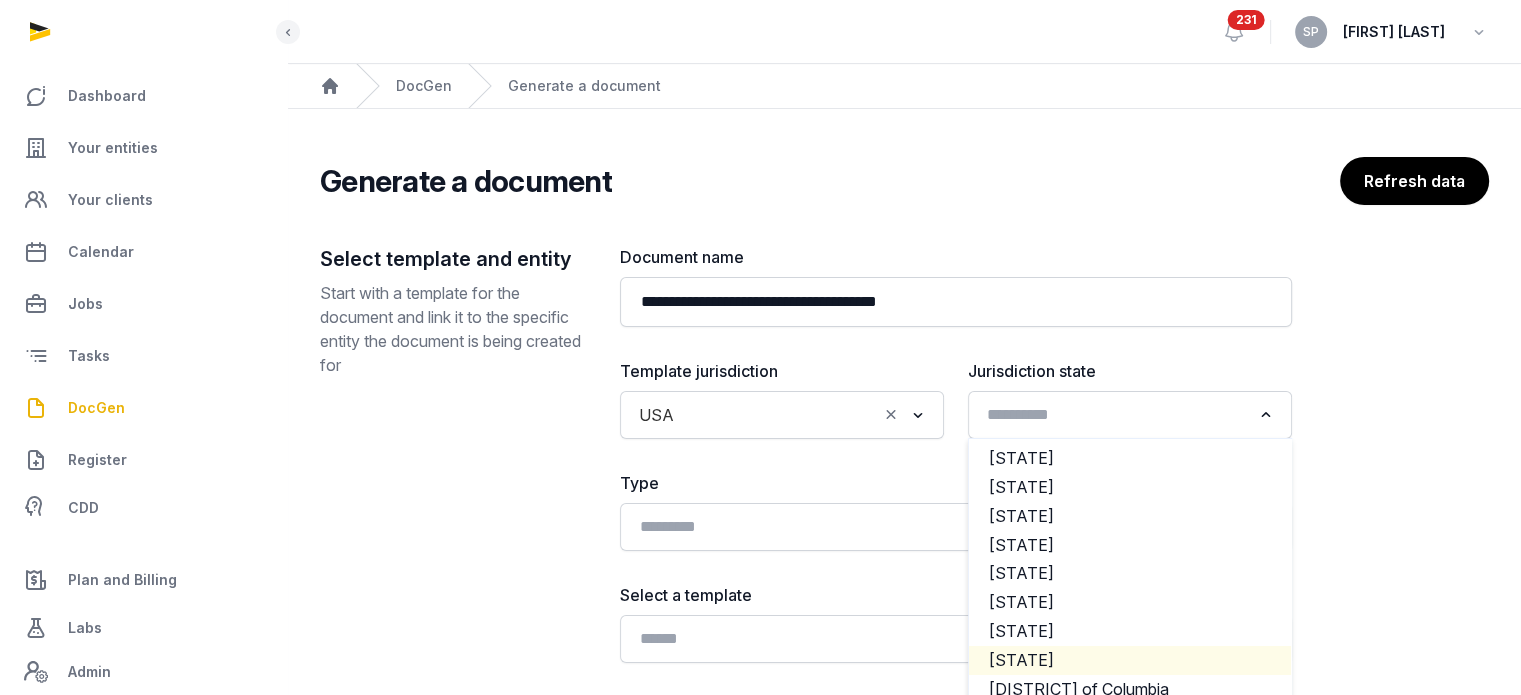 click on "[STATE]" 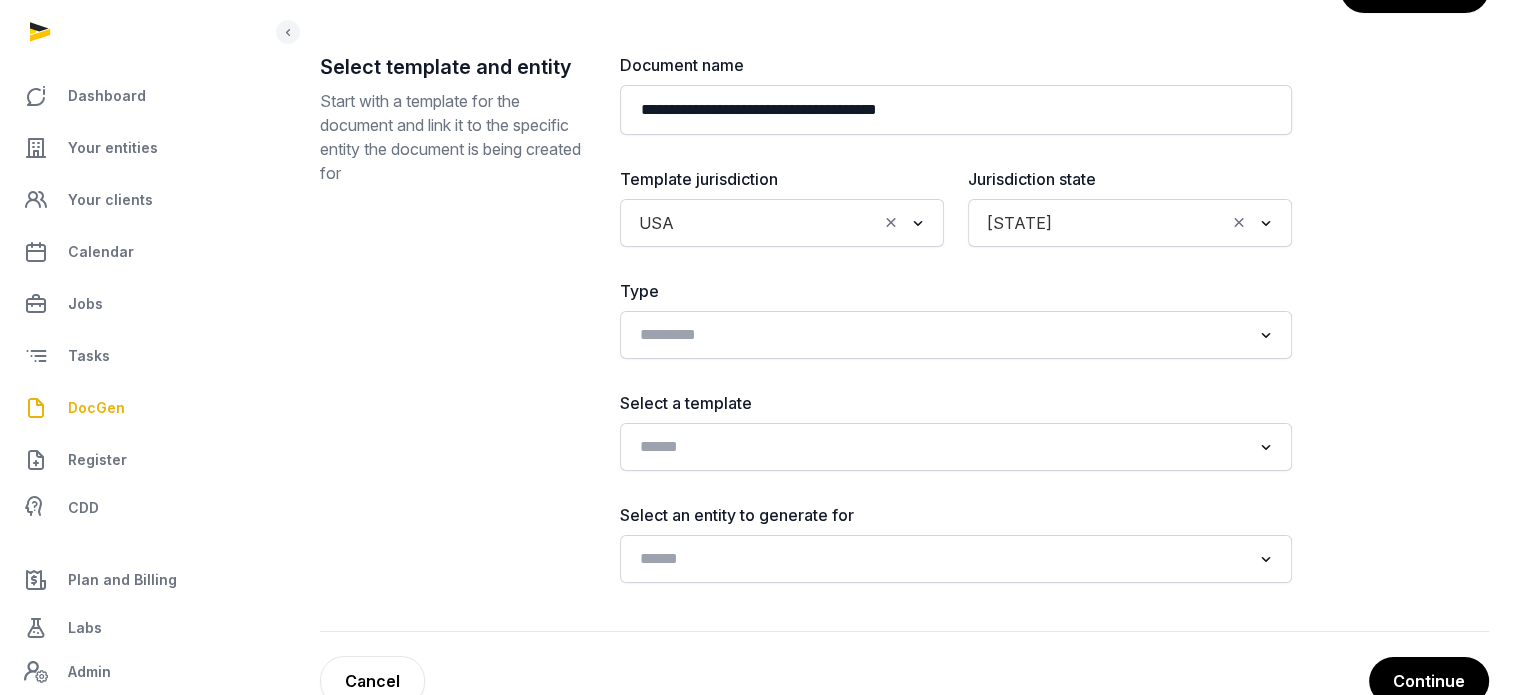 scroll, scrollTop: 194, scrollLeft: 0, axis: vertical 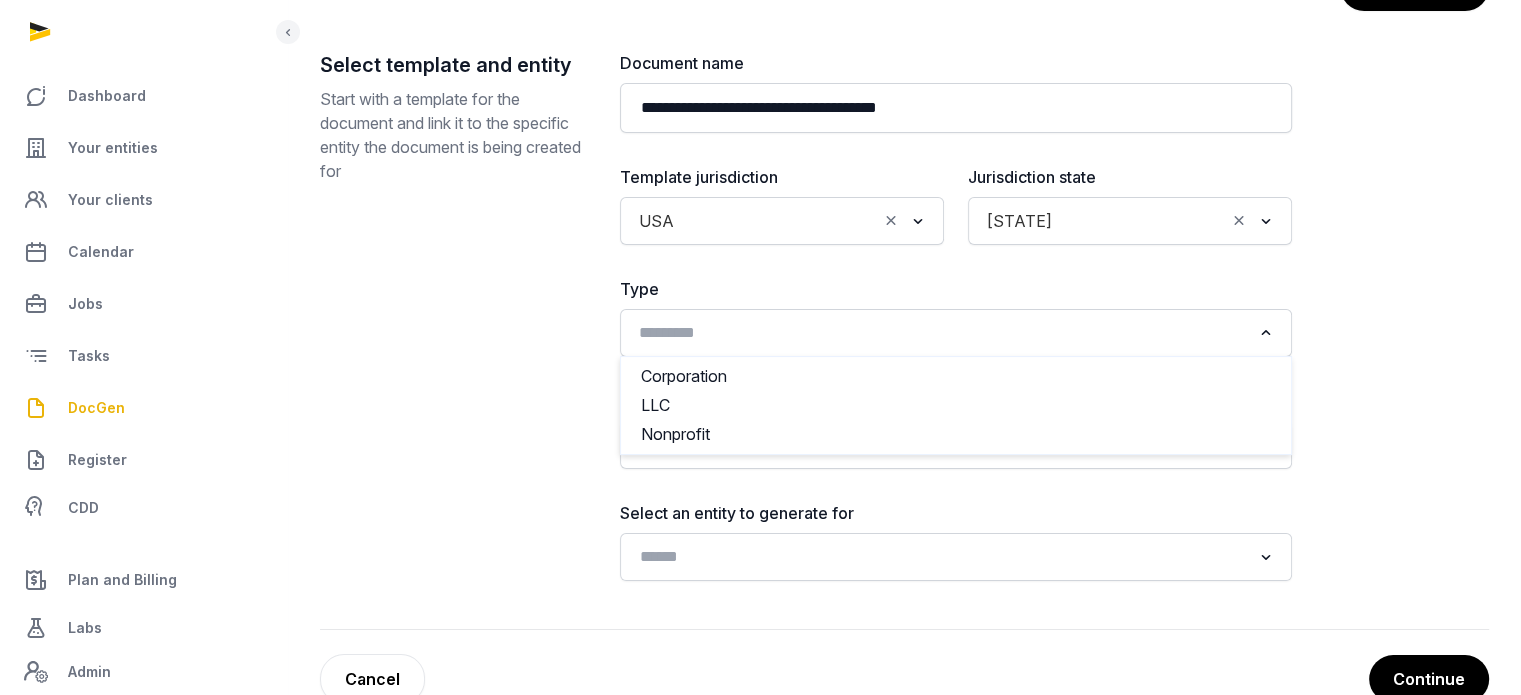 click 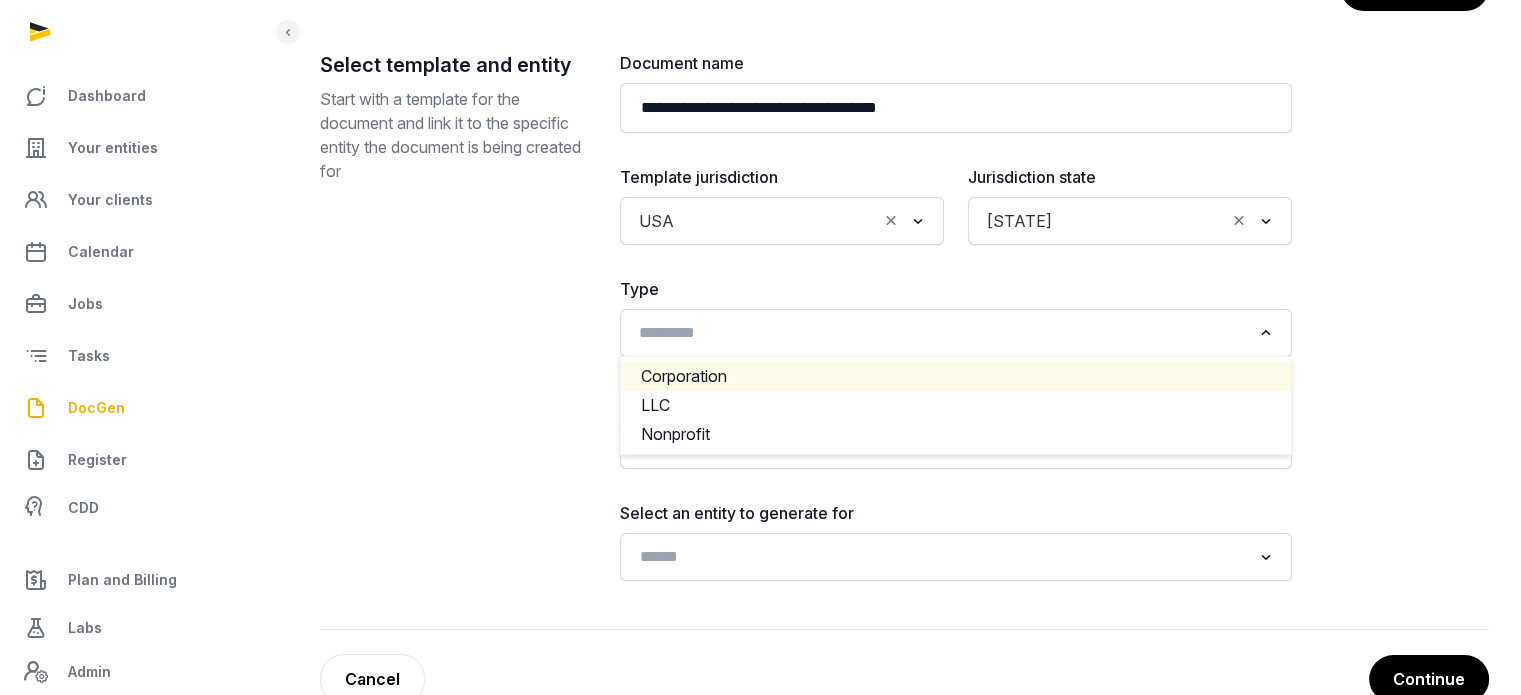 click on "Corporation" 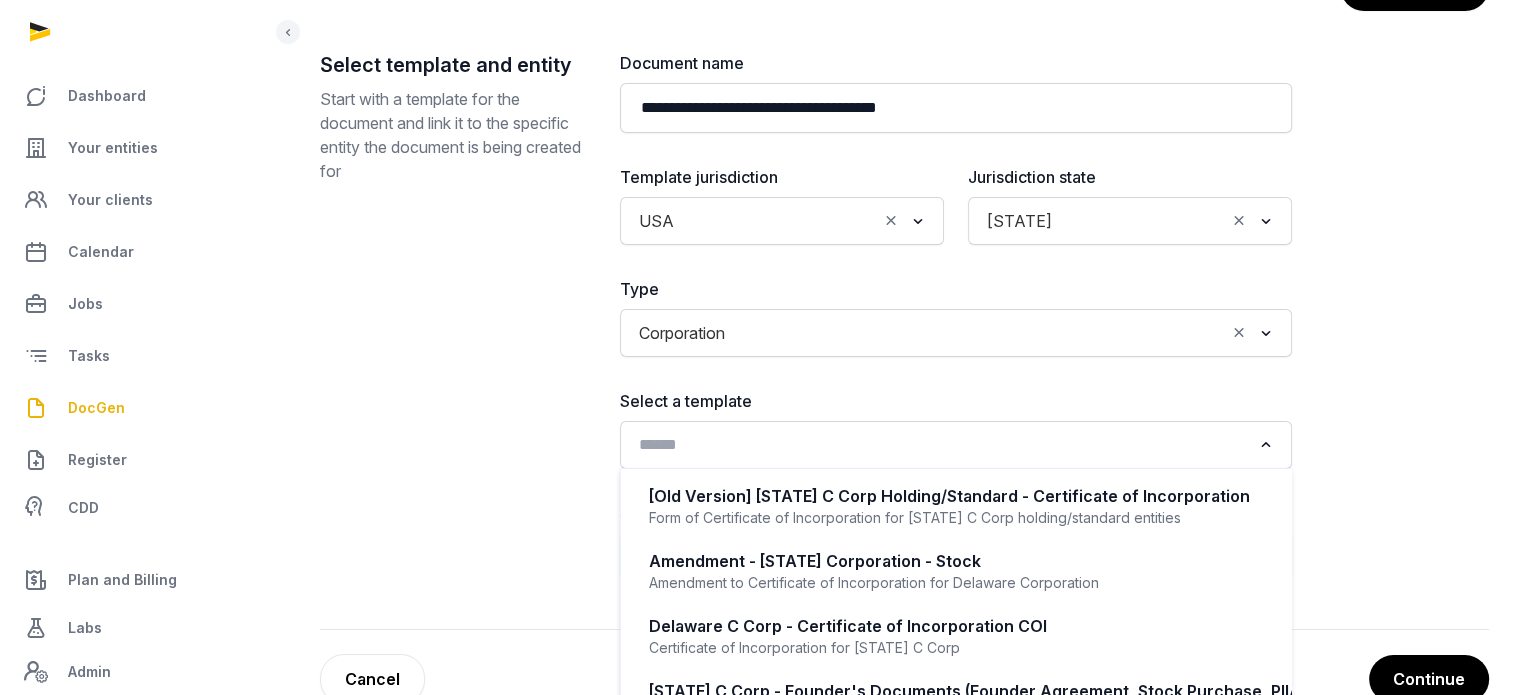 click 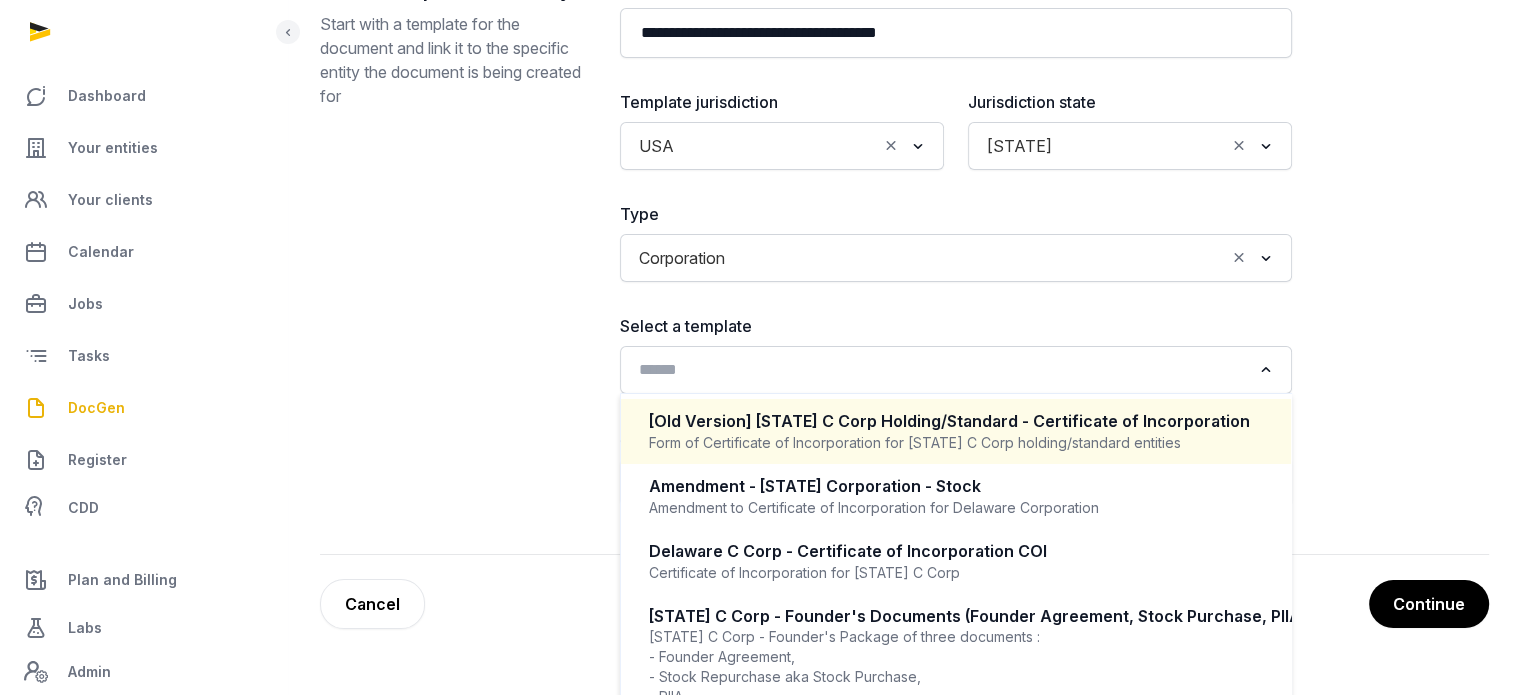 scroll, scrollTop: 316, scrollLeft: 0, axis: vertical 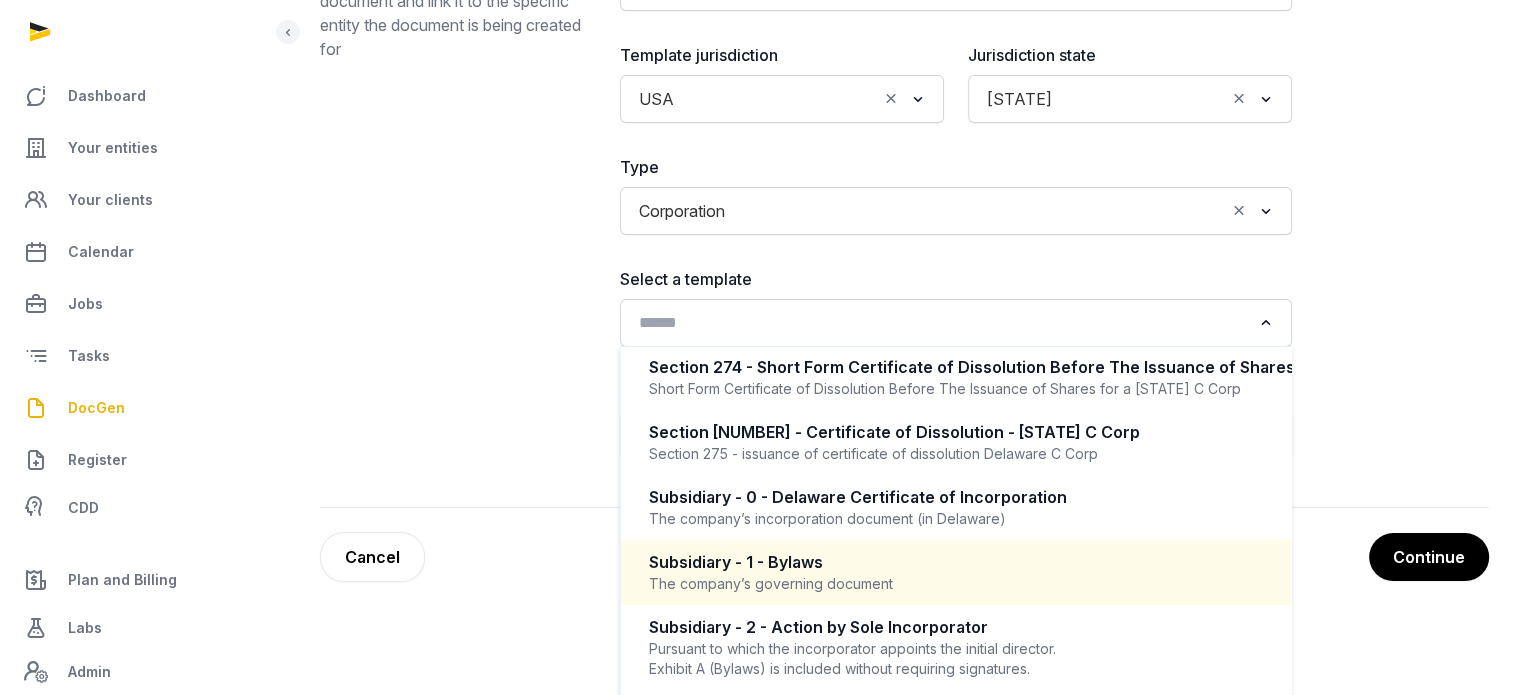 click on "The company’s governing document" at bounding box center (956, 584) 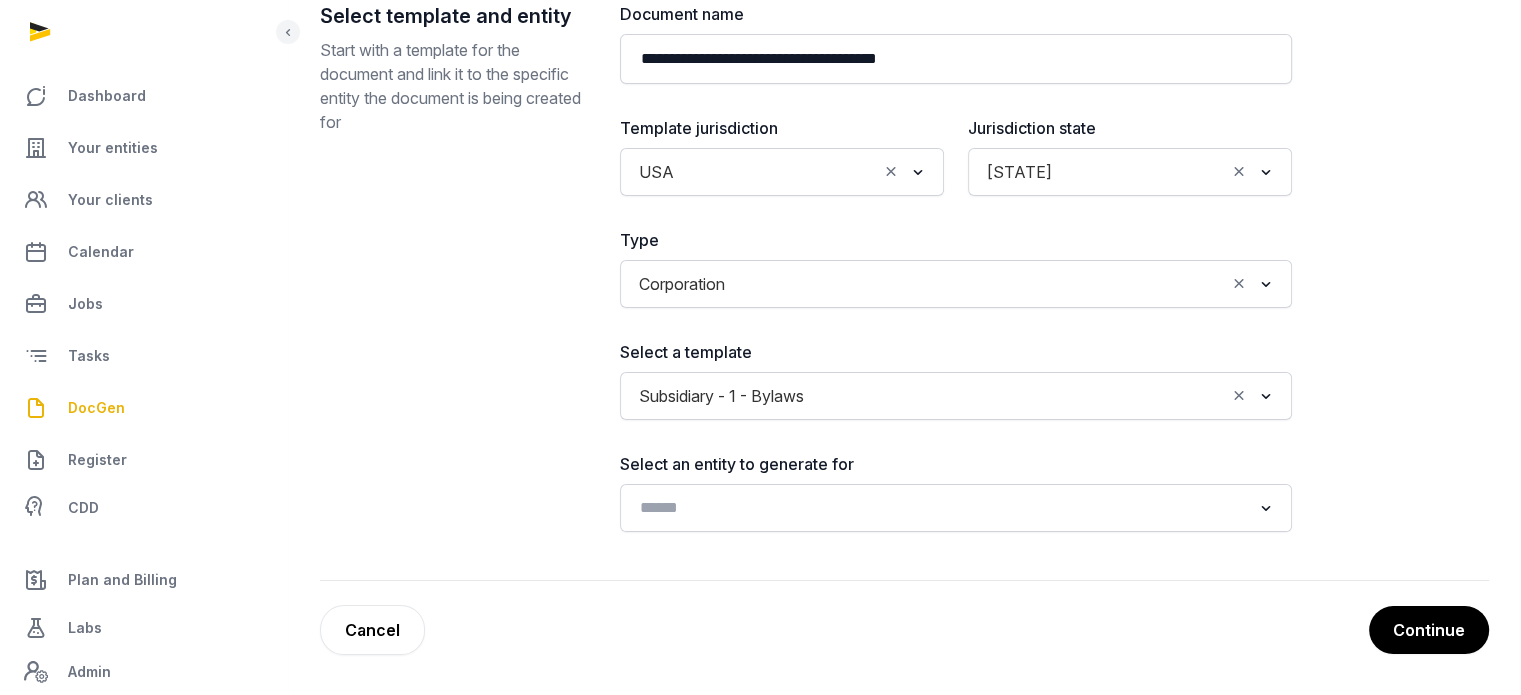 scroll, scrollTop: 241, scrollLeft: 0, axis: vertical 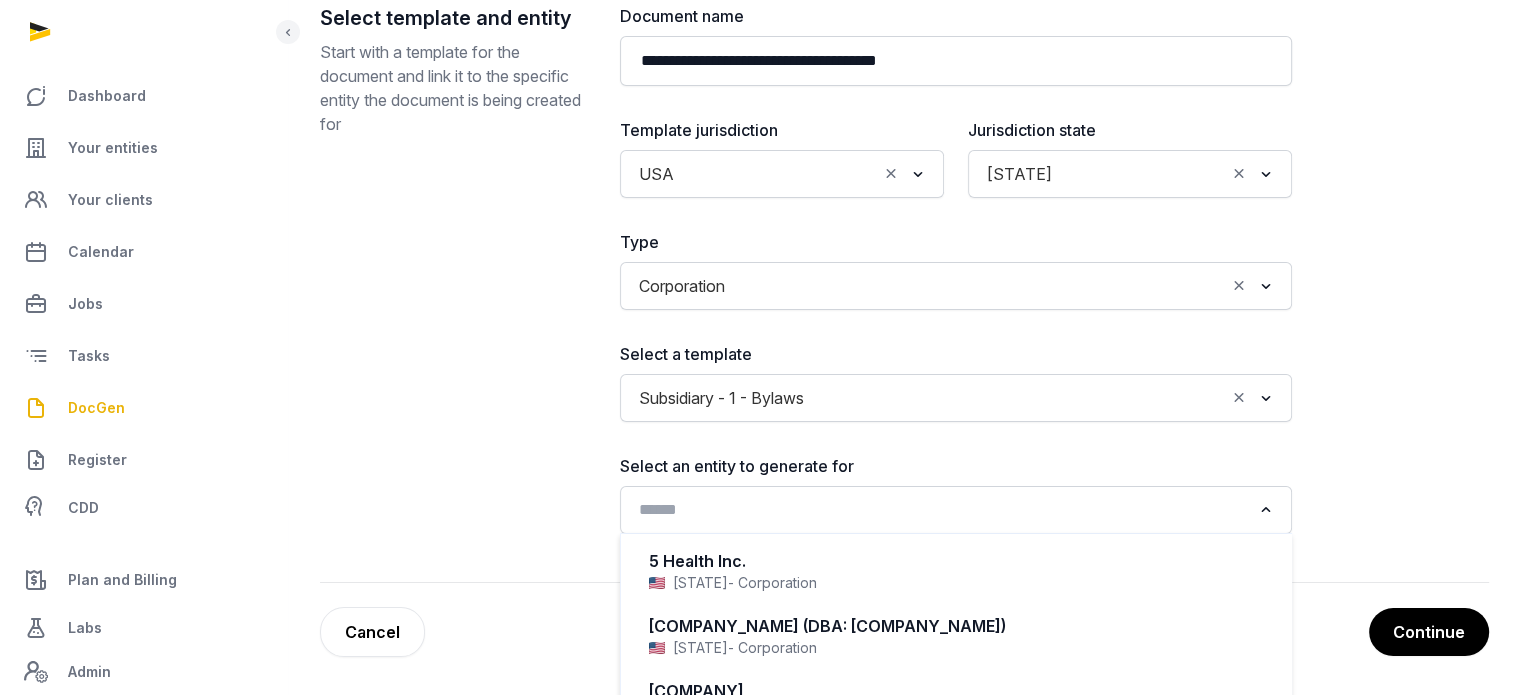 click 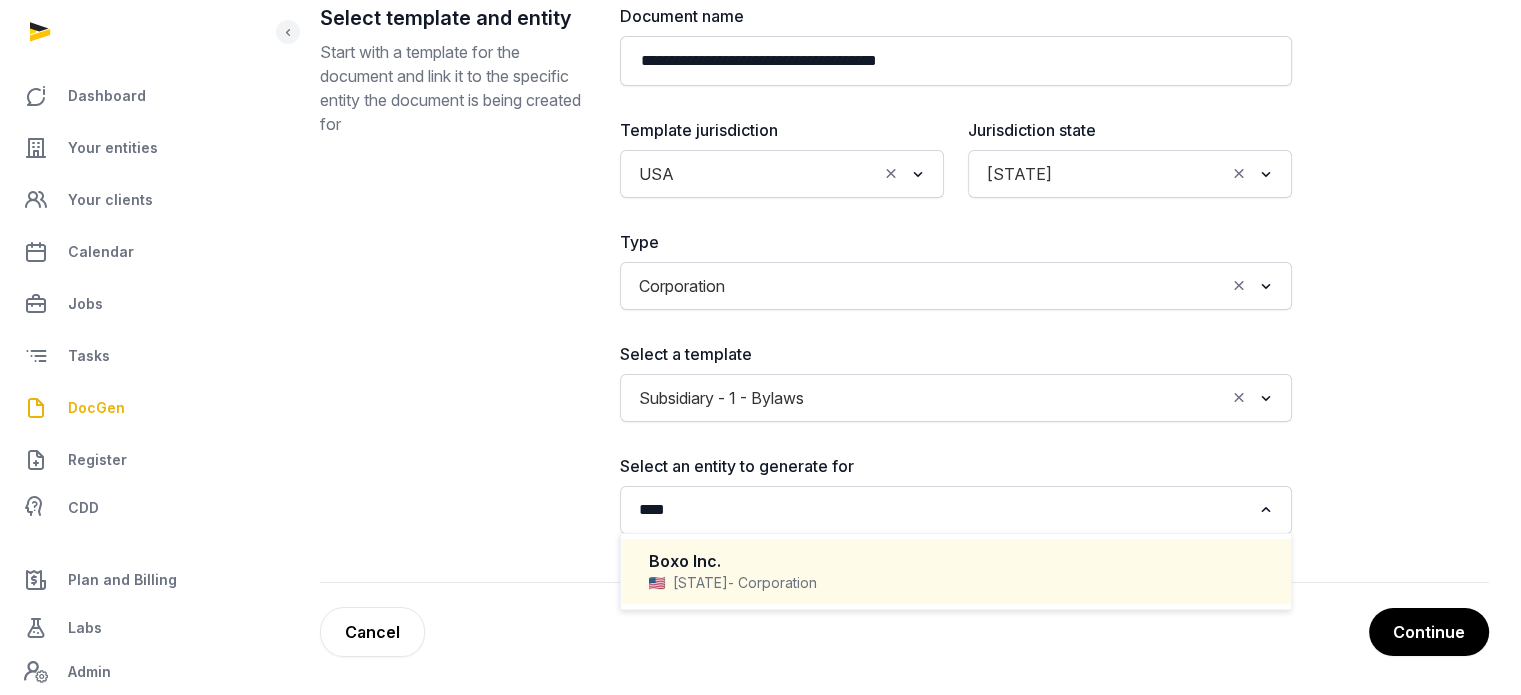 click on "Boxo Inc.  Delaware   - Corporation" 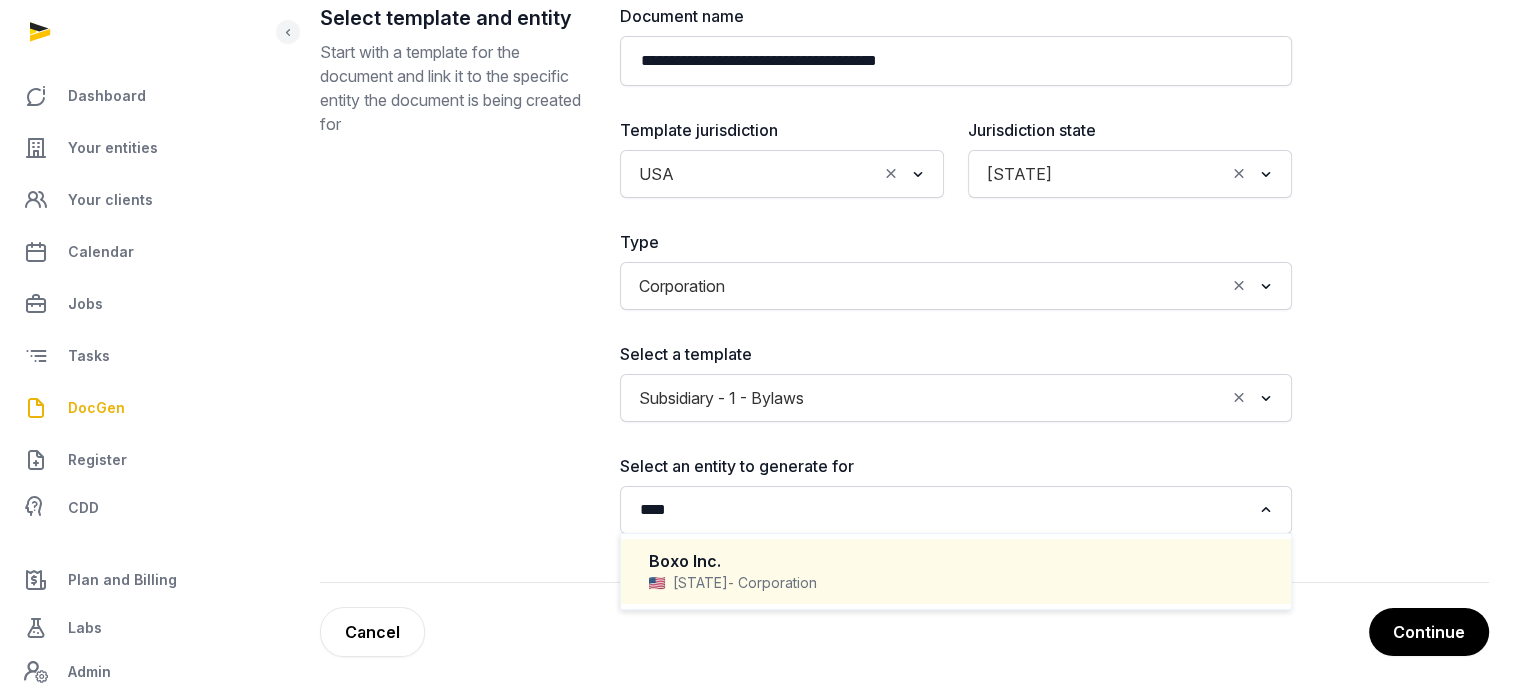 type 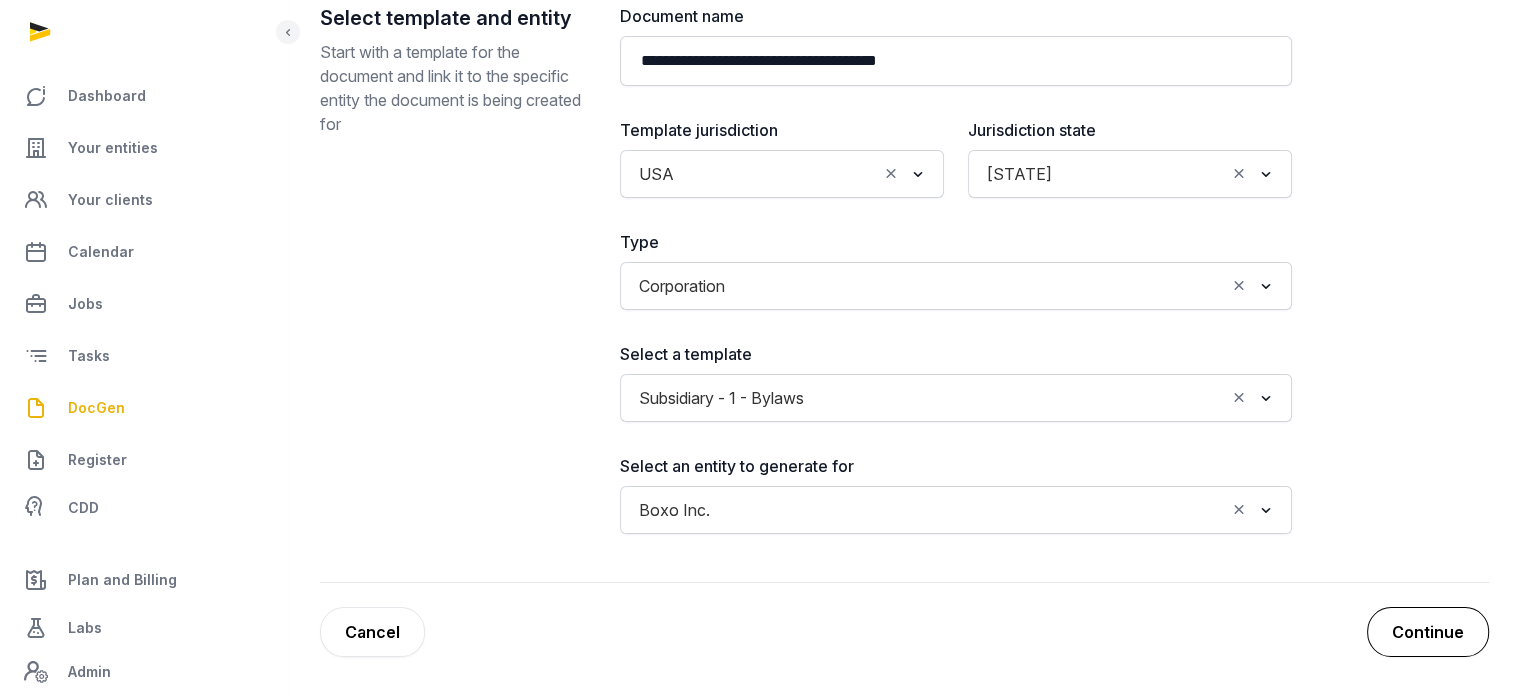 click on "Continue" at bounding box center [1428, 632] 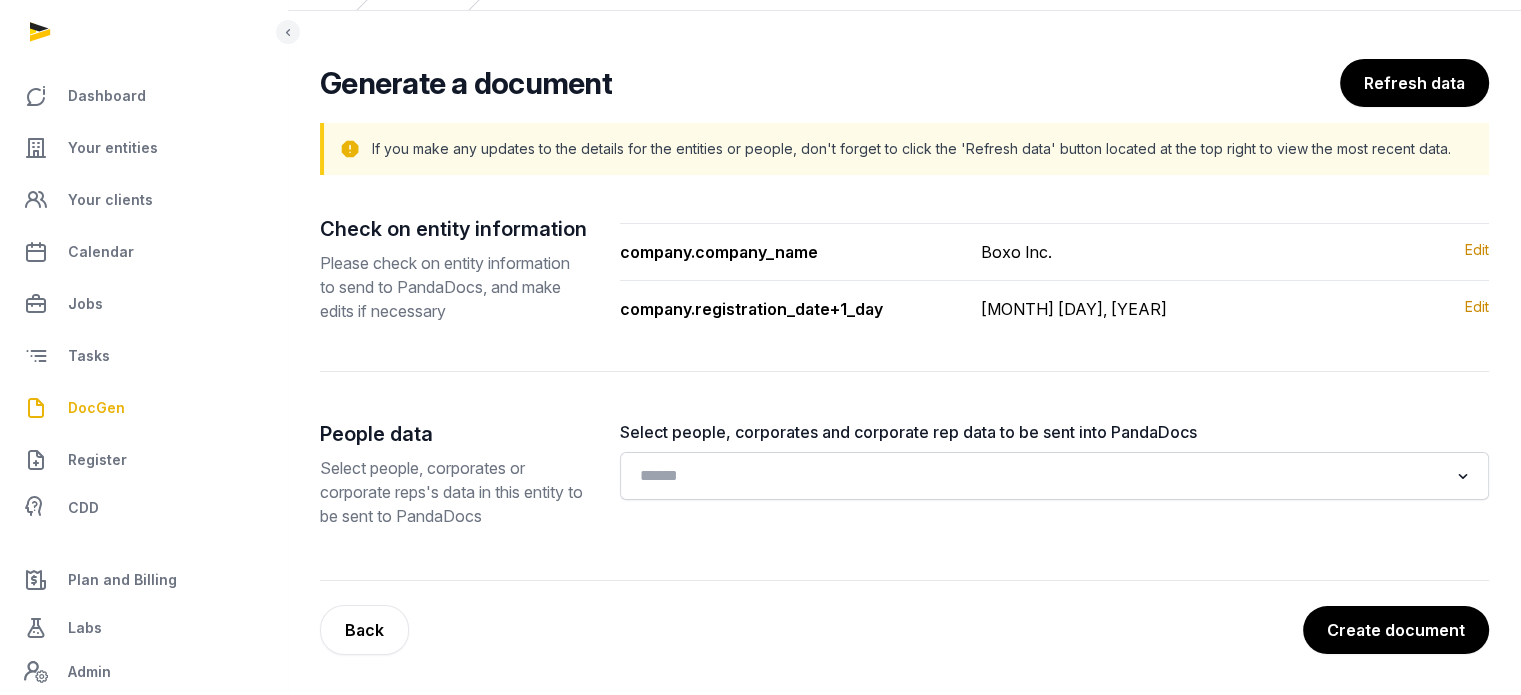 scroll, scrollTop: 96, scrollLeft: 0, axis: vertical 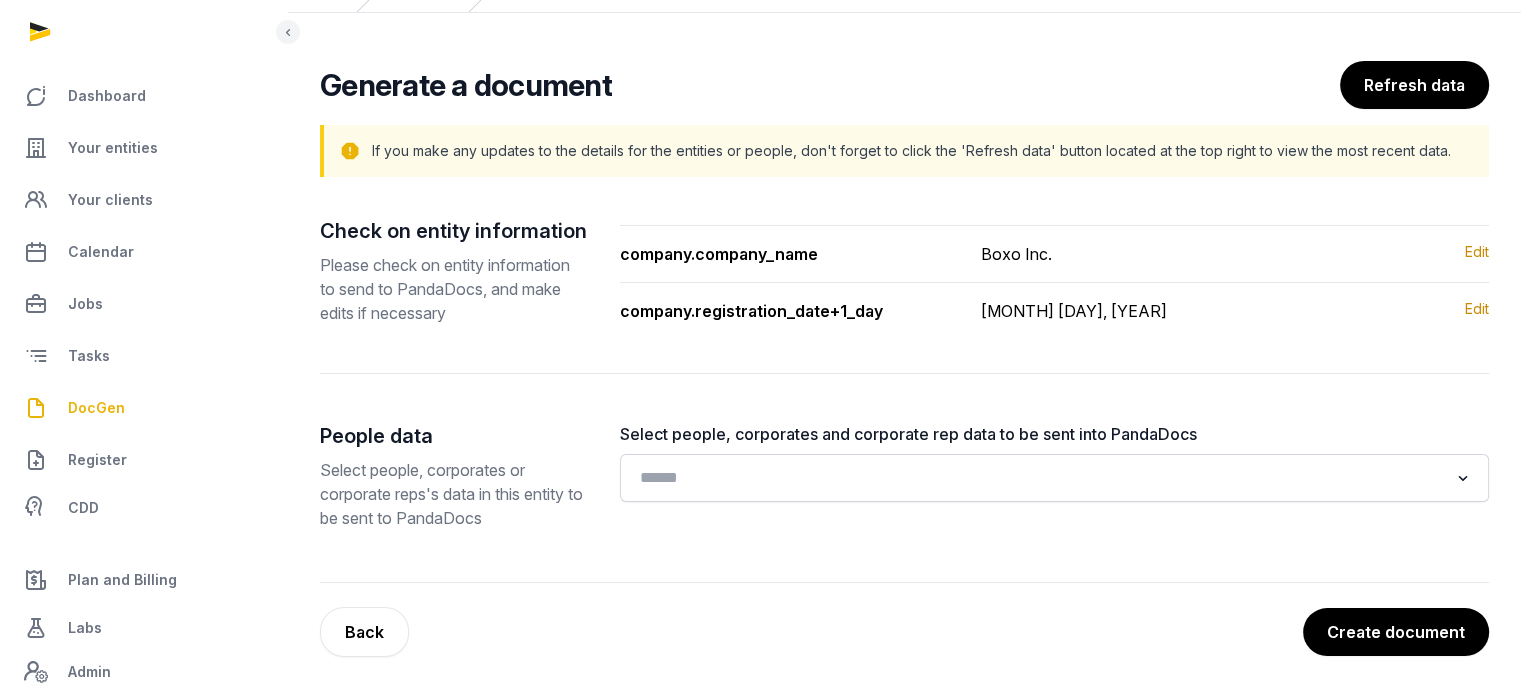 click on "Create document" at bounding box center (1396, 632) 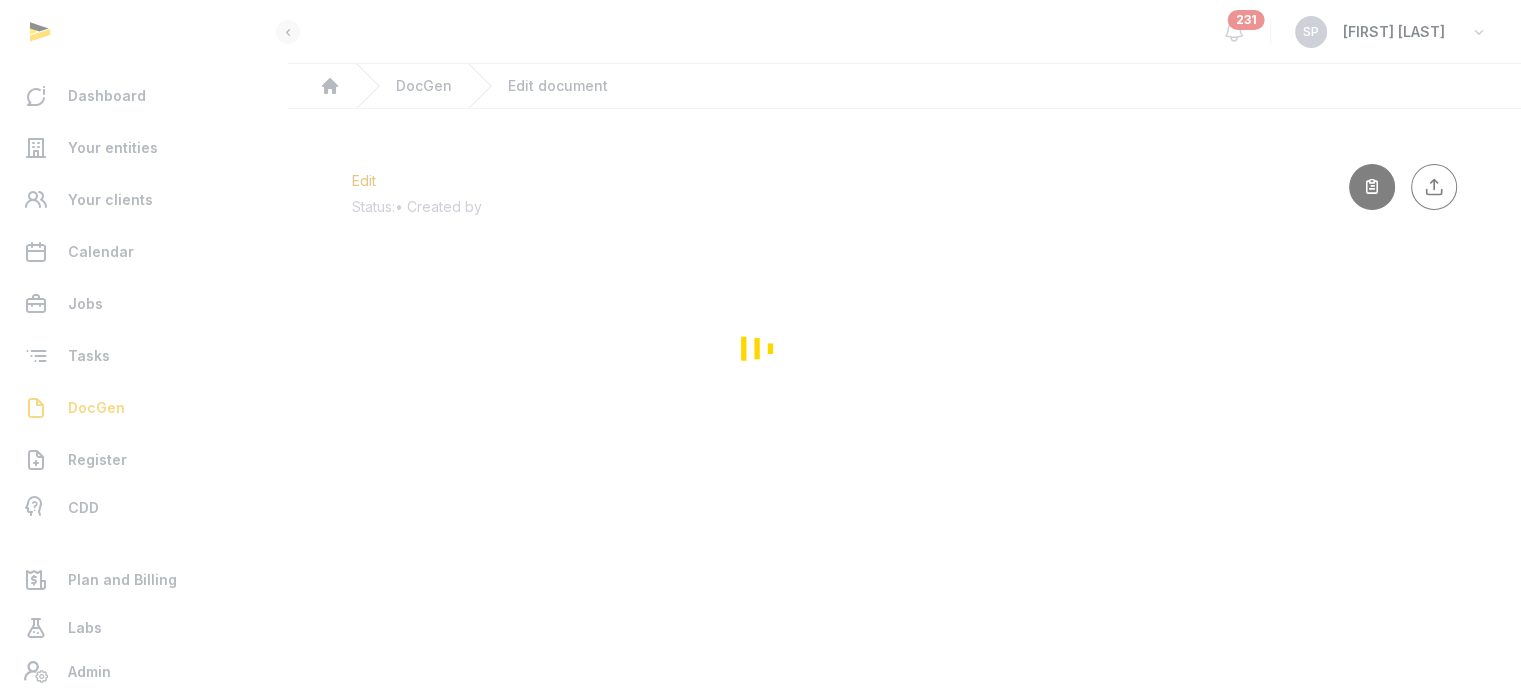scroll, scrollTop: 0, scrollLeft: 0, axis: both 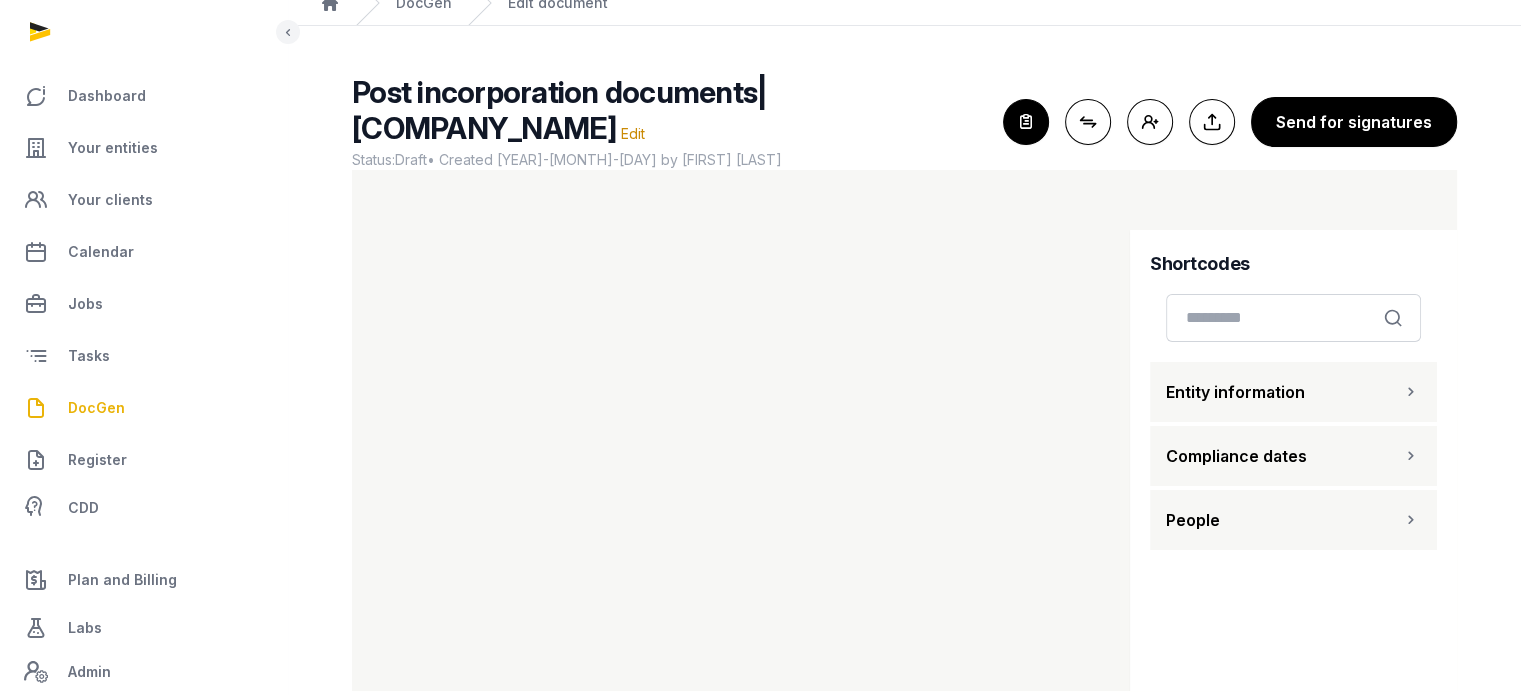 click on "People" at bounding box center (1293, 520) 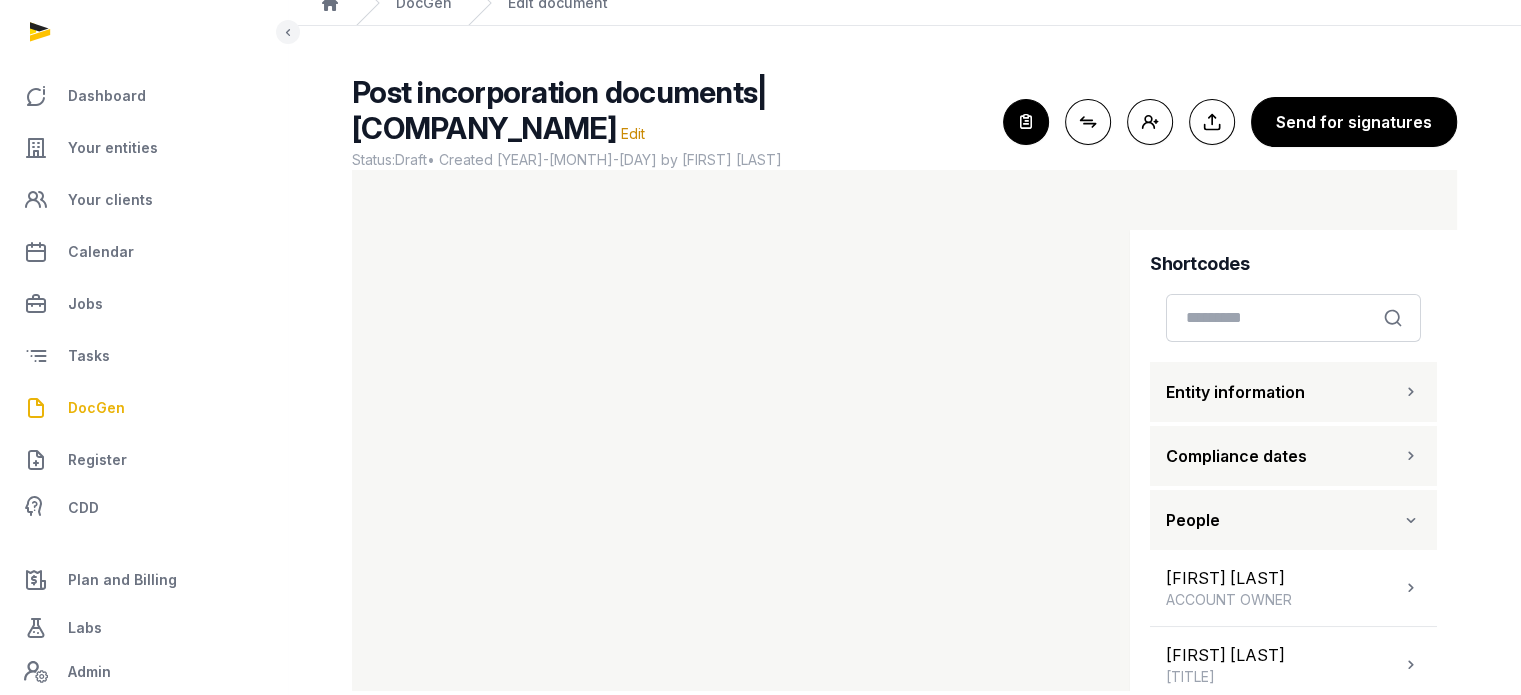 scroll, scrollTop: 14, scrollLeft: 0, axis: vertical 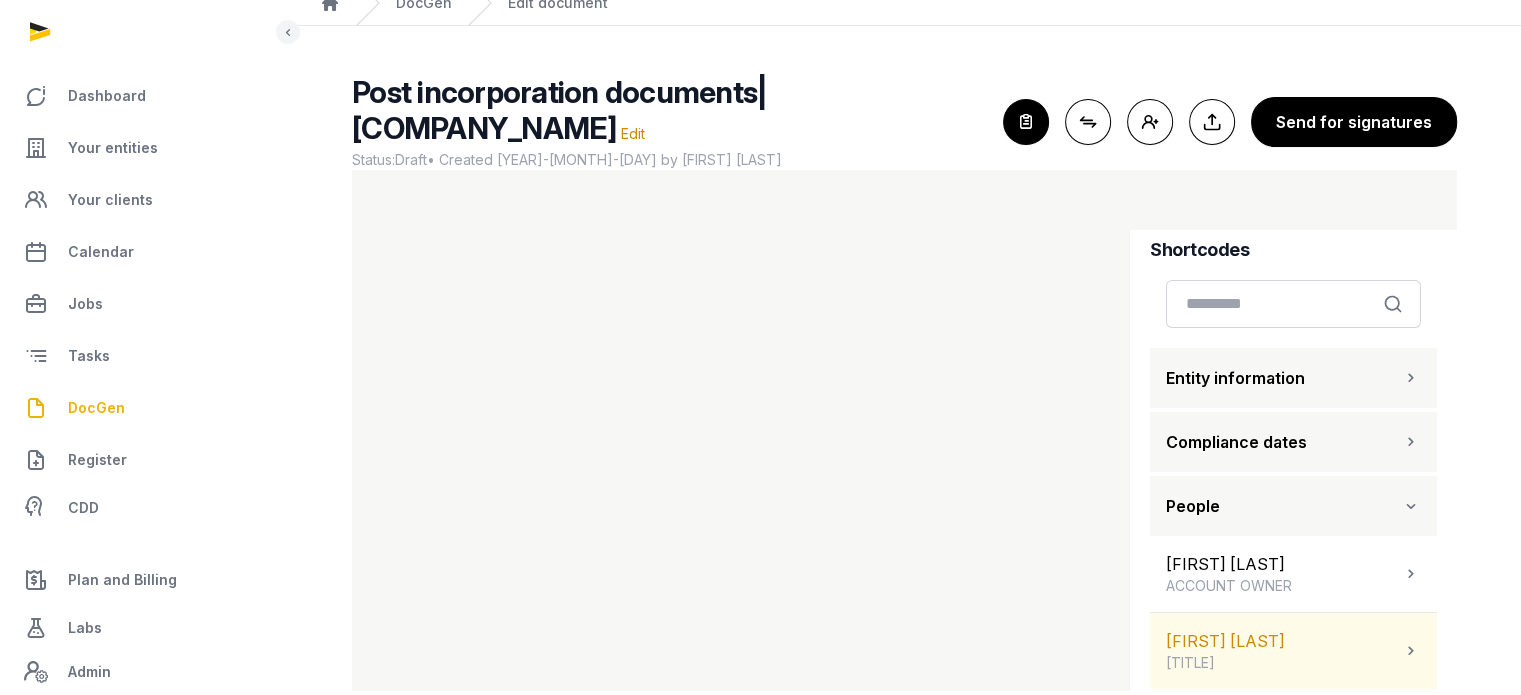 click on "[FIRST] [LAST] [TITLE]" at bounding box center [1293, 651] 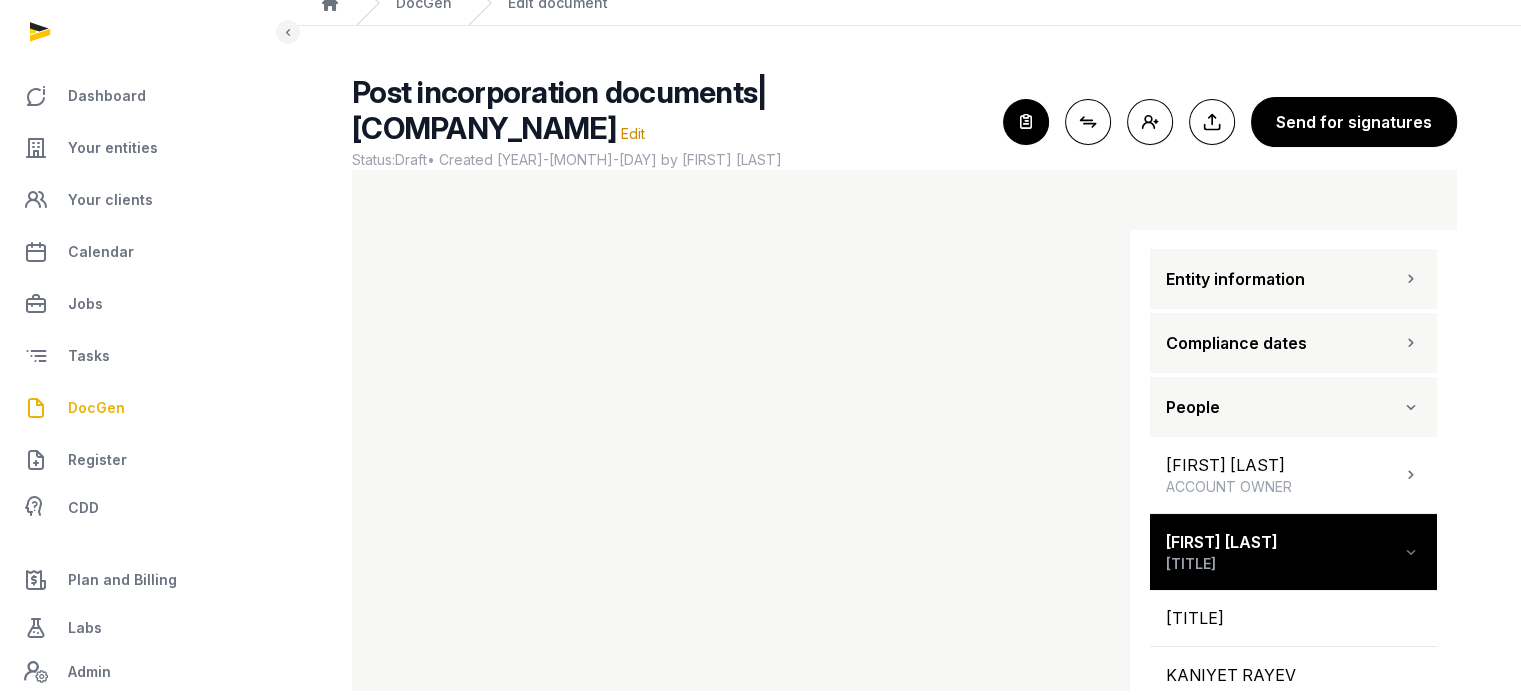 scroll, scrollTop: 118, scrollLeft: 0, axis: vertical 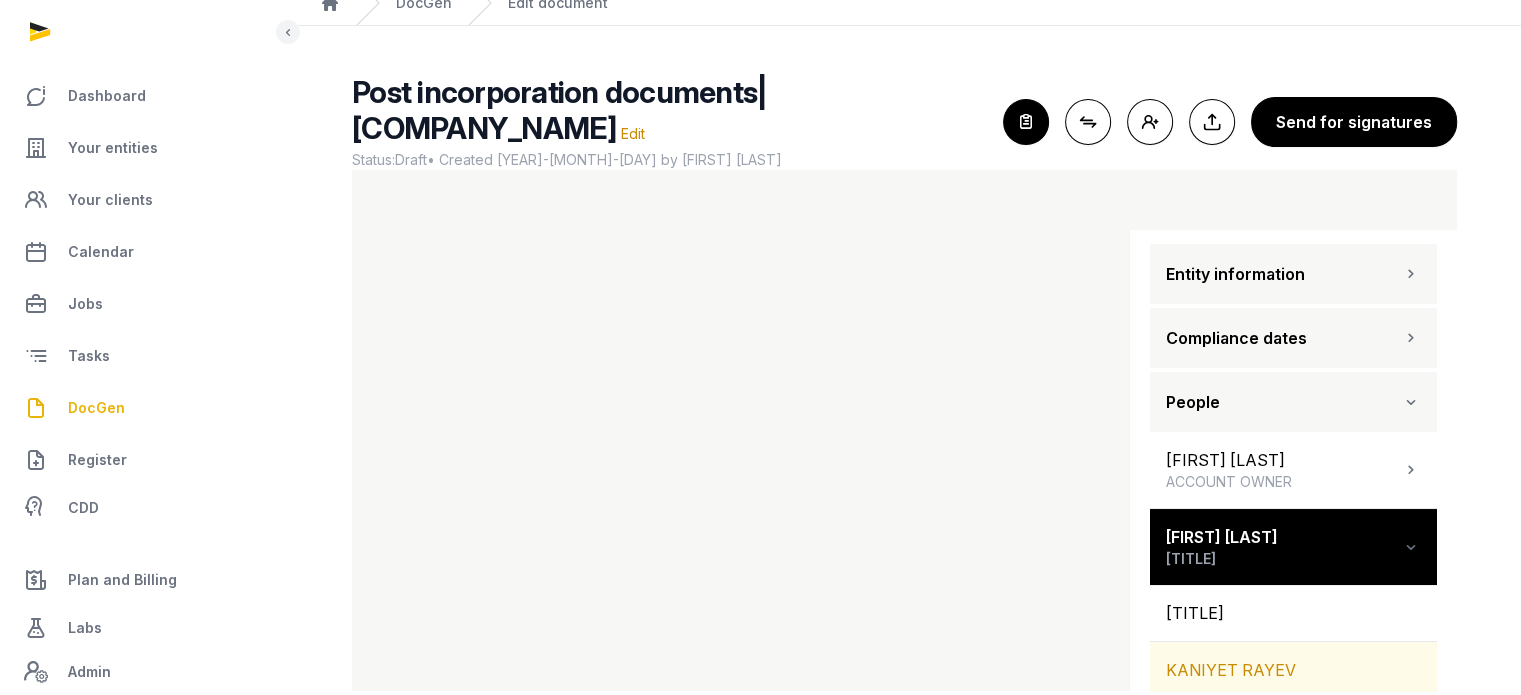 click on "KANIYET RAYEV" at bounding box center (1293, 670) 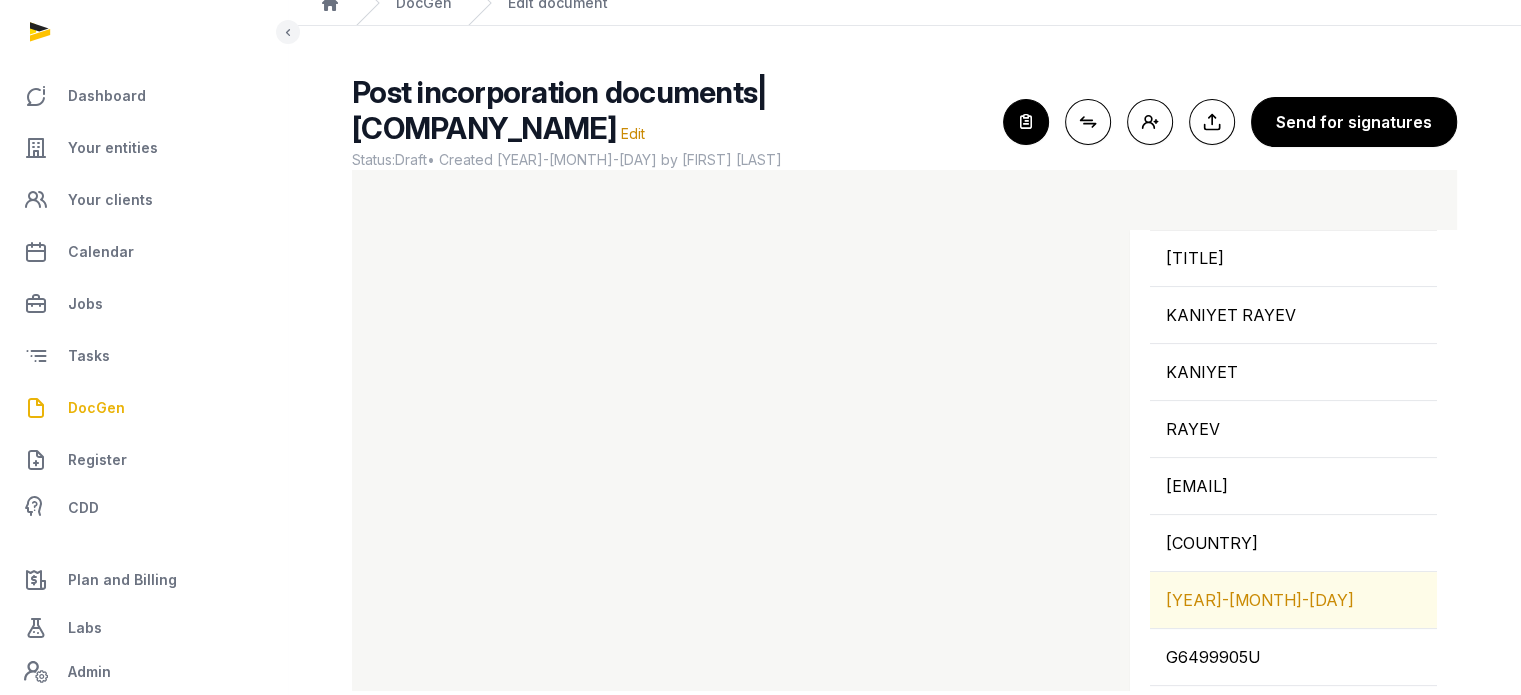 scroll, scrollTop: 476, scrollLeft: 0, axis: vertical 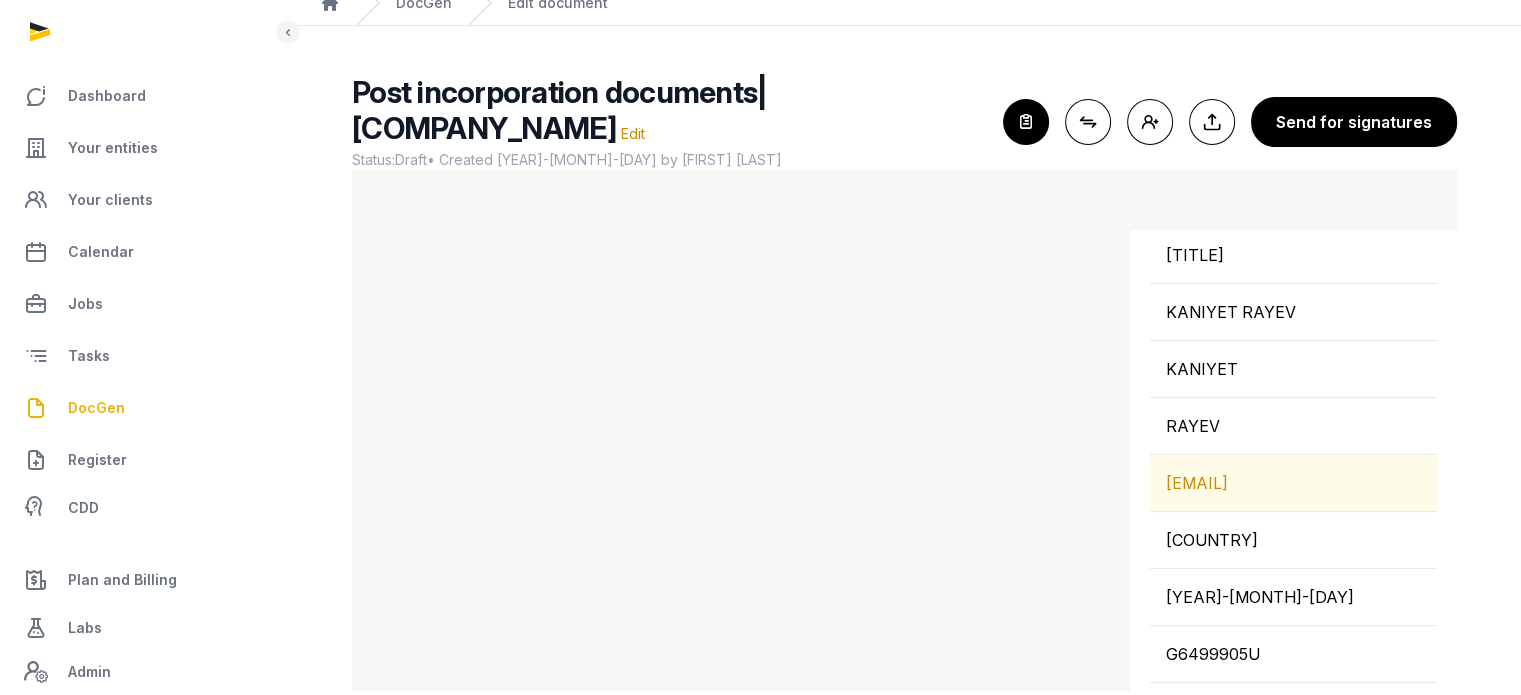click on "[EMAIL]" at bounding box center [1293, 483] 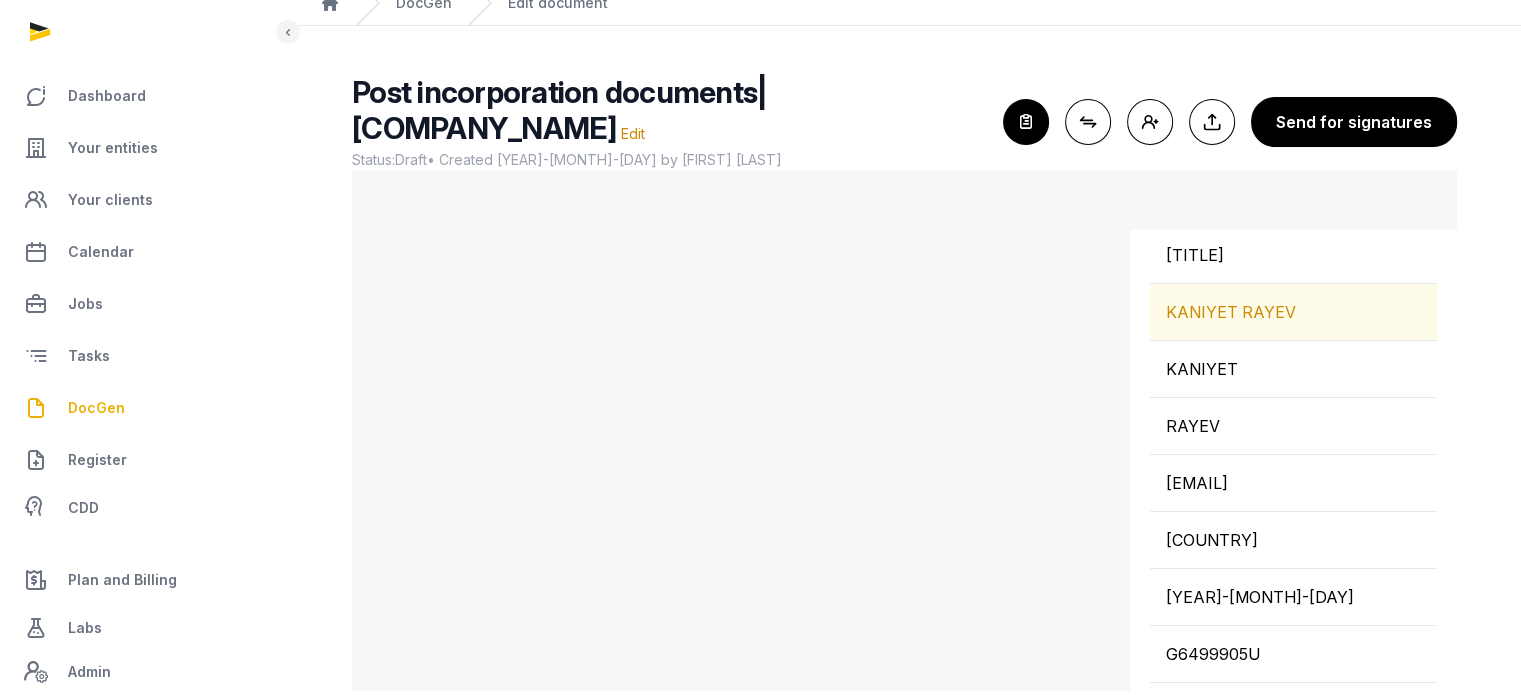 click on "KANIYET RAYEV" at bounding box center [1293, 312] 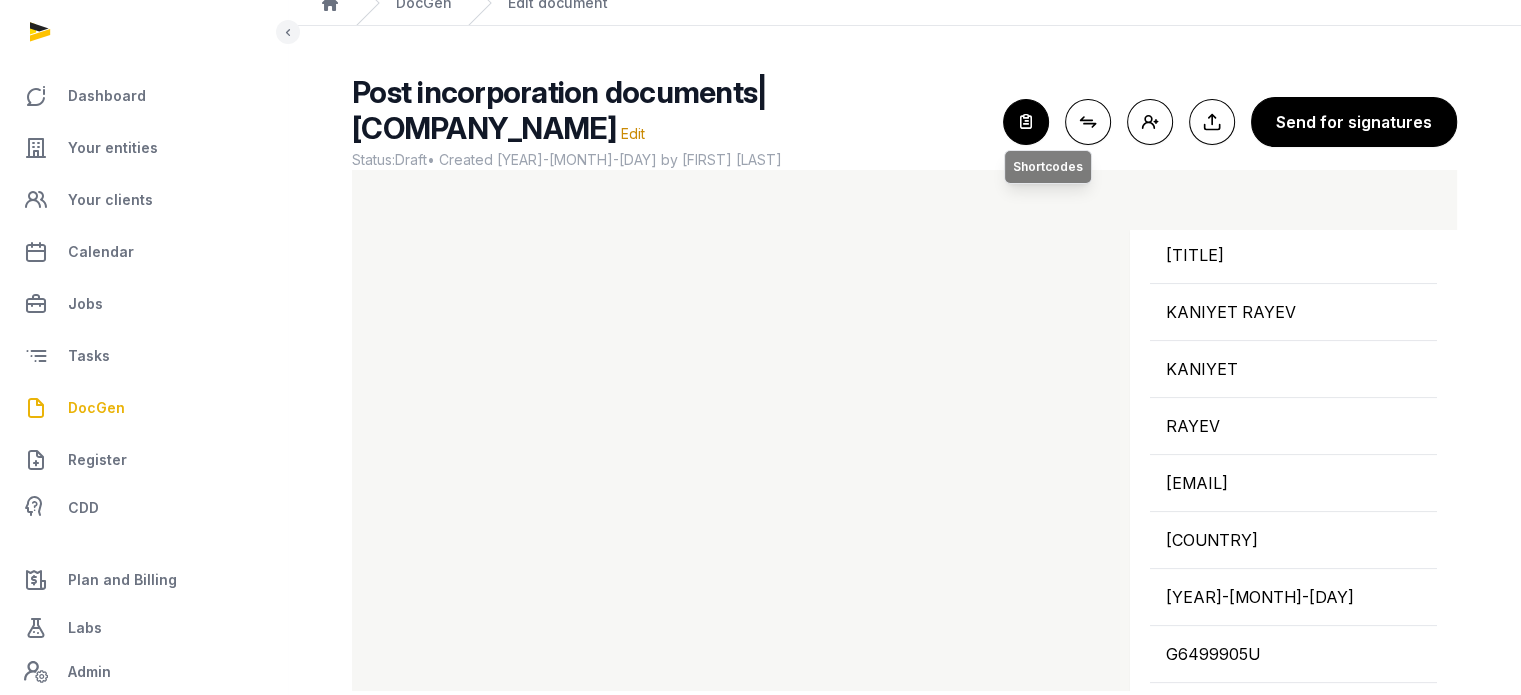 click at bounding box center [1026, 122] 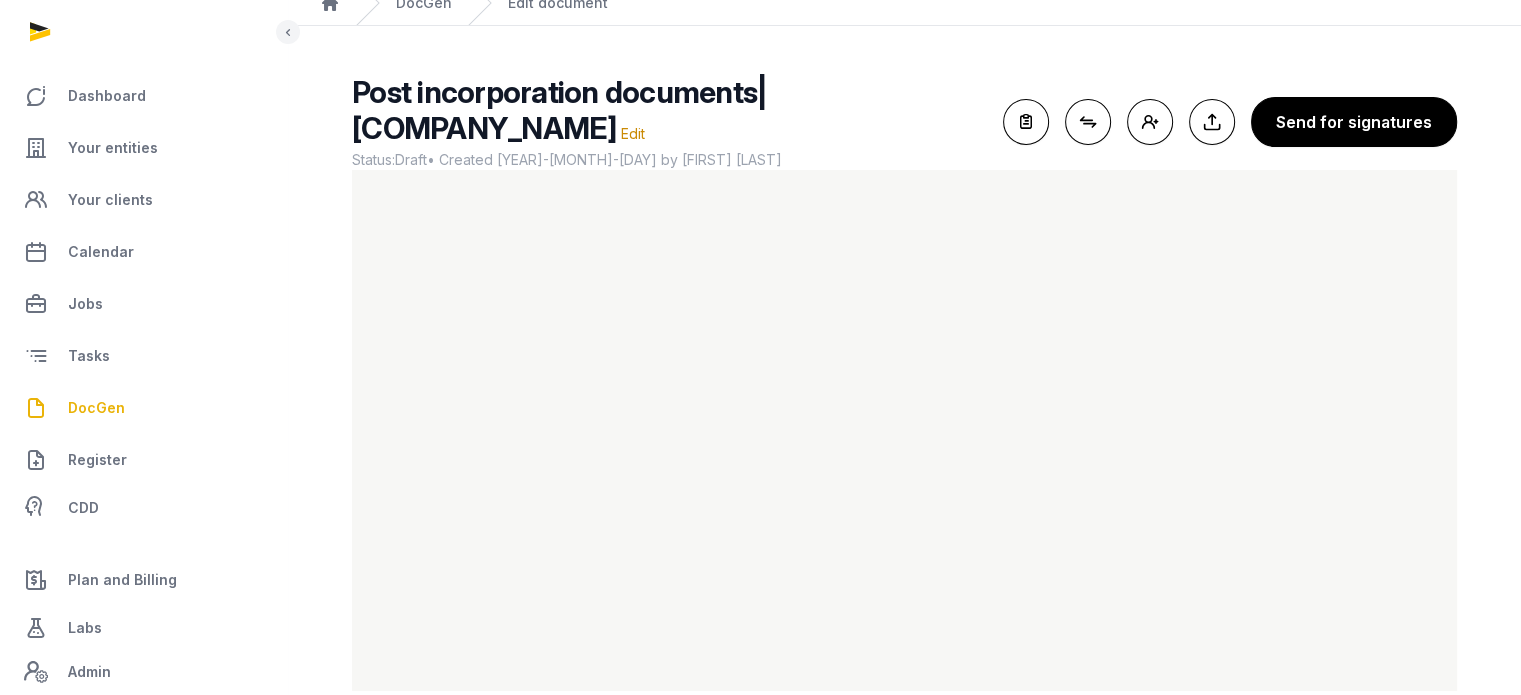 click on "DocGen" at bounding box center (143, 408) 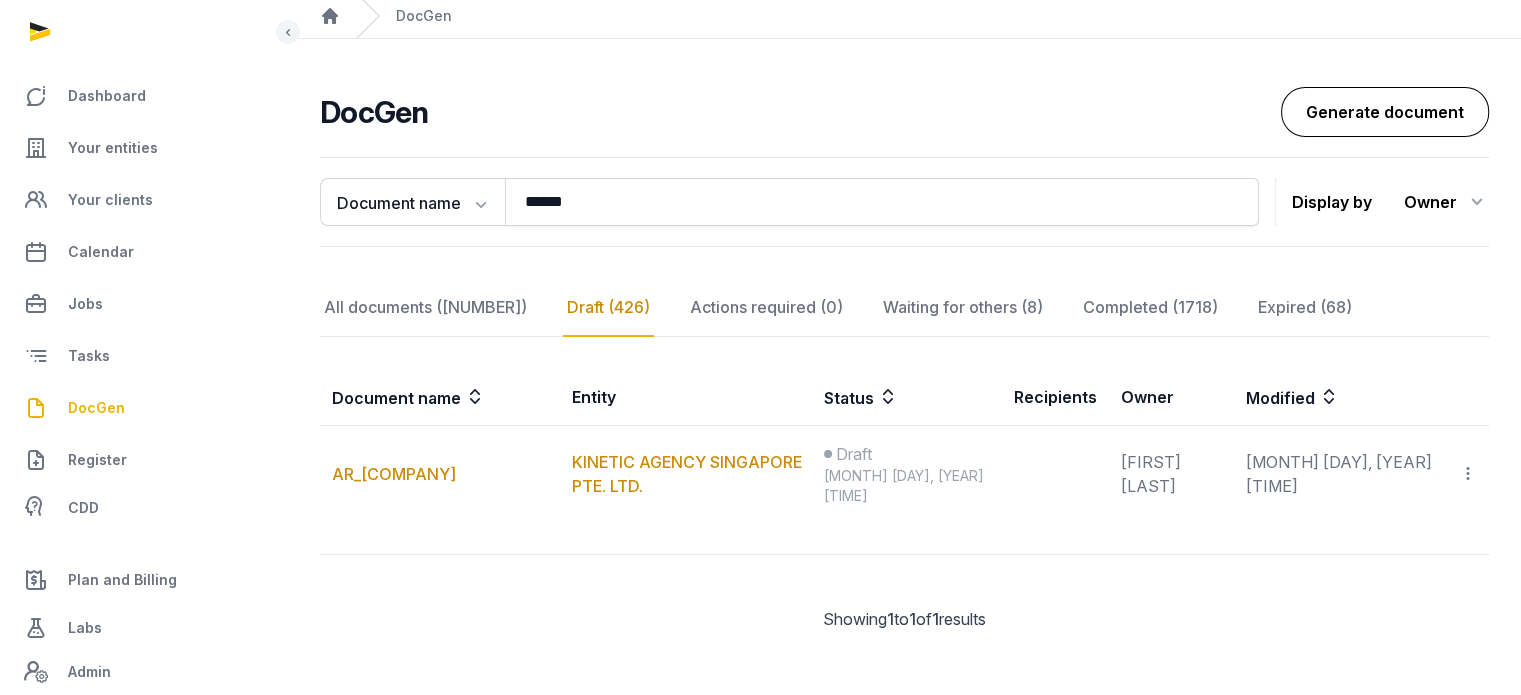 scroll, scrollTop: 72, scrollLeft: 0, axis: vertical 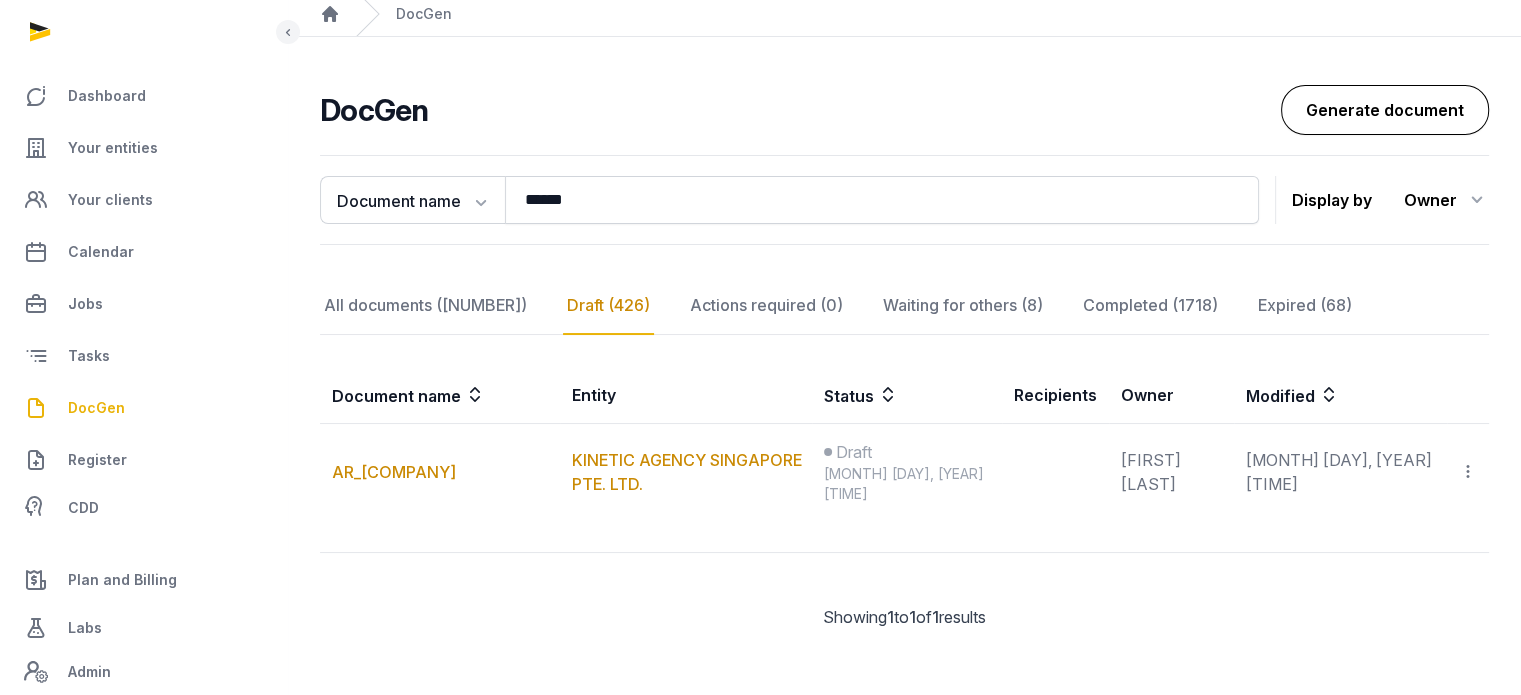 click on "Generate document" at bounding box center (1385, 110) 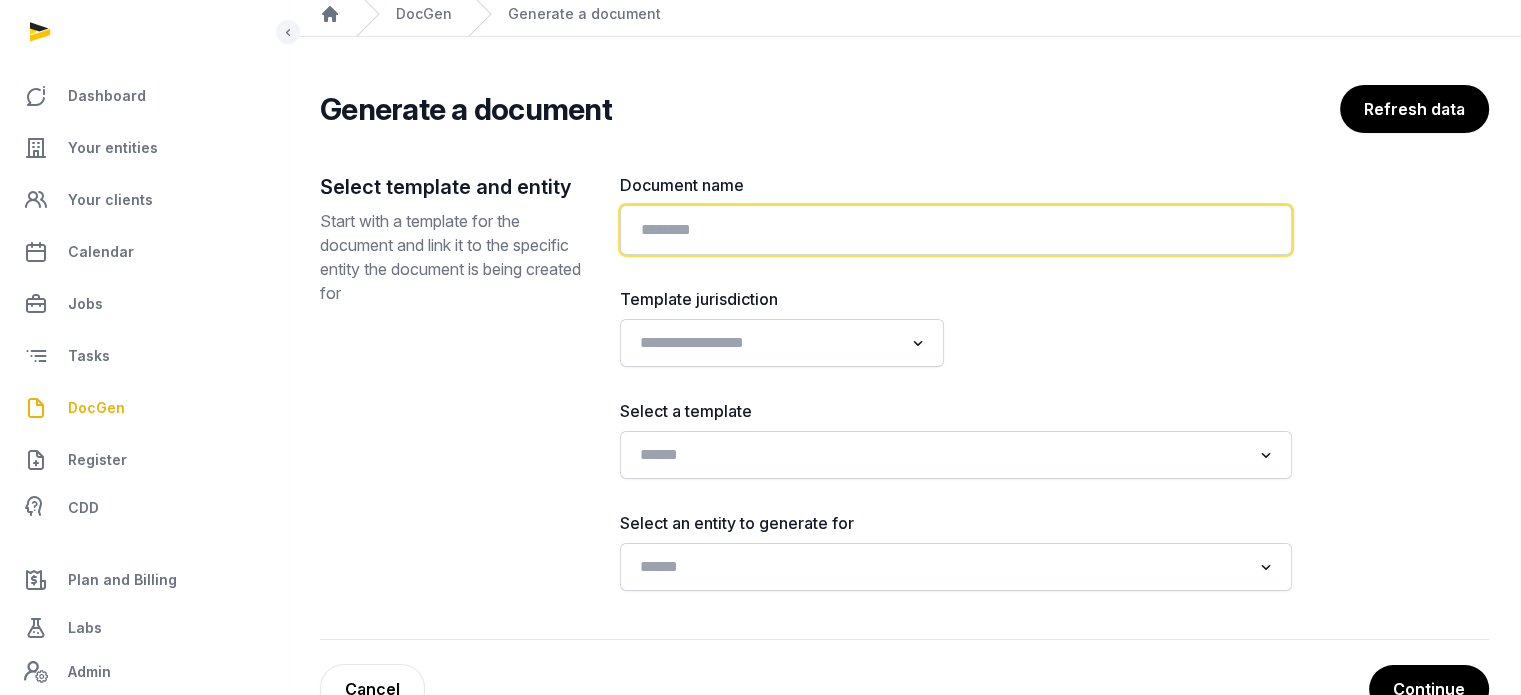 click 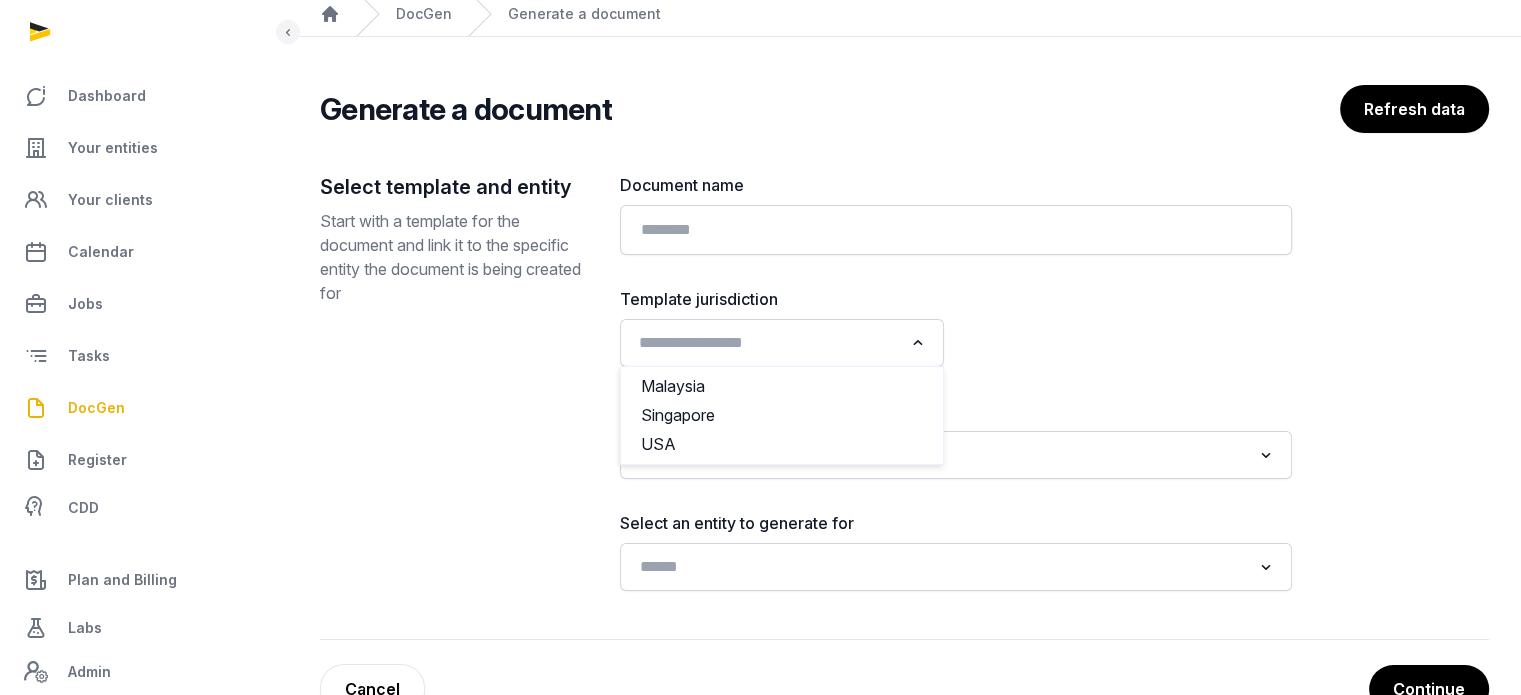 click at bounding box center (918, 343) 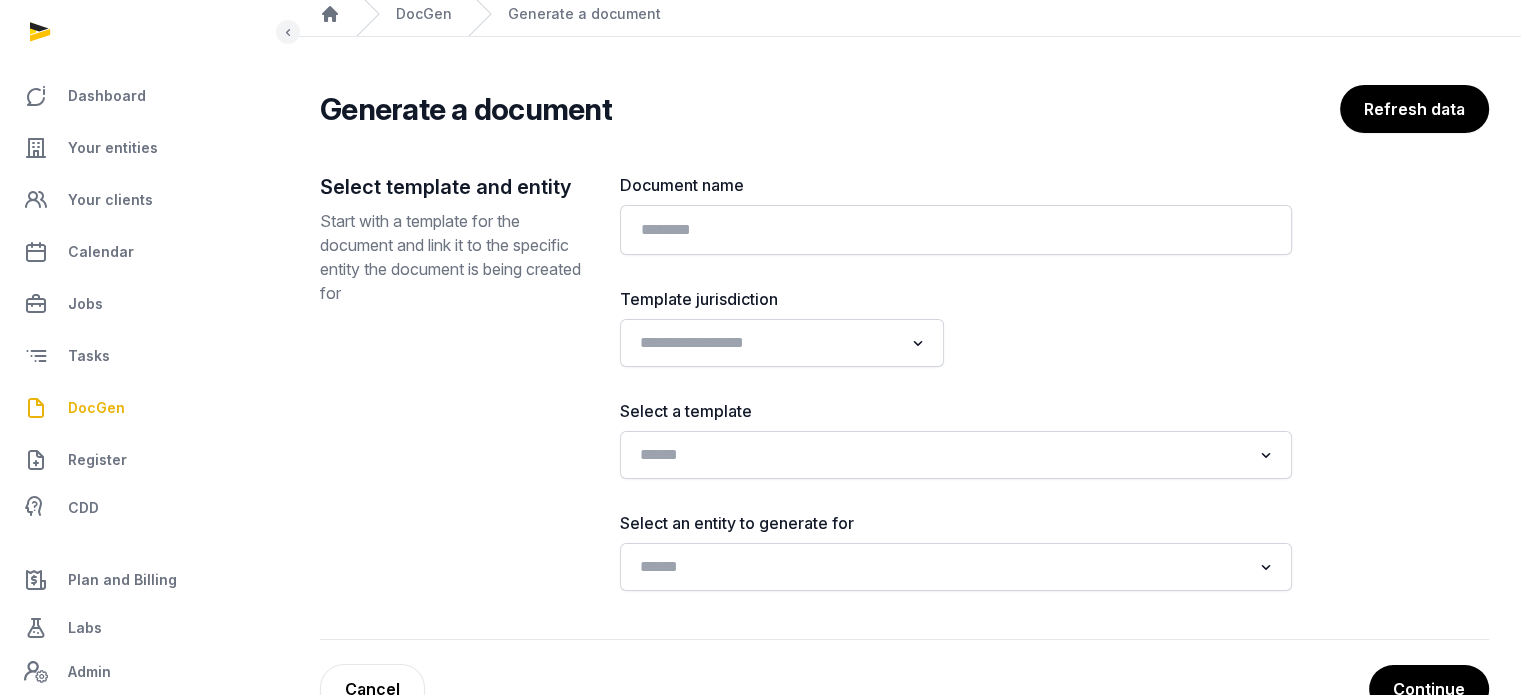 click on "DocGen" at bounding box center [143, 408] 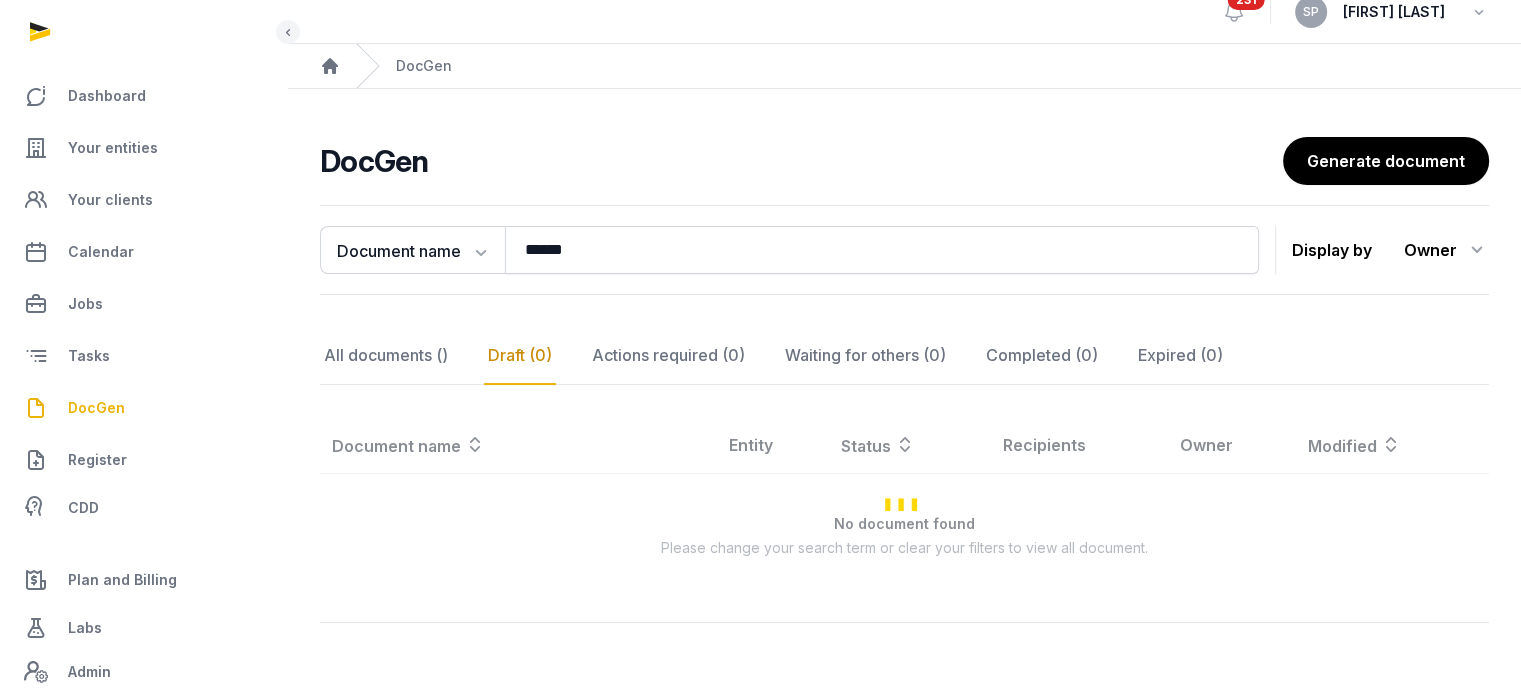 scroll, scrollTop: 70, scrollLeft: 0, axis: vertical 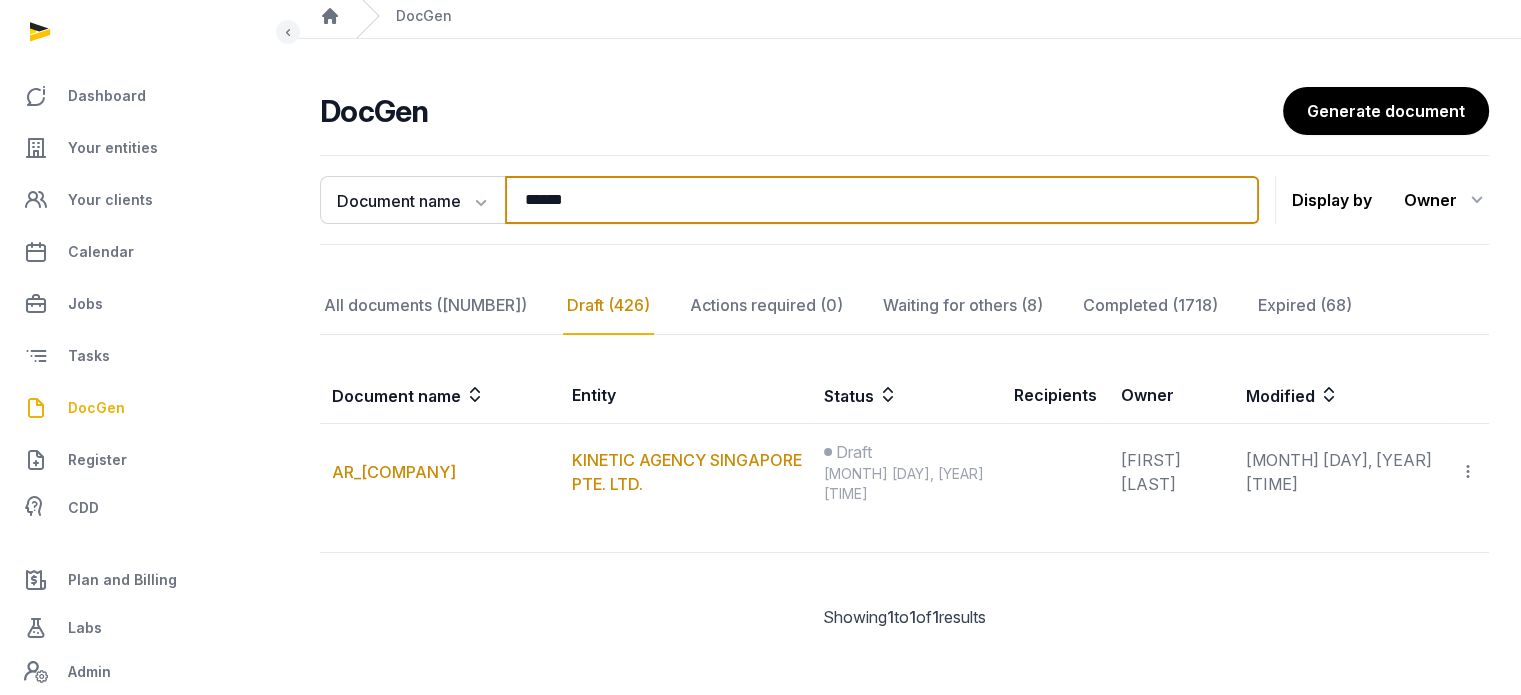 click on "******" at bounding box center [882, 200] 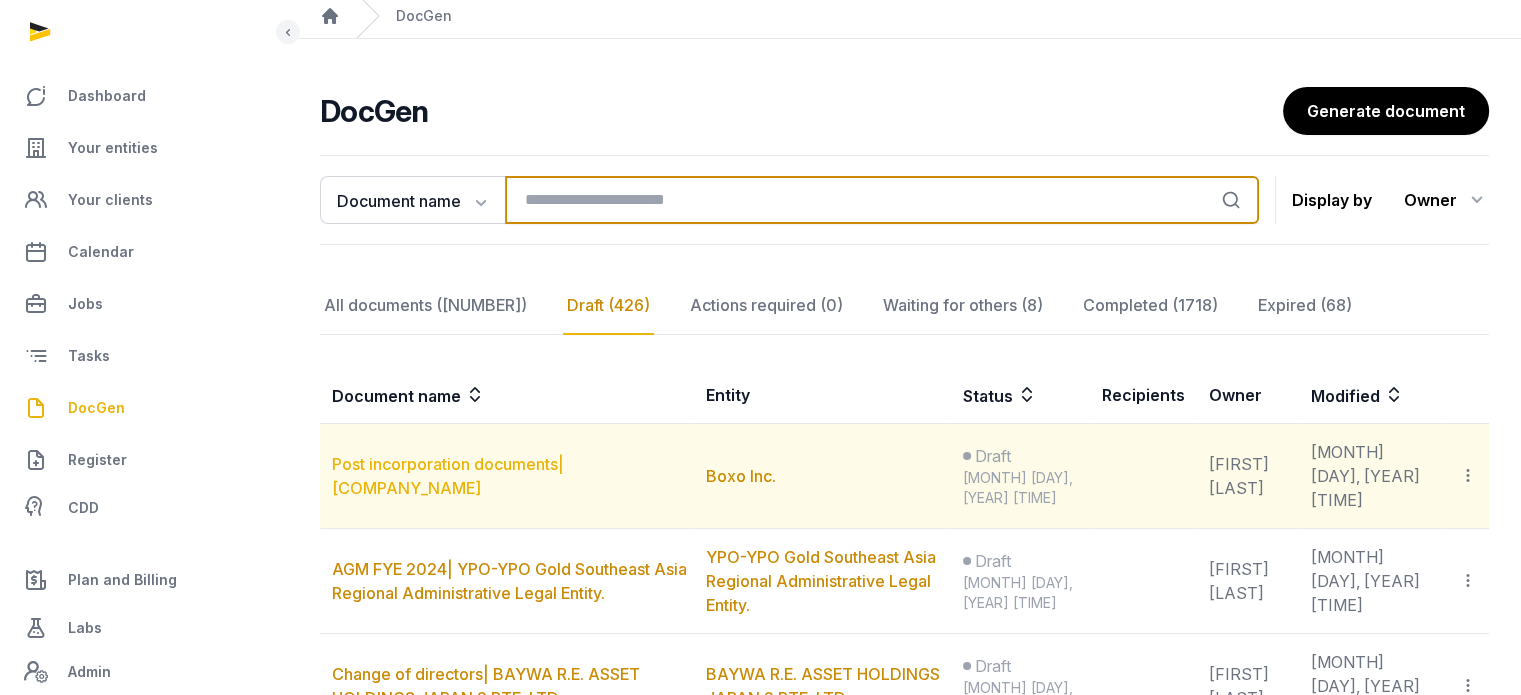 type 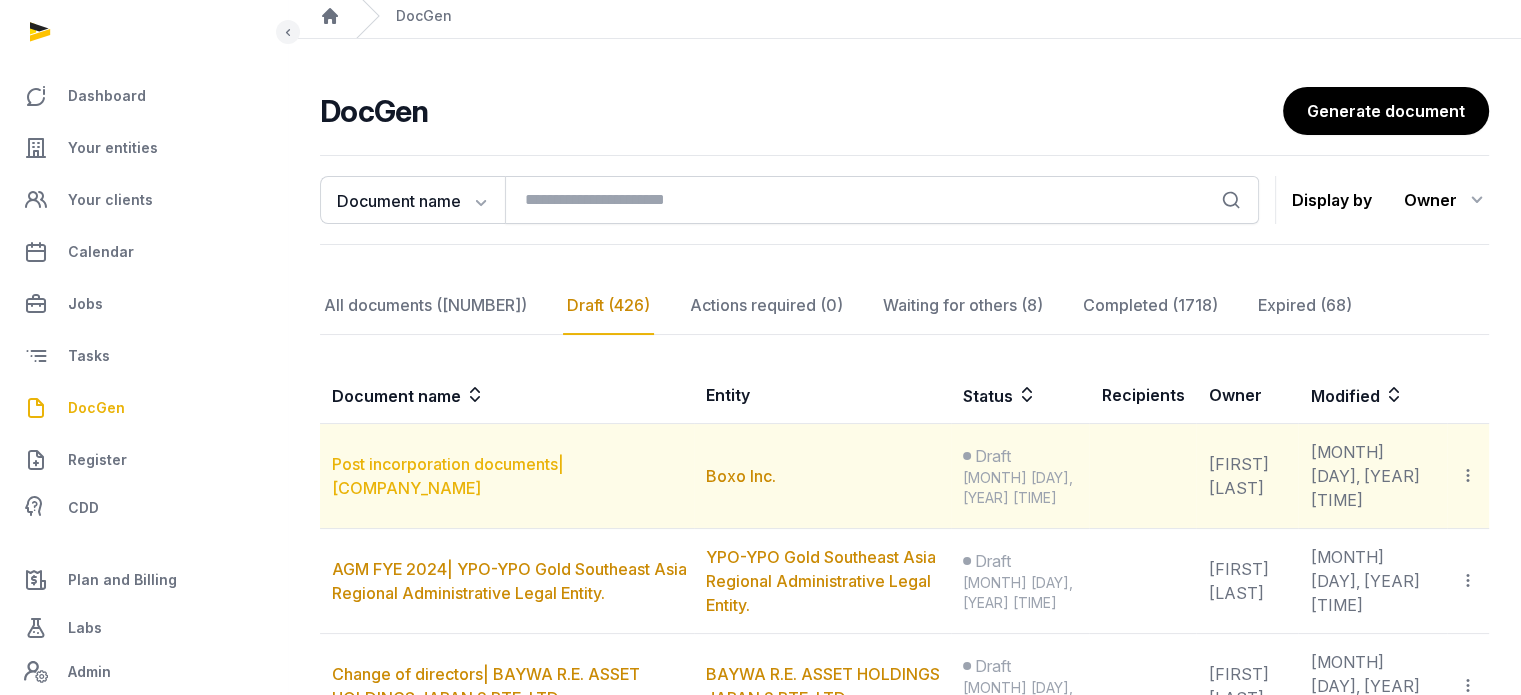 click on "Post incorporation documents| Boxo Inc." at bounding box center [448, 476] 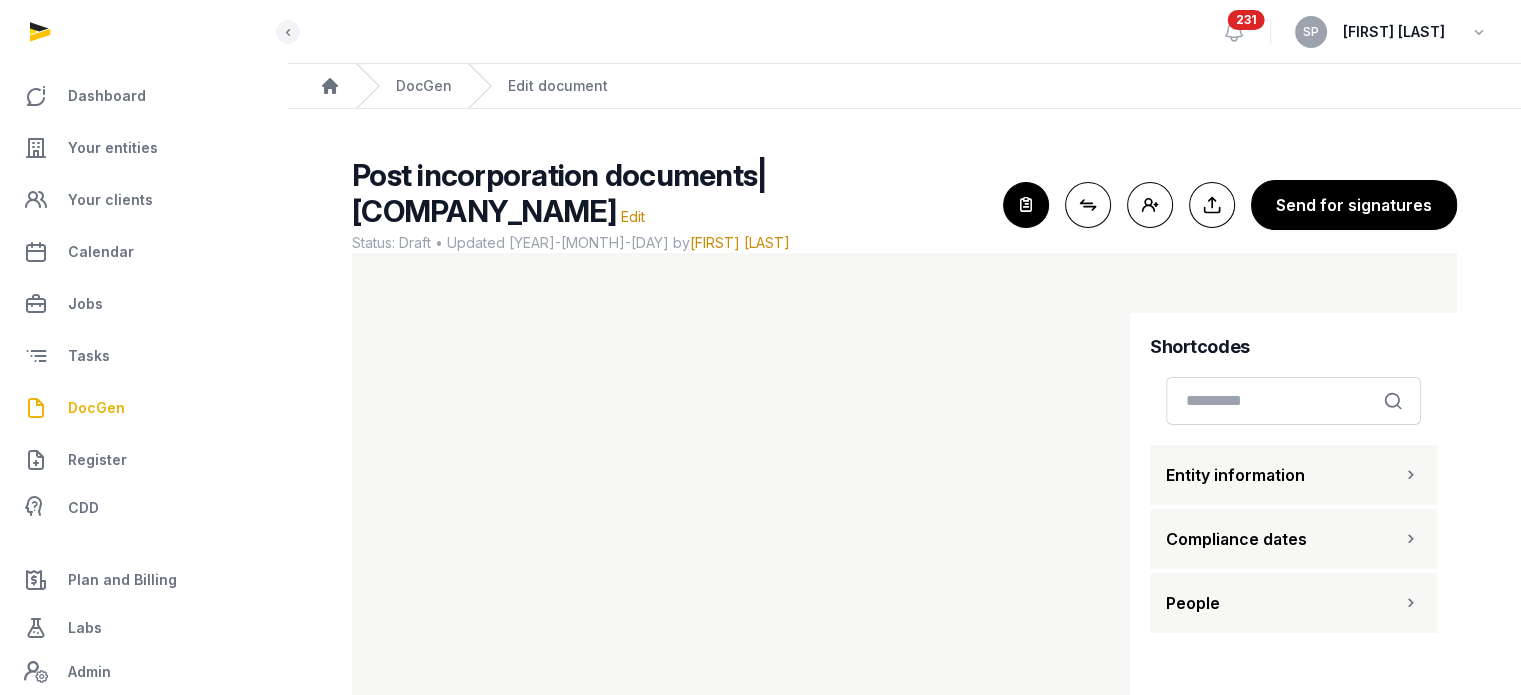 click at bounding box center [1026, 205] 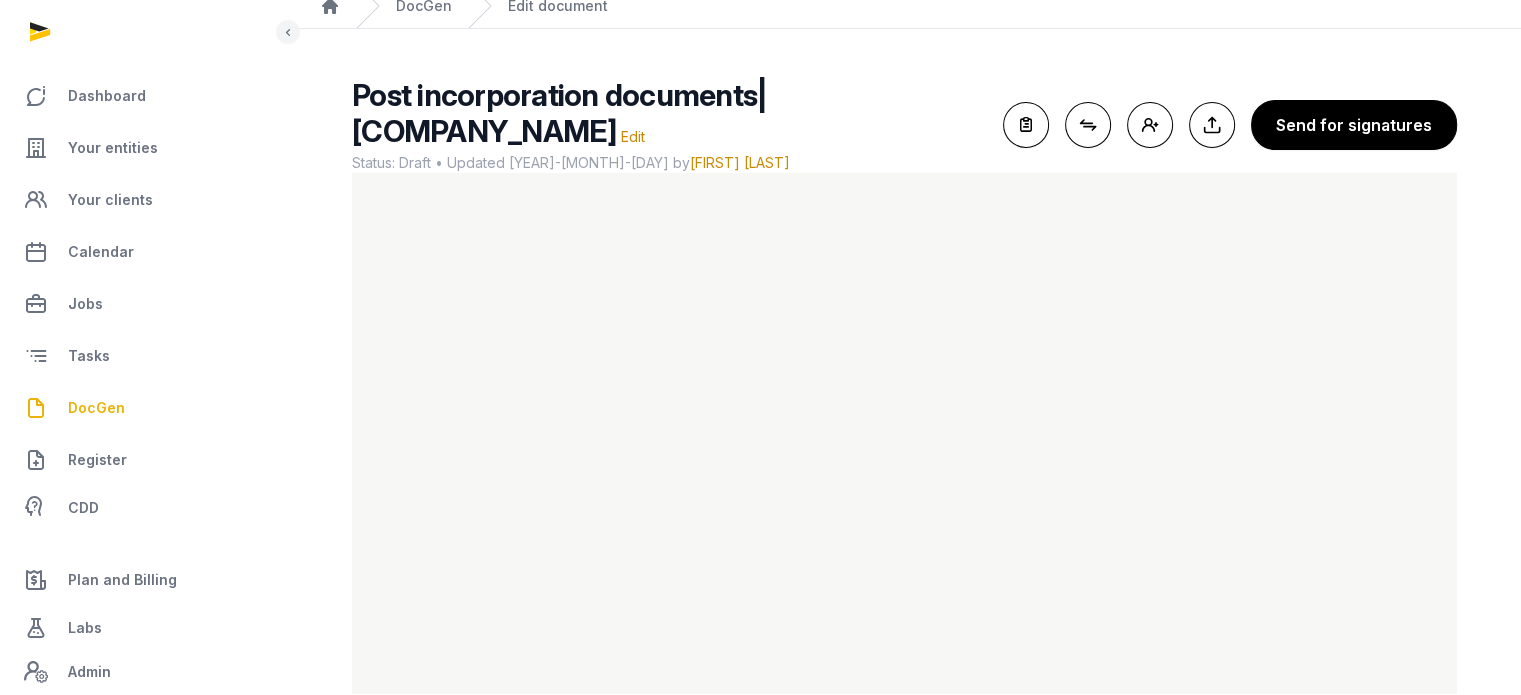scroll, scrollTop: 83, scrollLeft: 0, axis: vertical 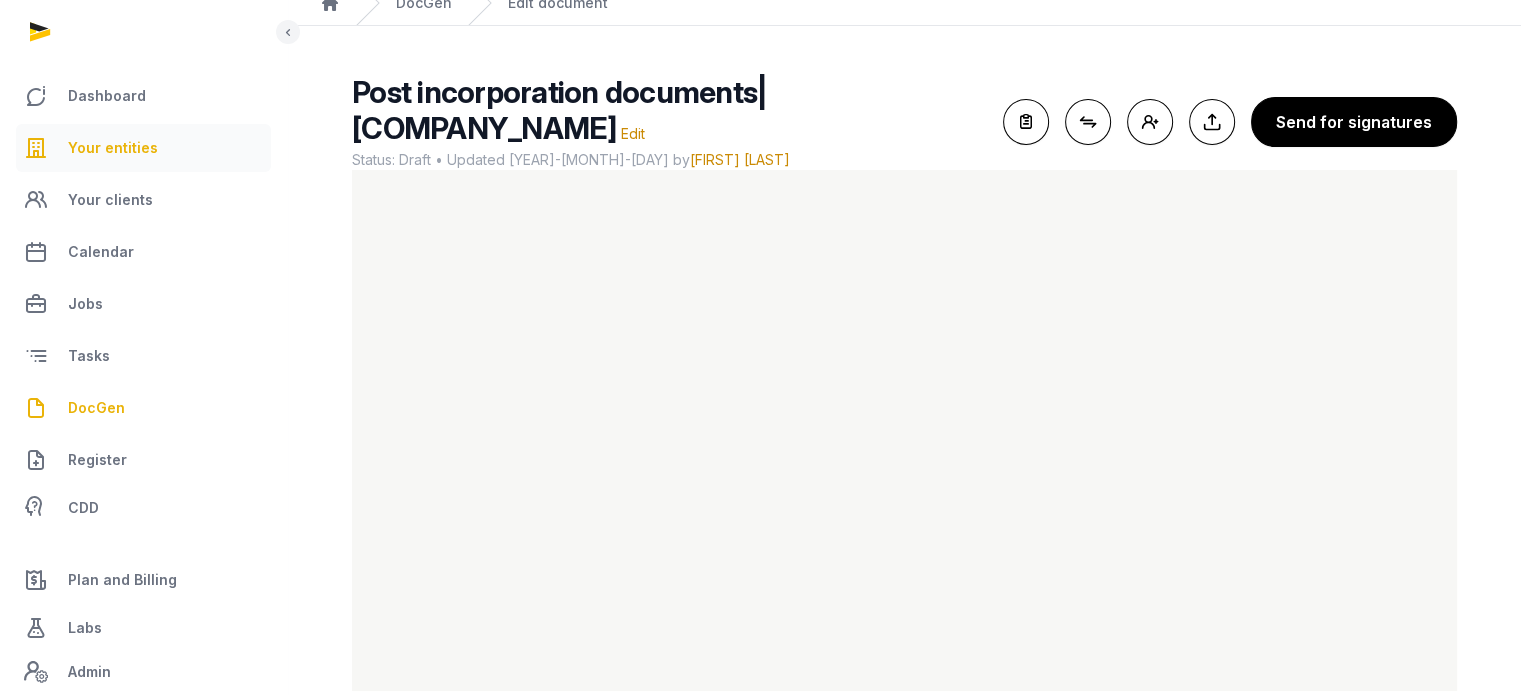 click on "Your entities" at bounding box center [143, 148] 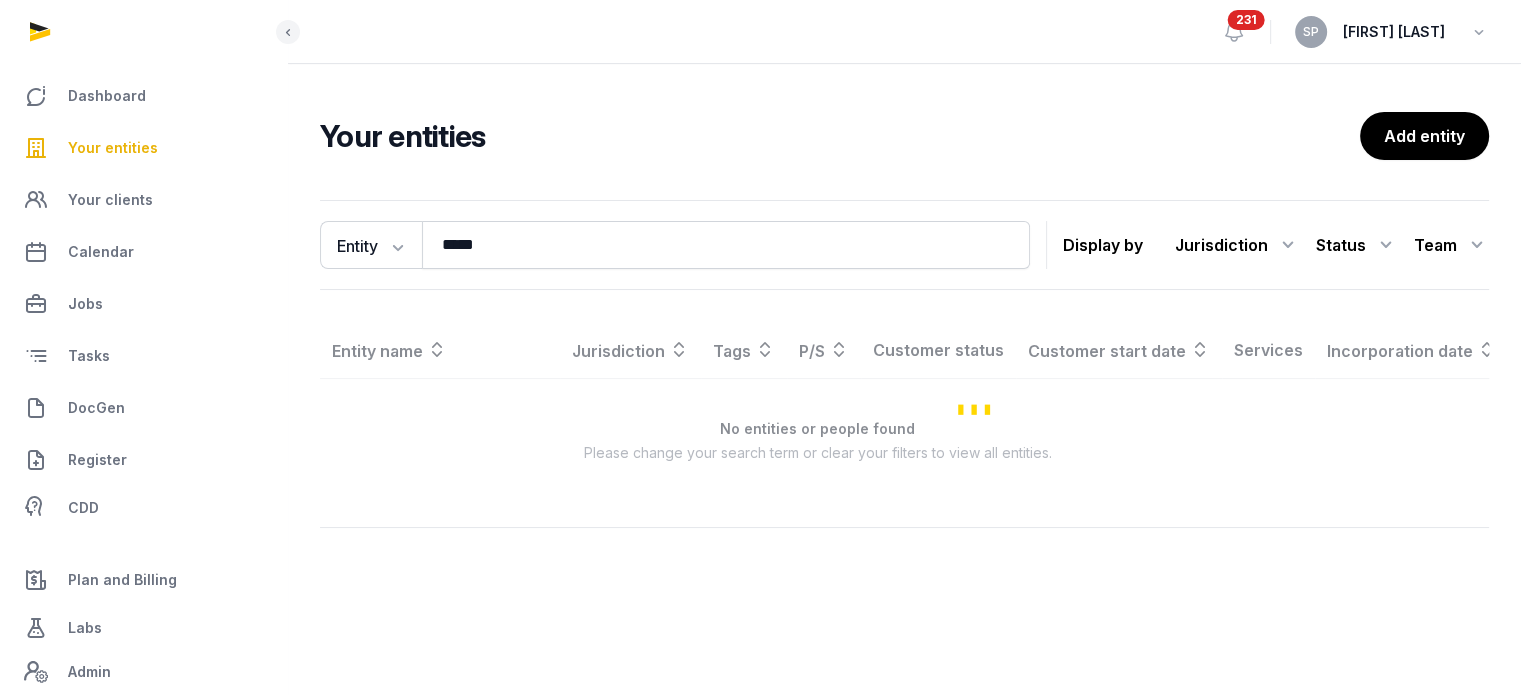 scroll, scrollTop: 0, scrollLeft: 0, axis: both 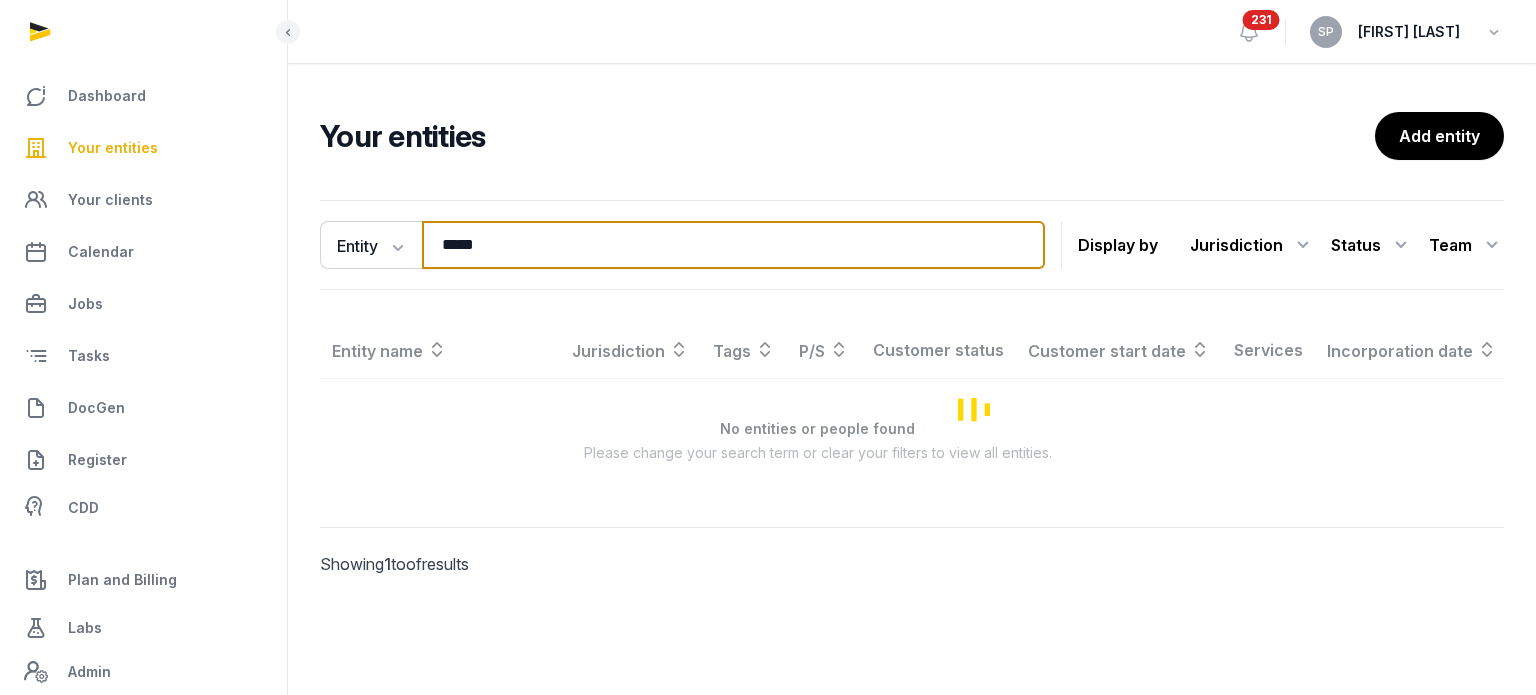 click on "*****" at bounding box center [733, 245] 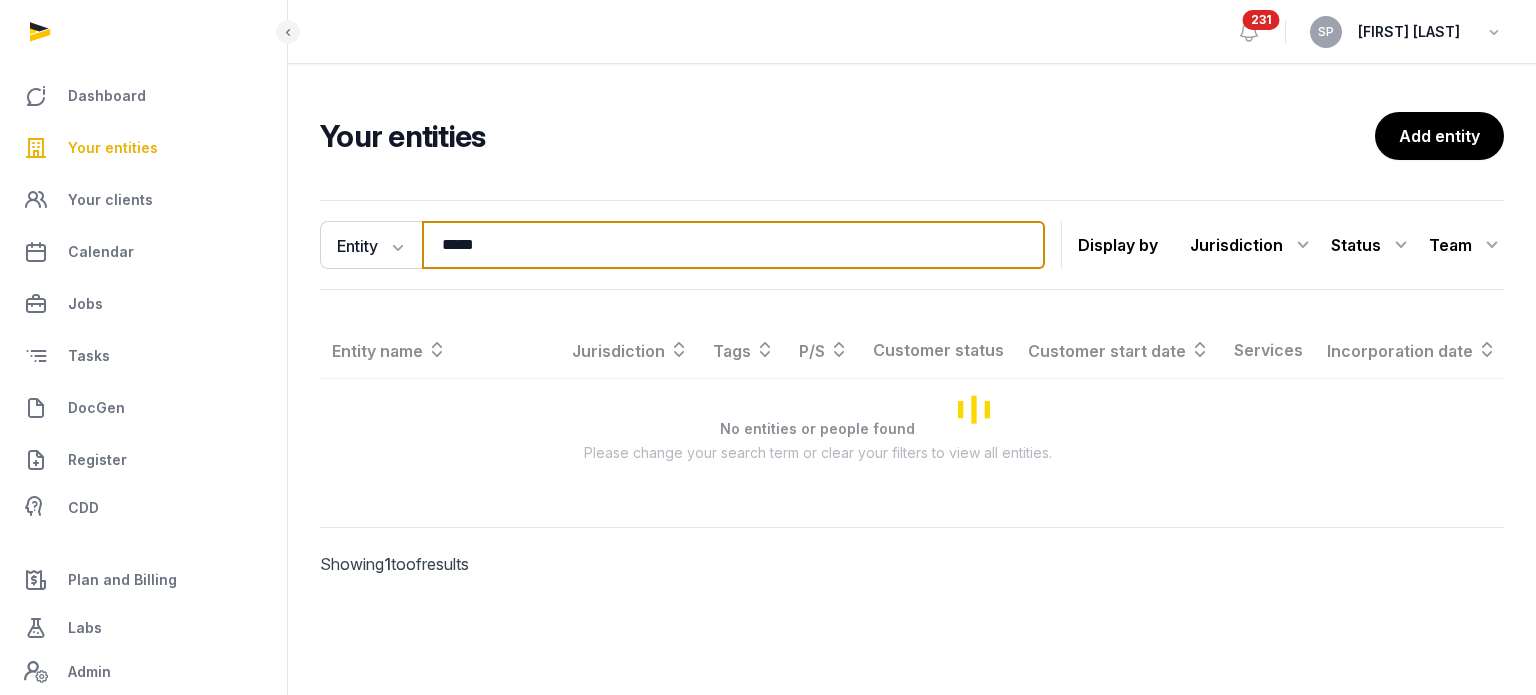 click on "*****" at bounding box center [733, 245] 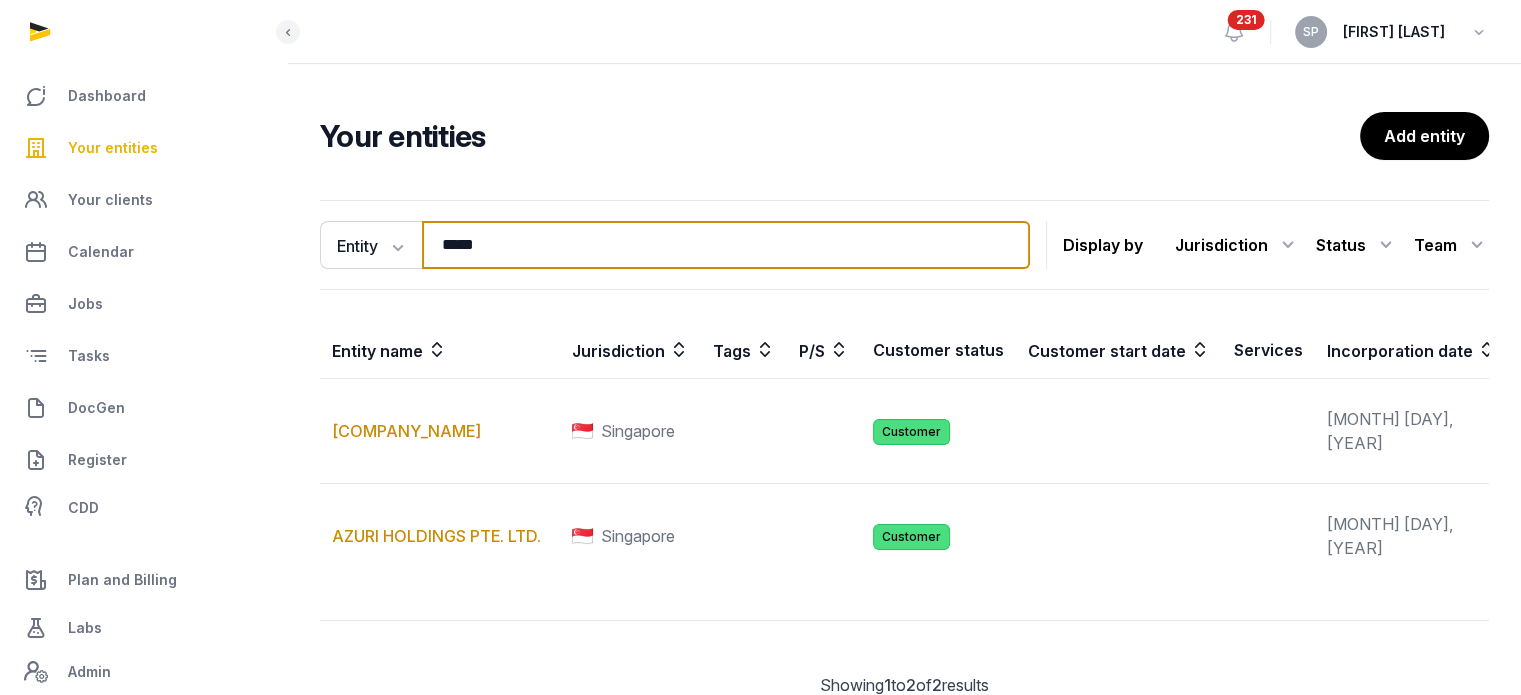 click on "*****" at bounding box center [726, 245] 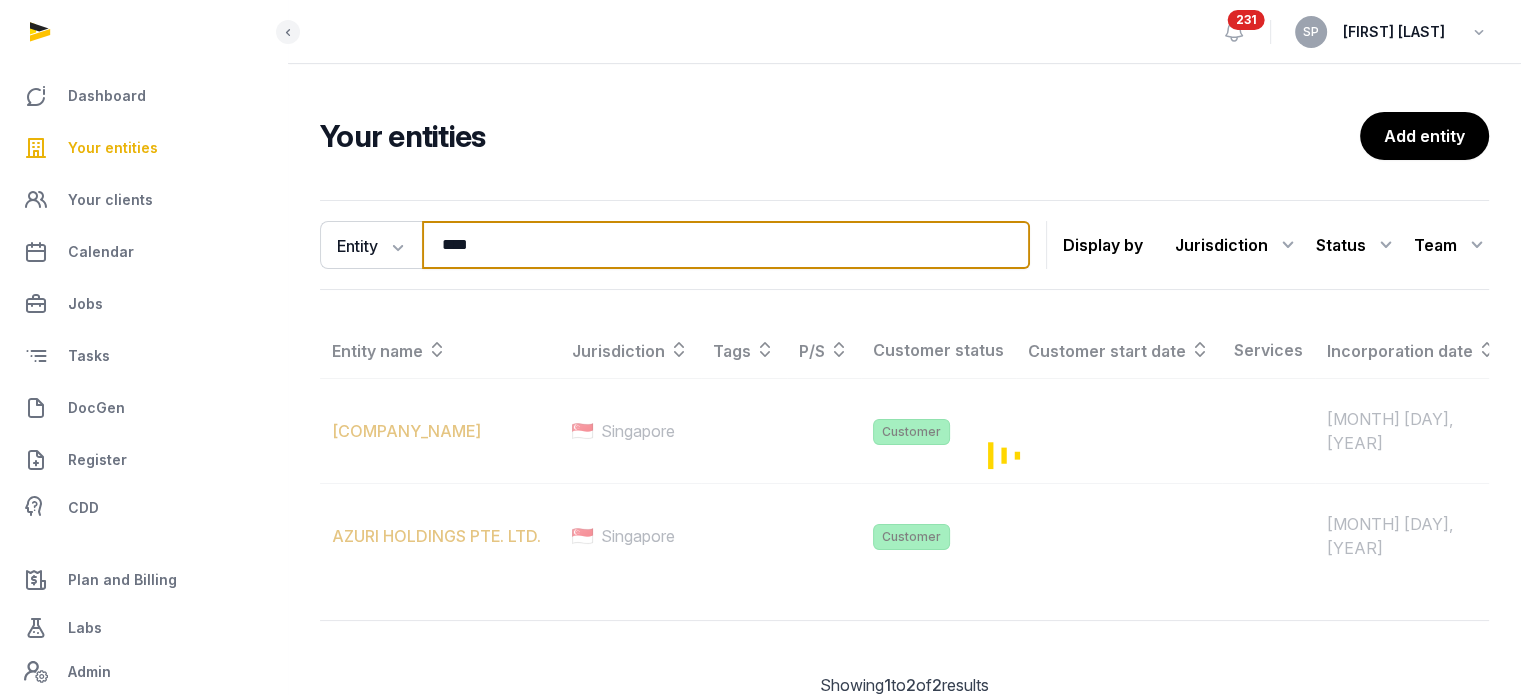 type on "****" 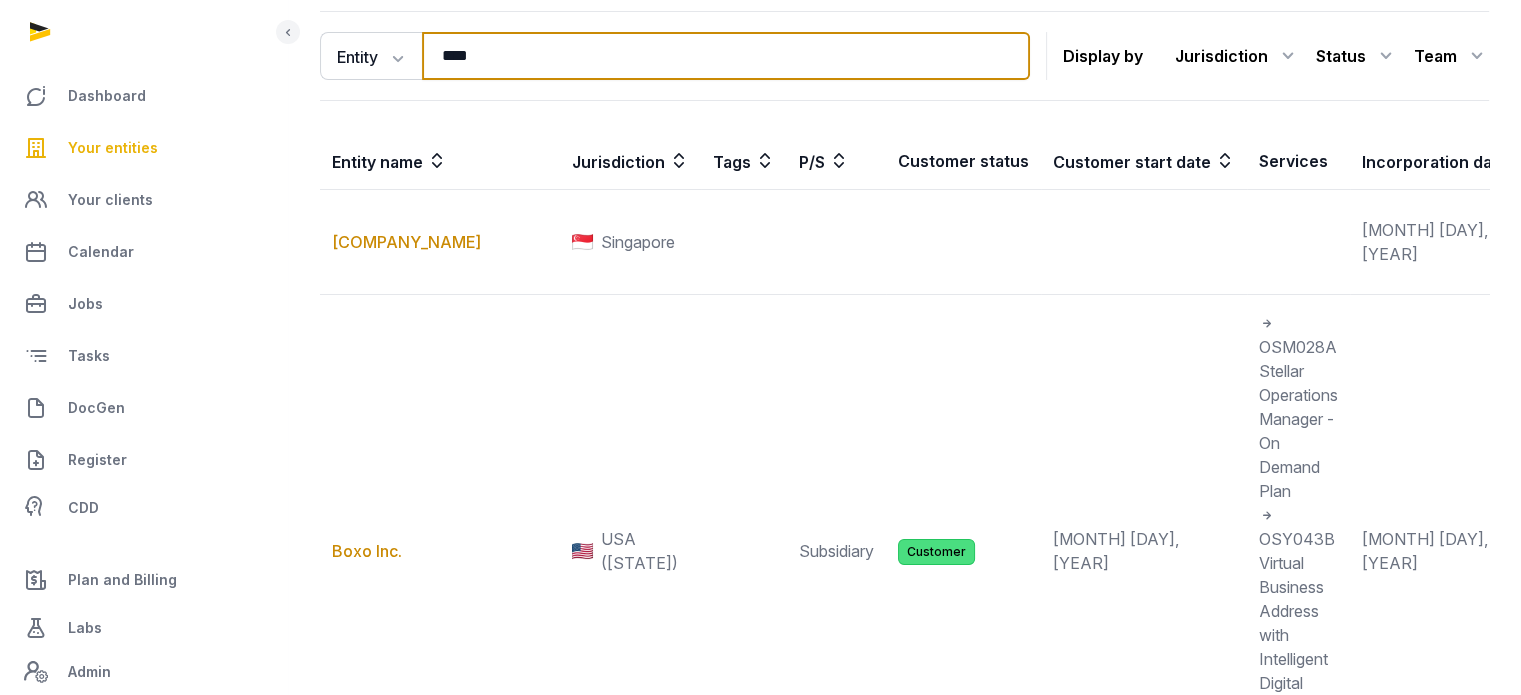 scroll, scrollTop: 540, scrollLeft: 0, axis: vertical 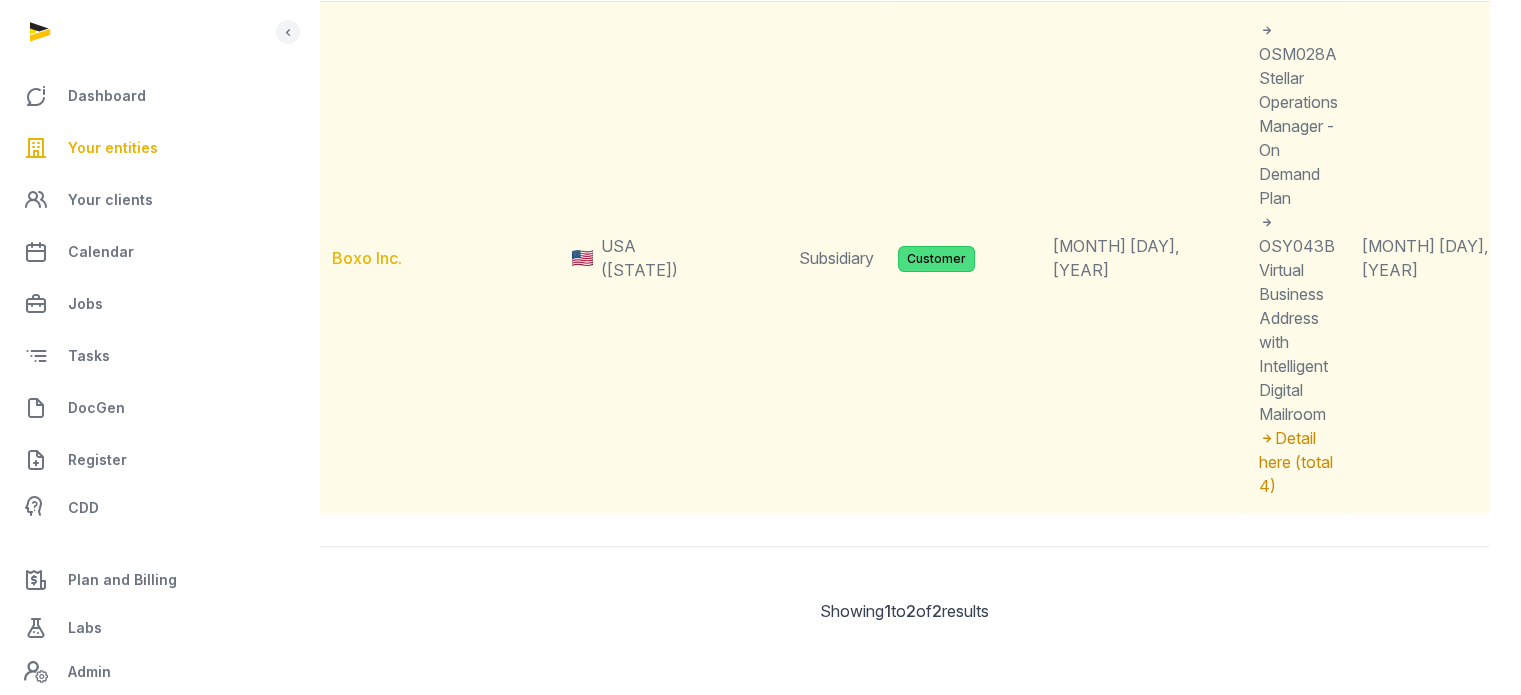 click on "Boxo Inc." at bounding box center (367, 258) 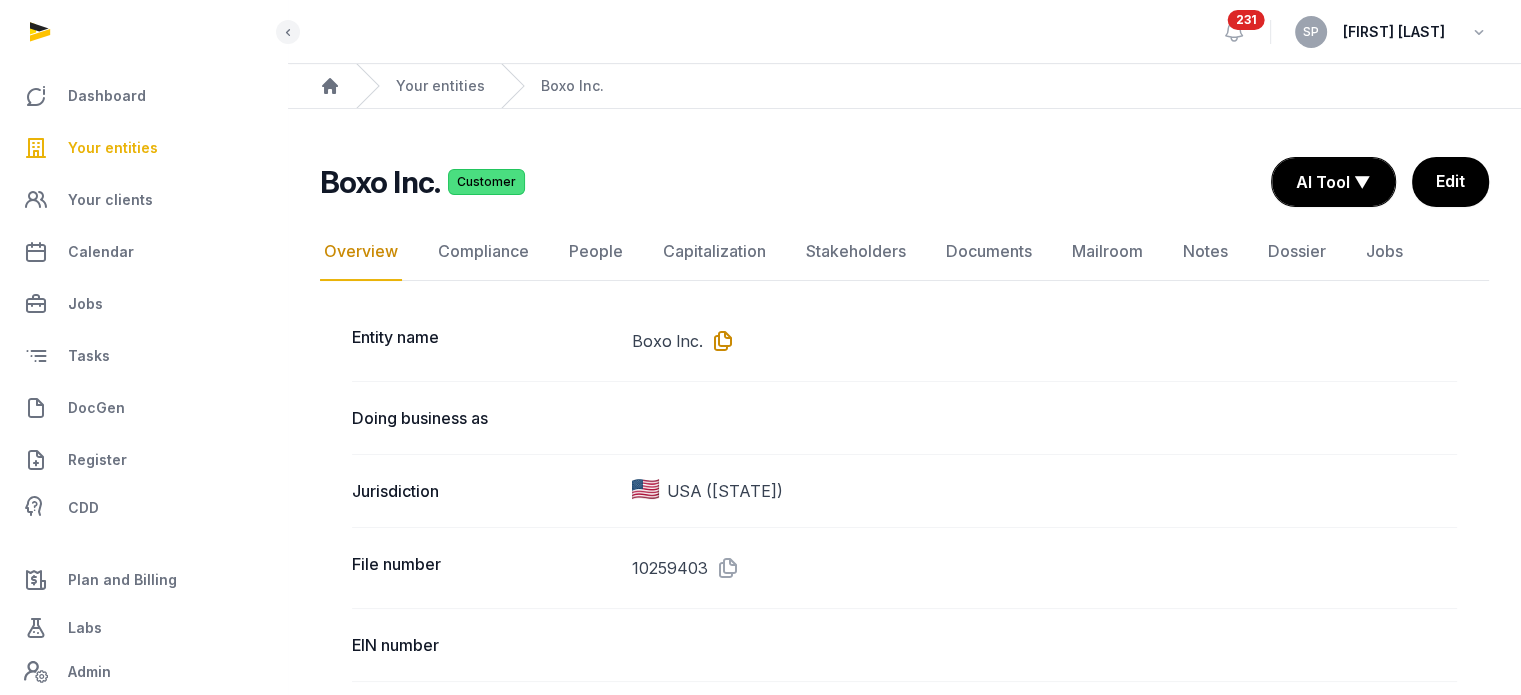 click at bounding box center (719, 341) 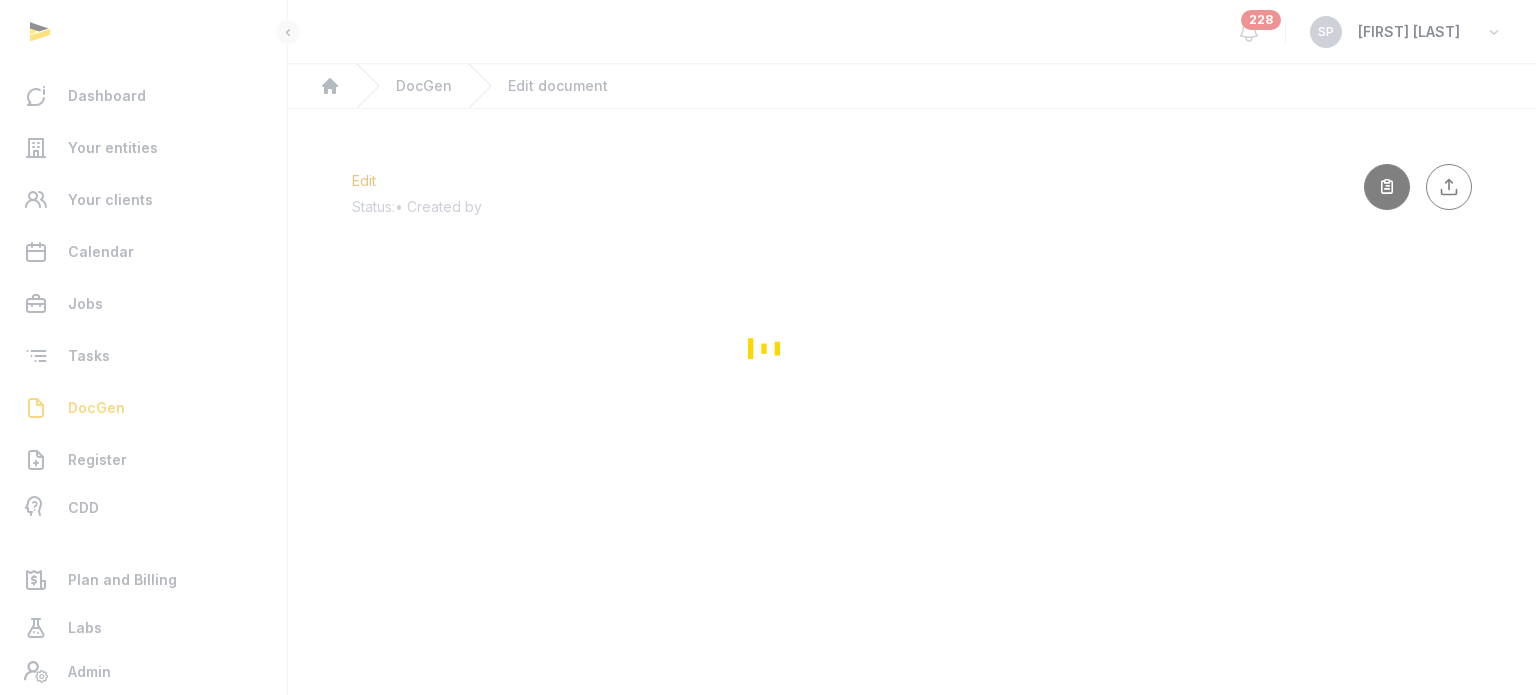 scroll, scrollTop: 0, scrollLeft: 0, axis: both 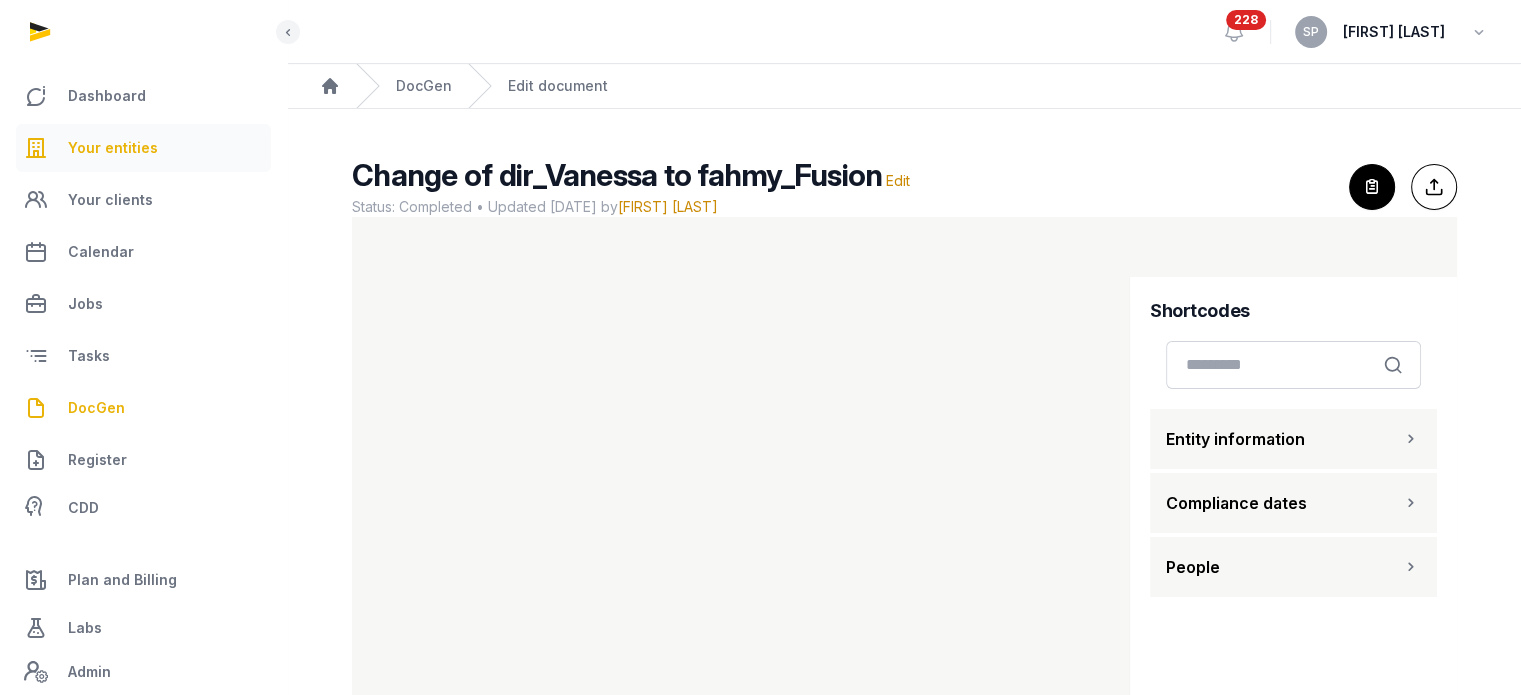 click on "Your entities" at bounding box center [113, 148] 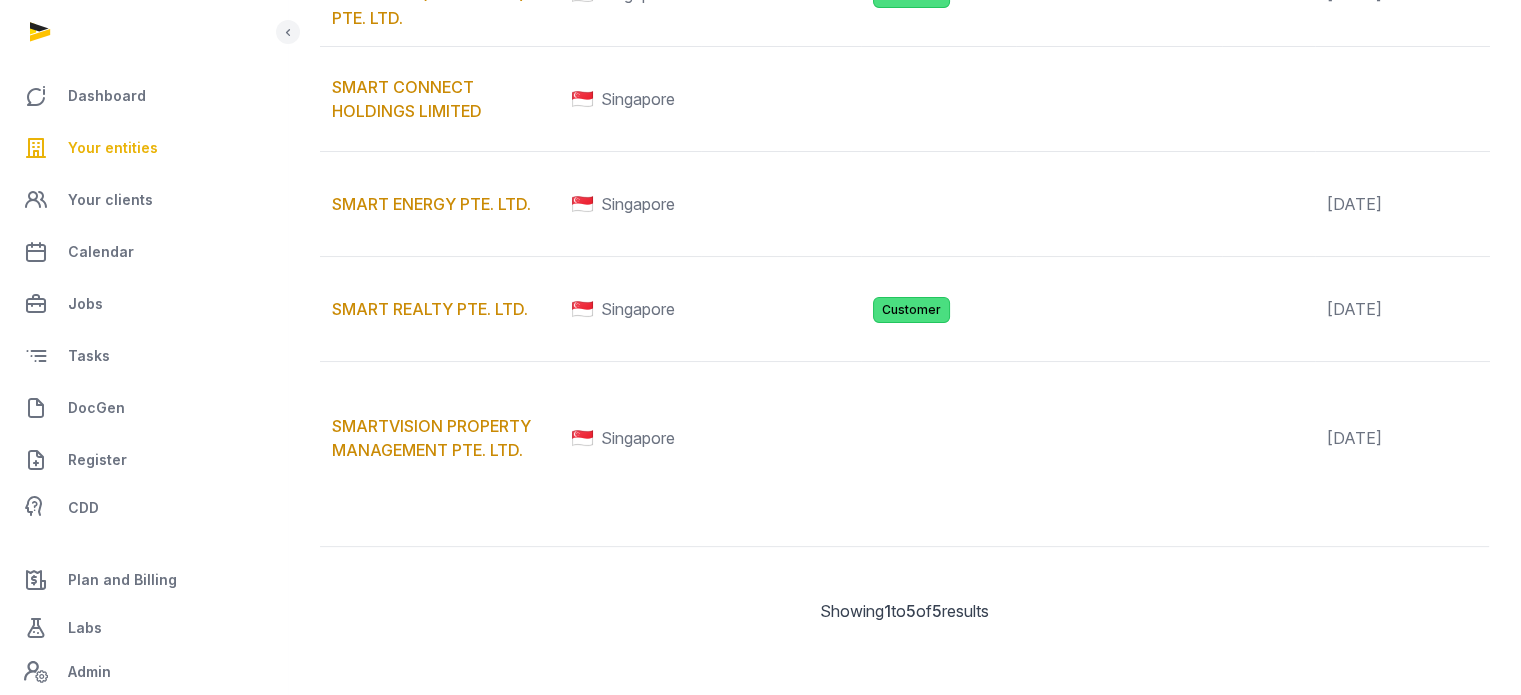 scroll, scrollTop: 517, scrollLeft: 0, axis: vertical 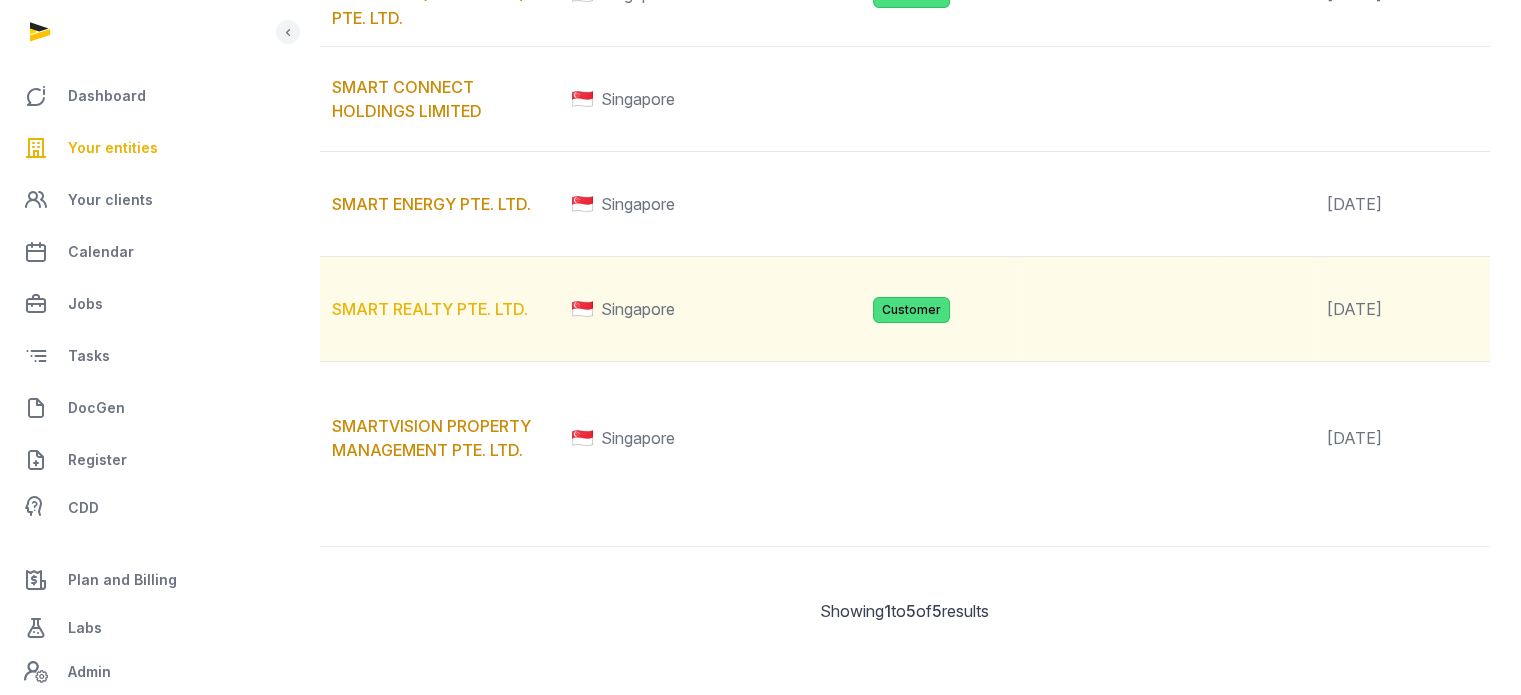 click on "SMART REALTY PTE. LTD." at bounding box center (430, 309) 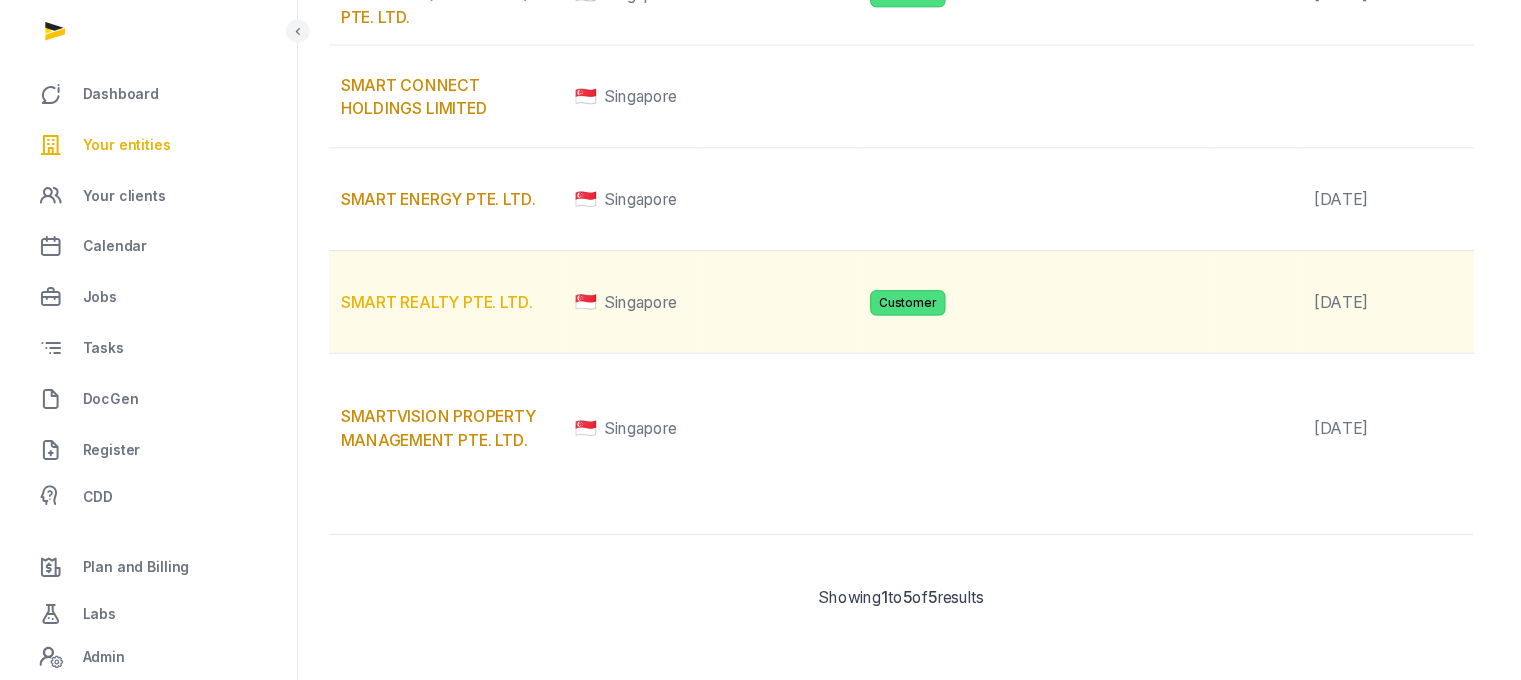 scroll, scrollTop: 0, scrollLeft: 0, axis: both 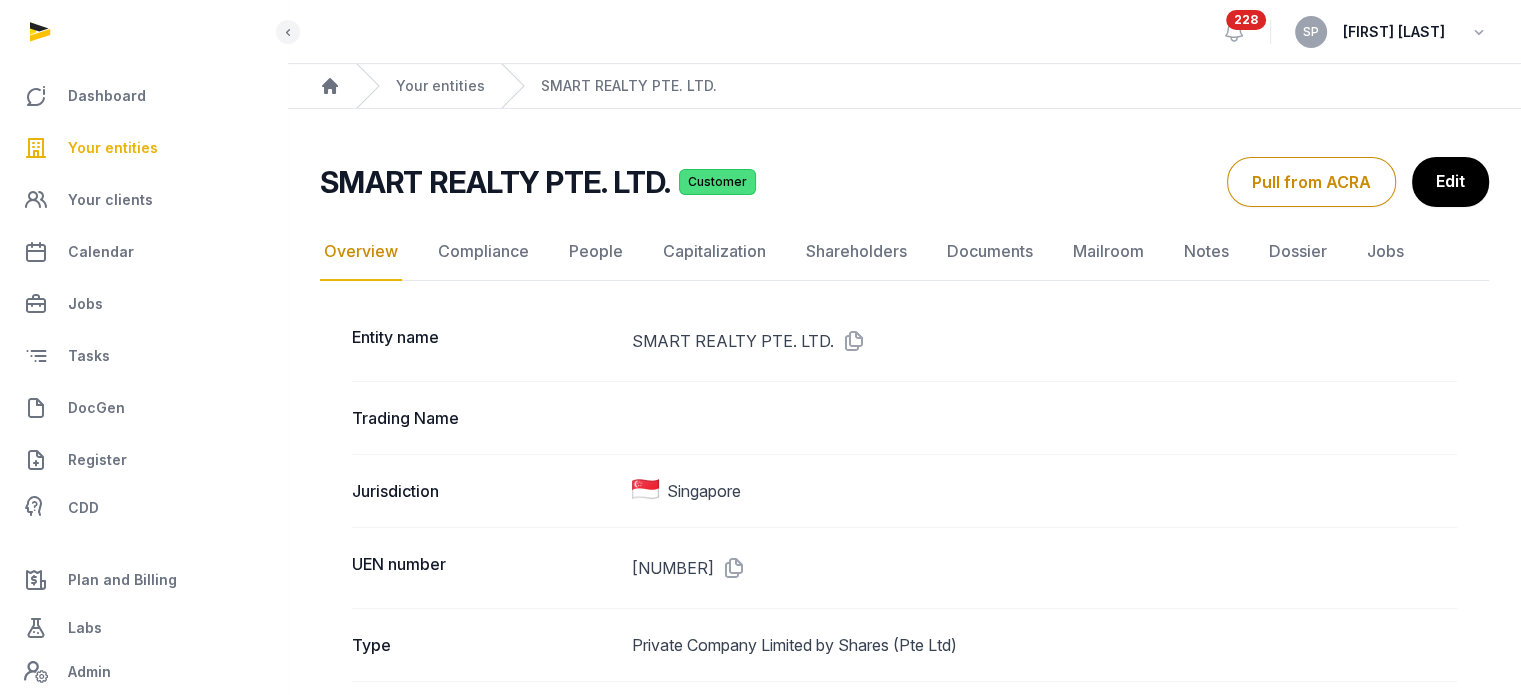 click on "Your entities" at bounding box center (143, 148) 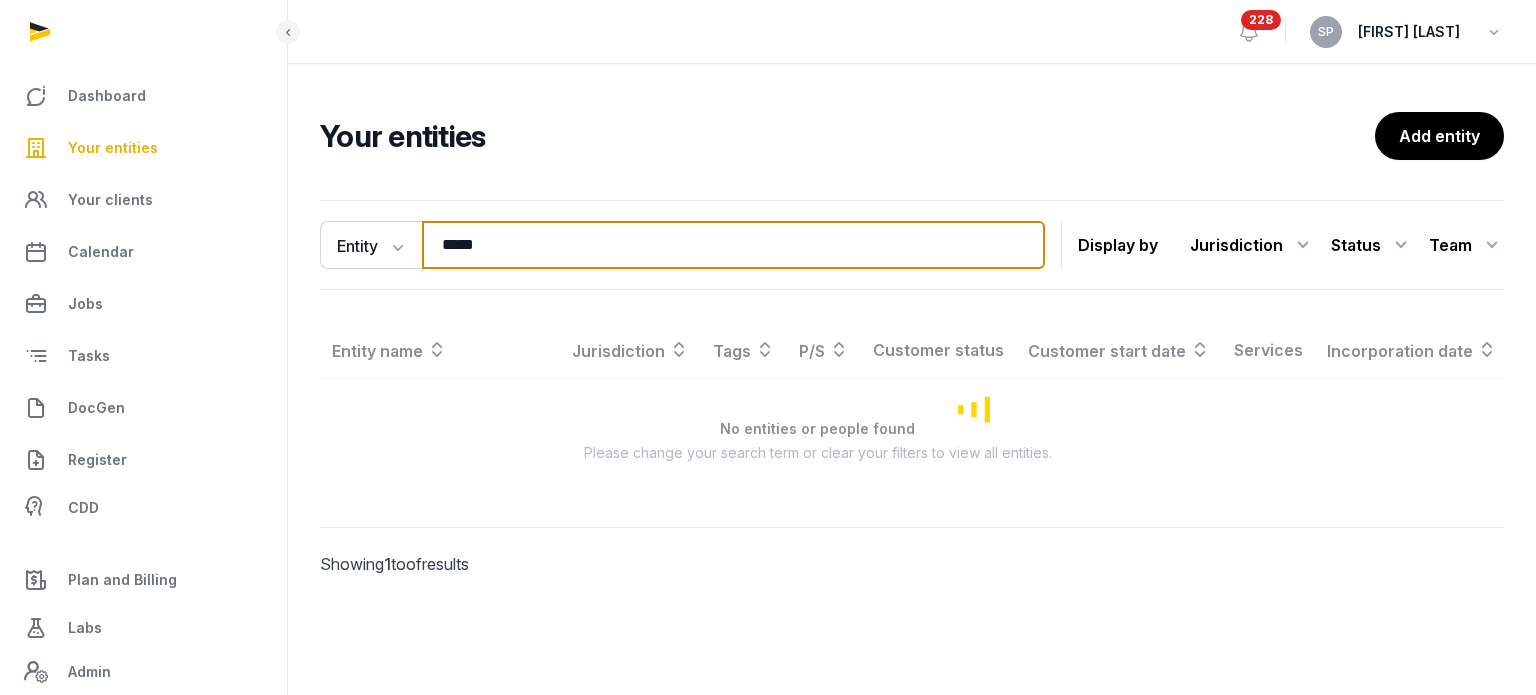 click on "*****" at bounding box center [733, 245] 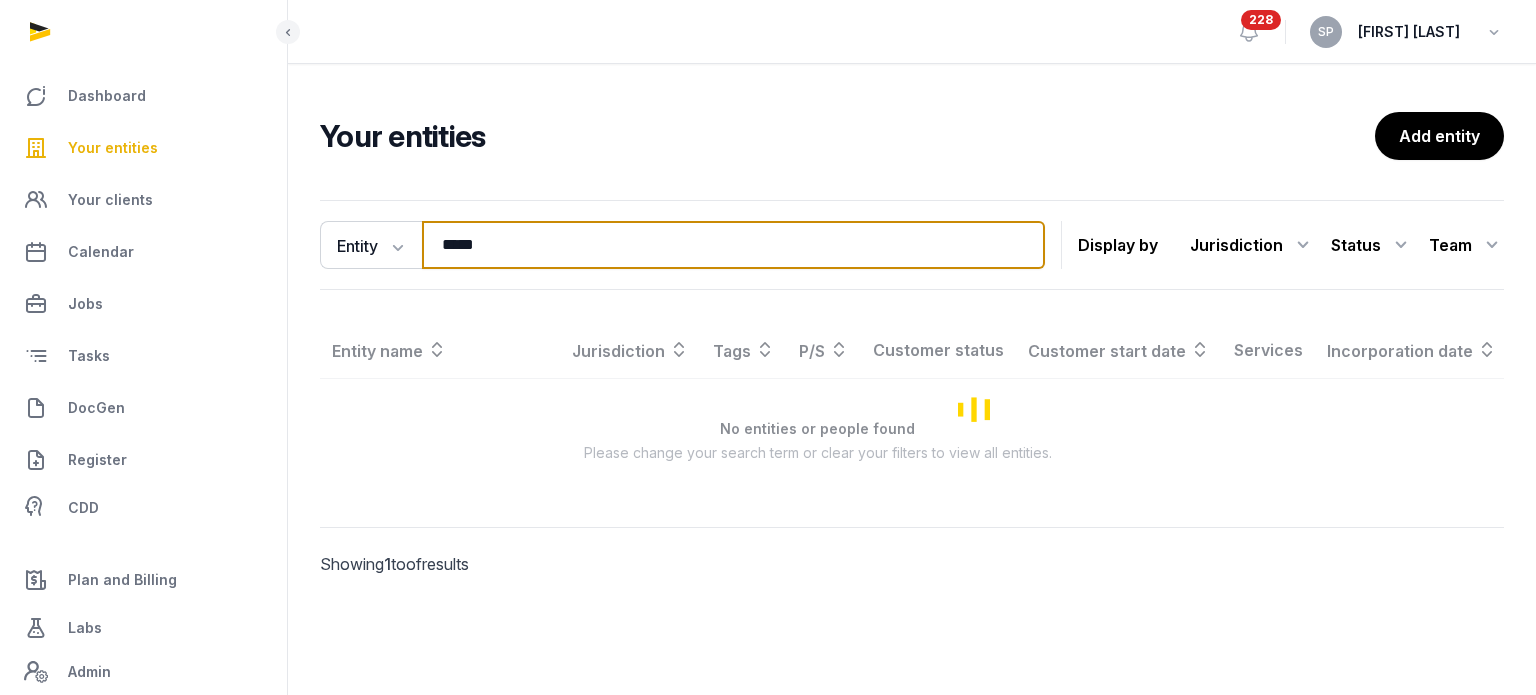 click on "*****" at bounding box center [733, 245] 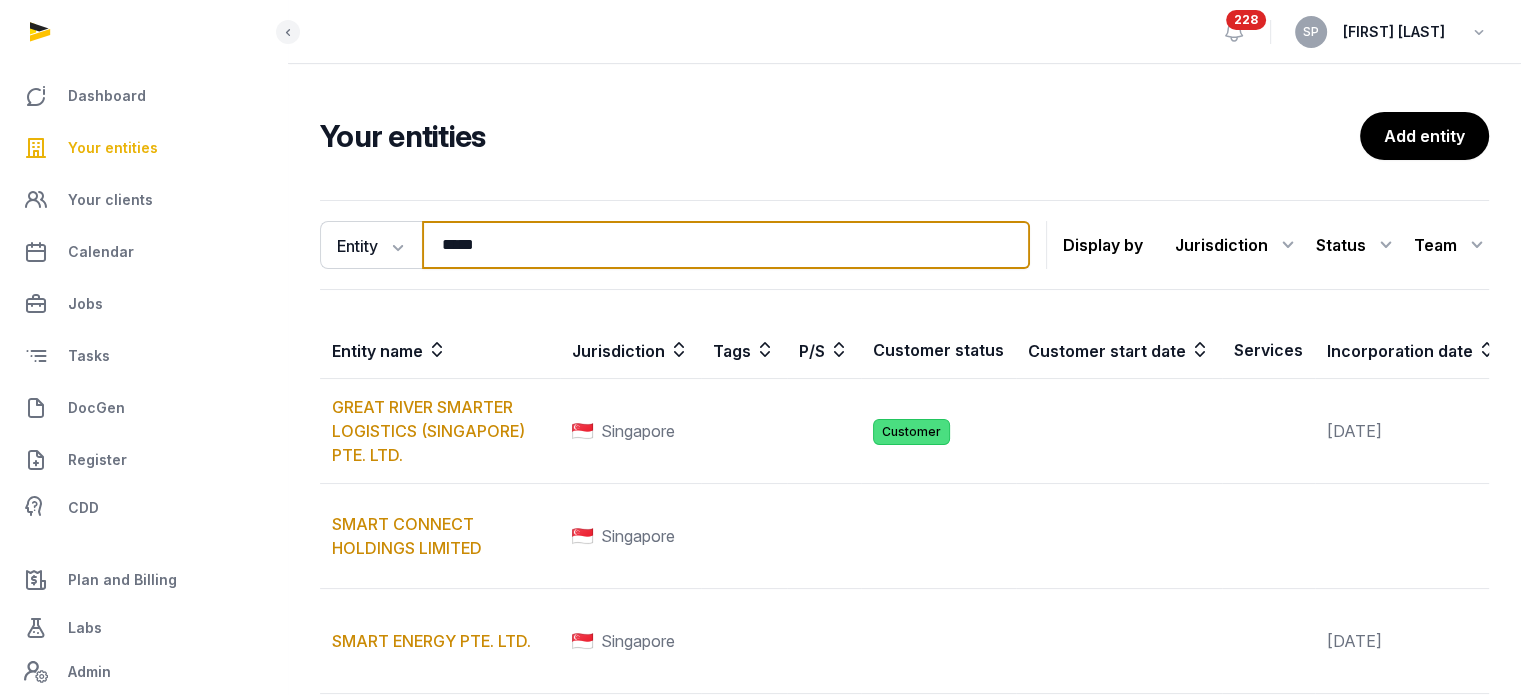 click on "*****" at bounding box center [726, 245] 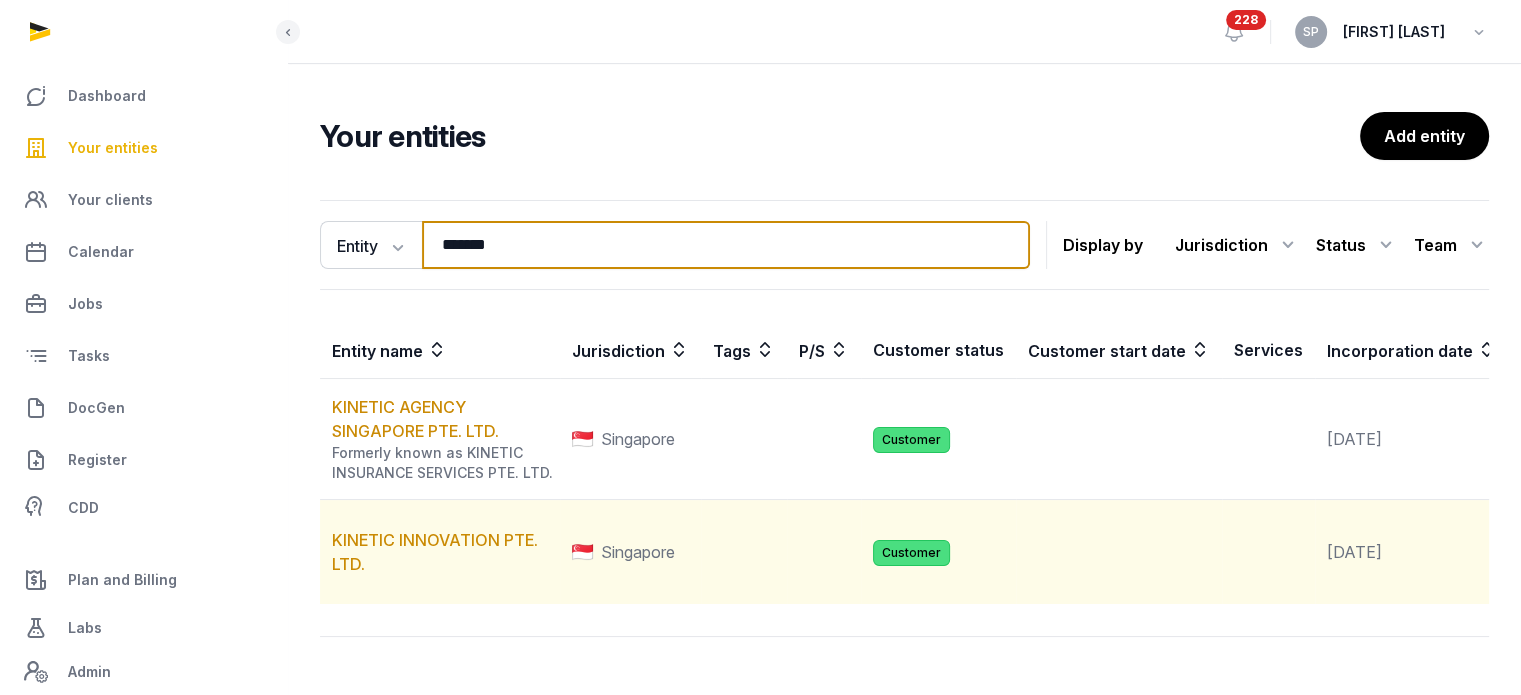 type on "*******" 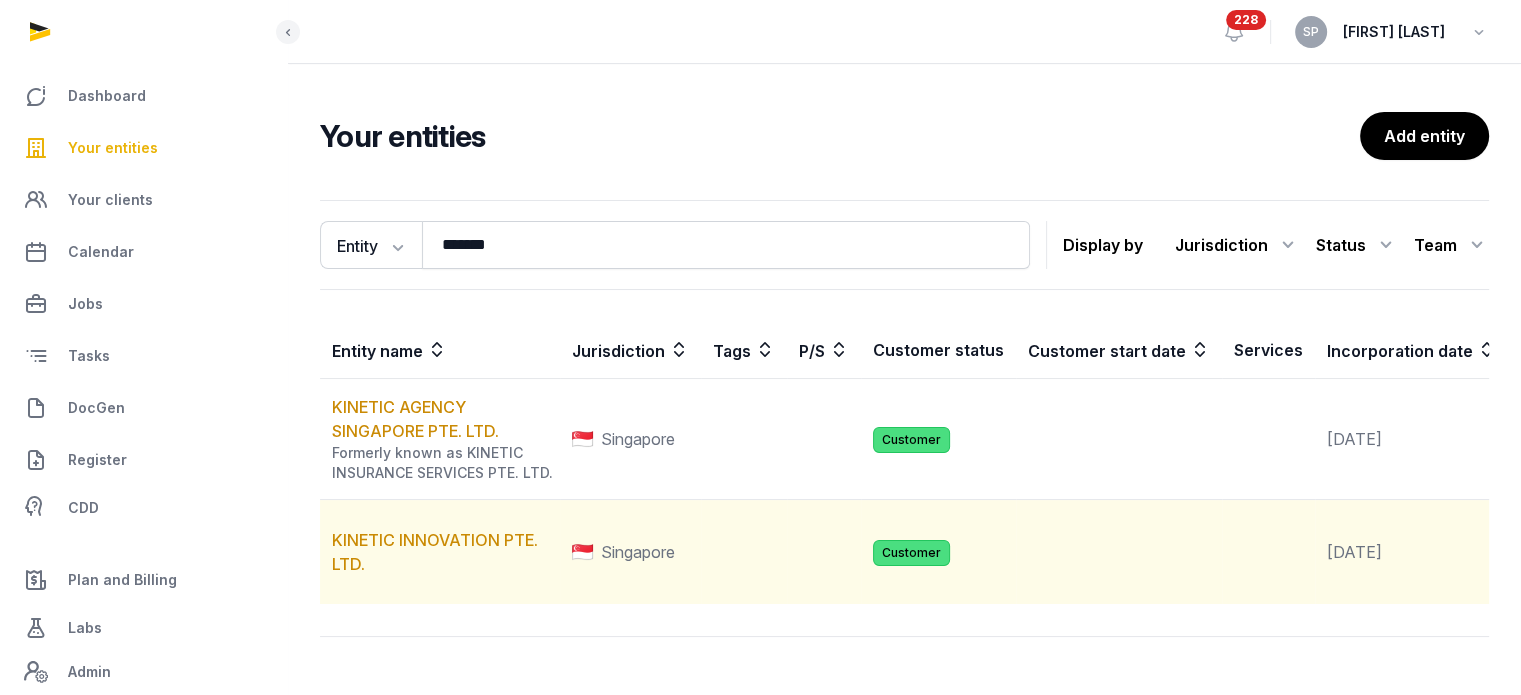 click on "KINETIC INNOVATION PTE. LTD." at bounding box center (440, 552) 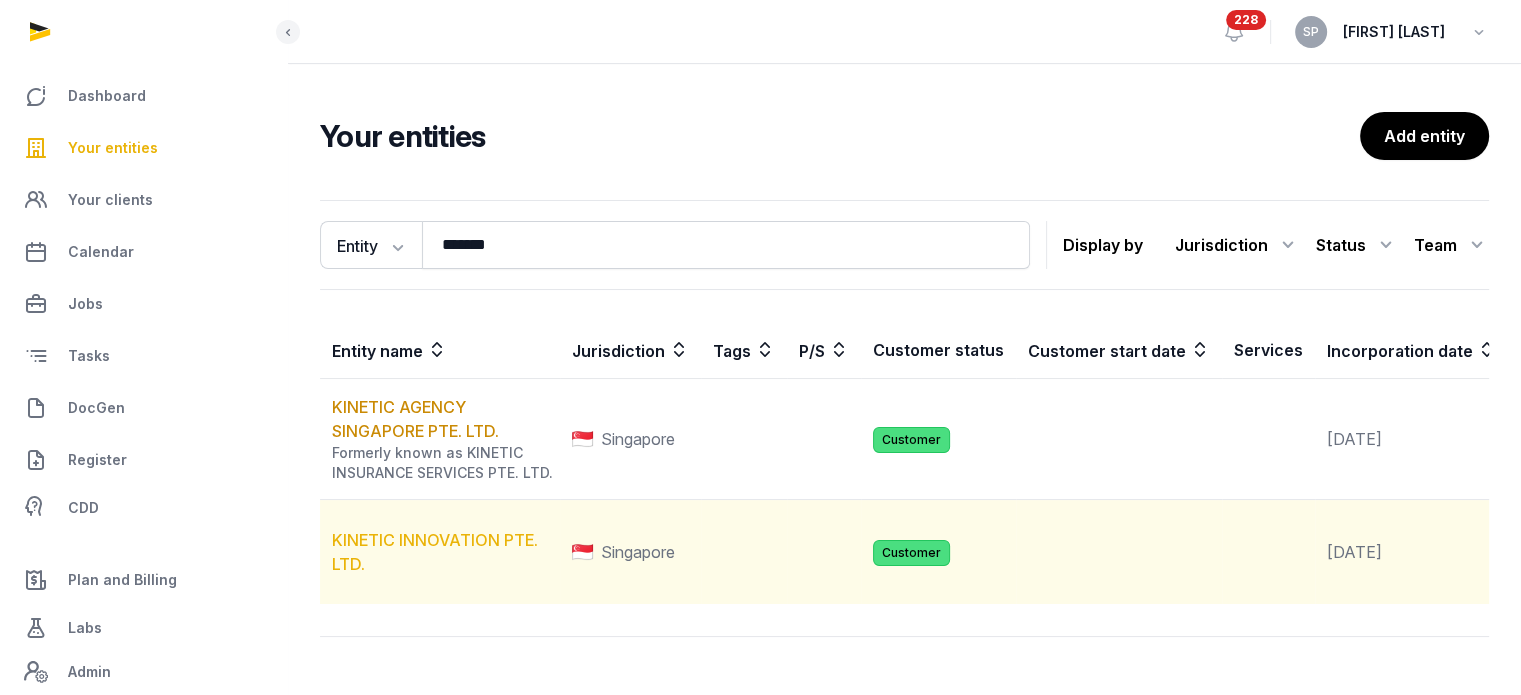 click on "KINETIC INNOVATION PTE. LTD." at bounding box center [435, 552] 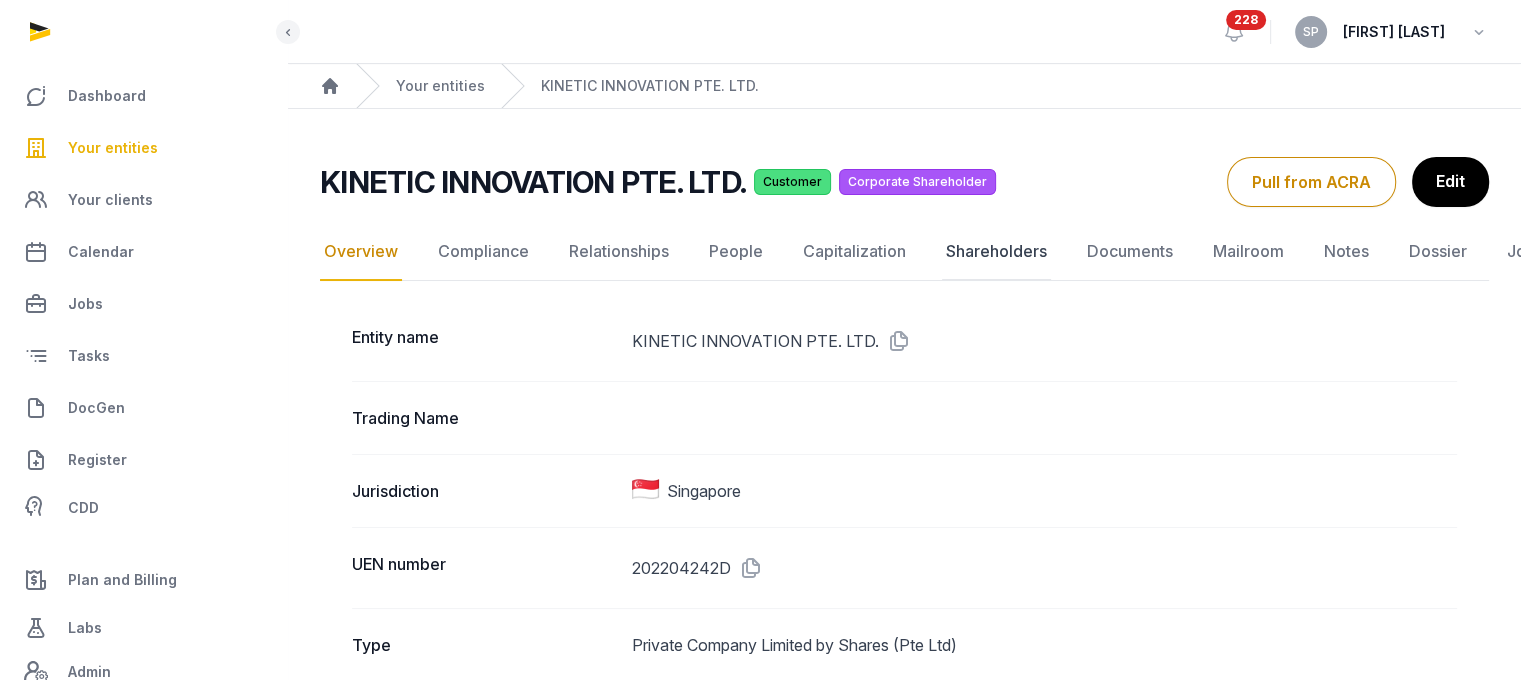 click on "Shareholders" 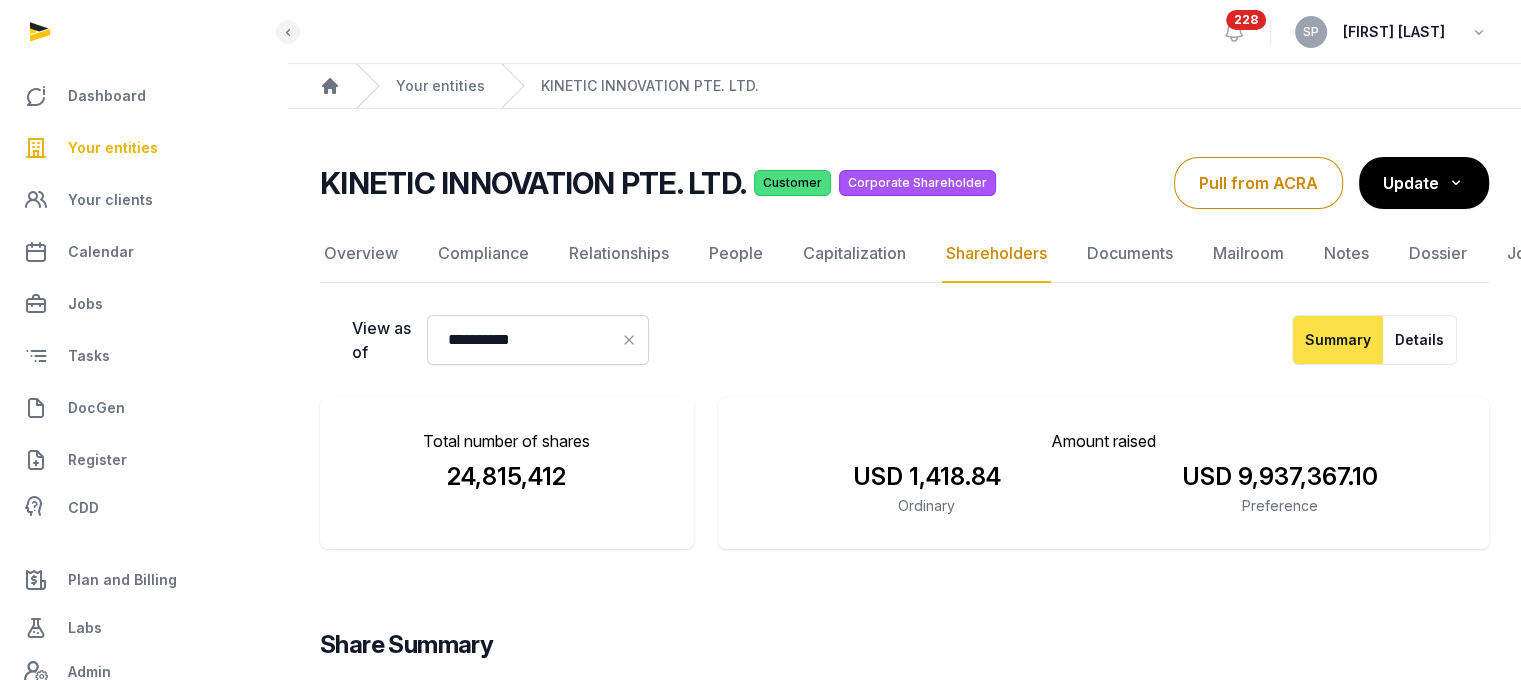 scroll, scrollTop: 594, scrollLeft: 0, axis: vertical 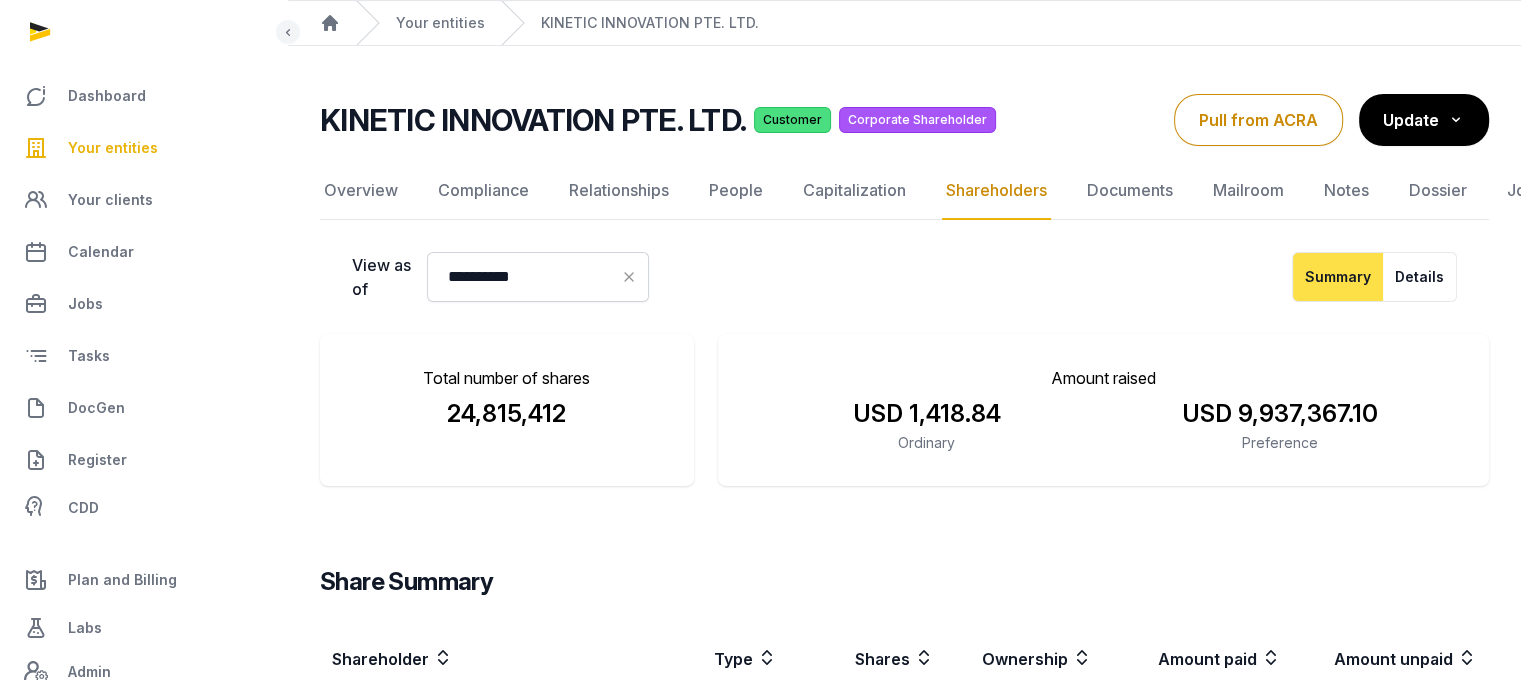 click on "Your entities" at bounding box center [113, 148] 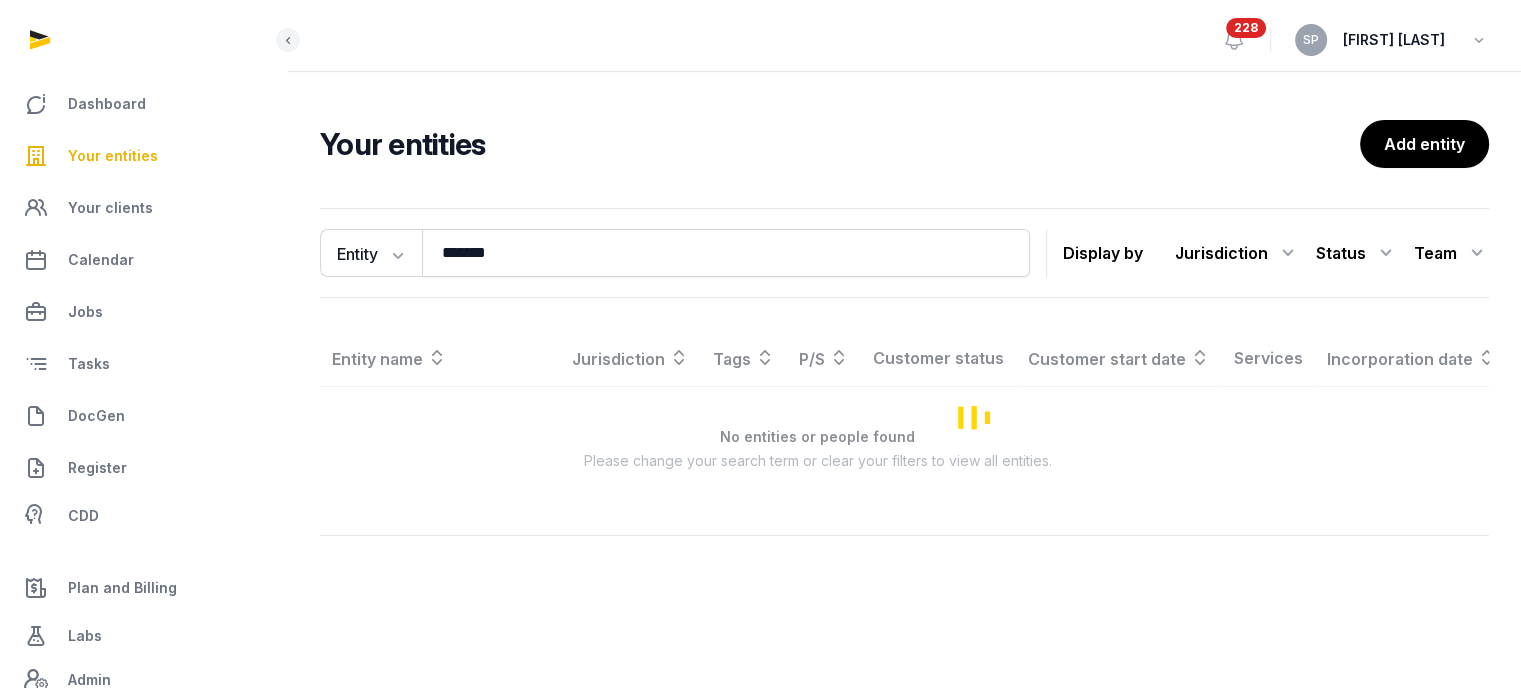 scroll, scrollTop: 0, scrollLeft: 0, axis: both 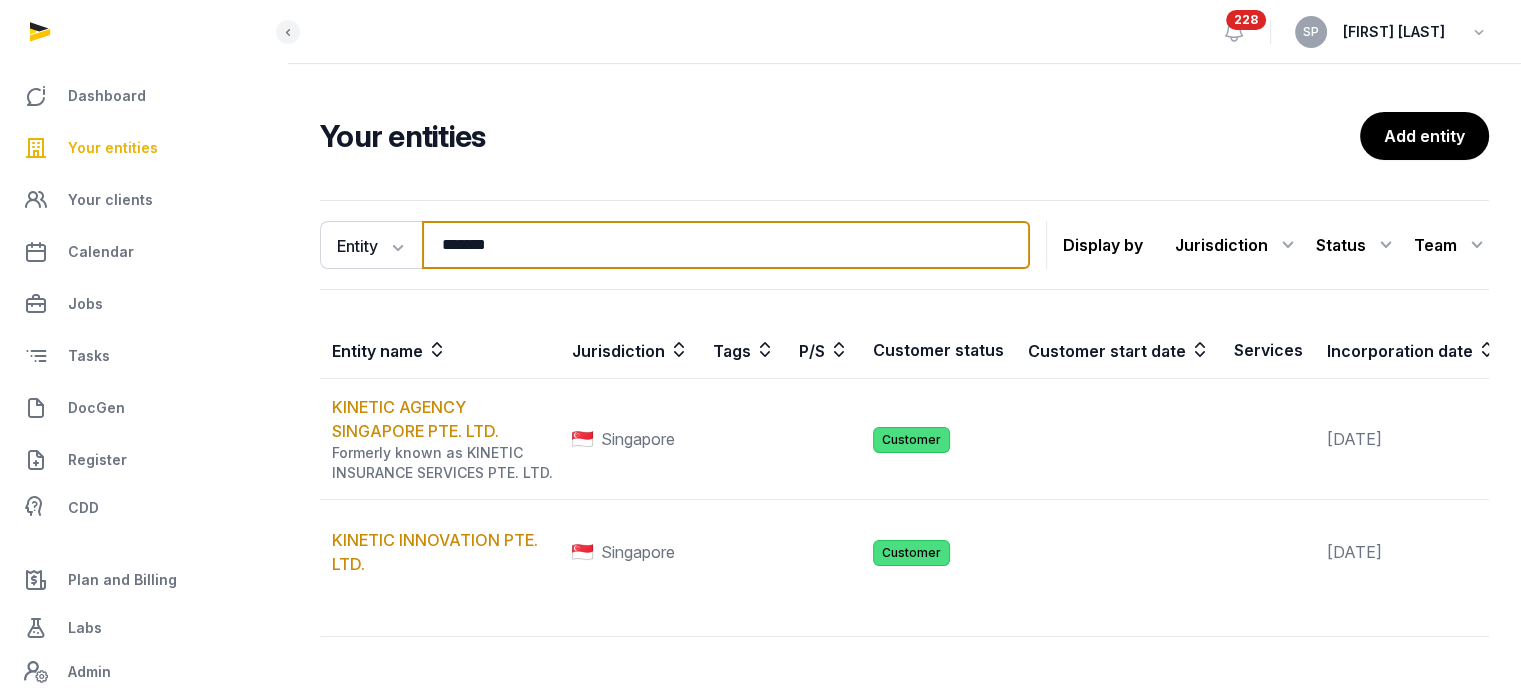 click on "*******" at bounding box center (726, 245) 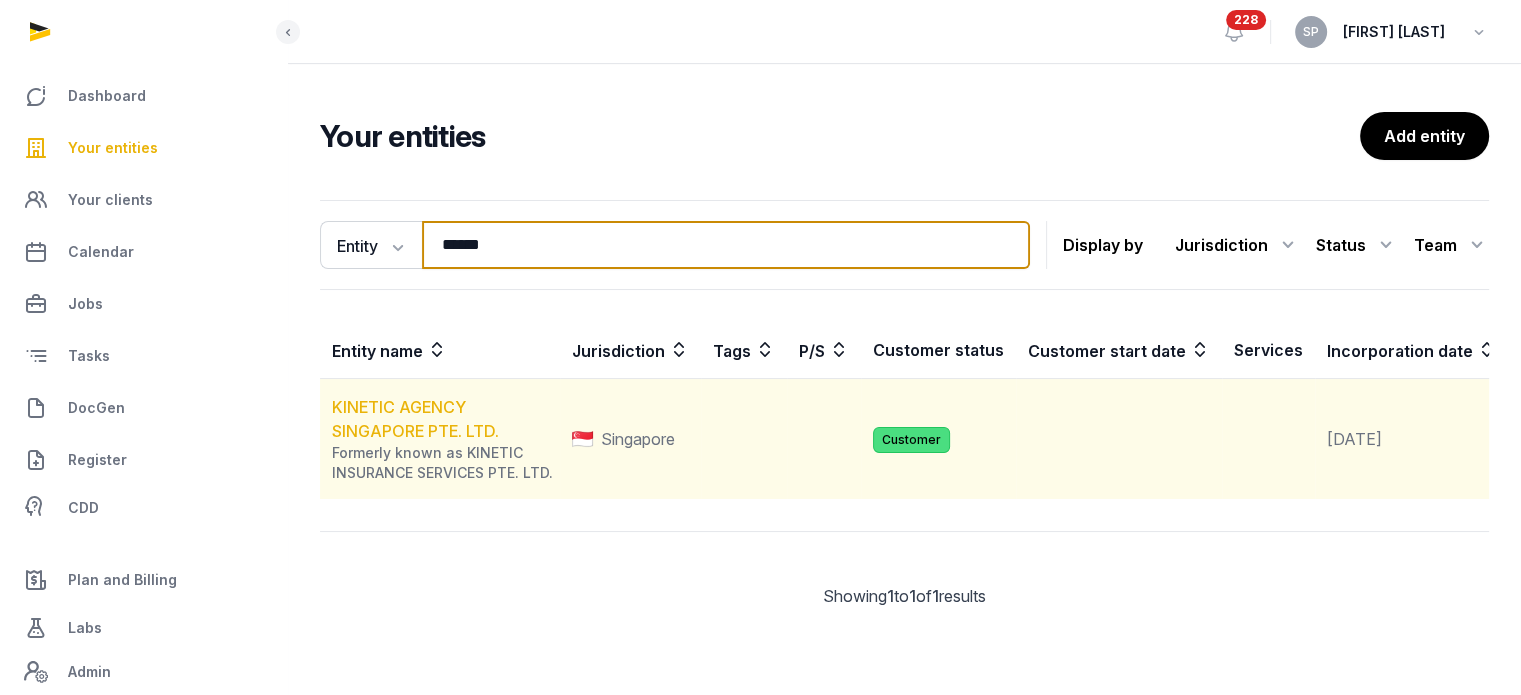 type on "******" 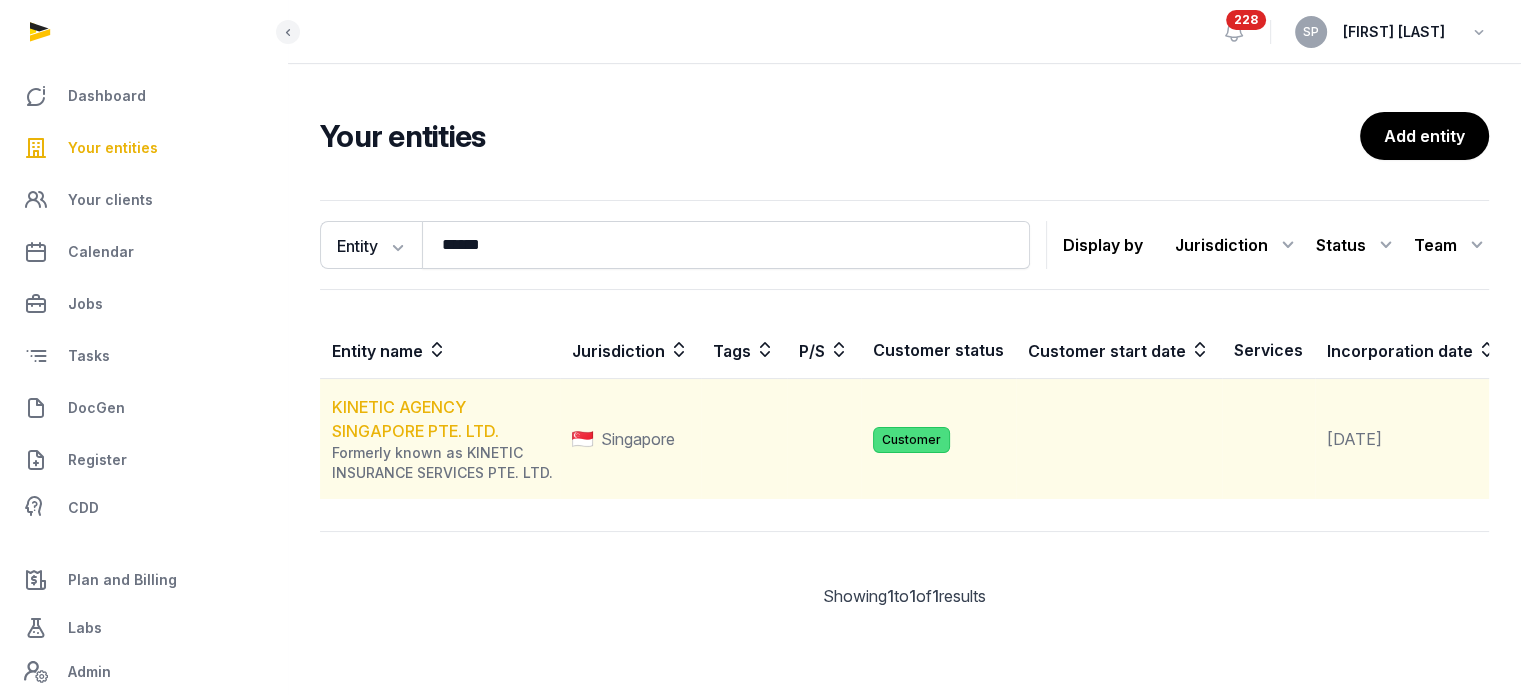 click on "KINETIC AGENCY SINGAPORE PTE. LTD." at bounding box center [415, 419] 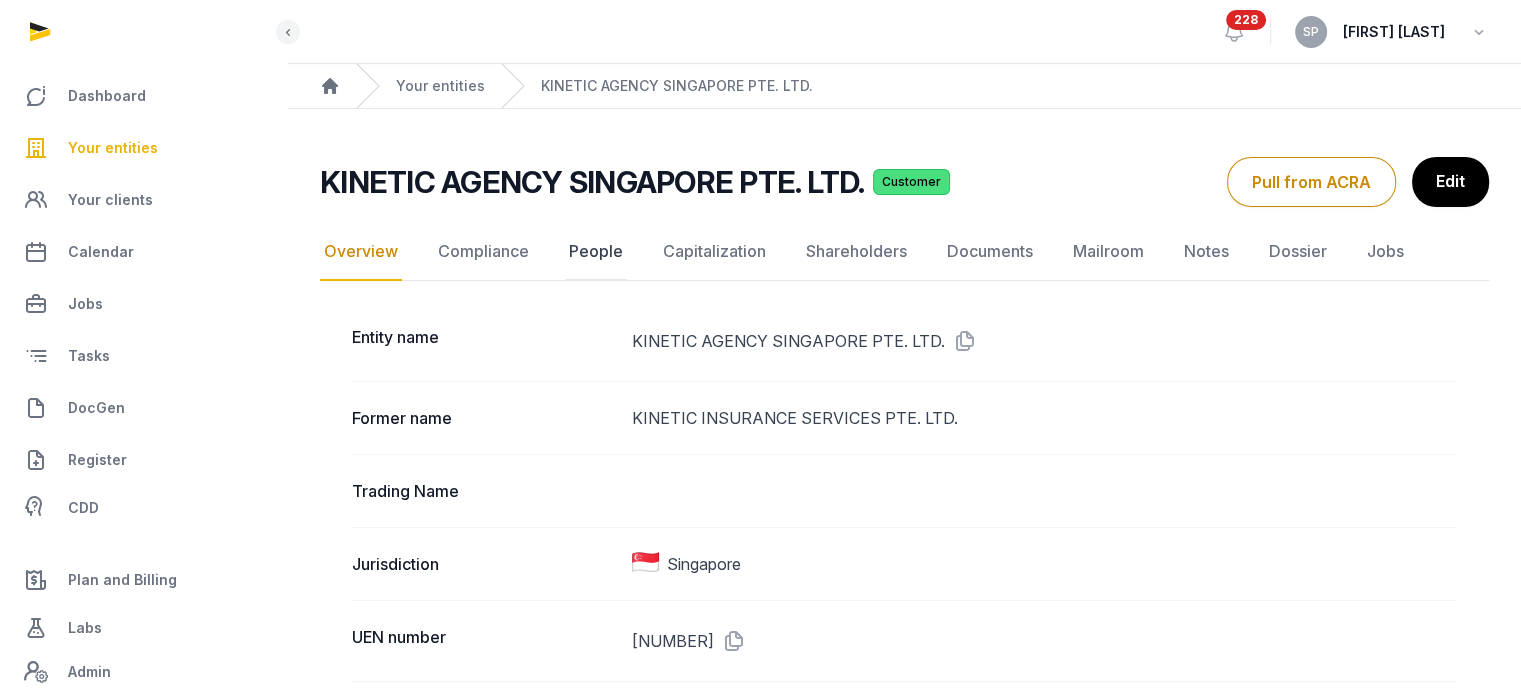 click on "People" 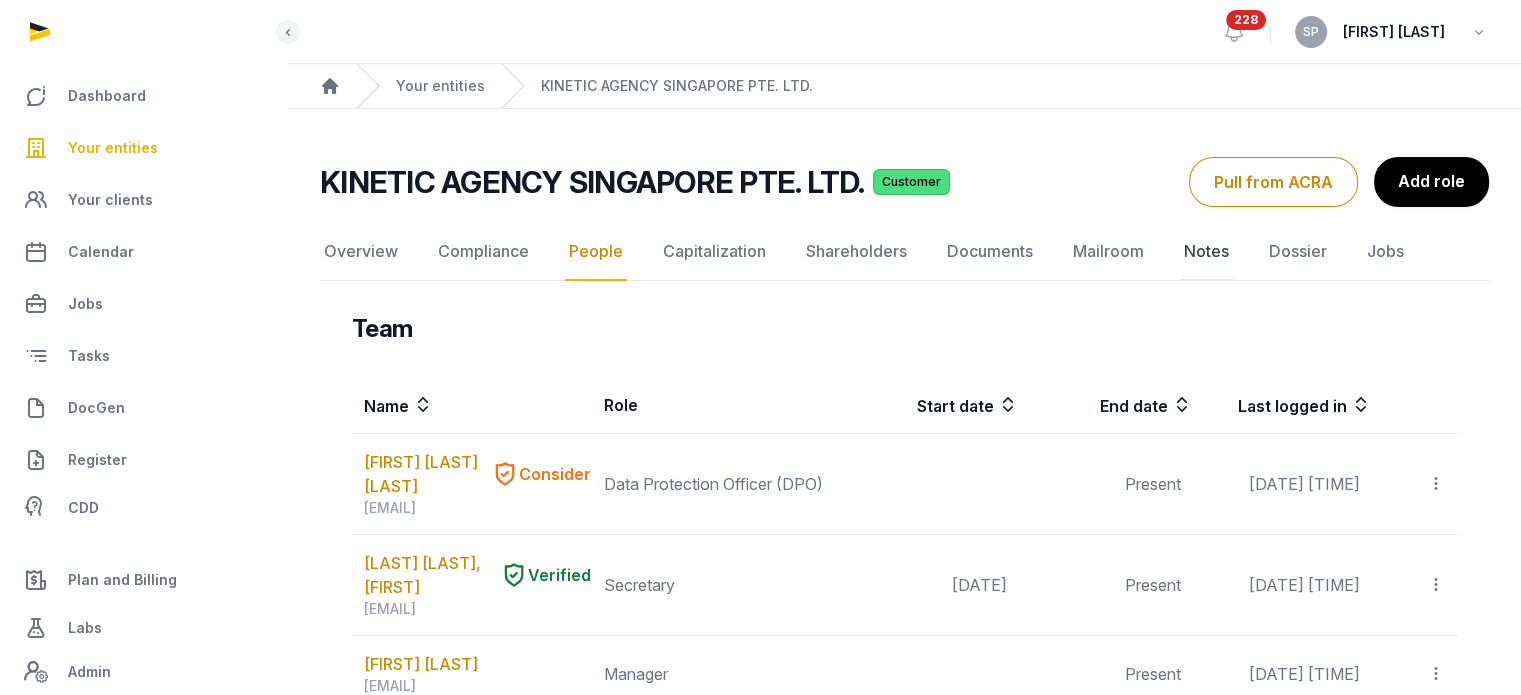 click on "Notes" 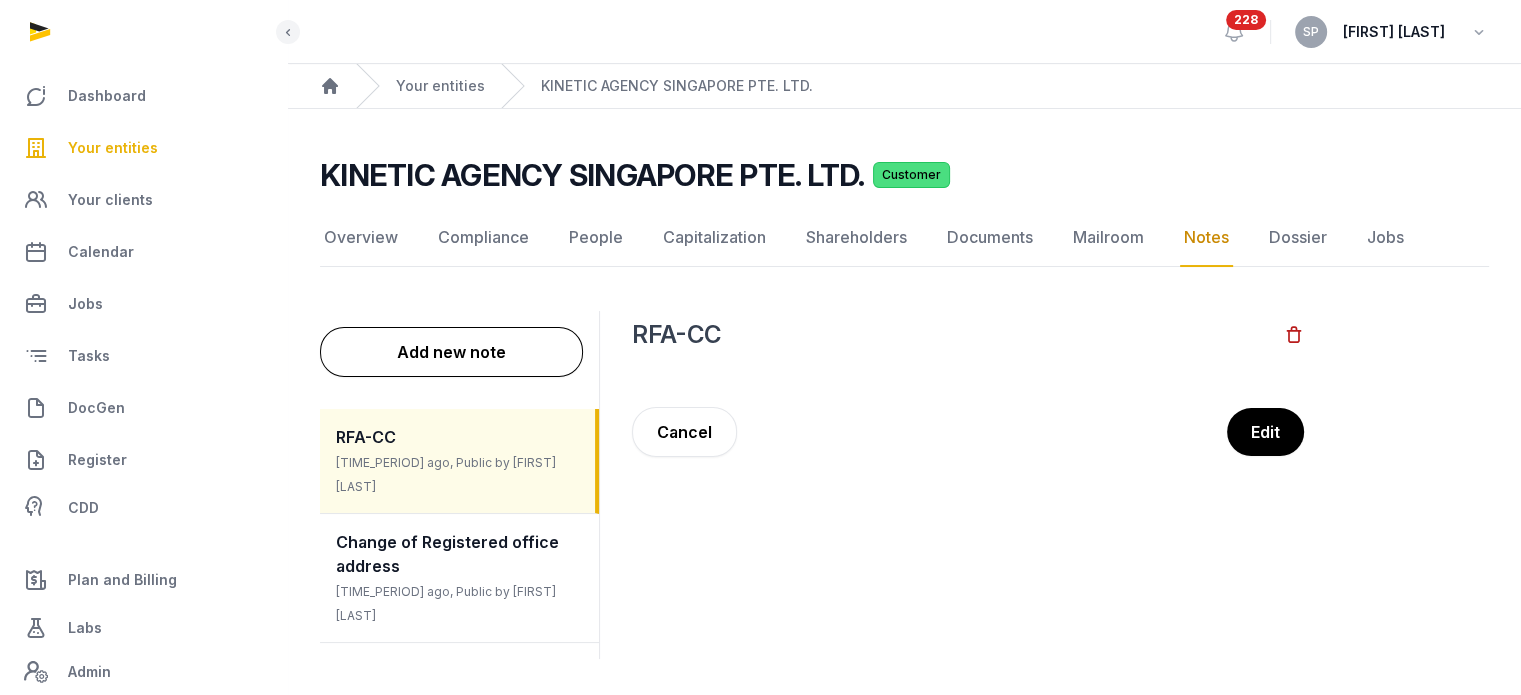 scroll, scrollTop: 26, scrollLeft: 0, axis: vertical 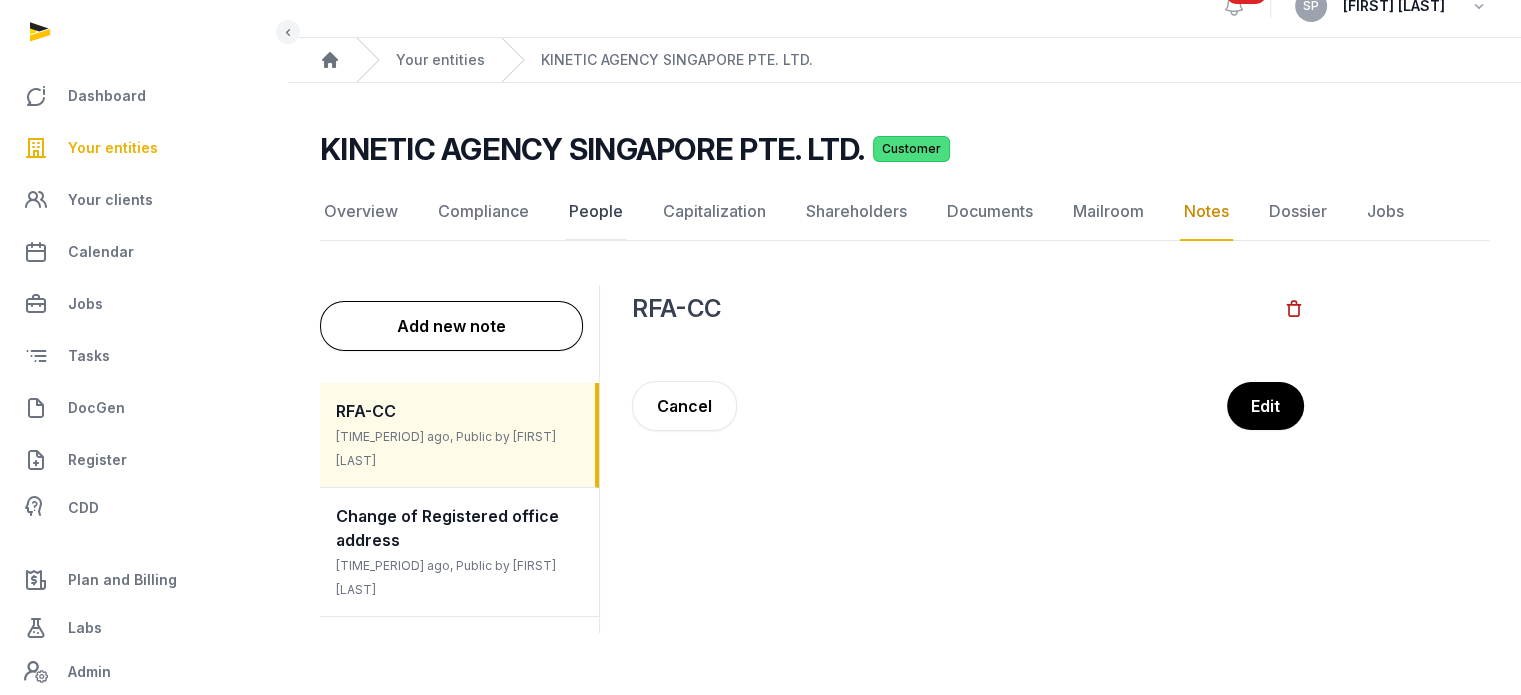 click on "People" 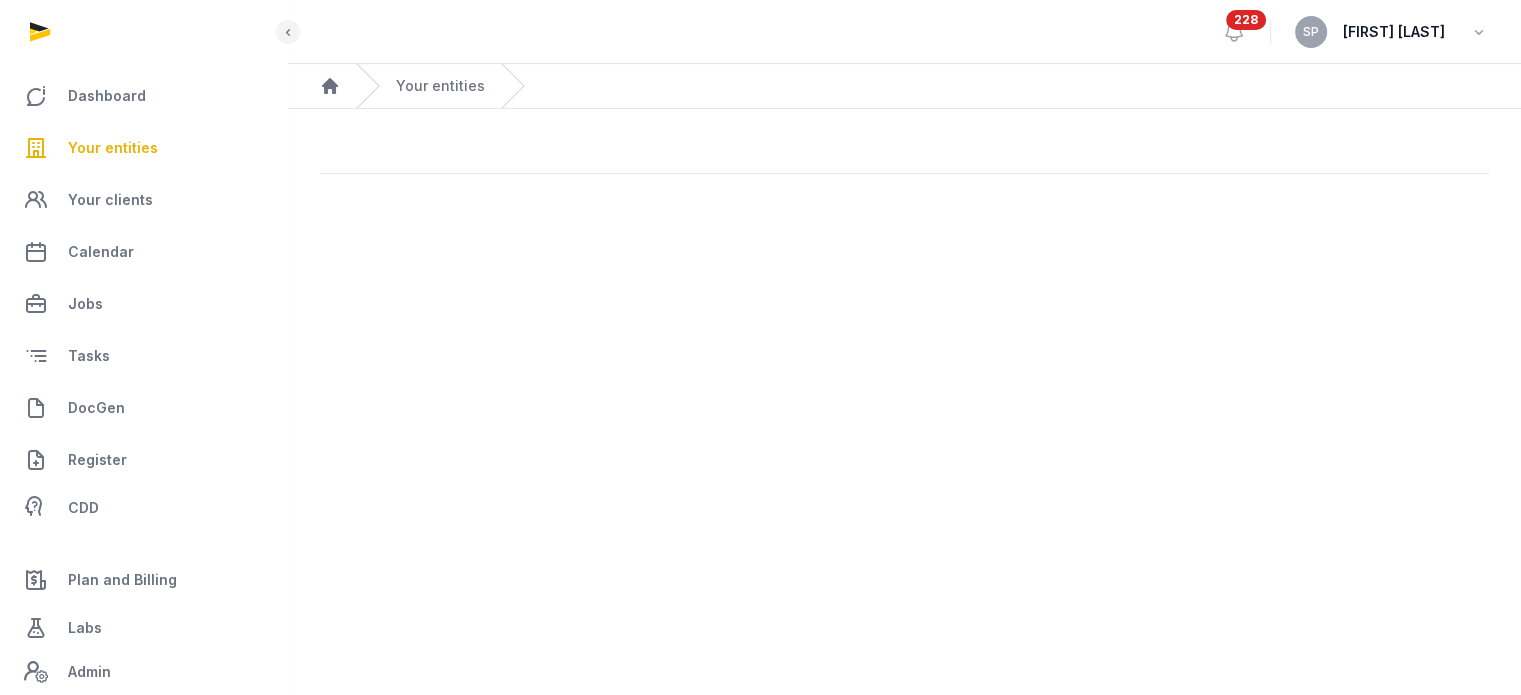 scroll, scrollTop: 0, scrollLeft: 0, axis: both 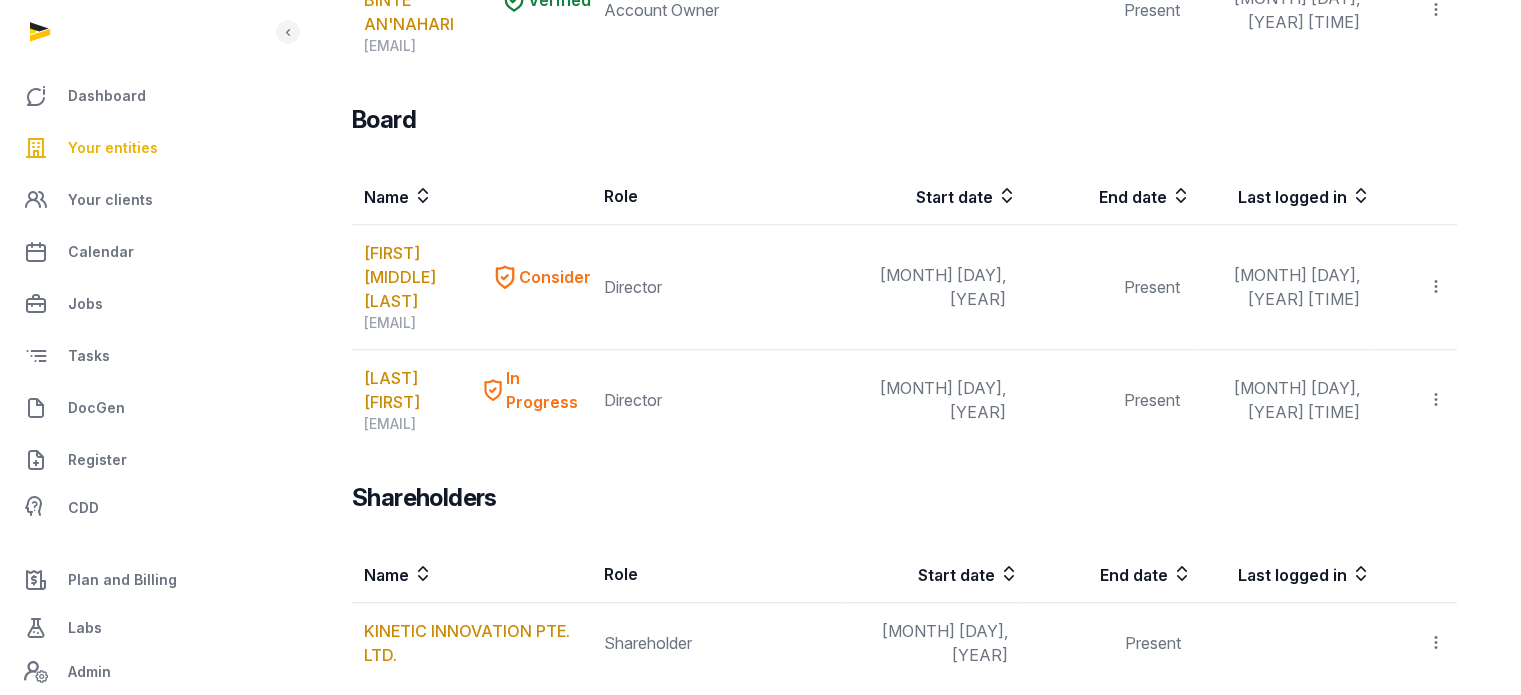 click on "Your entities" at bounding box center (113, 148) 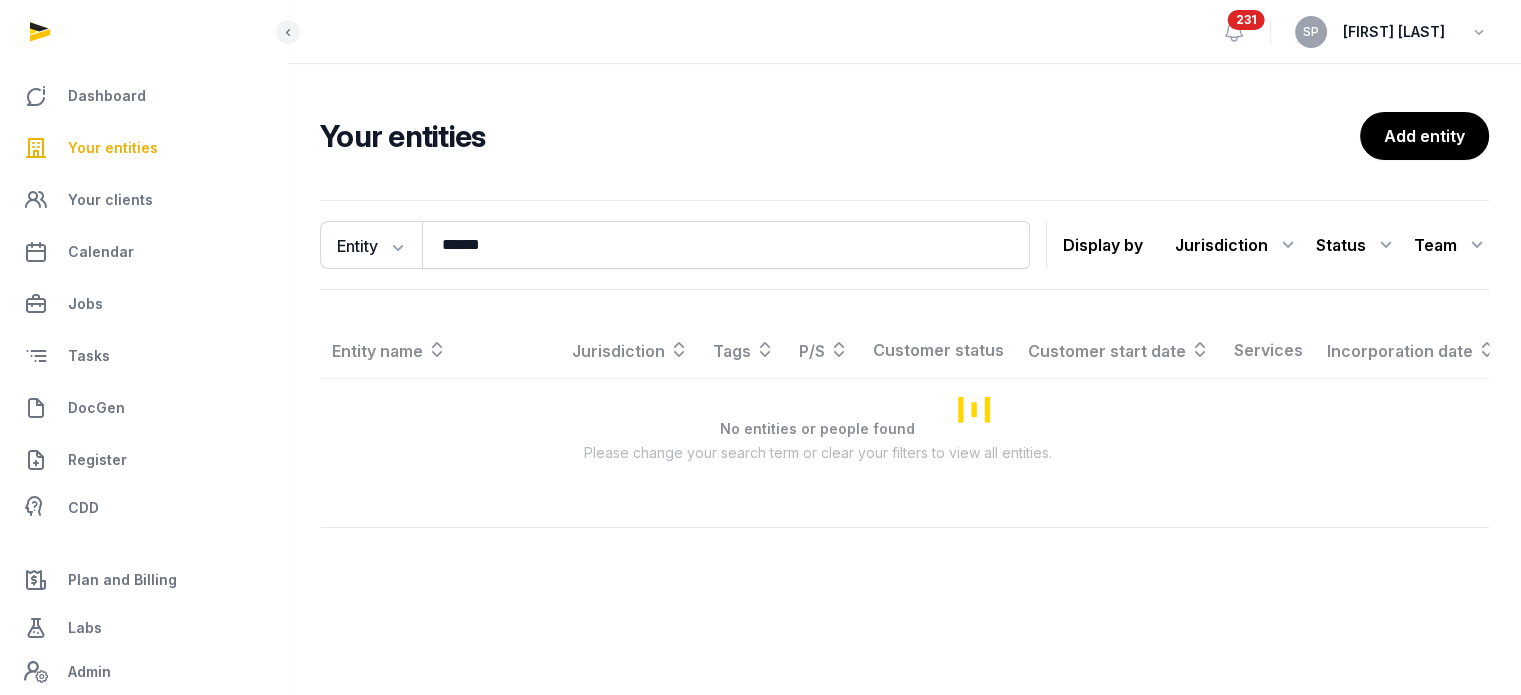 scroll, scrollTop: 0, scrollLeft: 0, axis: both 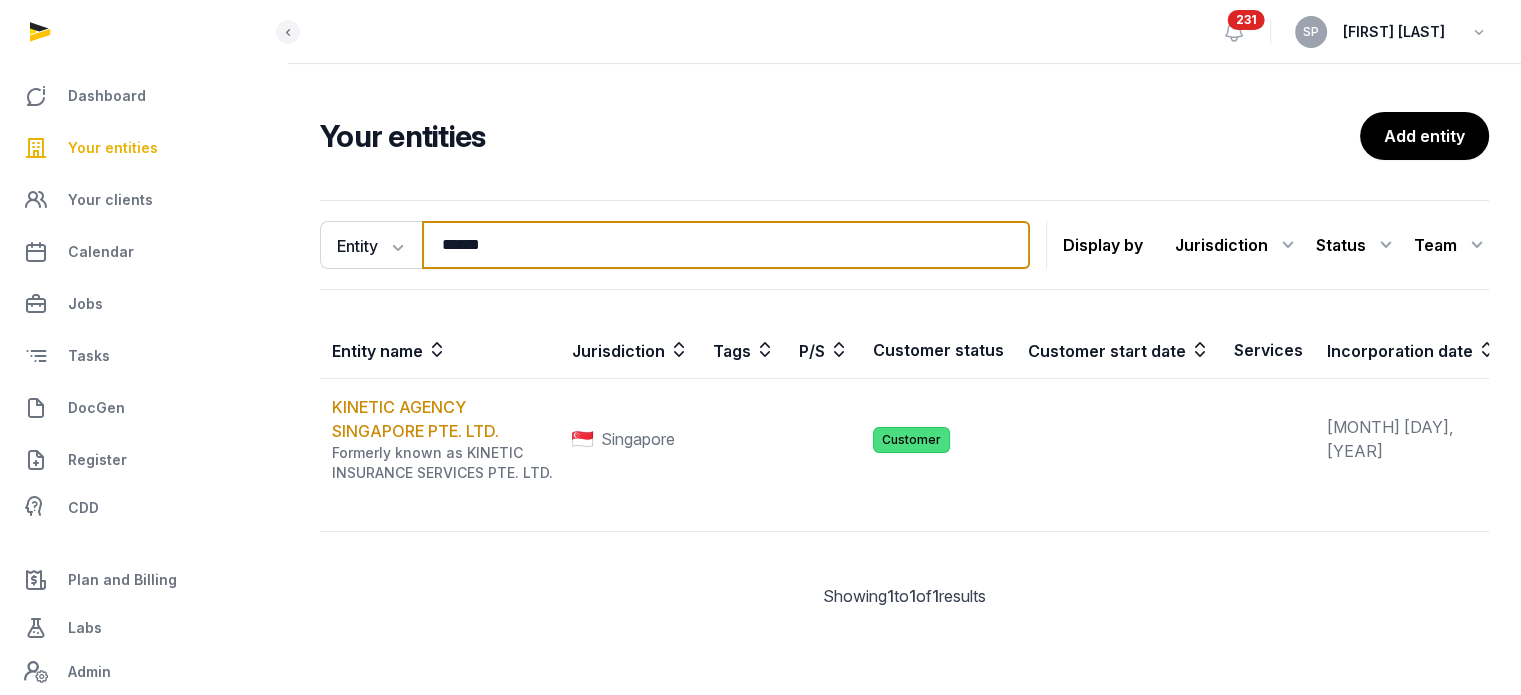 click on "******" at bounding box center (726, 245) 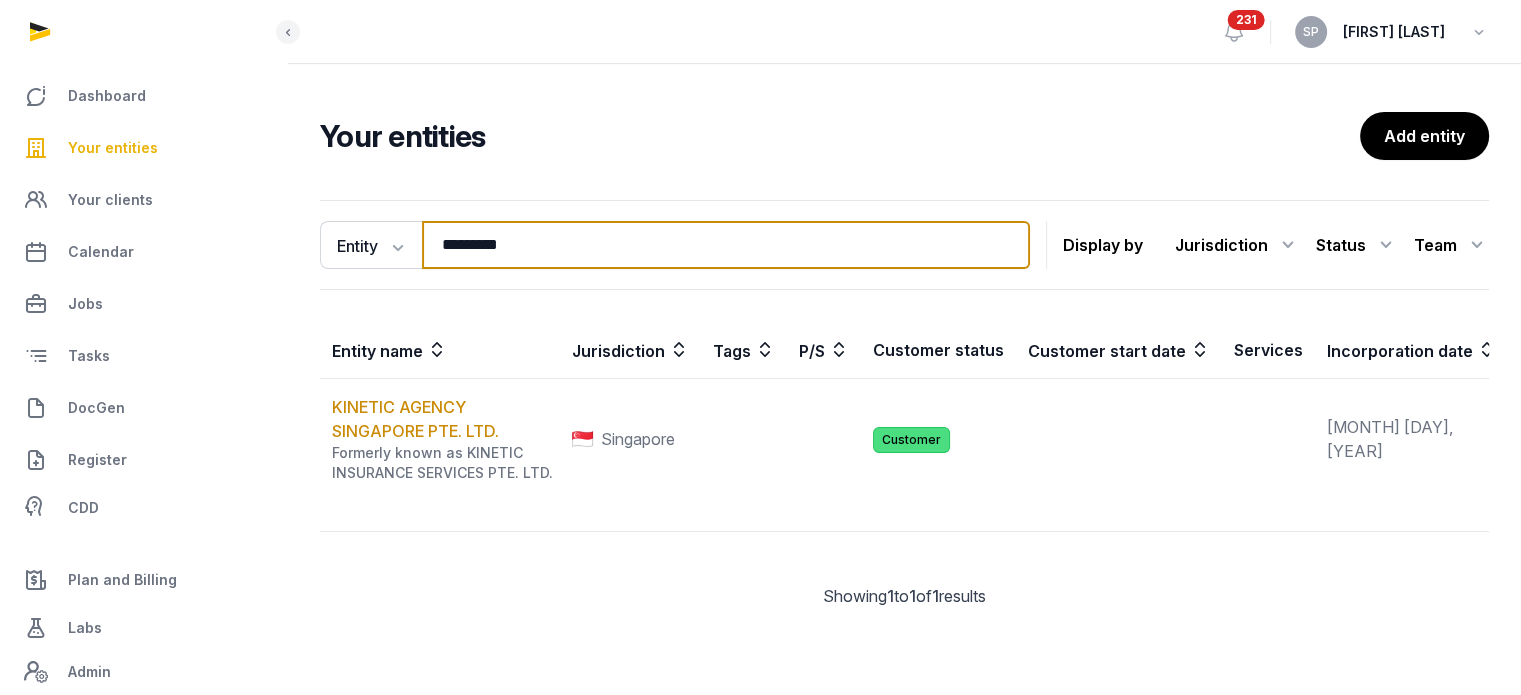 type on "*********" 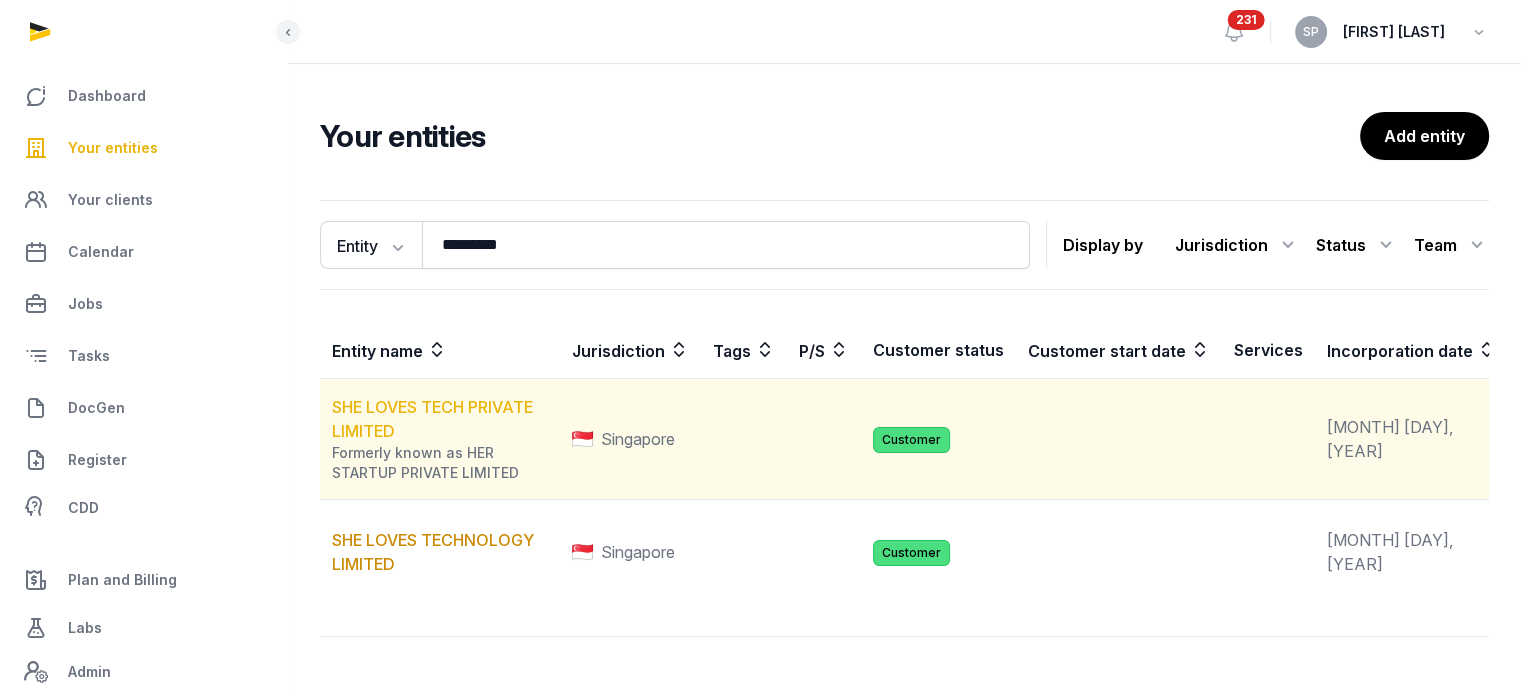 click on "SHE LOVES TECH PRIVATE LIMITED" at bounding box center [432, 419] 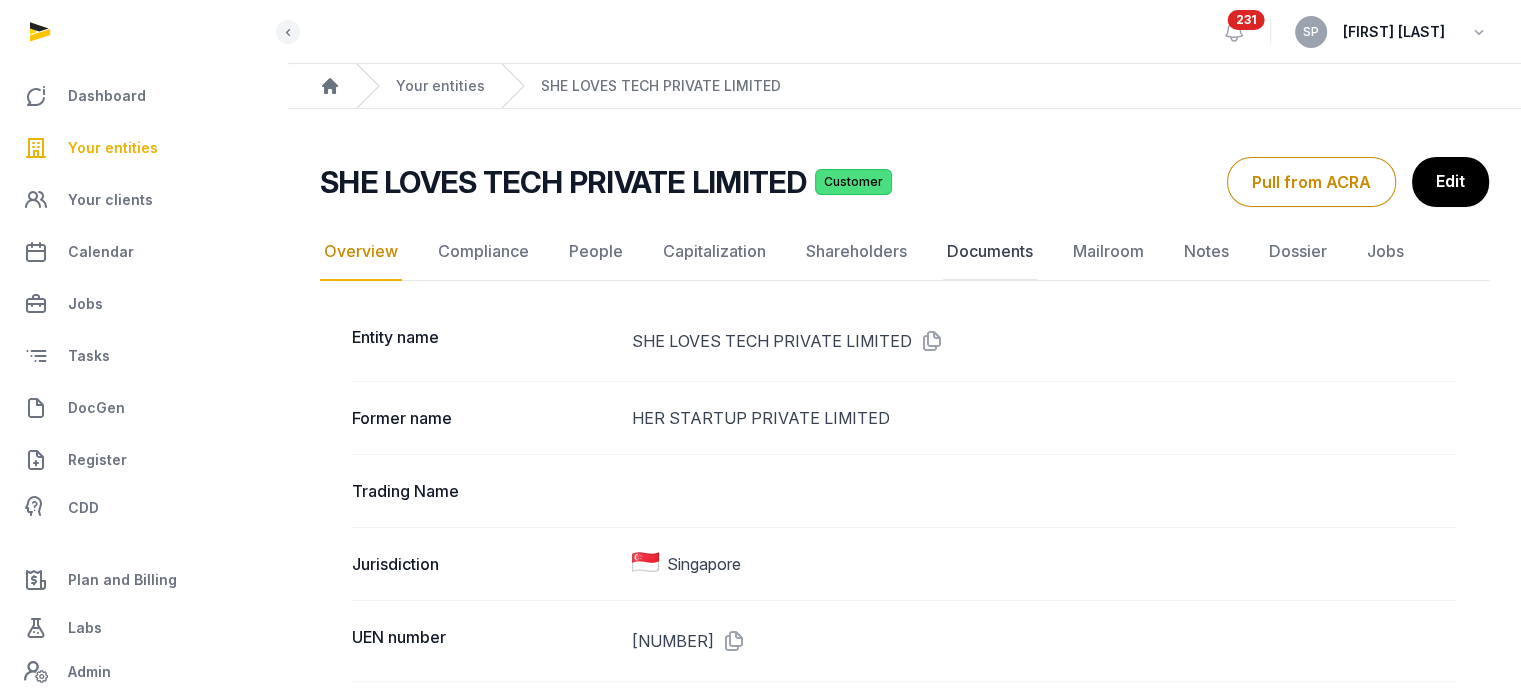click on "Documents" 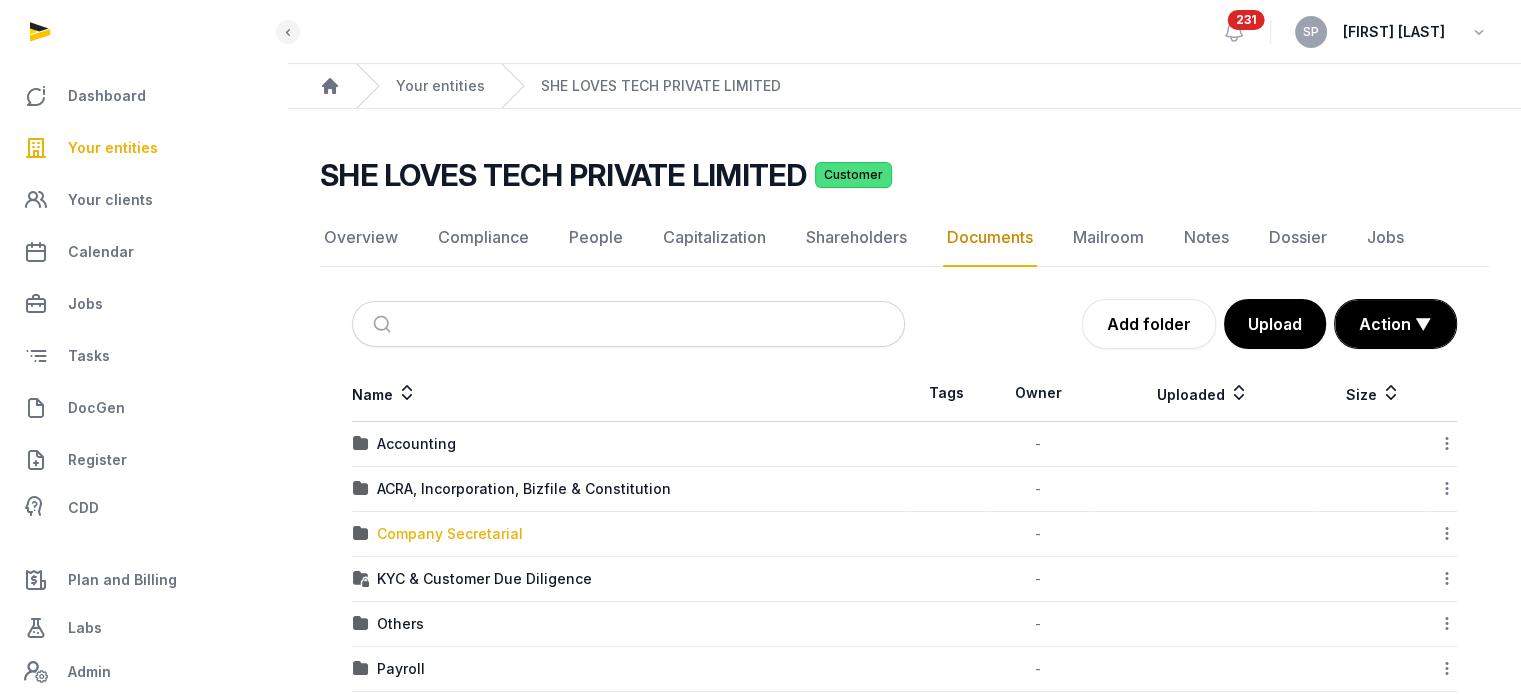 click on "Company Secretarial" at bounding box center [450, 534] 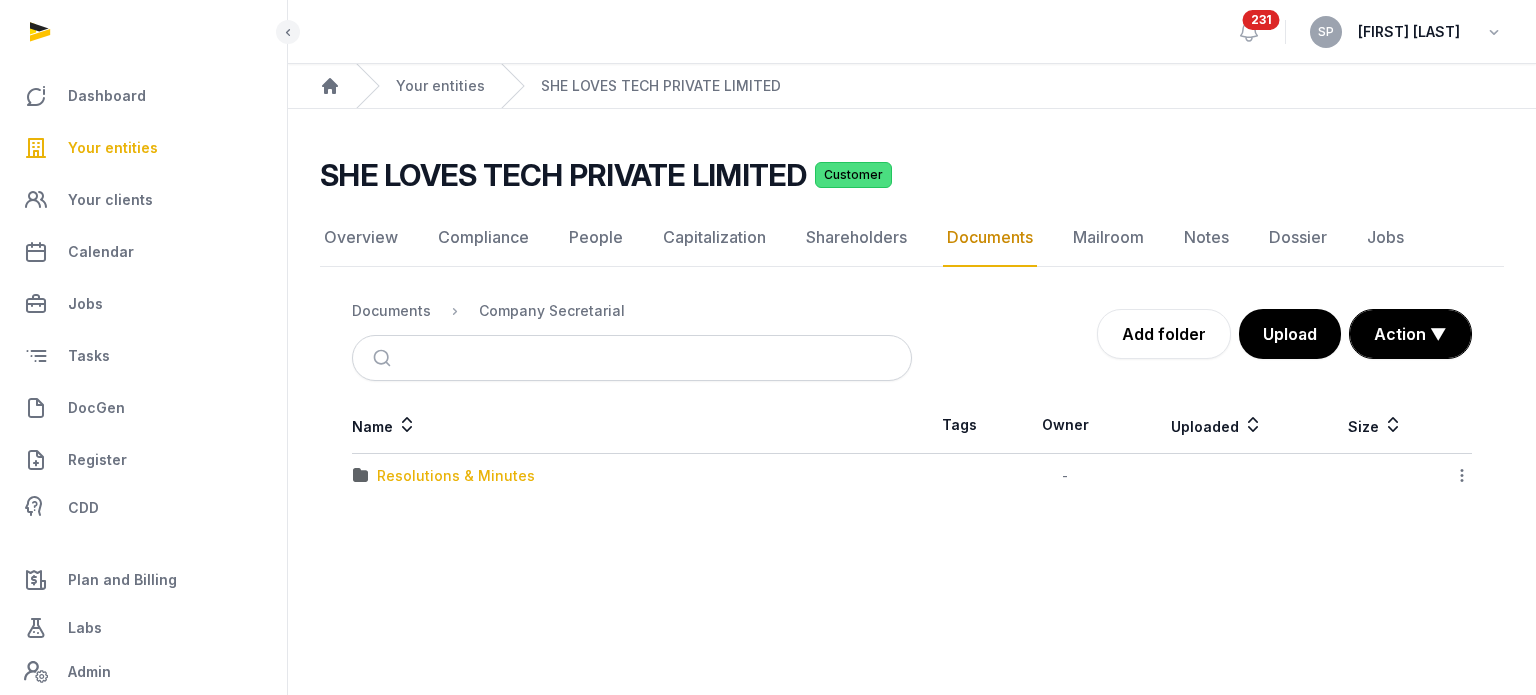 click on "Resolutions & Minutes" at bounding box center (456, 476) 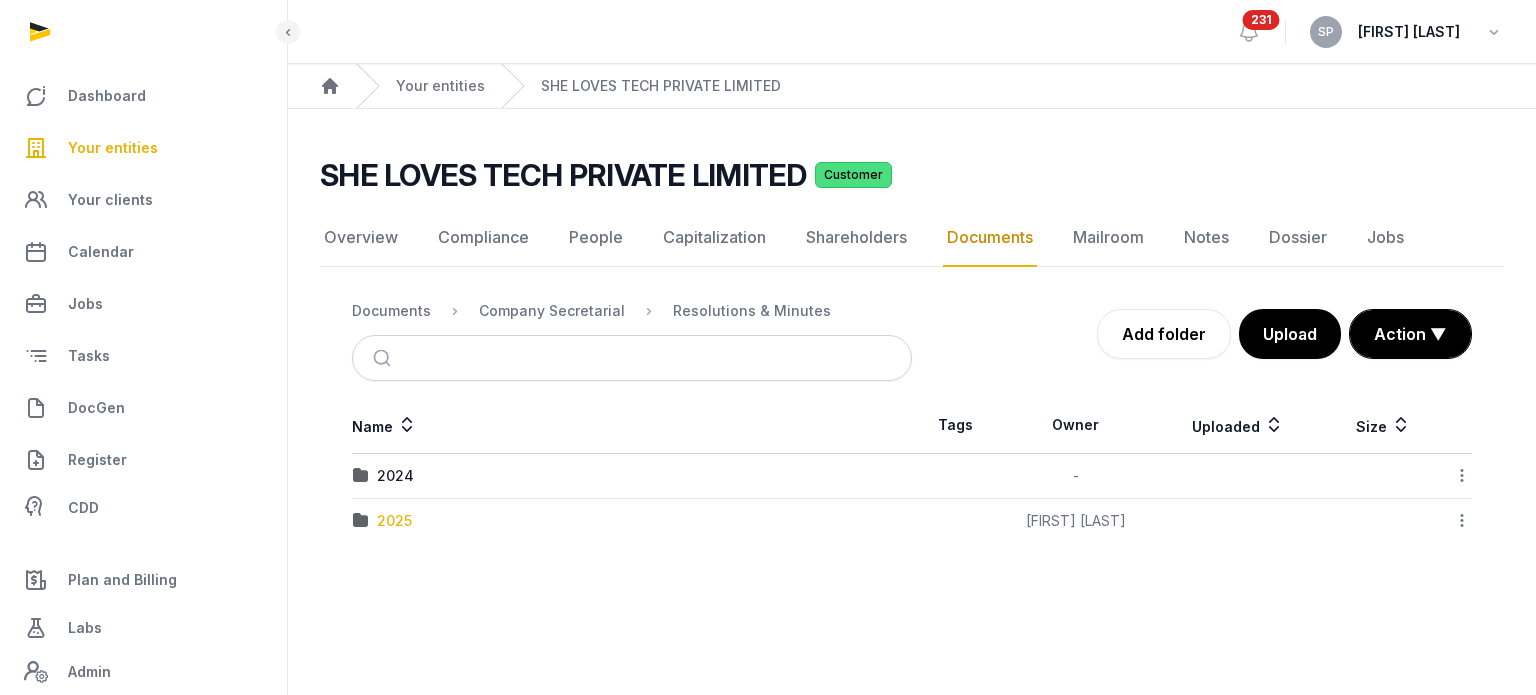 click on "2025" at bounding box center [394, 521] 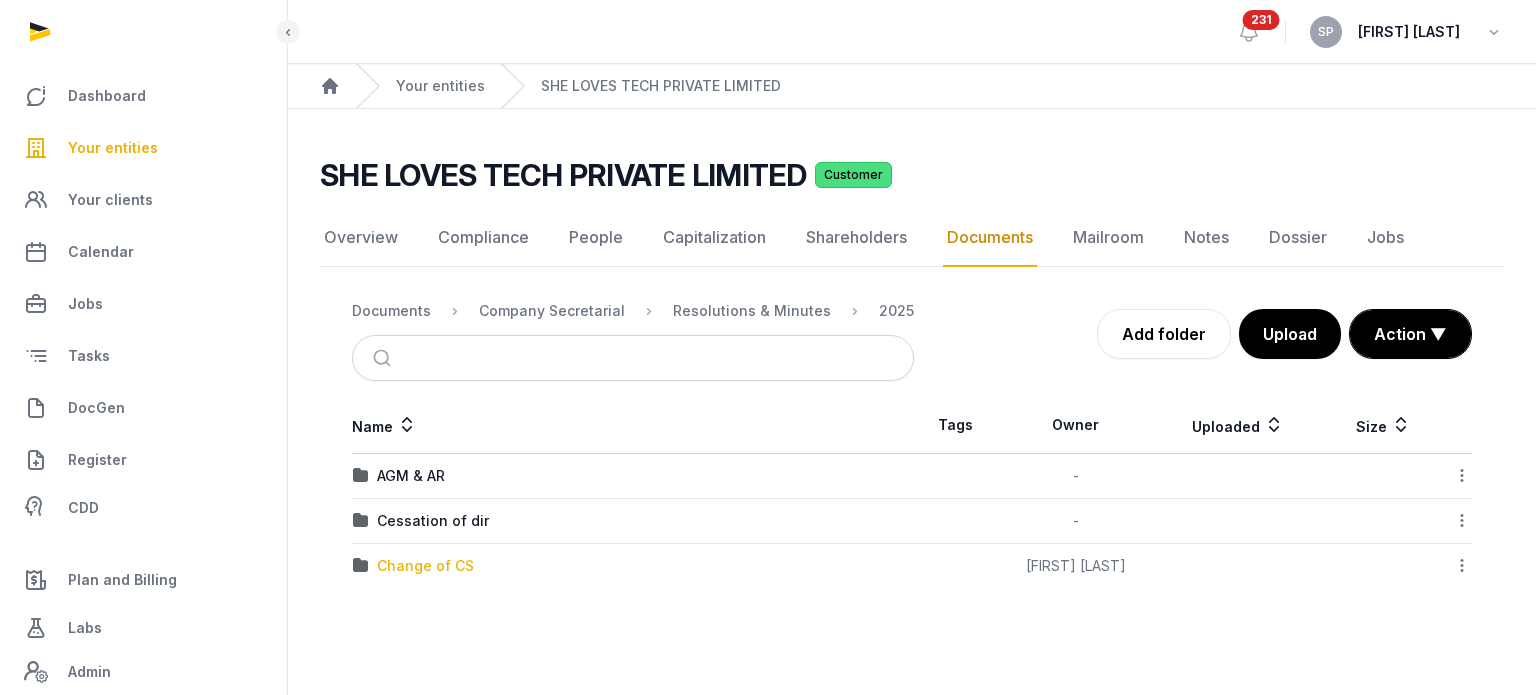 click on "Change of CS" at bounding box center [425, 566] 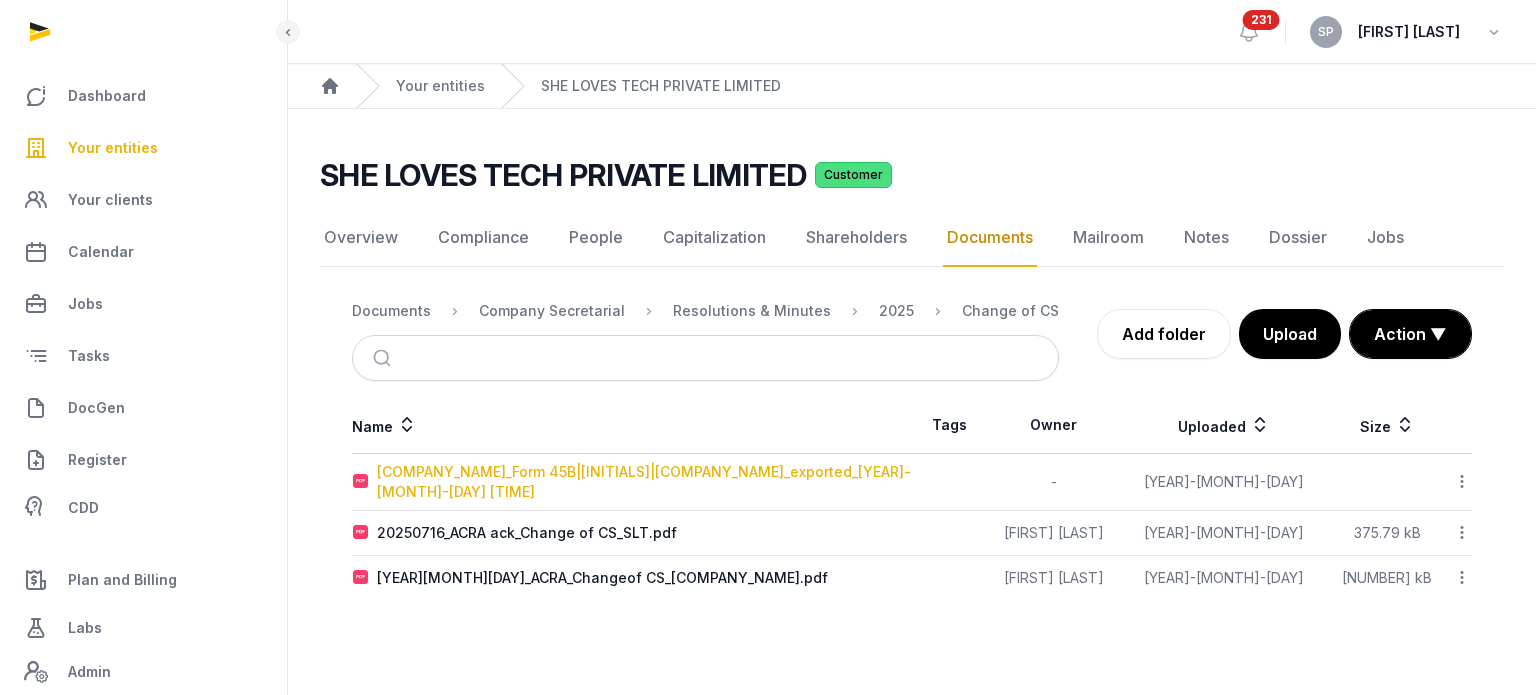click on "[COMPANY_NAME]_Form 45B|[INITIALS]|[COMPANY_NAME]_exported_[YEAR]-[MONTH]-[DAY] [TIME]" at bounding box center [644, 482] 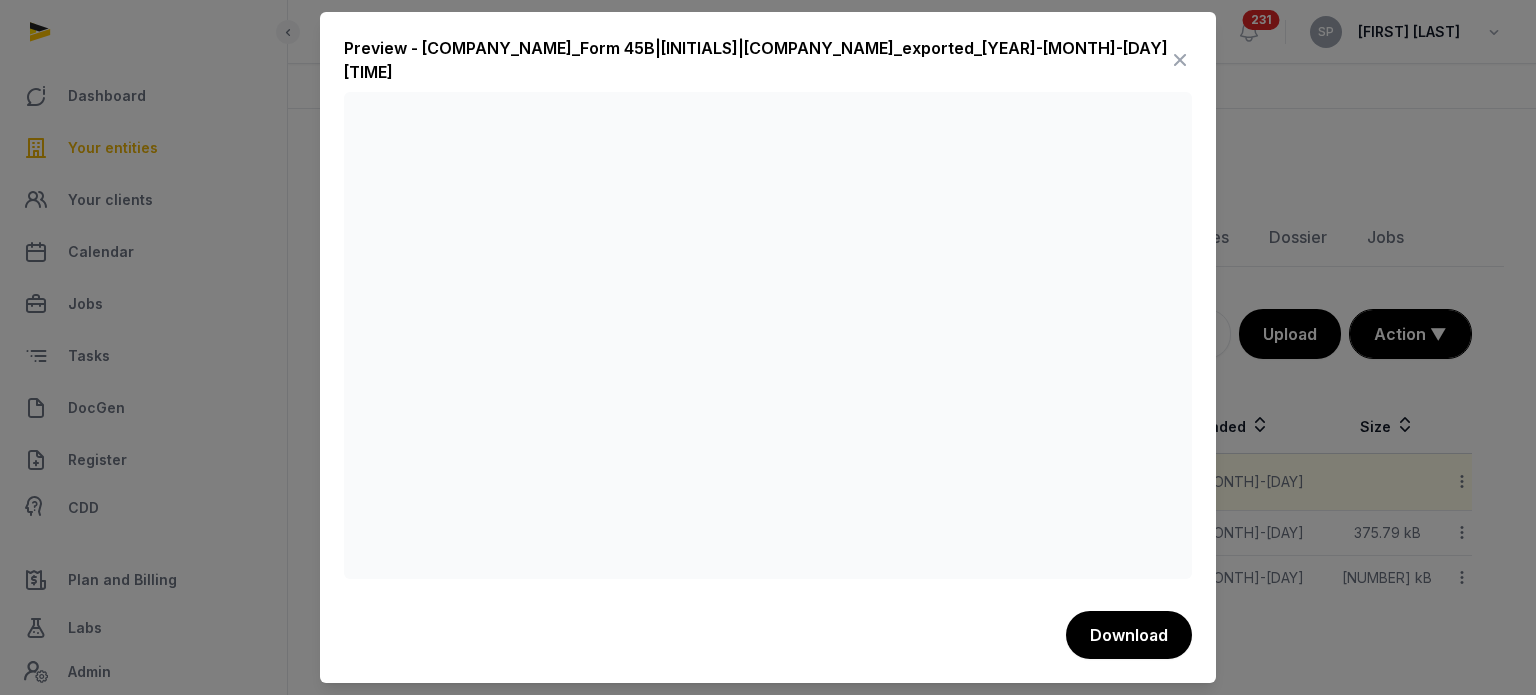 click at bounding box center (1180, 60) 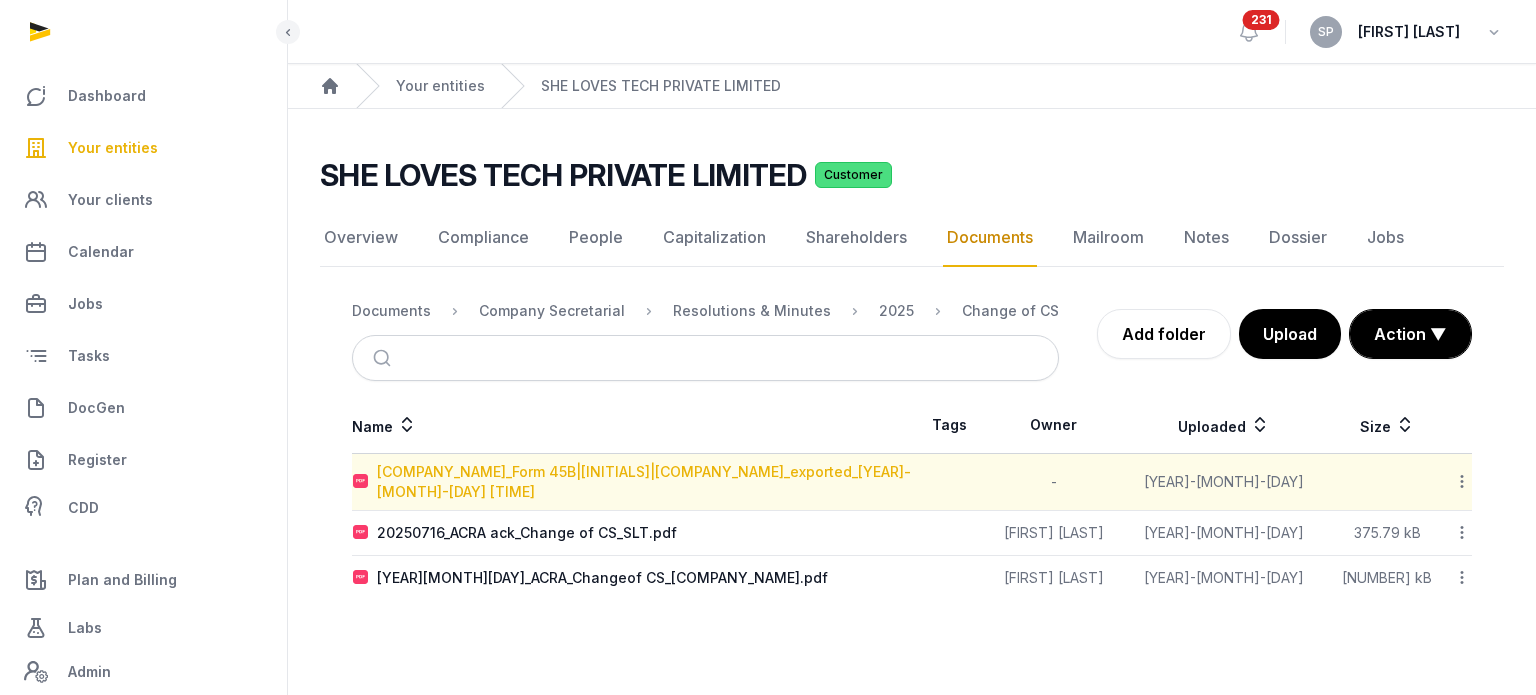 click on "[COMPANY_NAME]_Form 45B|[INITIALS]|[COMPANY_NAME]_exported_[YEAR]-[MONTH]-[DAY] [TIME]" at bounding box center [644, 482] 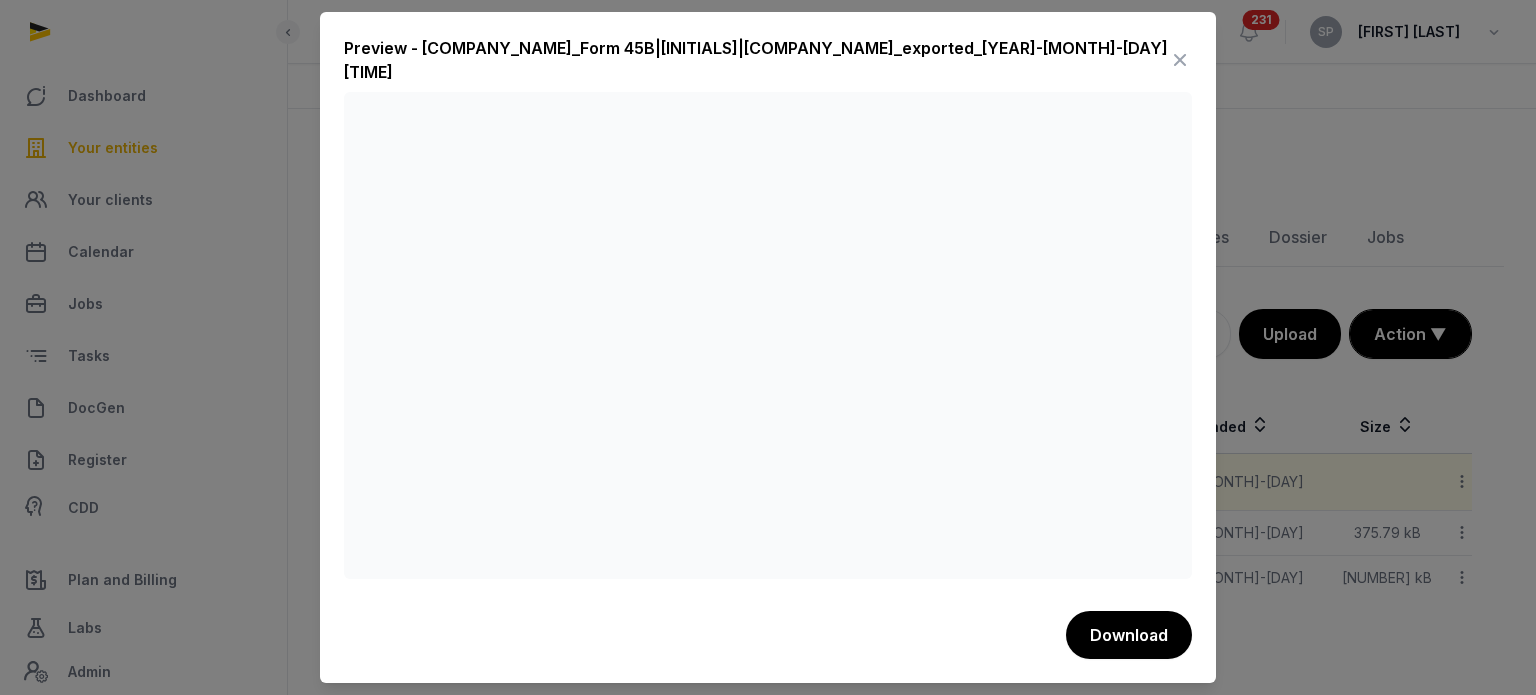 click at bounding box center [1180, 60] 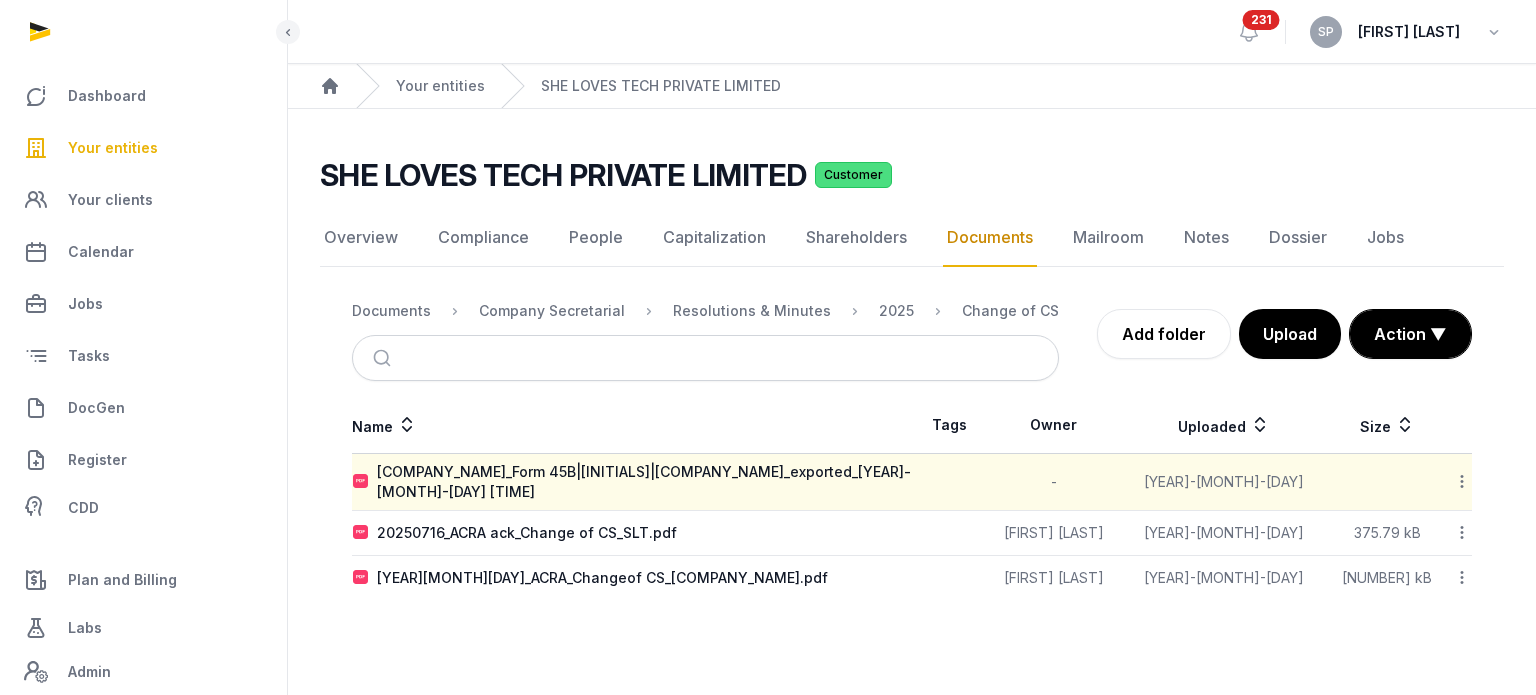 click on "Your entities" at bounding box center (113, 148) 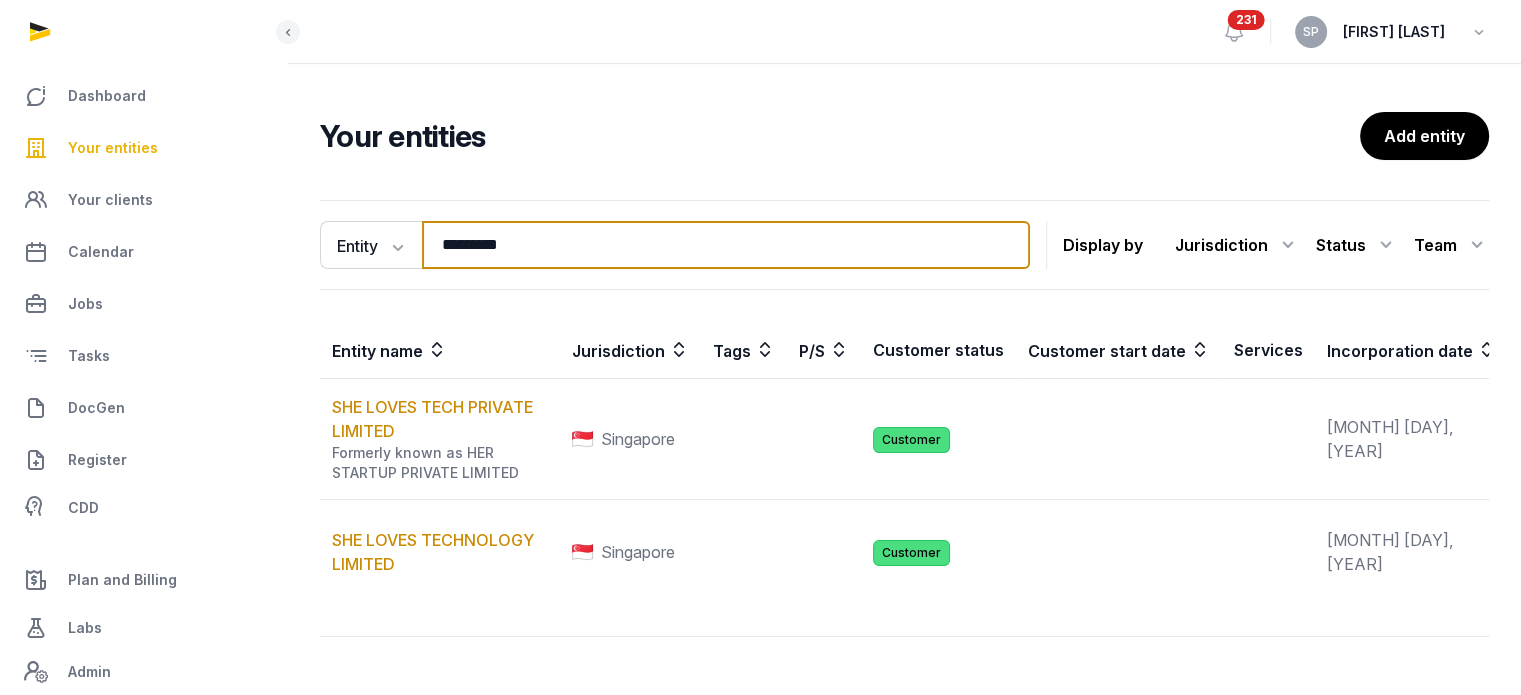 click on "*********" at bounding box center [726, 245] 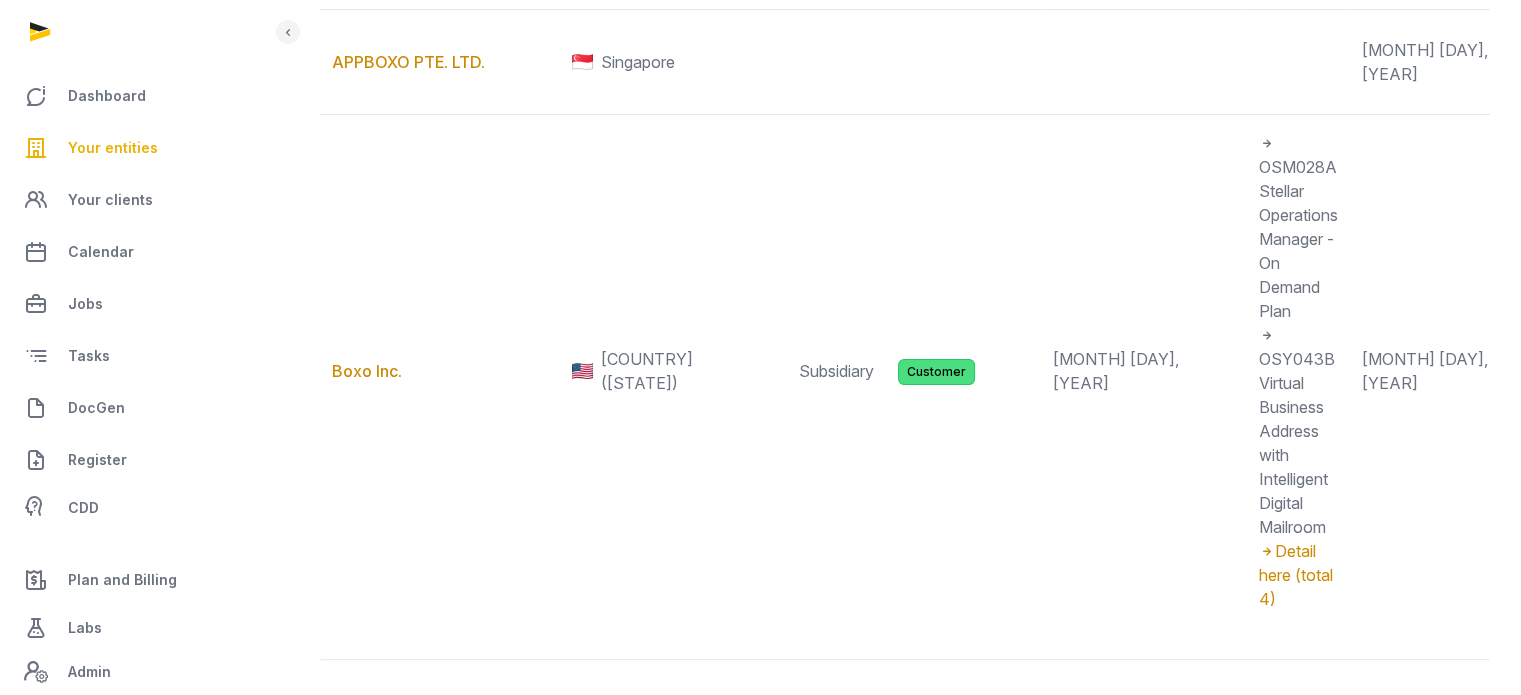 scroll, scrollTop: 471, scrollLeft: 0, axis: vertical 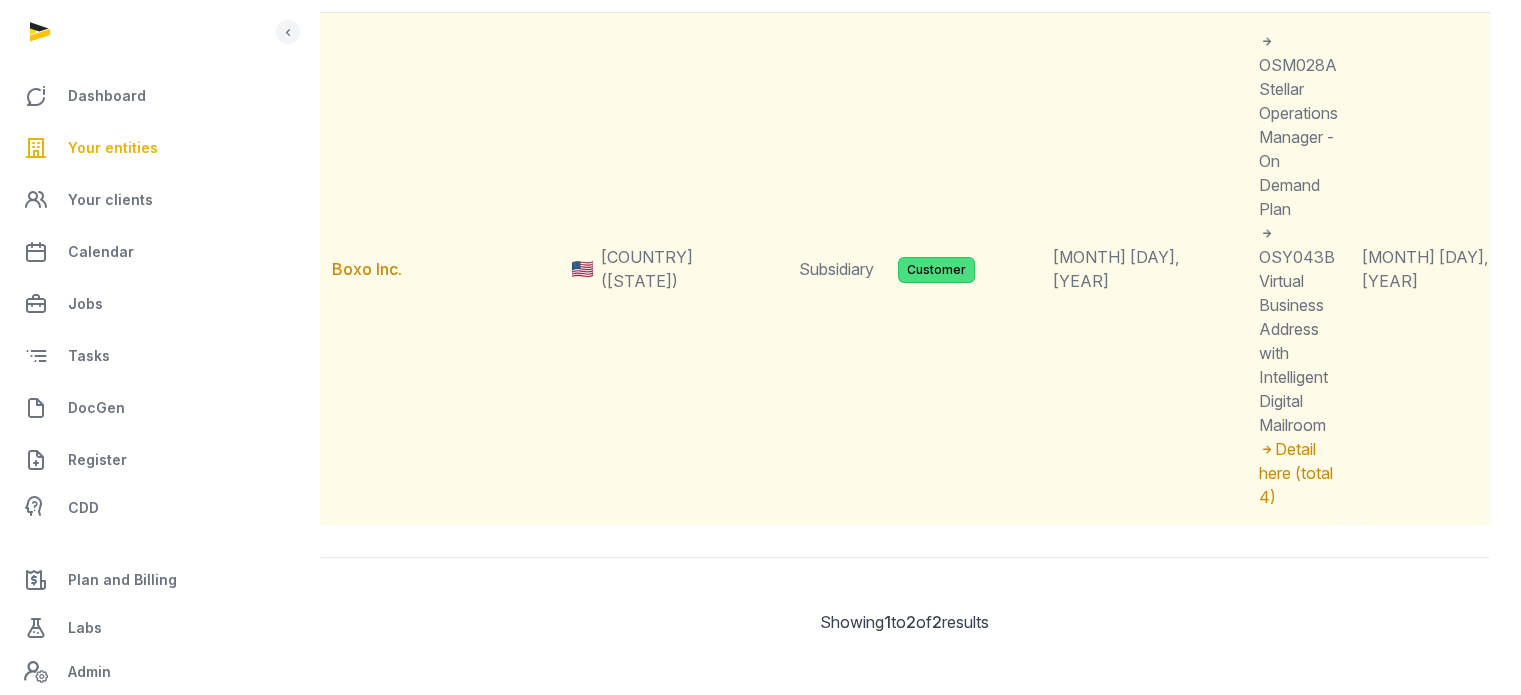 type on "****" 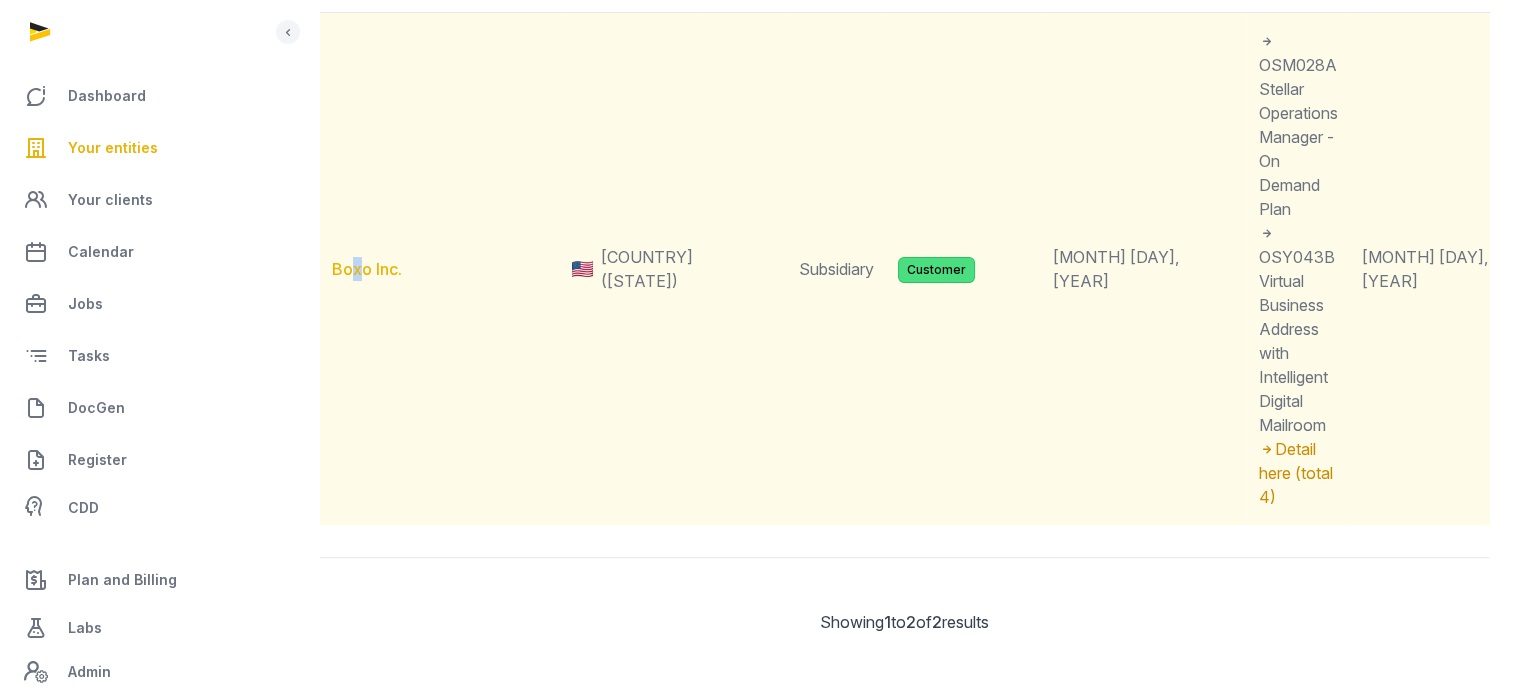 drag, startPoint x: 353, startPoint y: 326, endPoint x: 363, endPoint y: 320, distance: 11.661903 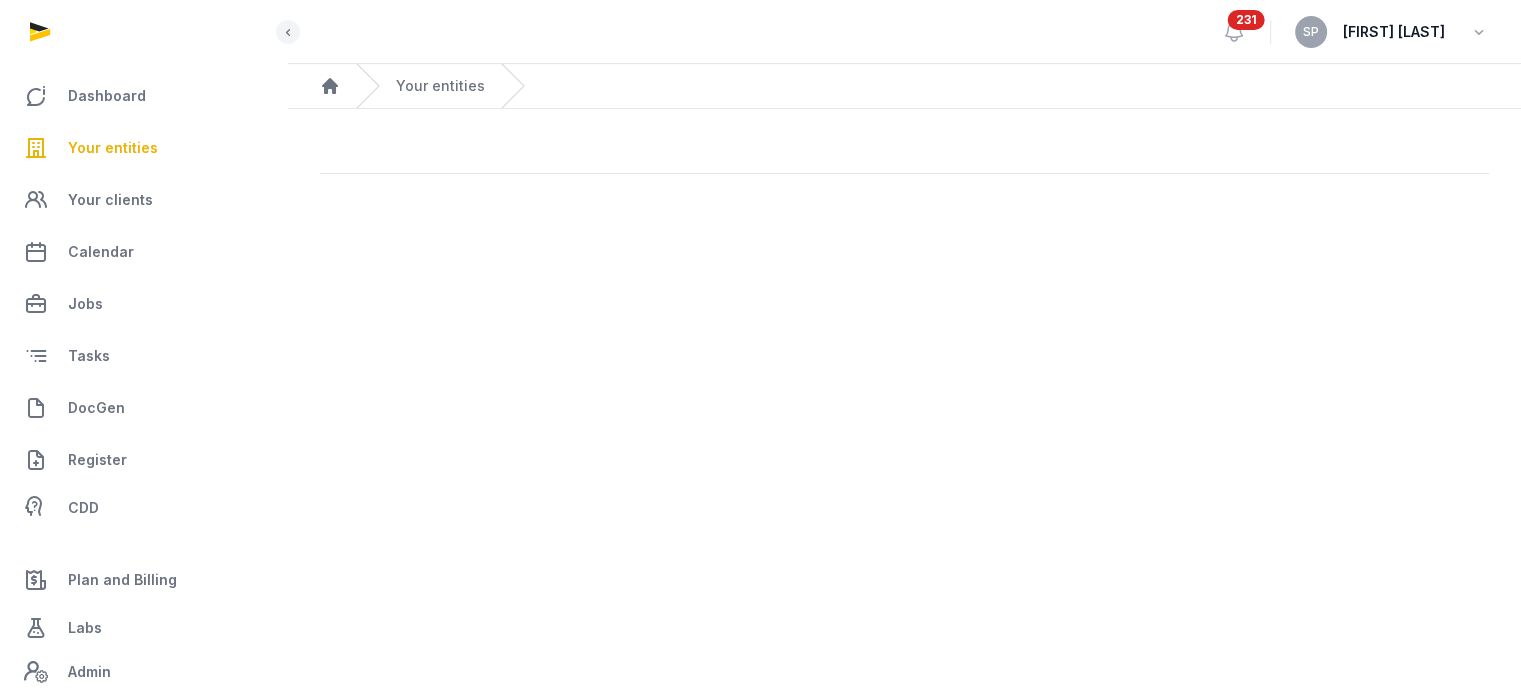 scroll, scrollTop: 0, scrollLeft: 0, axis: both 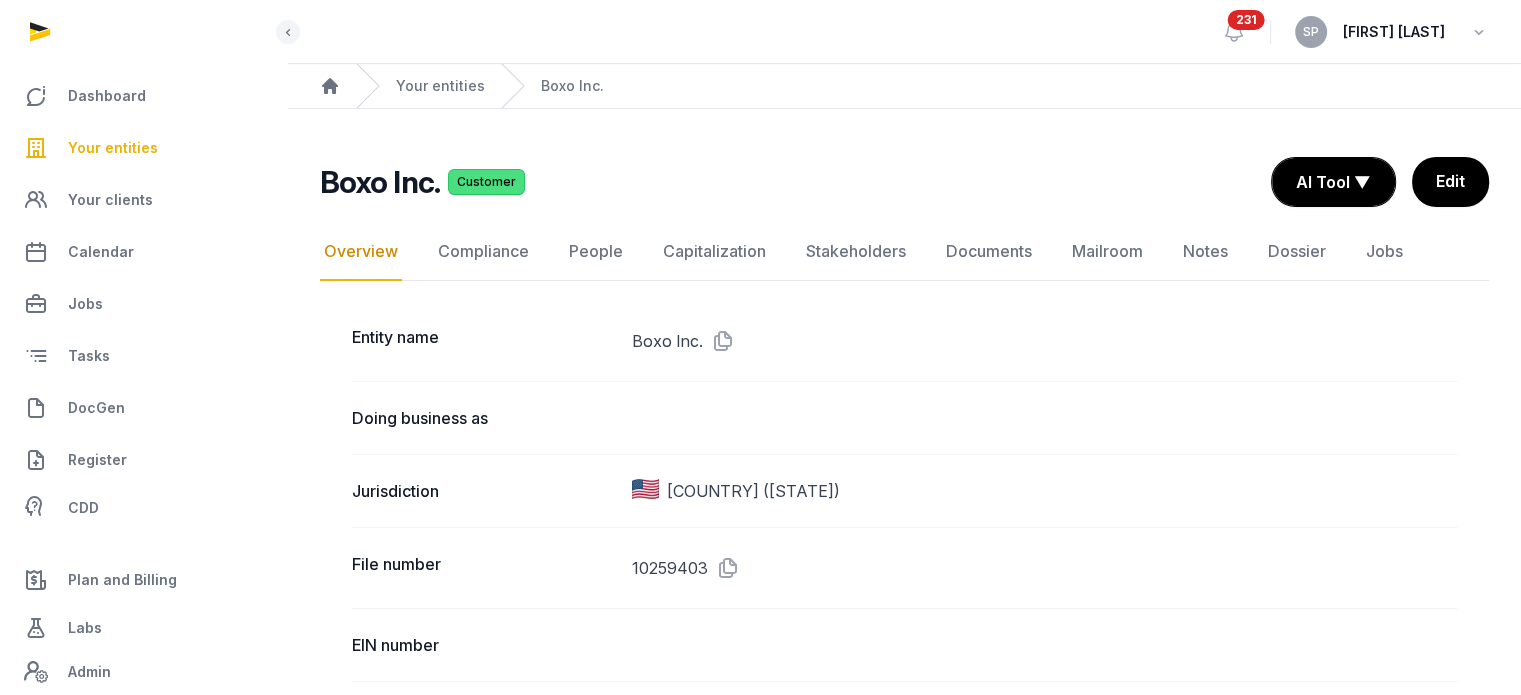 click at bounding box center [719, 341] 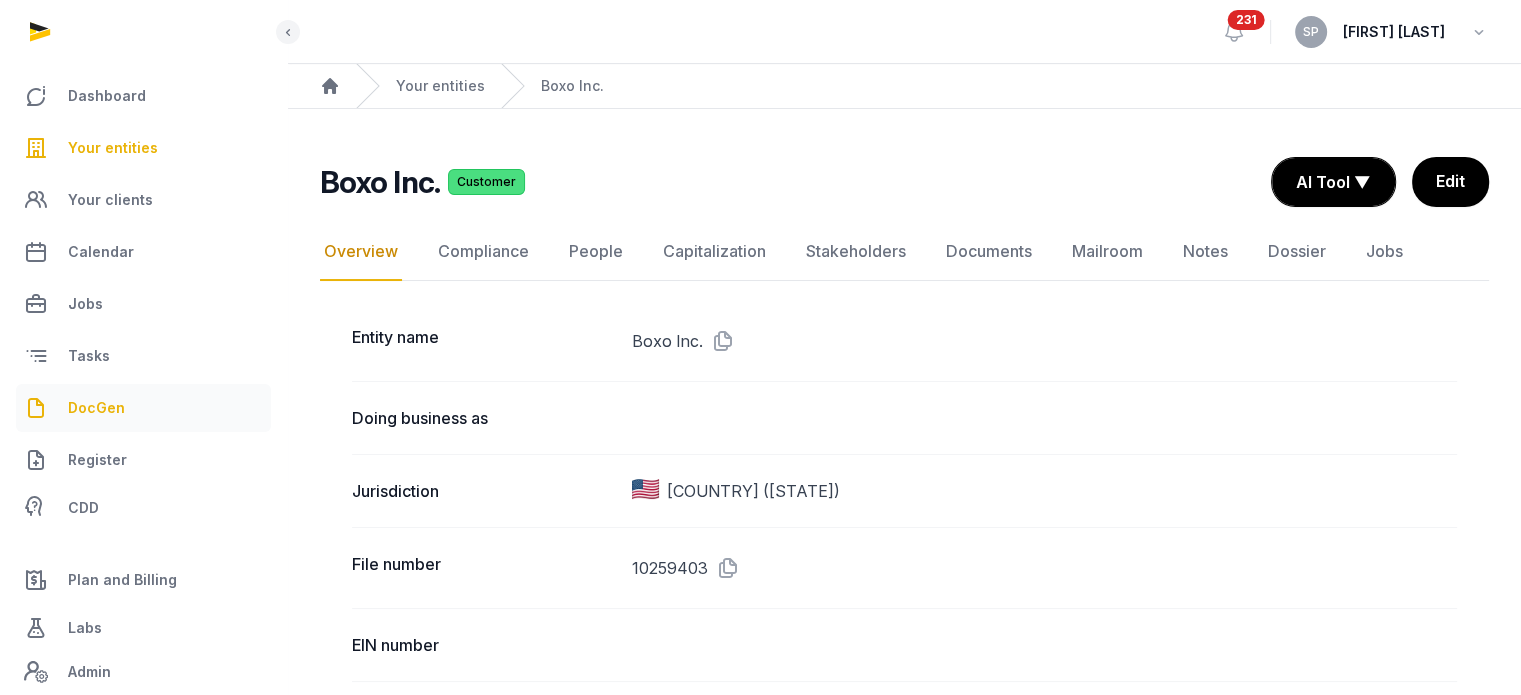 click on "DocGen" at bounding box center [96, 408] 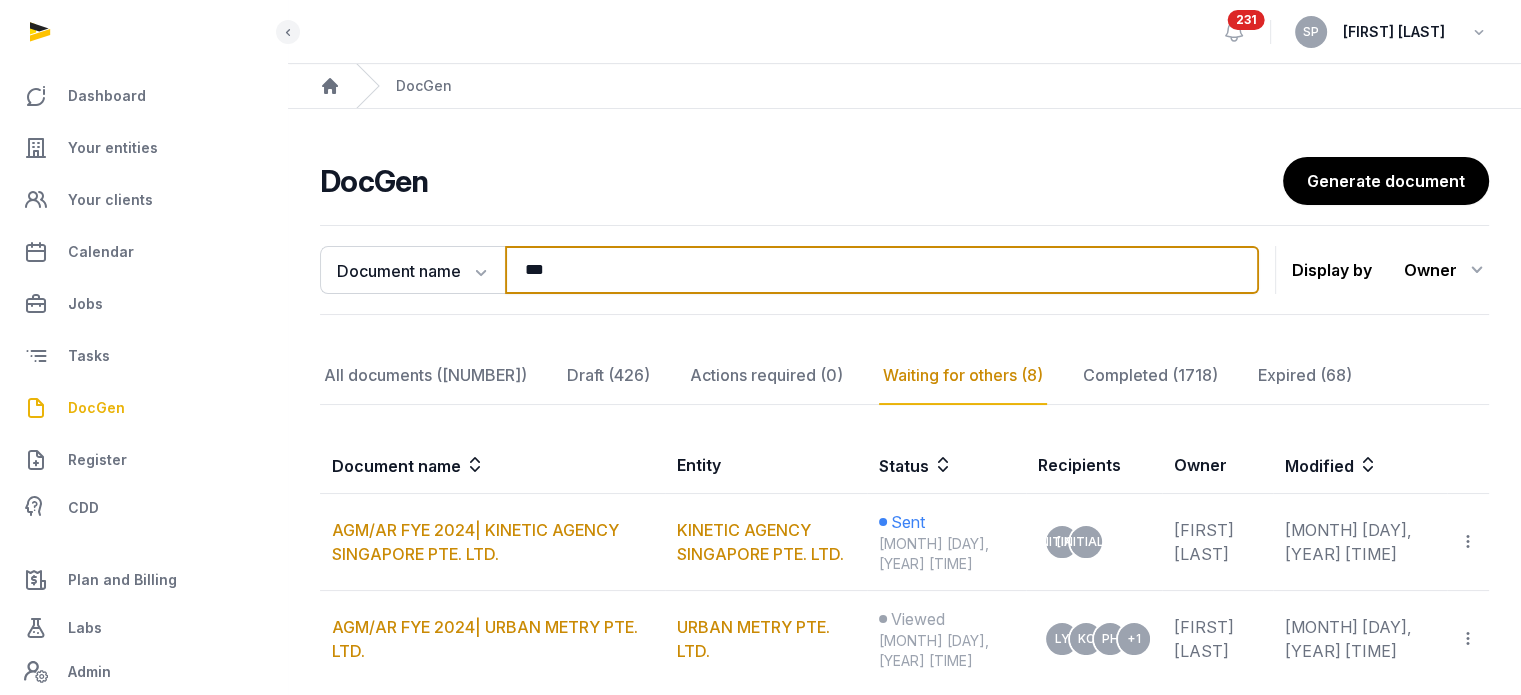 click on "***" at bounding box center [882, 270] 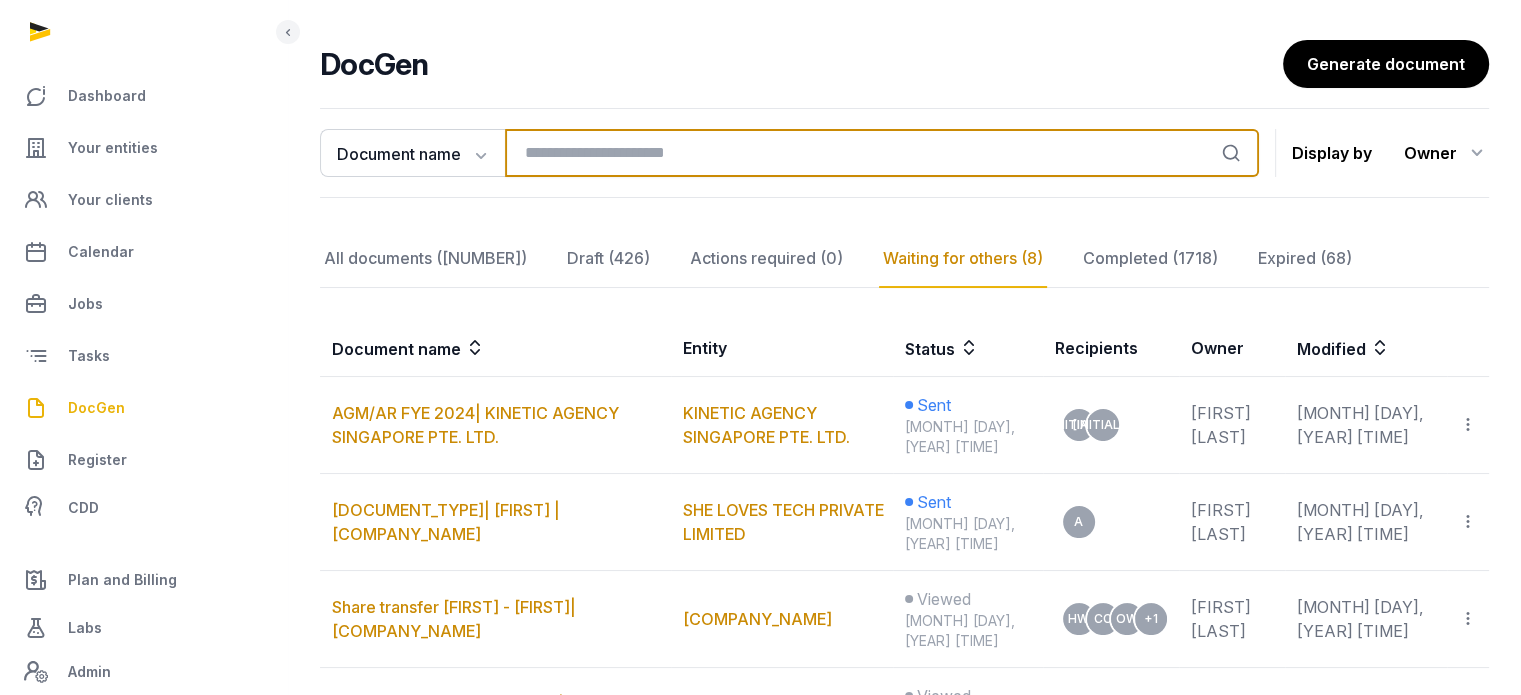 scroll, scrollTop: 123, scrollLeft: 0, axis: vertical 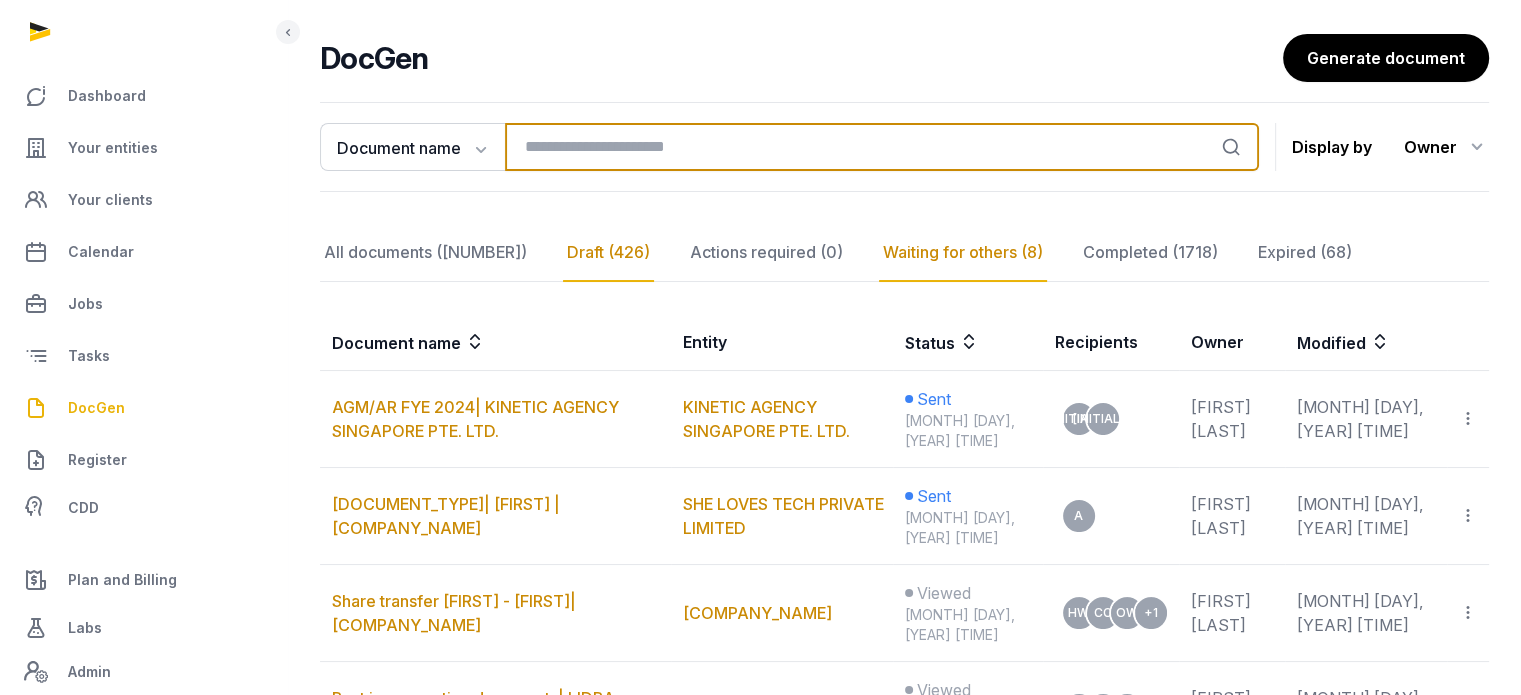 type 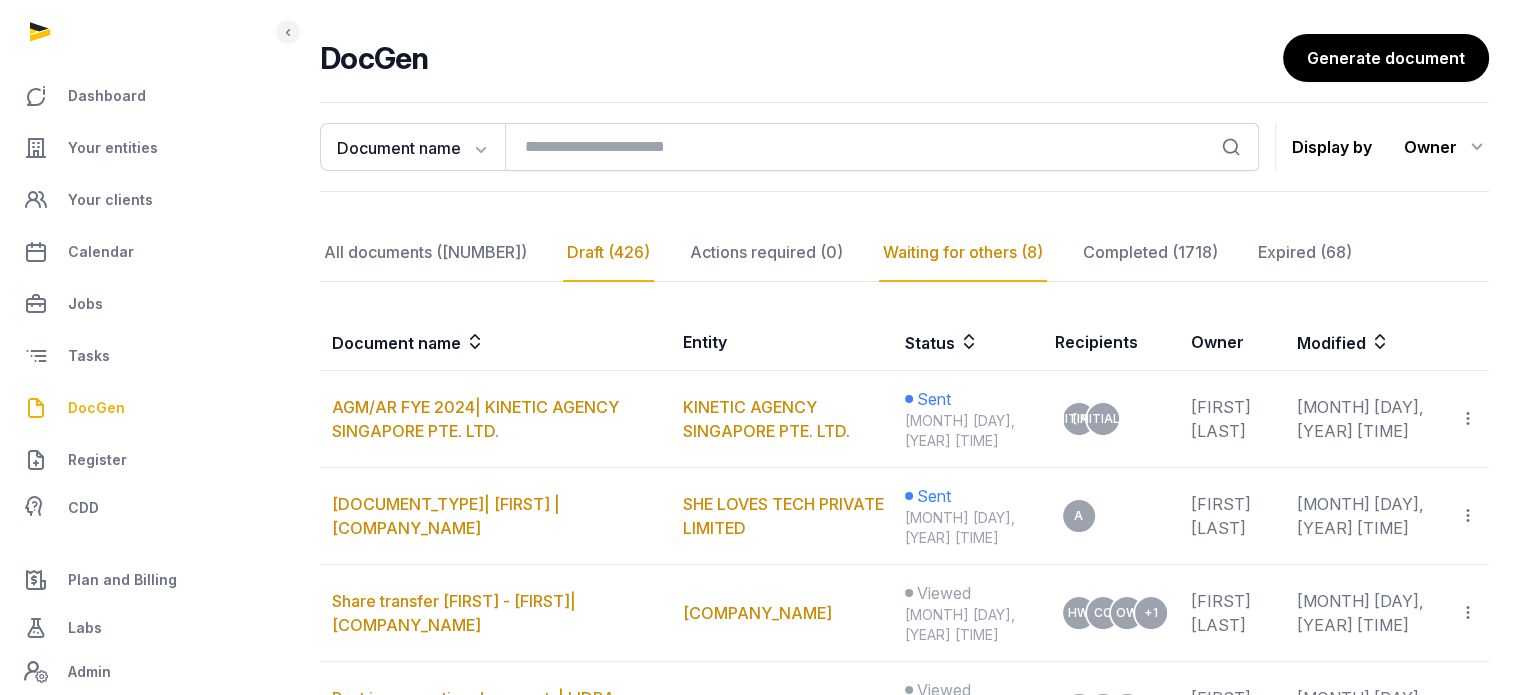click on "Draft (426)" 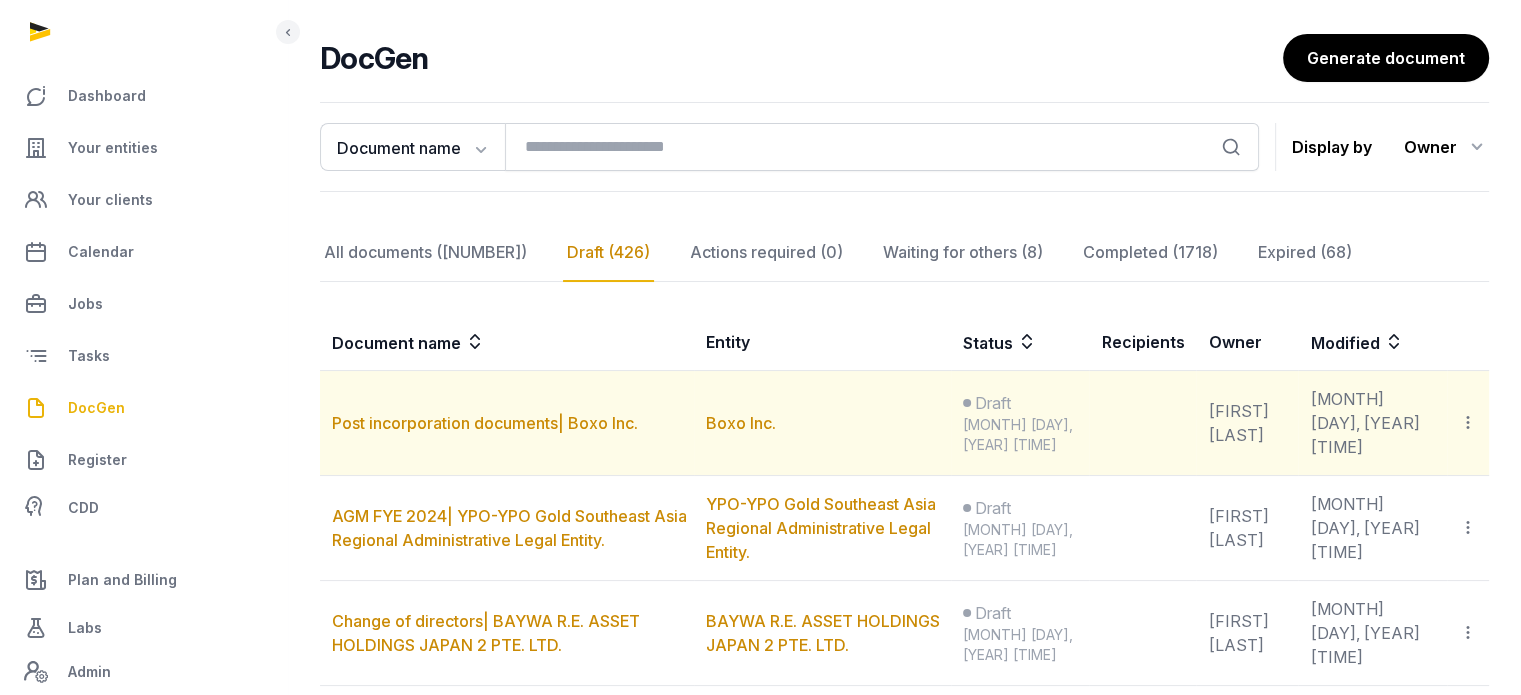 click 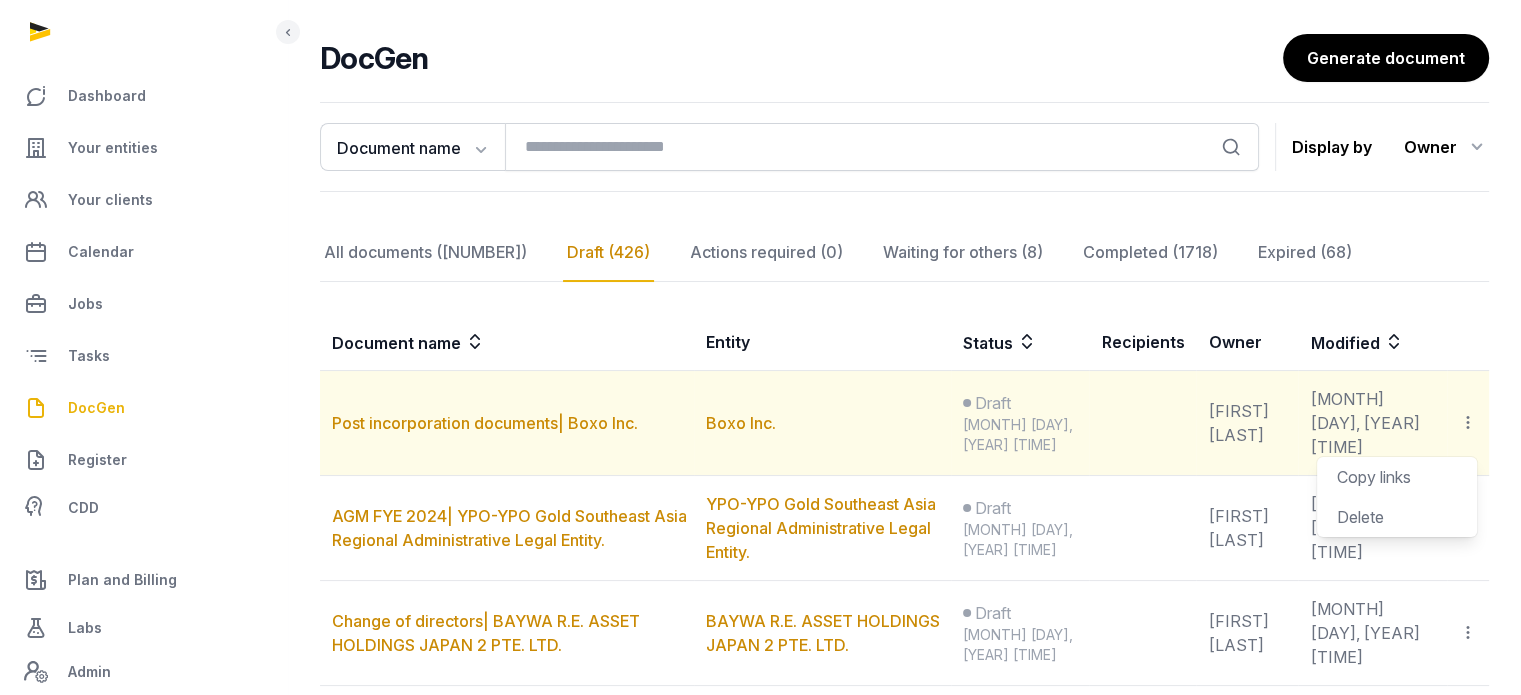 click 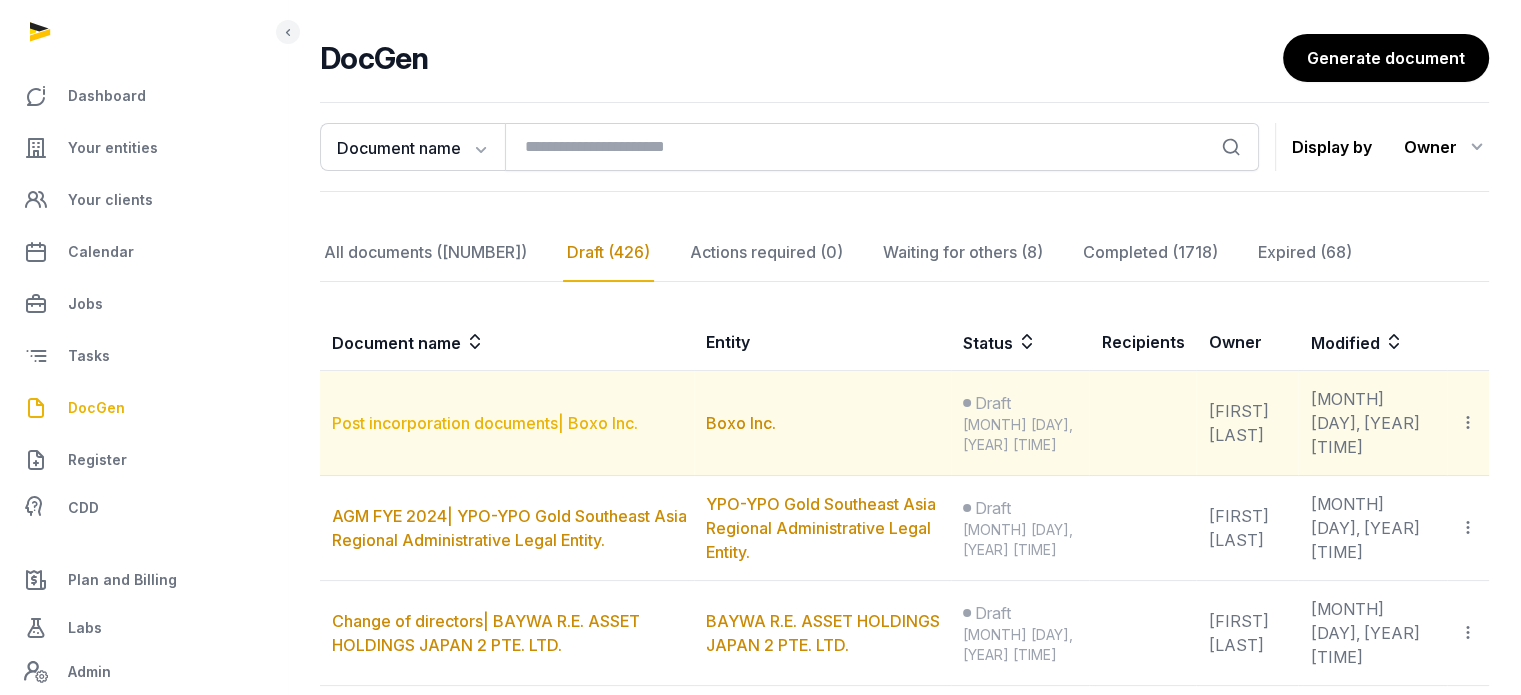 click on "Post incorporation documents| Boxo Inc." at bounding box center (485, 423) 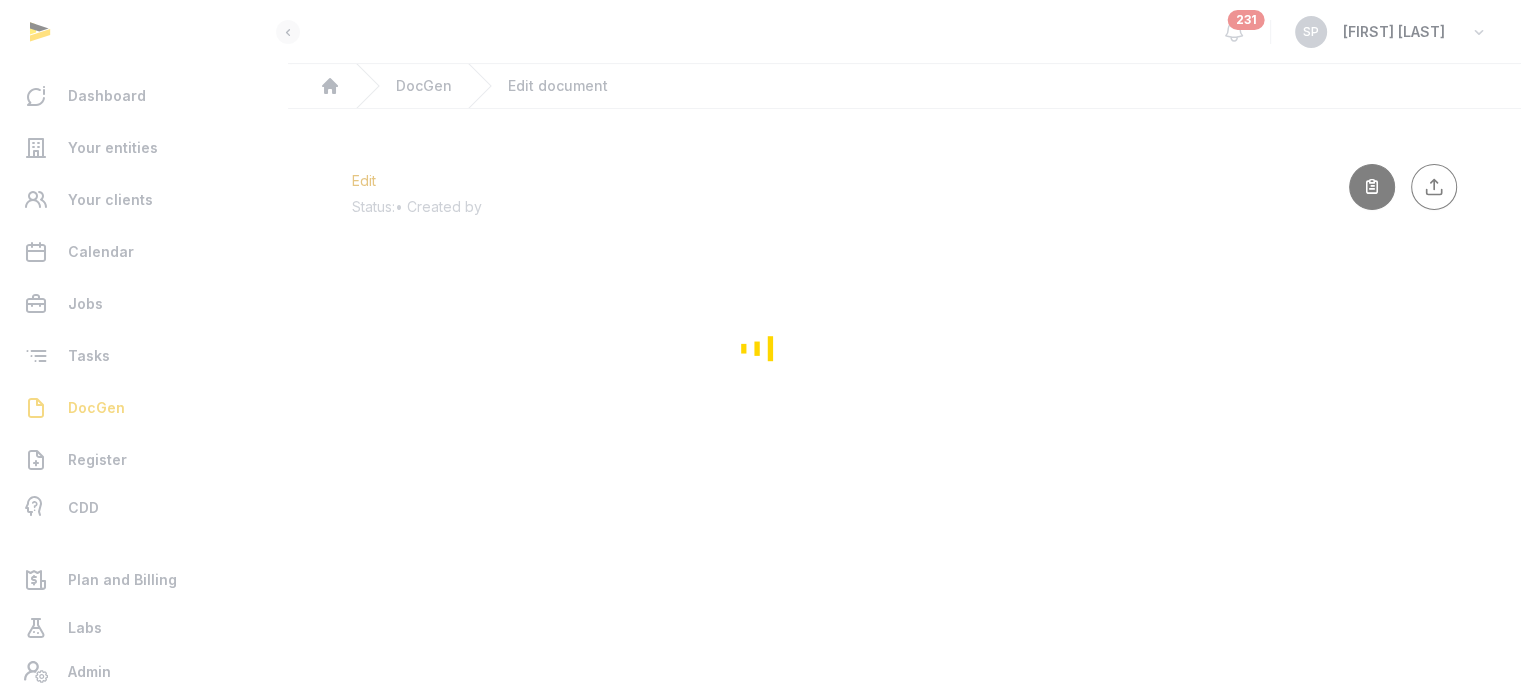 scroll, scrollTop: 0, scrollLeft: 0, axis: both 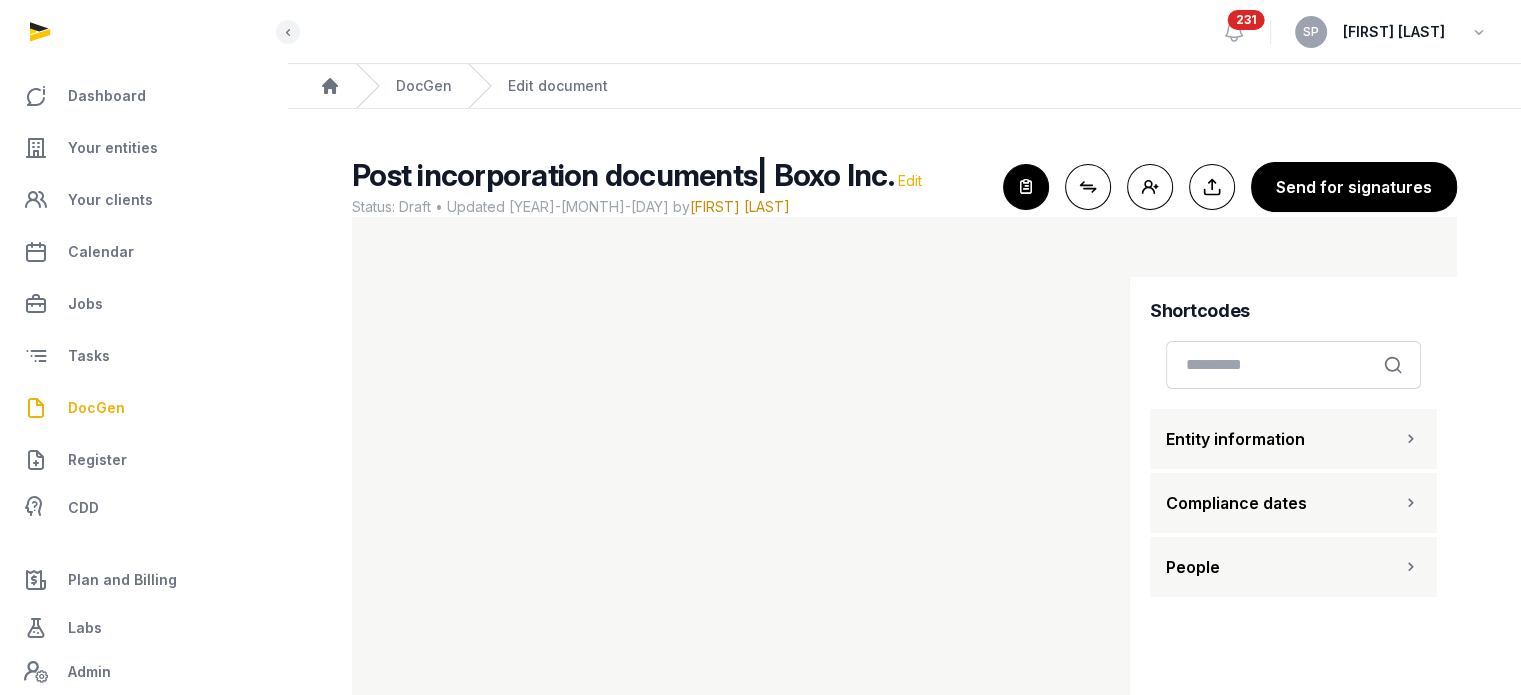 click on "Edit" at bounding box center [910, 180] 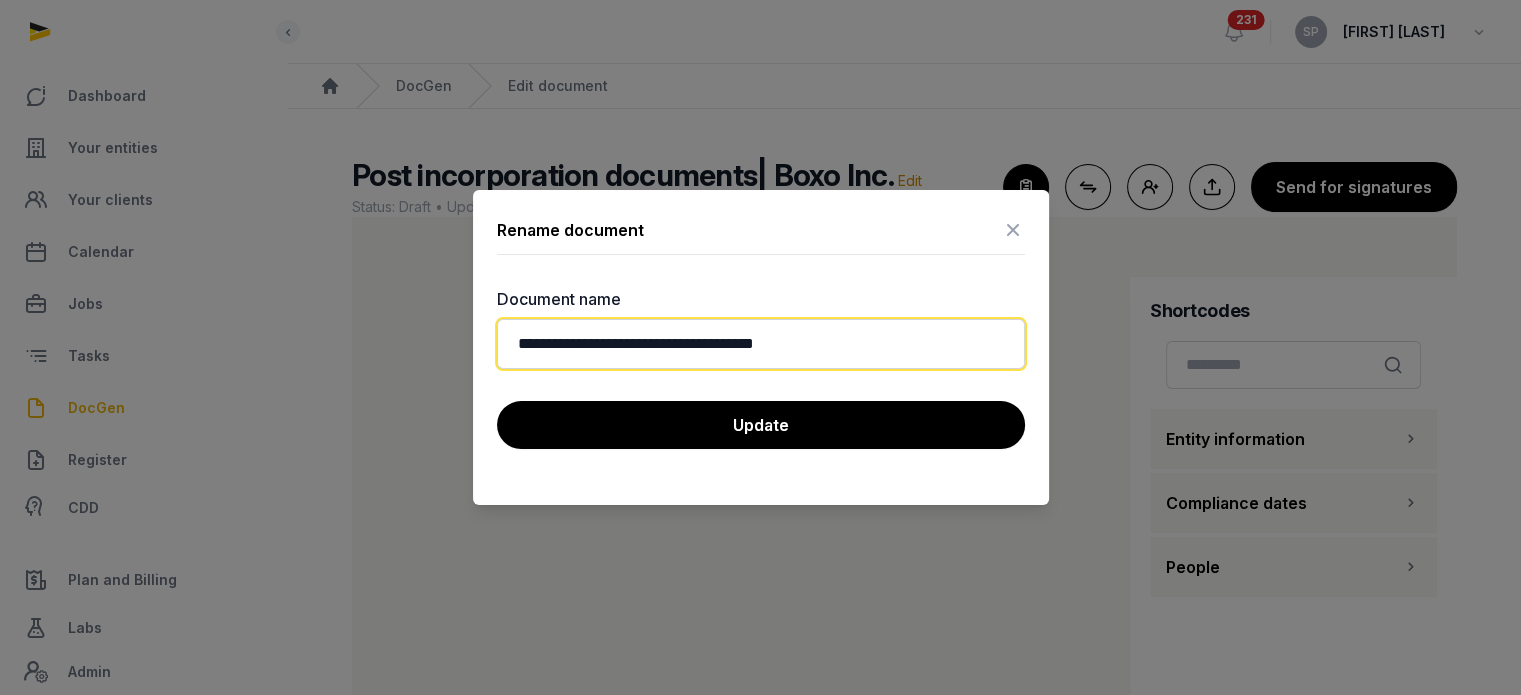 drag, startPoint x: 740, startPoint y: 343, endPoint x: 508, endPoint y: 340, distance: 232.0194 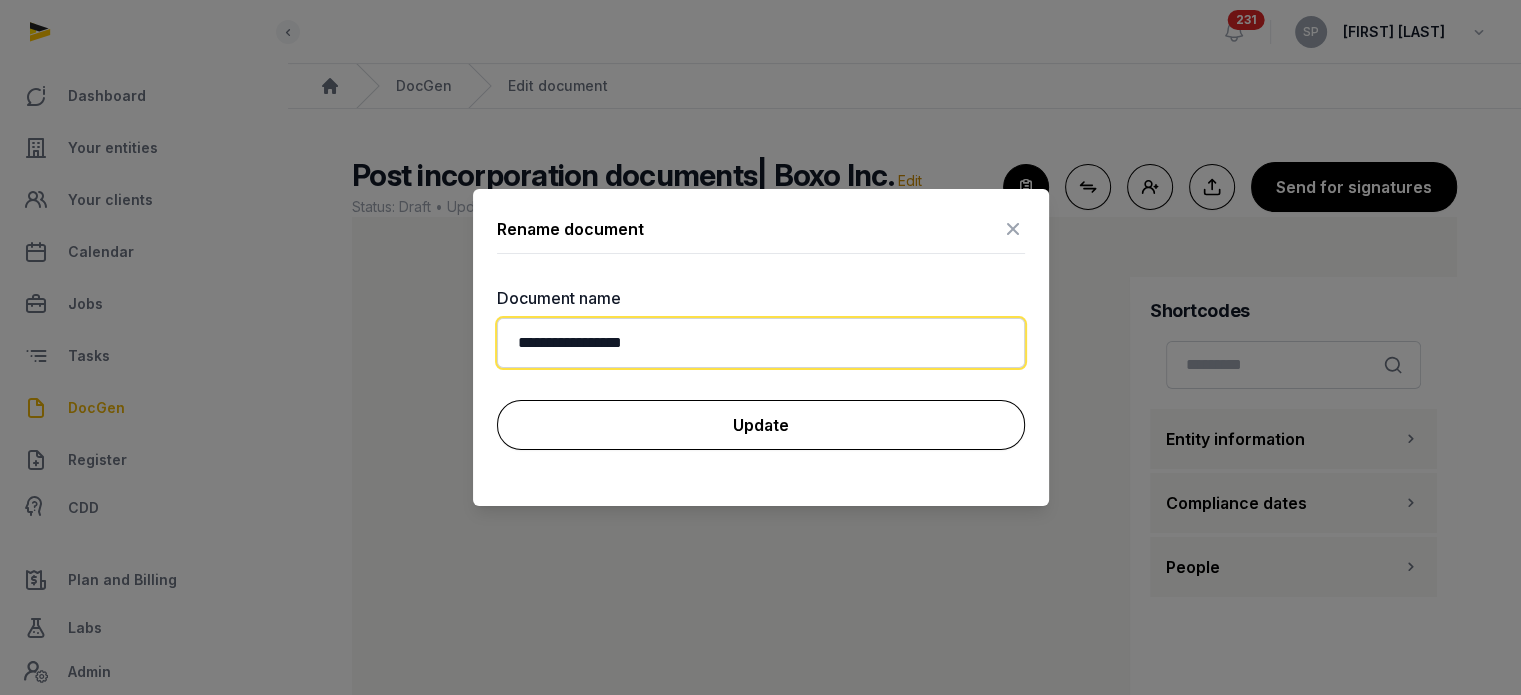 type on "**********" 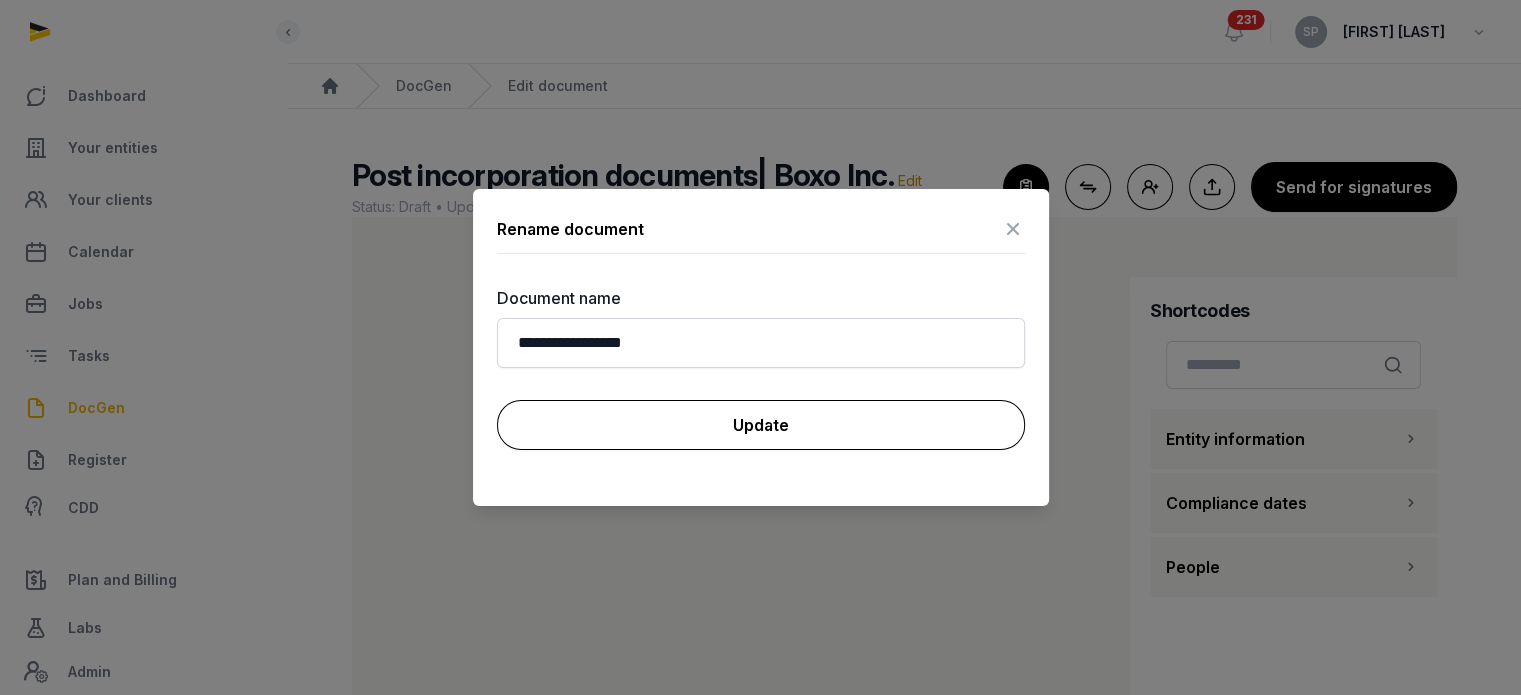 click on "Update" at bounding box center [761, 425] 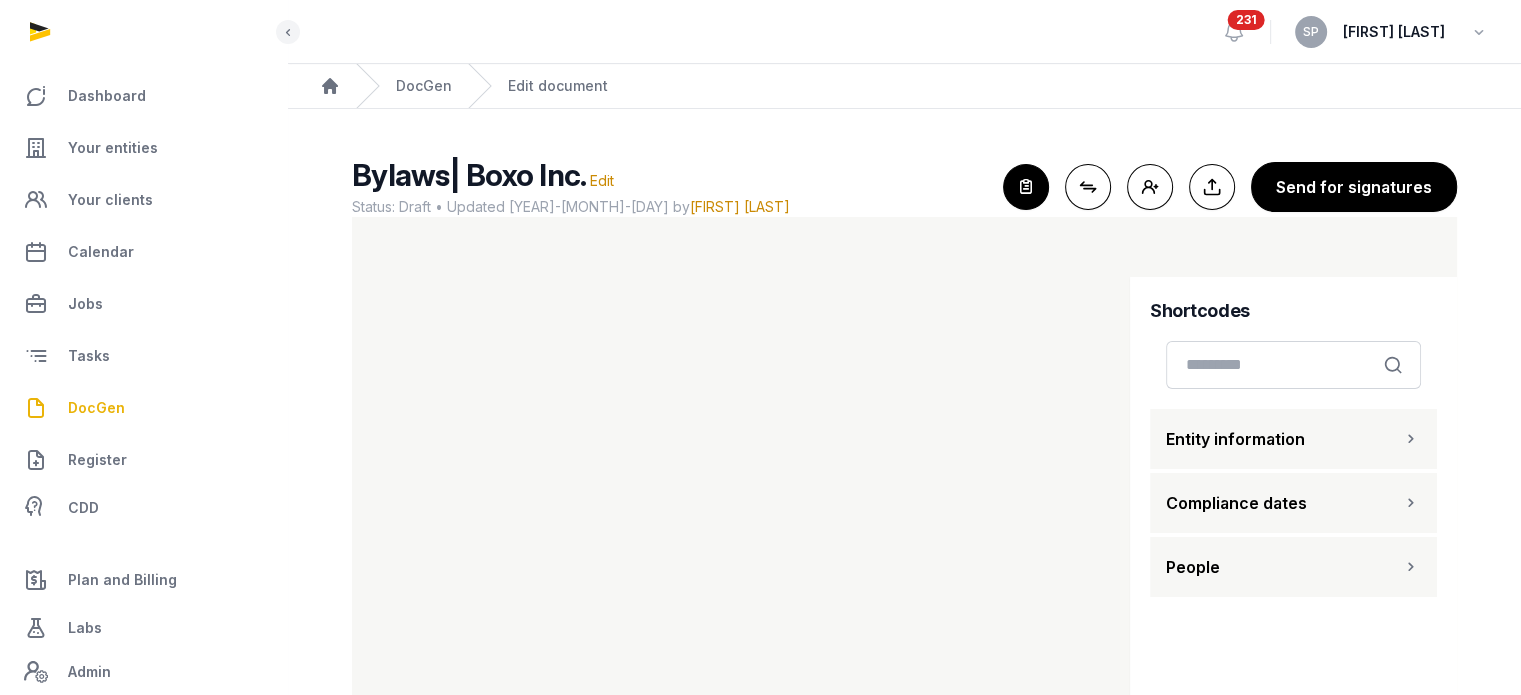 click on "Bylaws| Boxo Inc.   Edit" at bounding box center [669, 175] 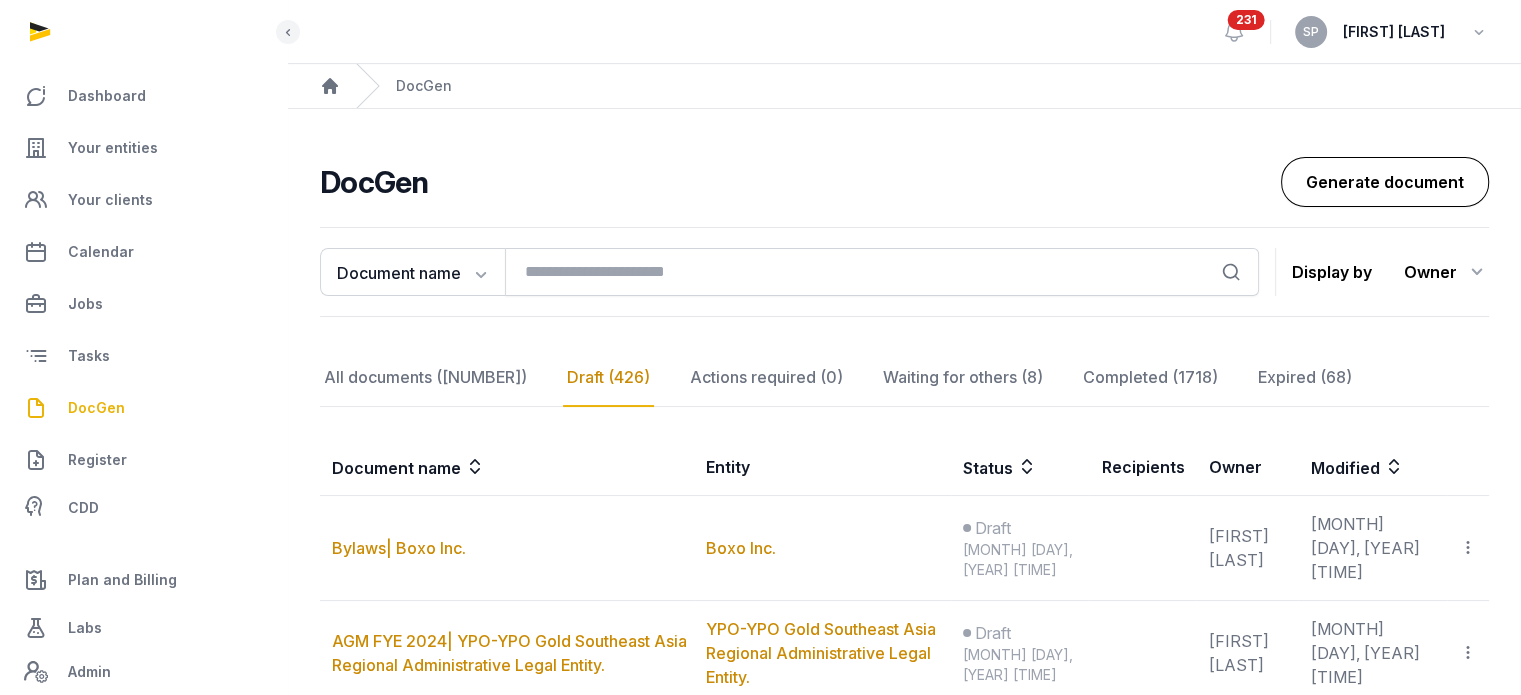 click on "Generate document" at bounding box center [1385, 182] 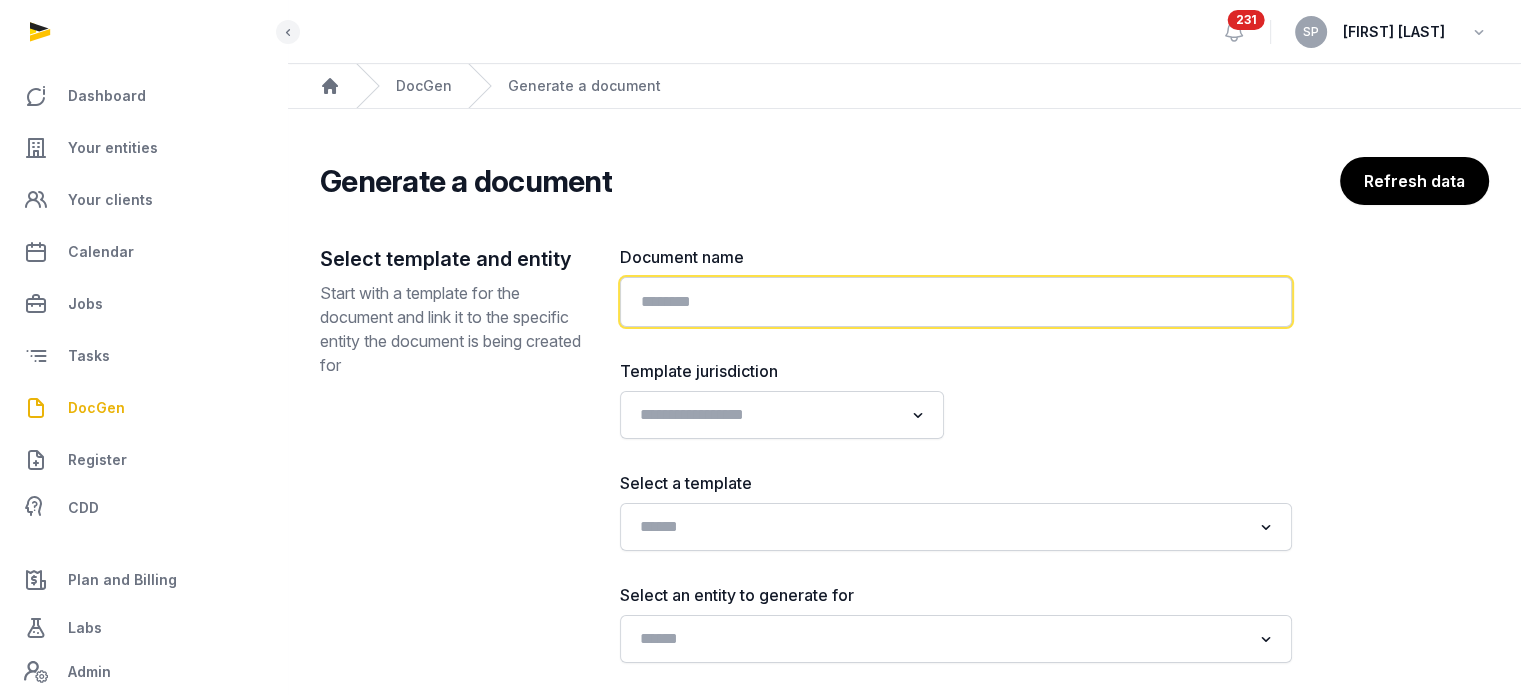 click 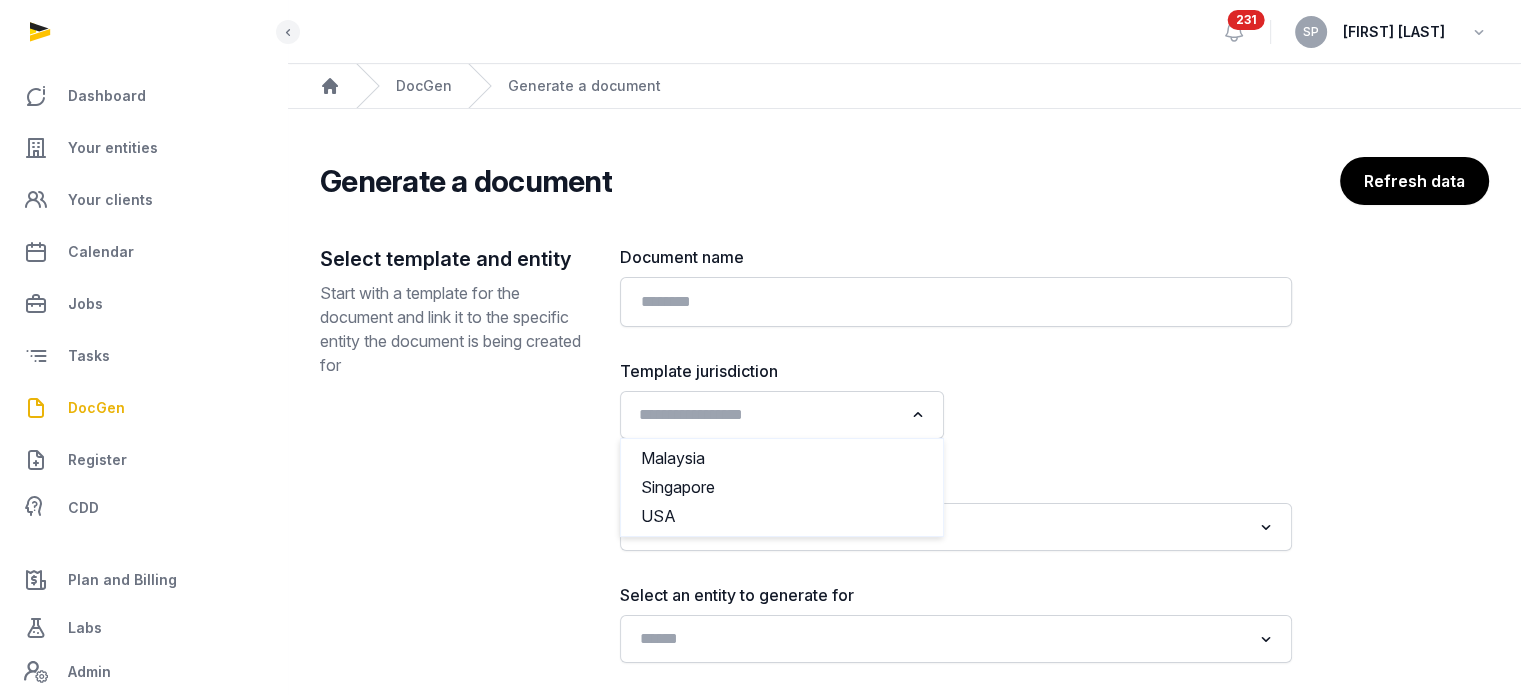 click at bounding box center (918, 415) 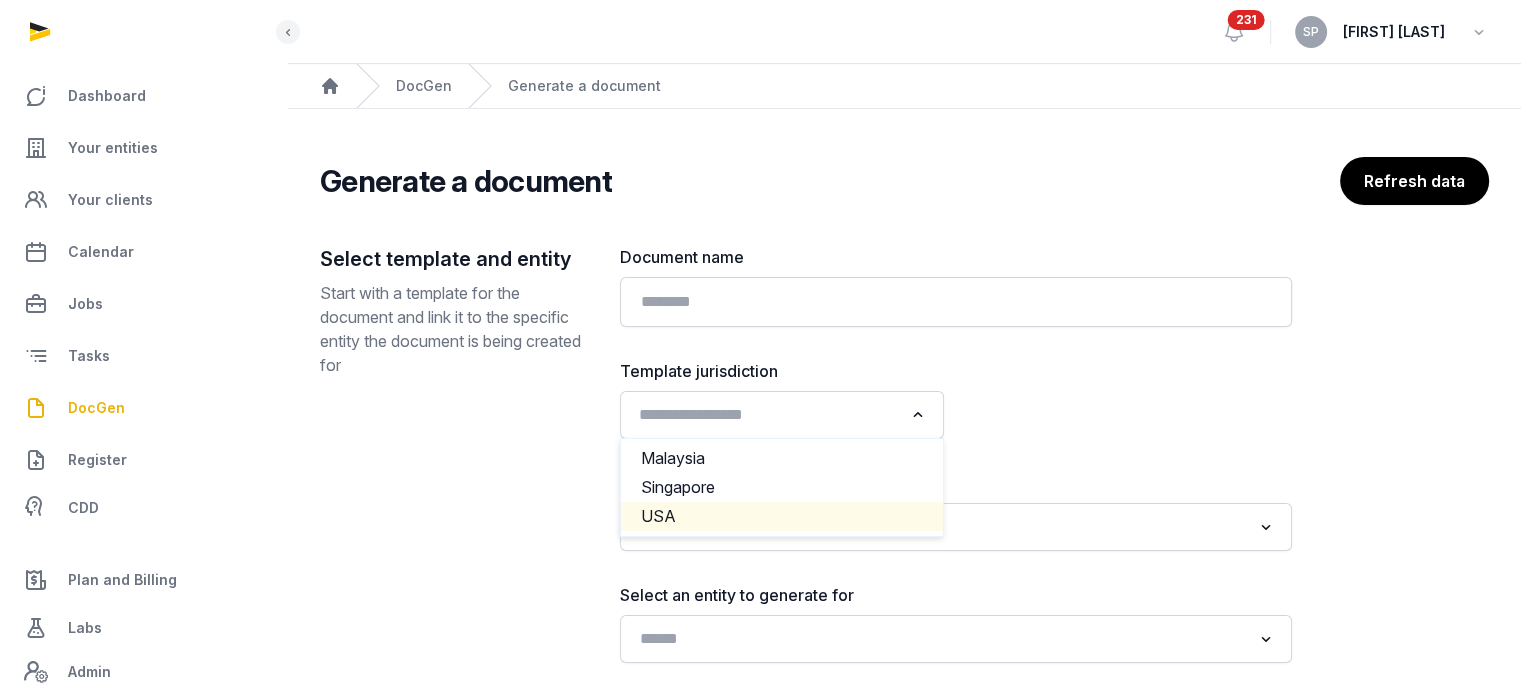 click on "USA" 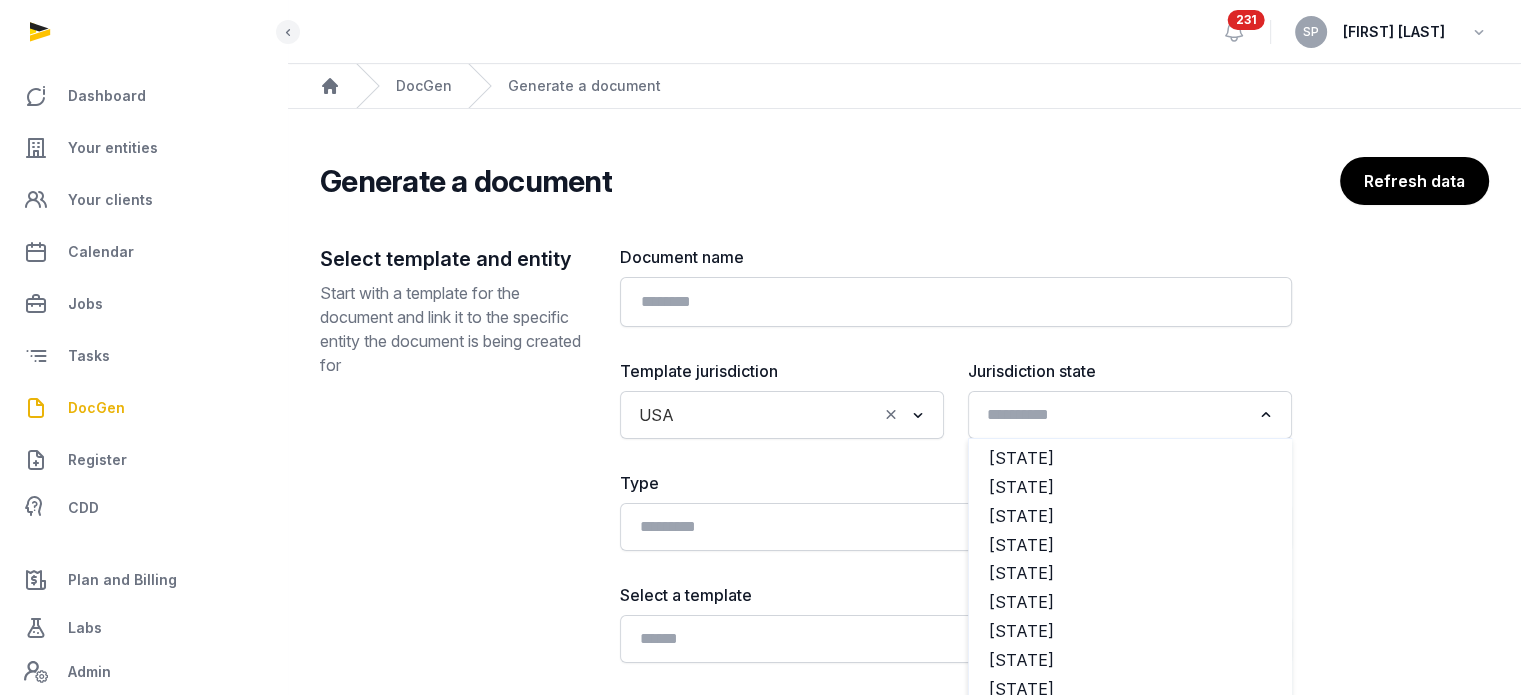 click 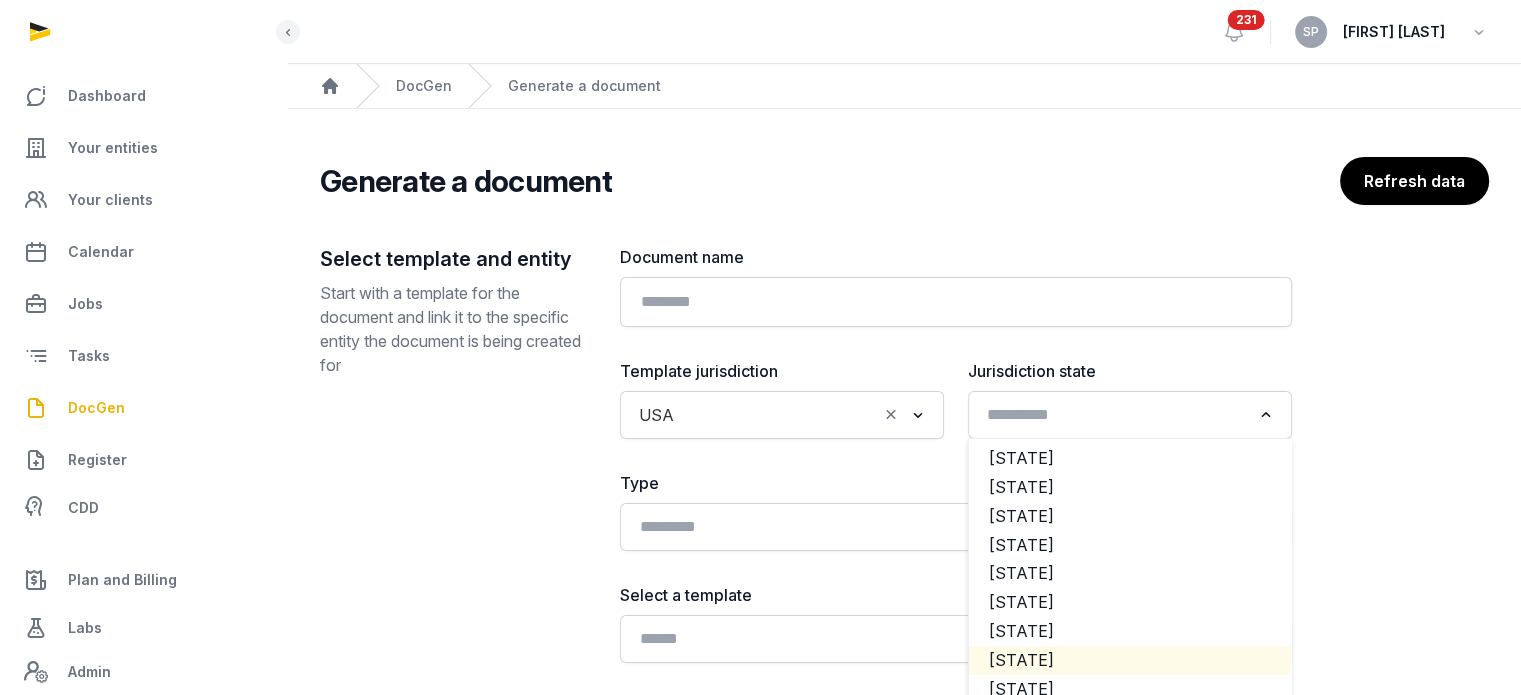 click on "[STATE]" 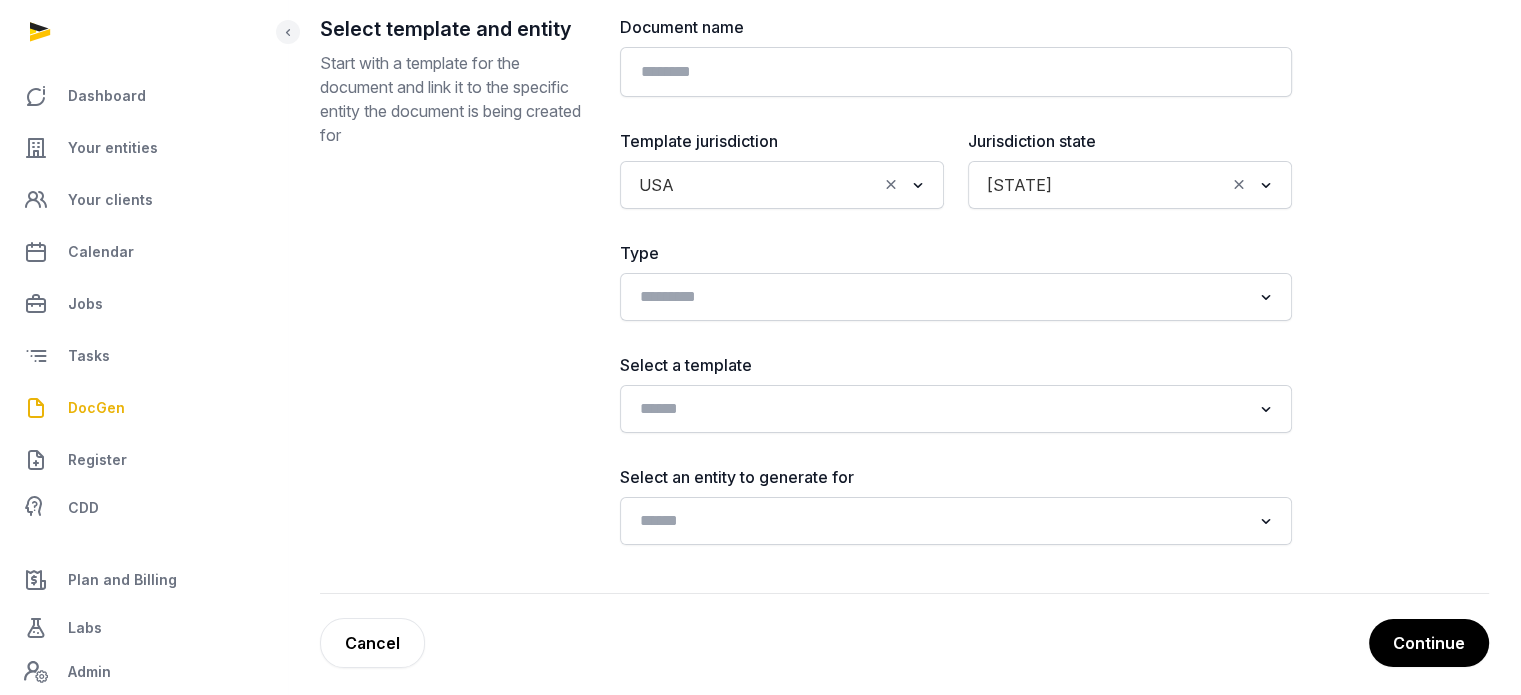 scroll, scrollTop: 233, scrollLeft: 0, axis: vertical 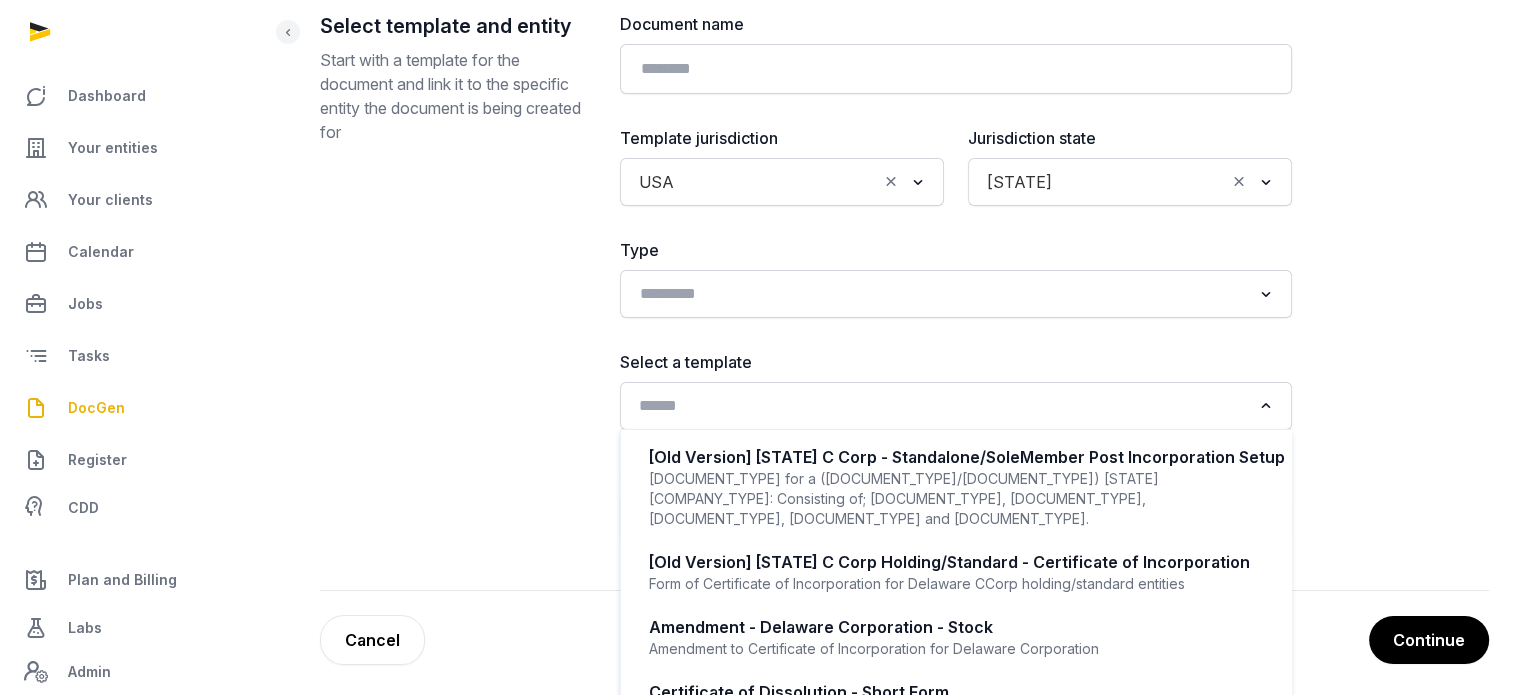 click 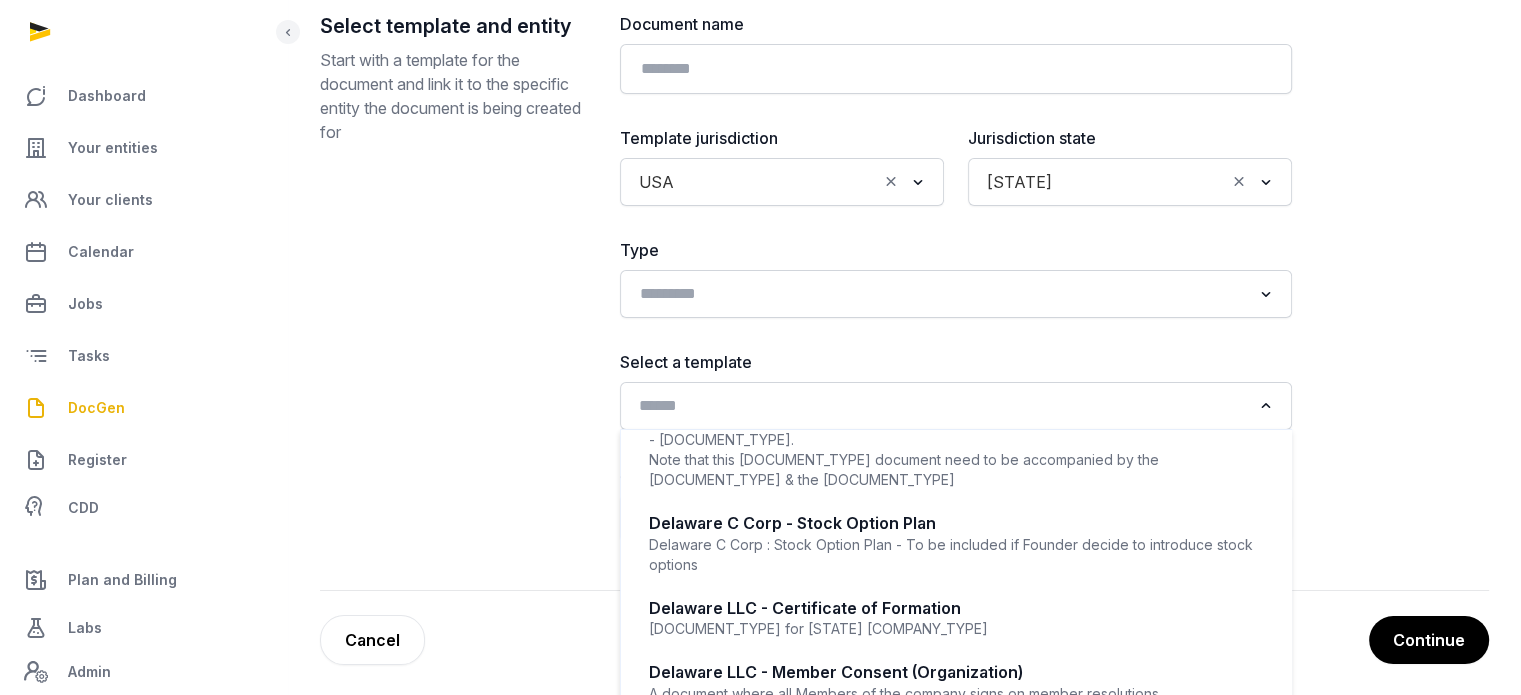 scroll, scrollTop: 760, scrollLeft: 0, axis: vertical 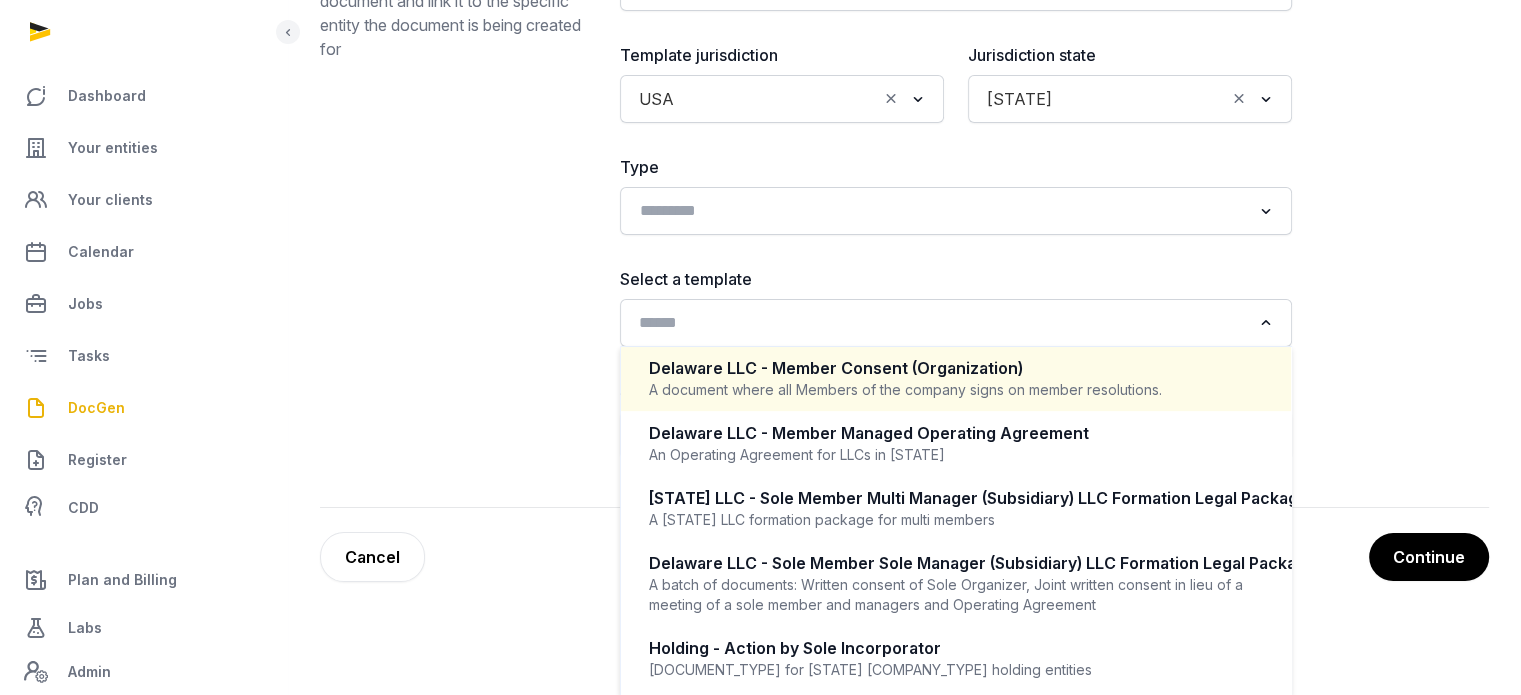 click 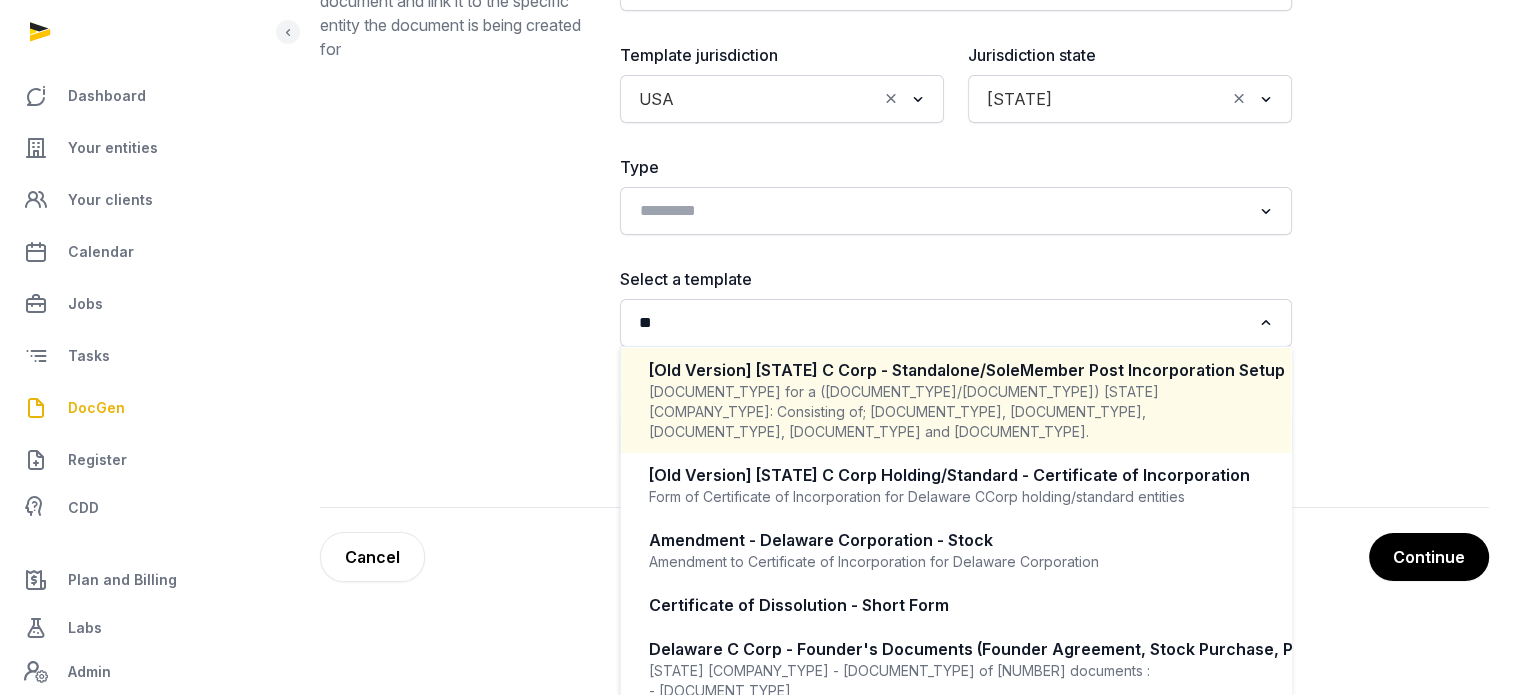 scroll, scrollTop: 0, scrollLeft: 0, axis: both 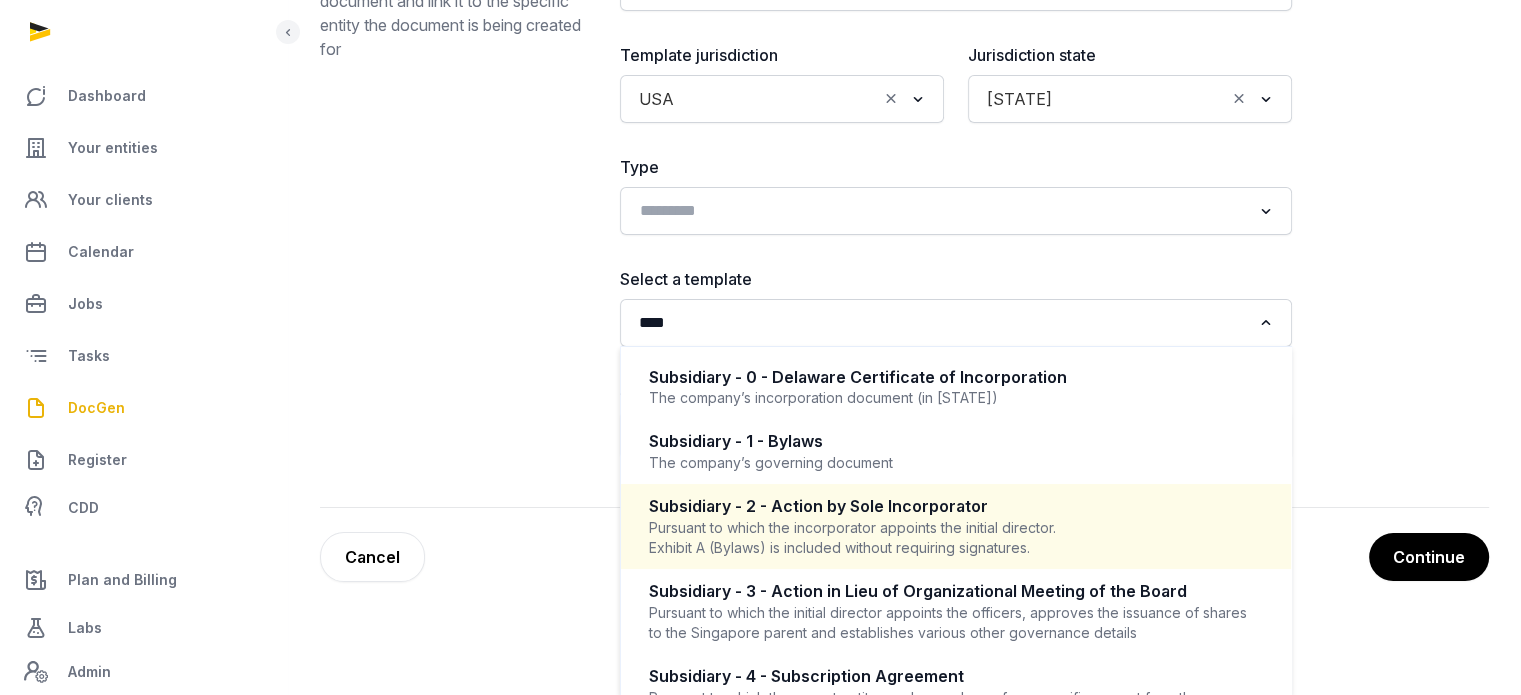 click on "Subsidiary - 2 - Action by Sole Incorporator" at bounding box center [956, 506] 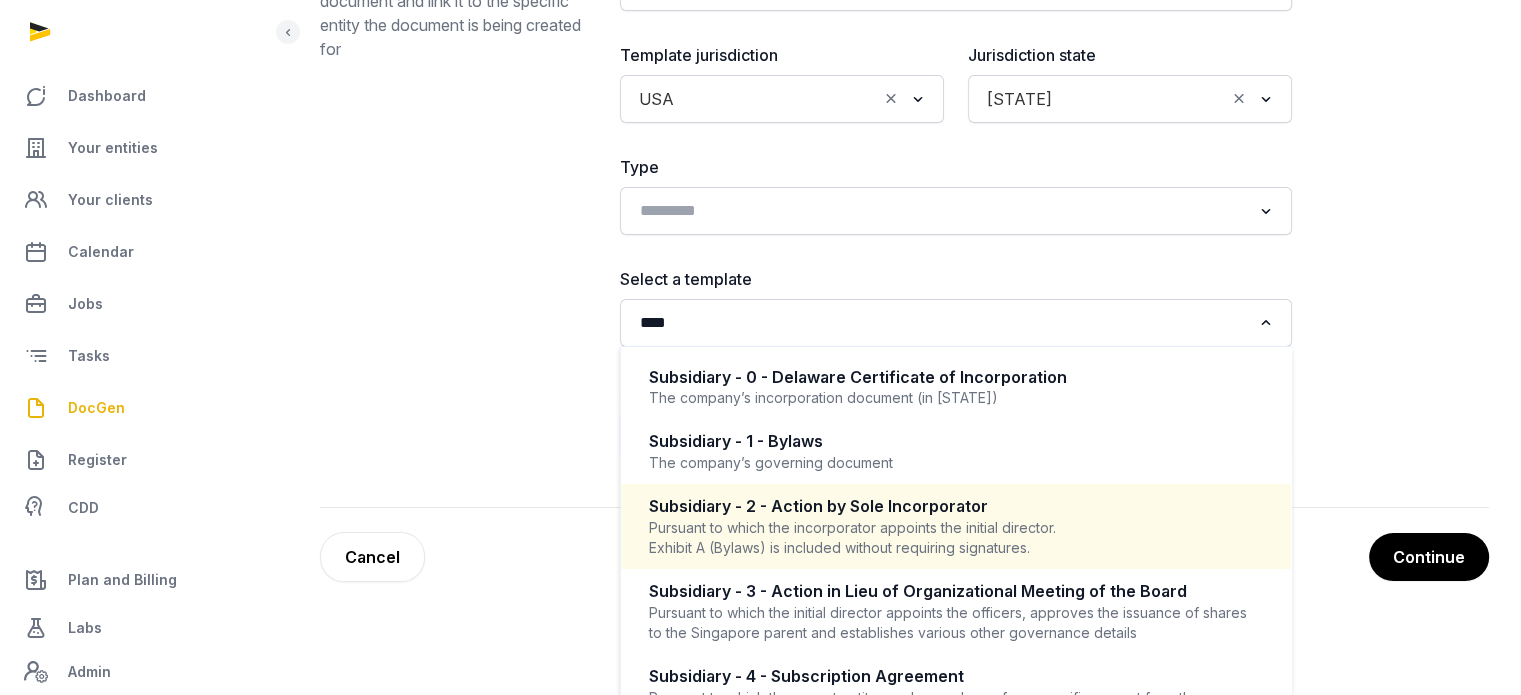type 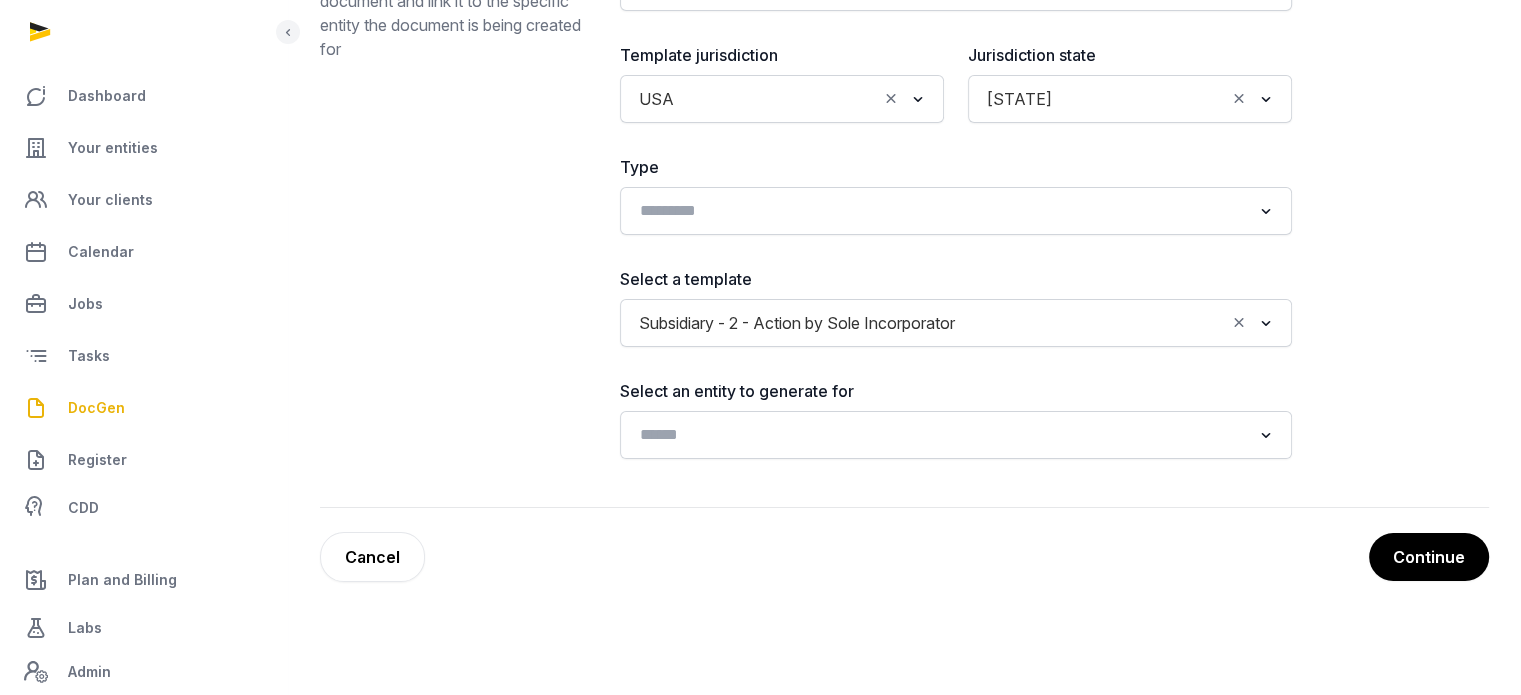 scroll, scrollTop: 4, scrollLeft: 0, axis: vertical 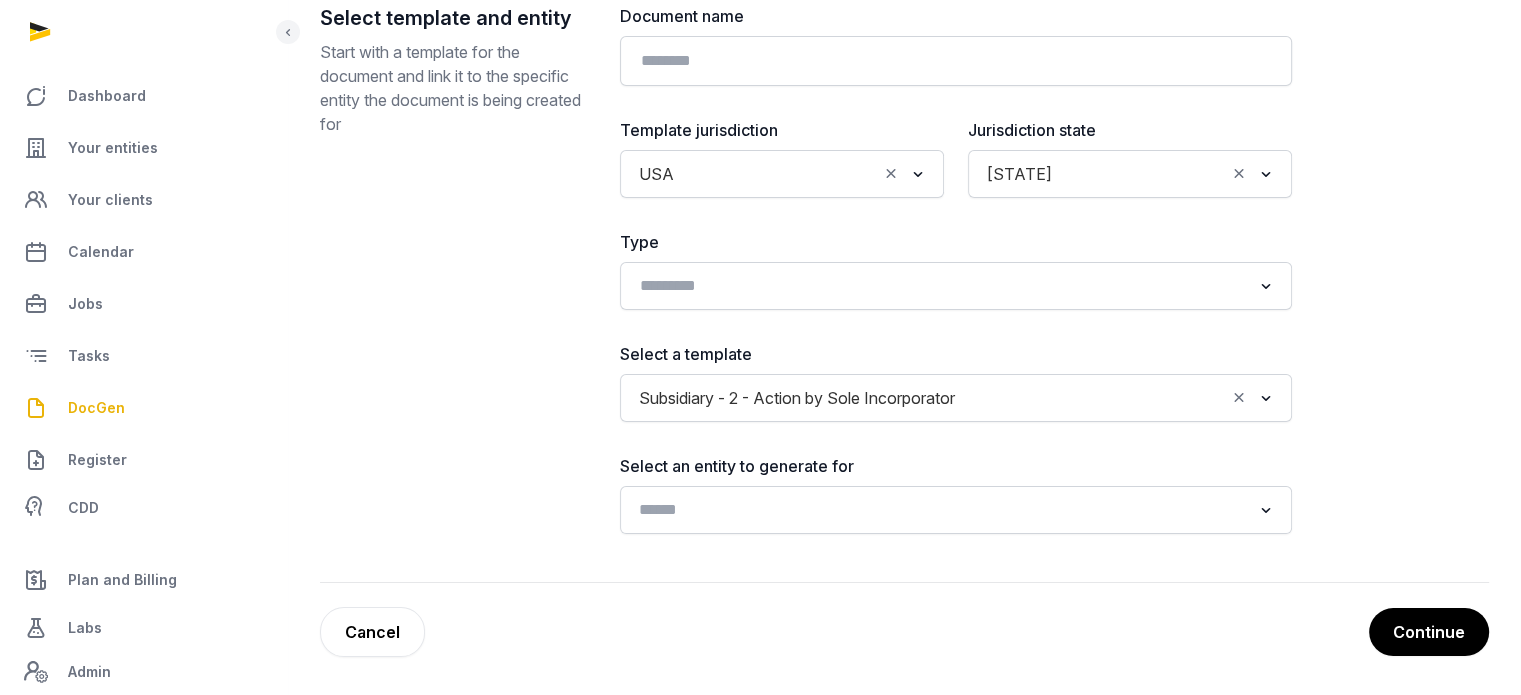 click 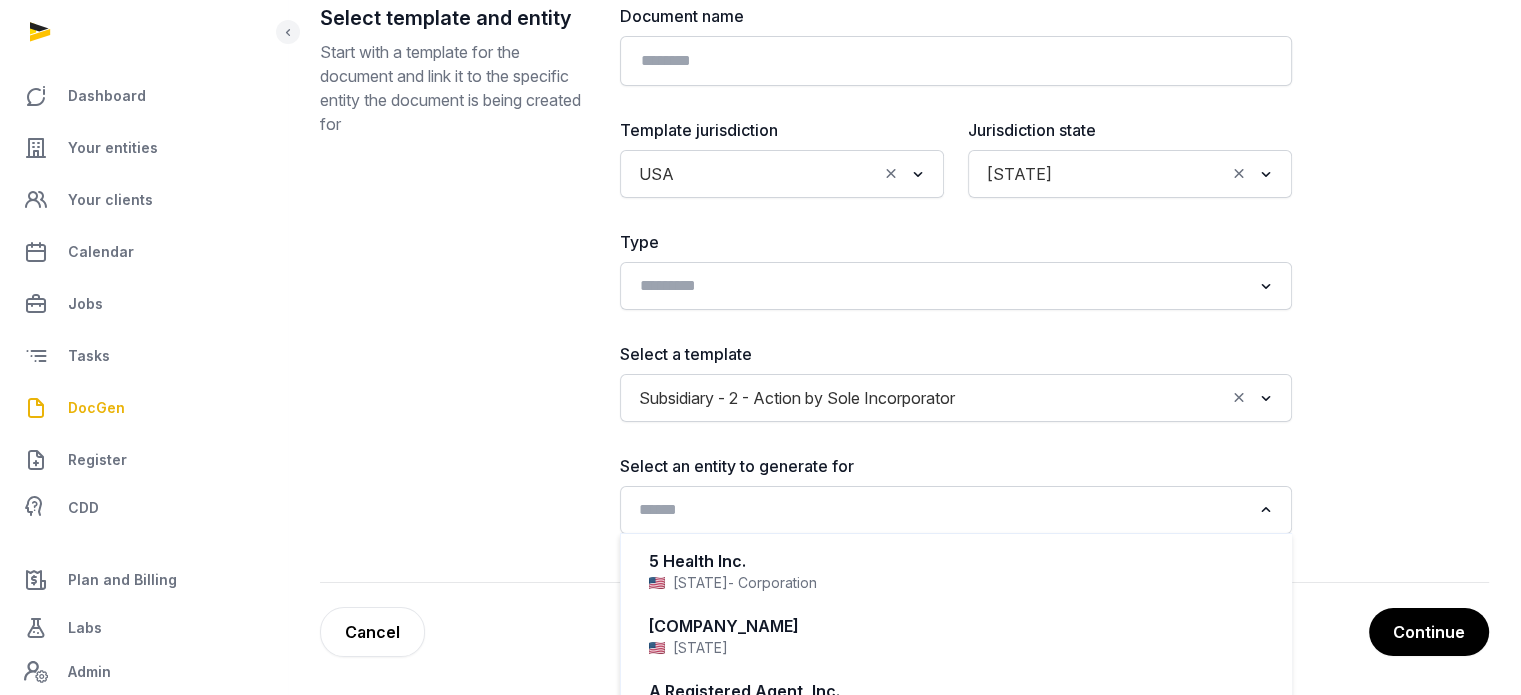 type on "*" 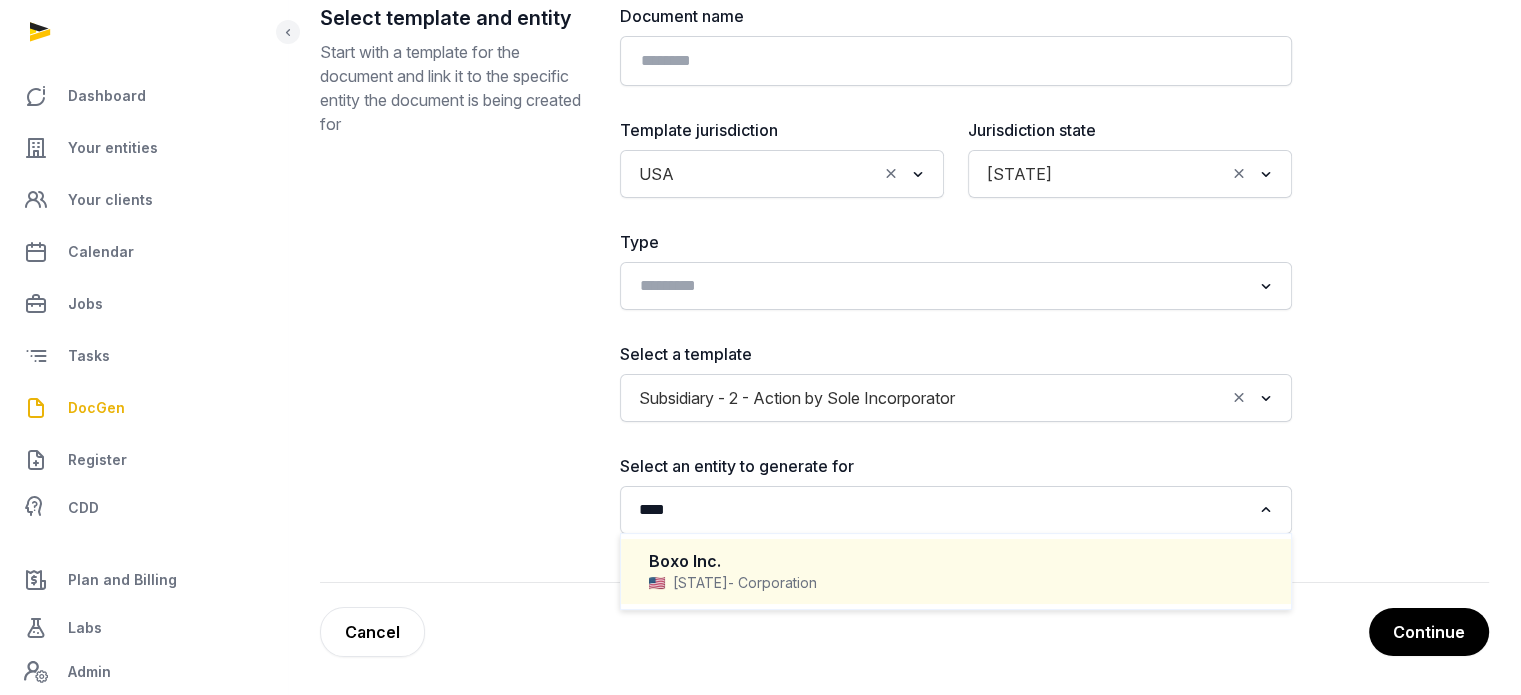 click on "Boxo Inc." at bounding box center [956, 561] 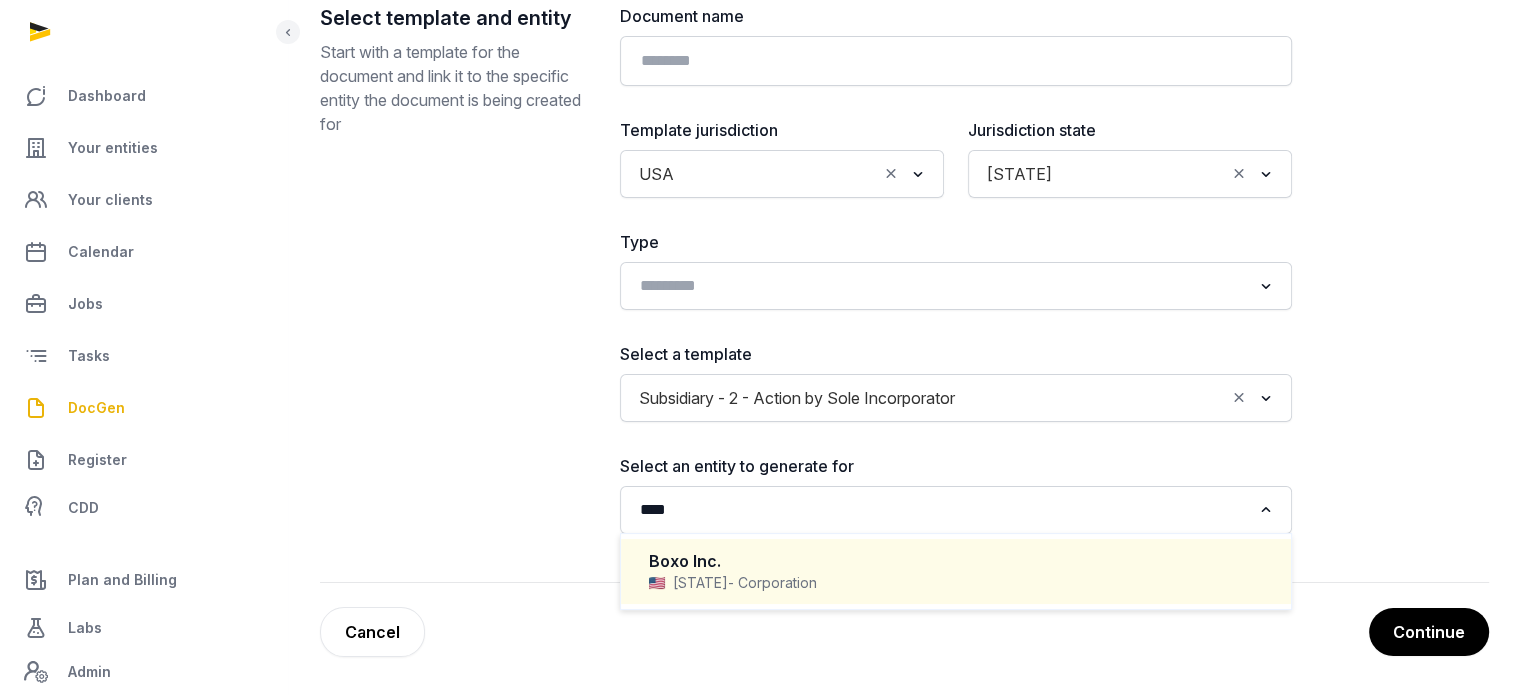 type 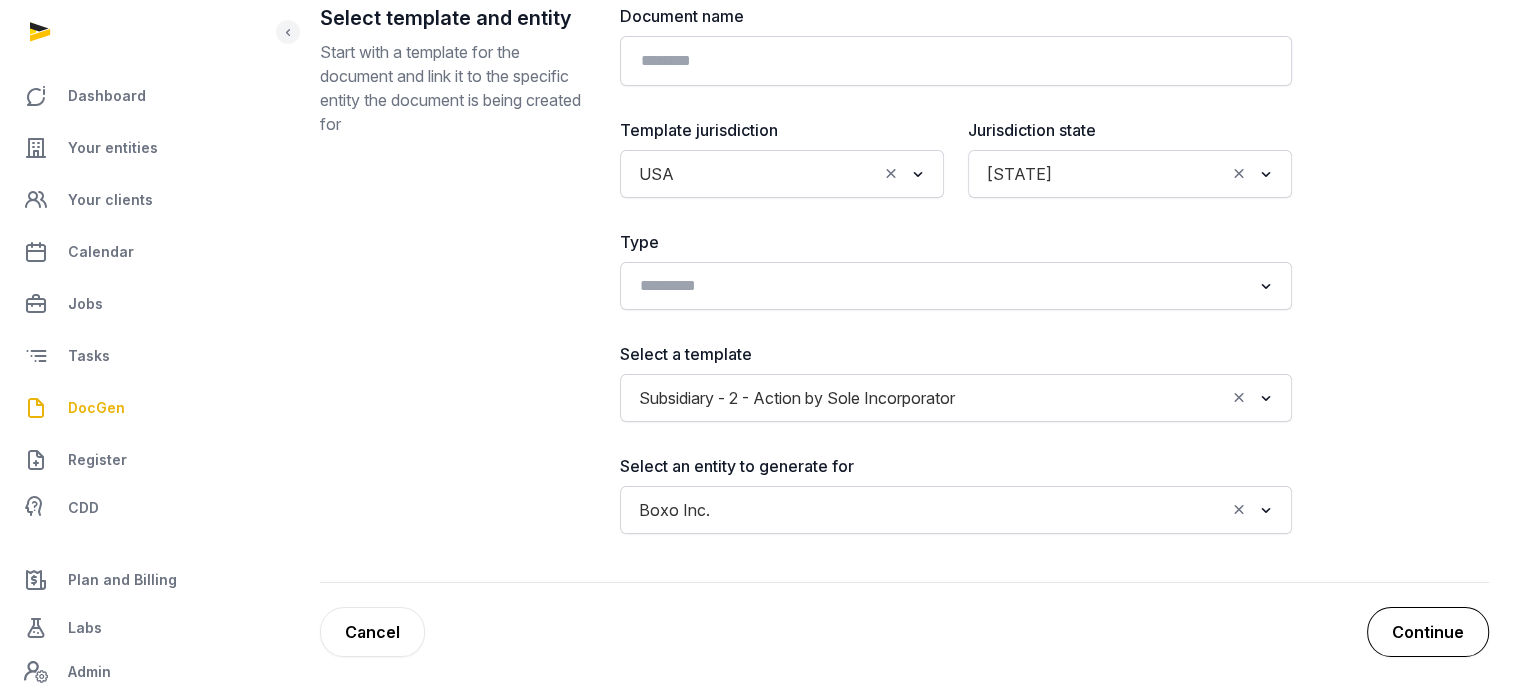 click on "Continue" at bounding box center (1428, 632) 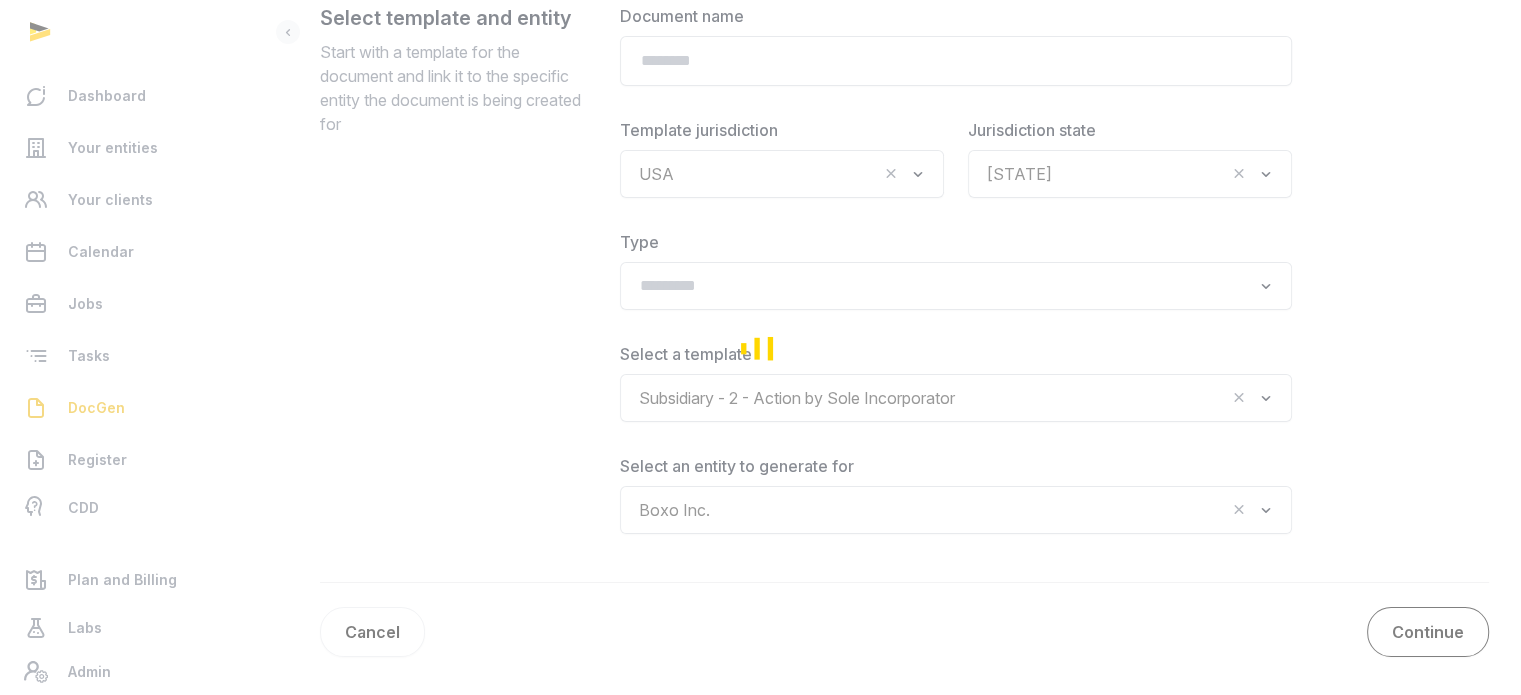 scroll, scrollTop: 0, scrollLeft: 0, axis: both 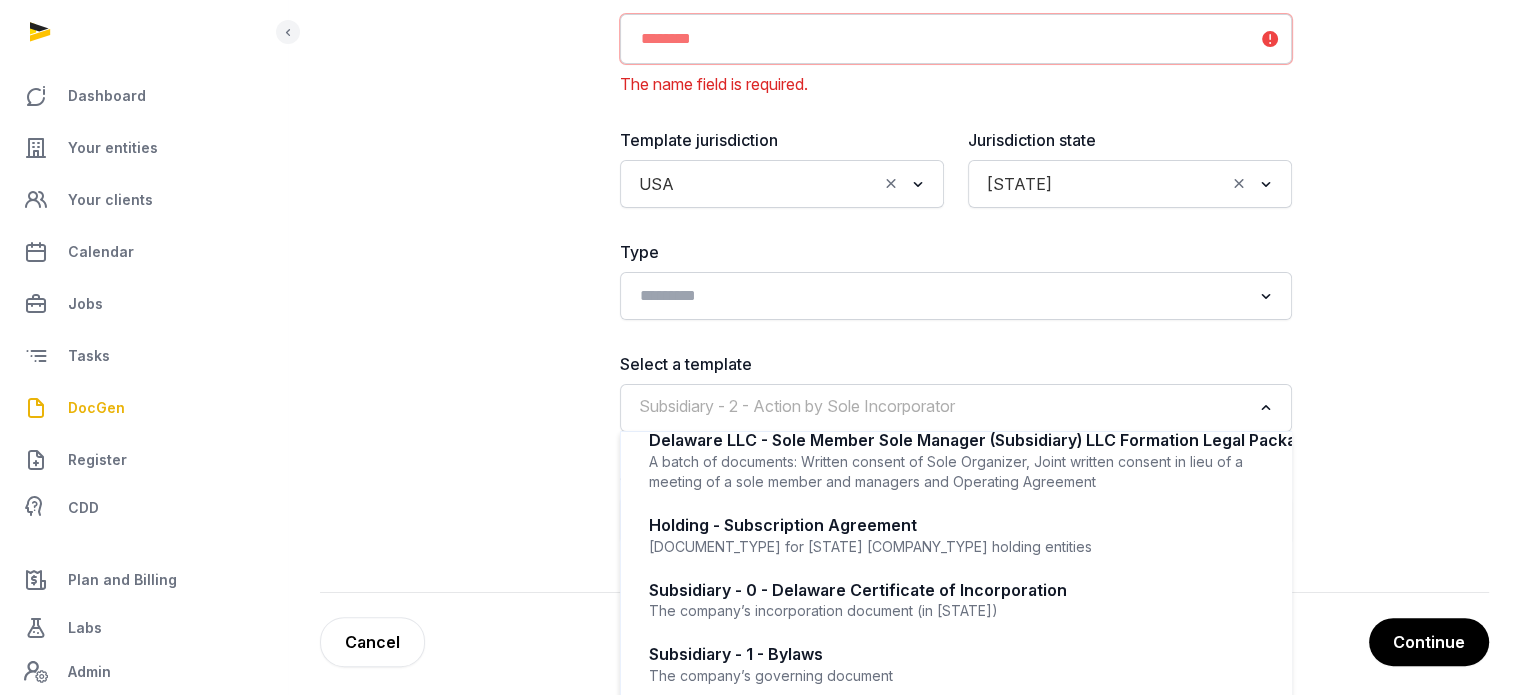 drag, startPoint x: 968, startPoint y: 405, endPoint x: 920, endPoint y: 404, distance: 48.010414 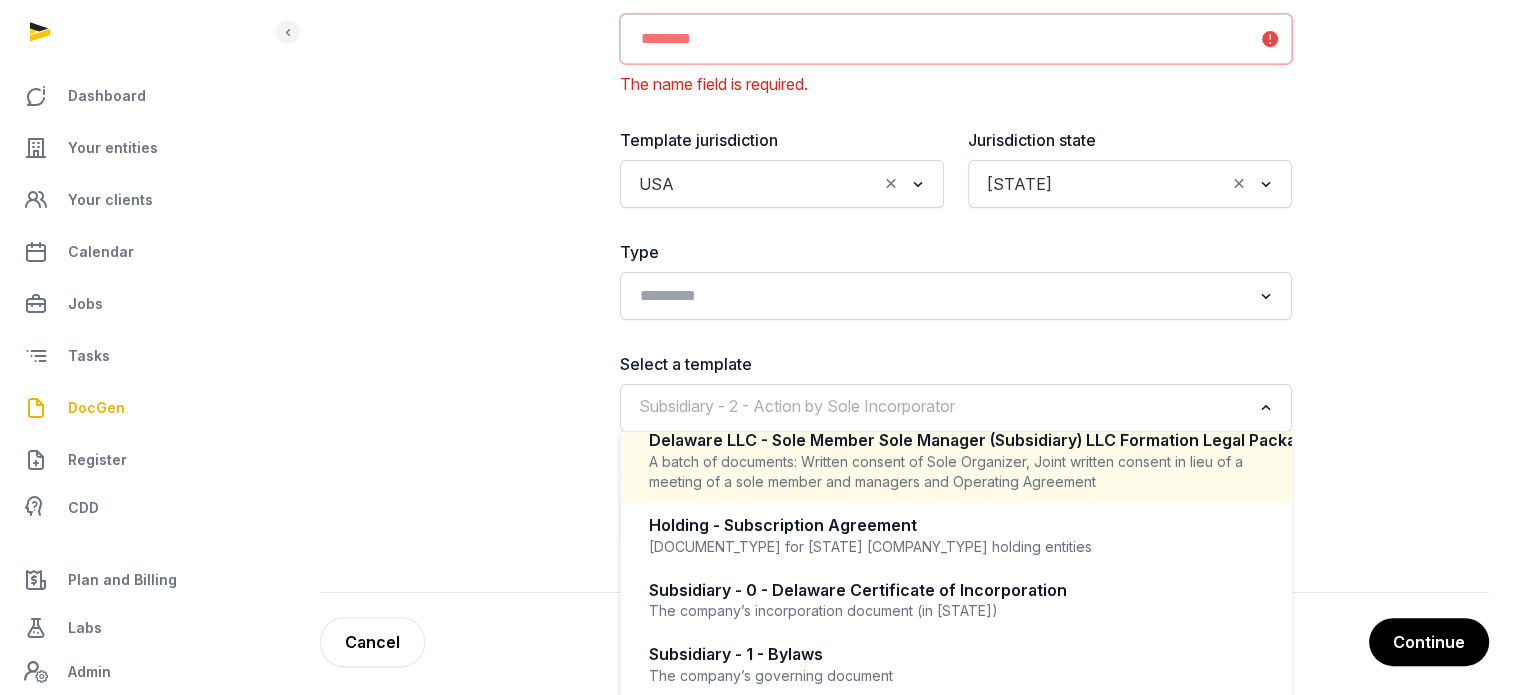 scroll, scrollTop: 70, scrollLeft: 0, axis: vertical 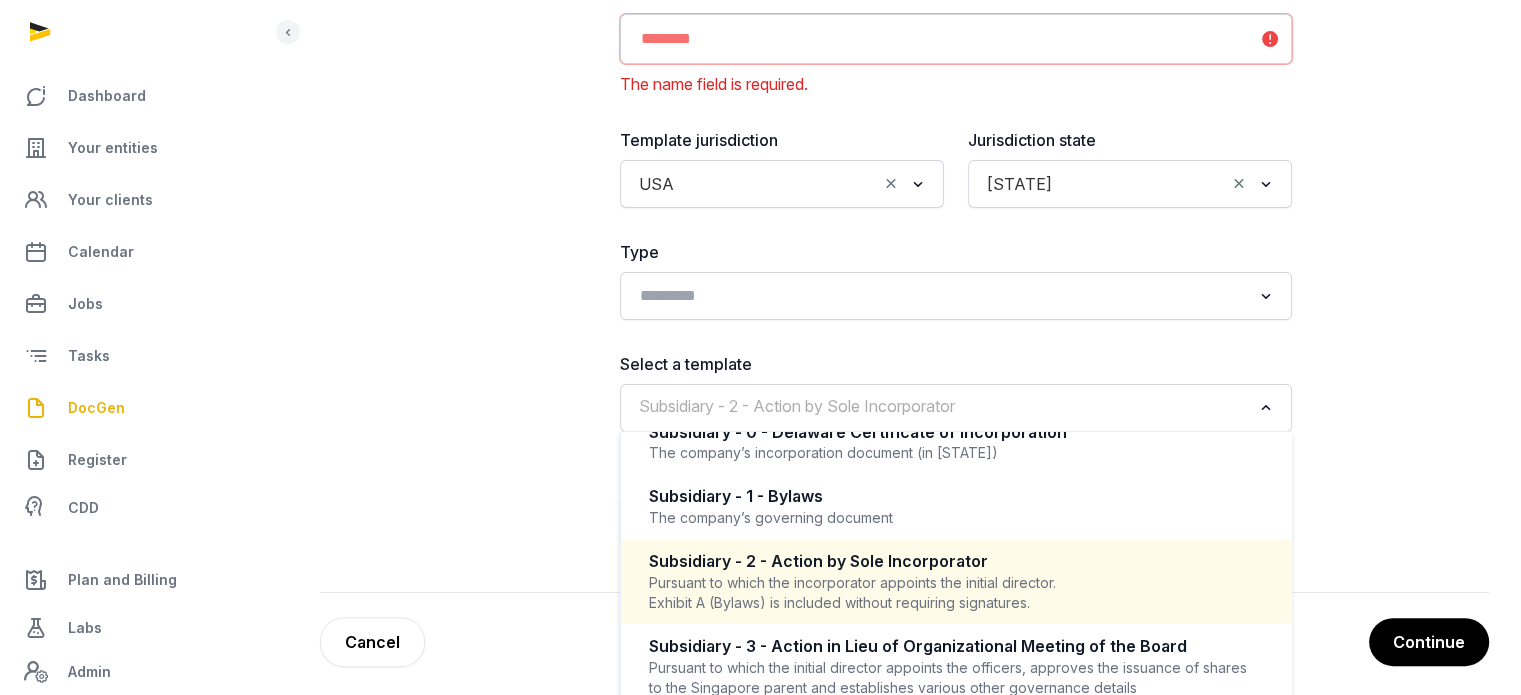 click on "Pursuant to which the incorporator appoints the initial director.
Exhibit A (Bylaws) is included without requiring signatures." at bounding box center (956, 593) 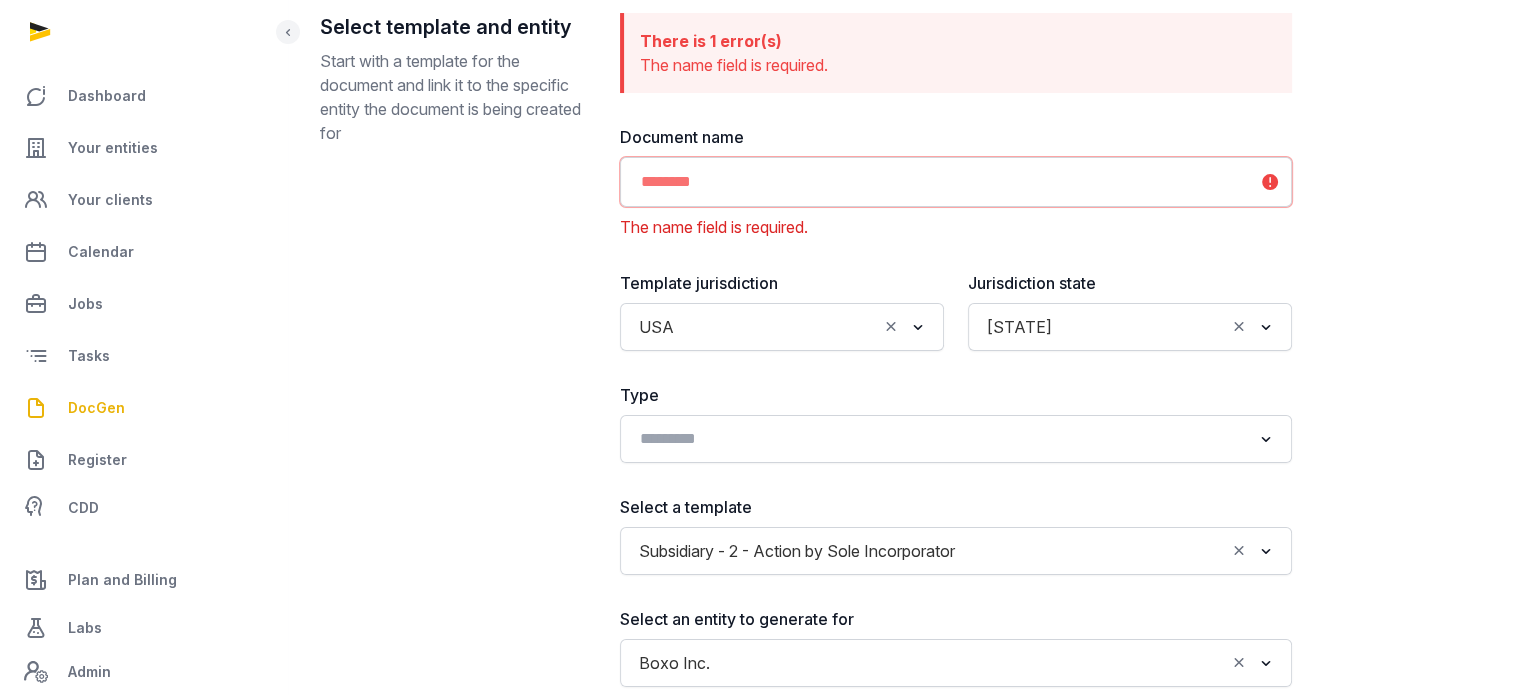 scroll, scrollTop: 128, scrollLeft: 0, axis: vertical 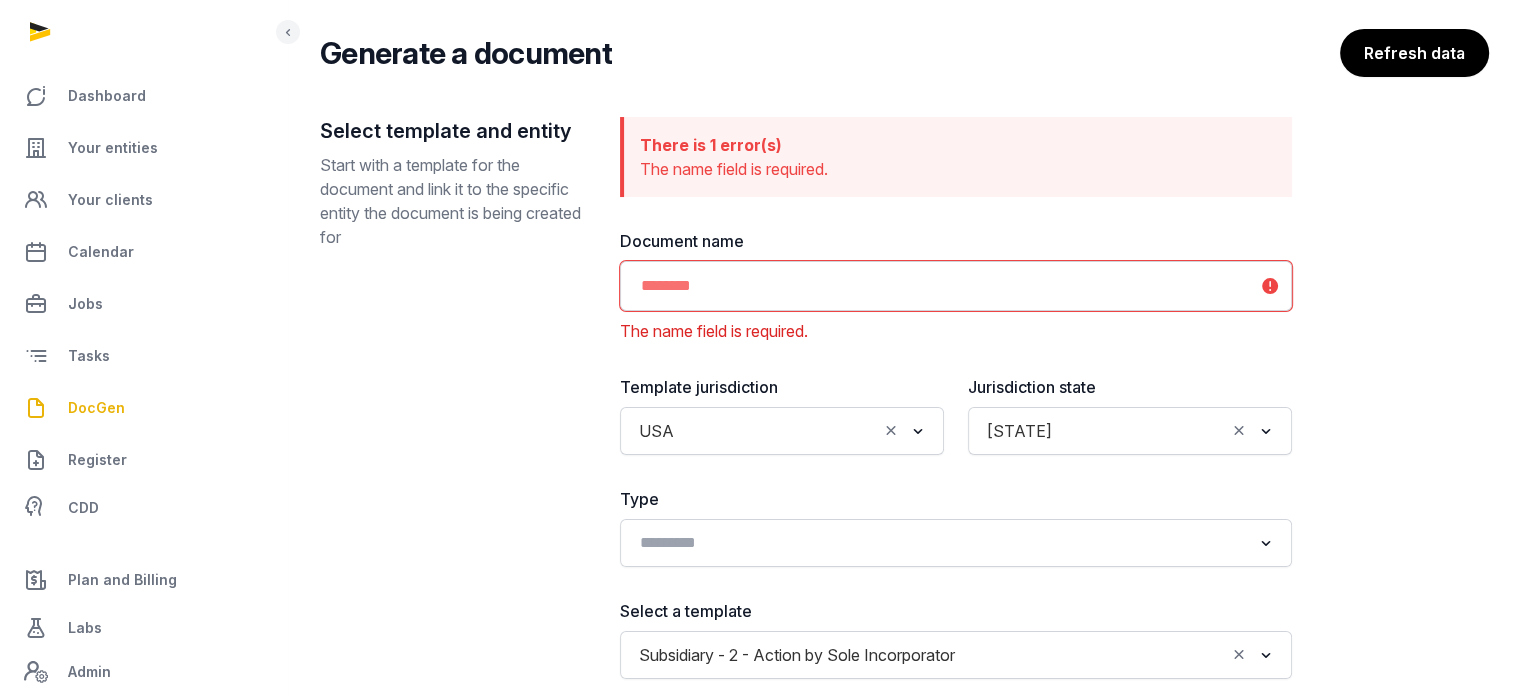 click 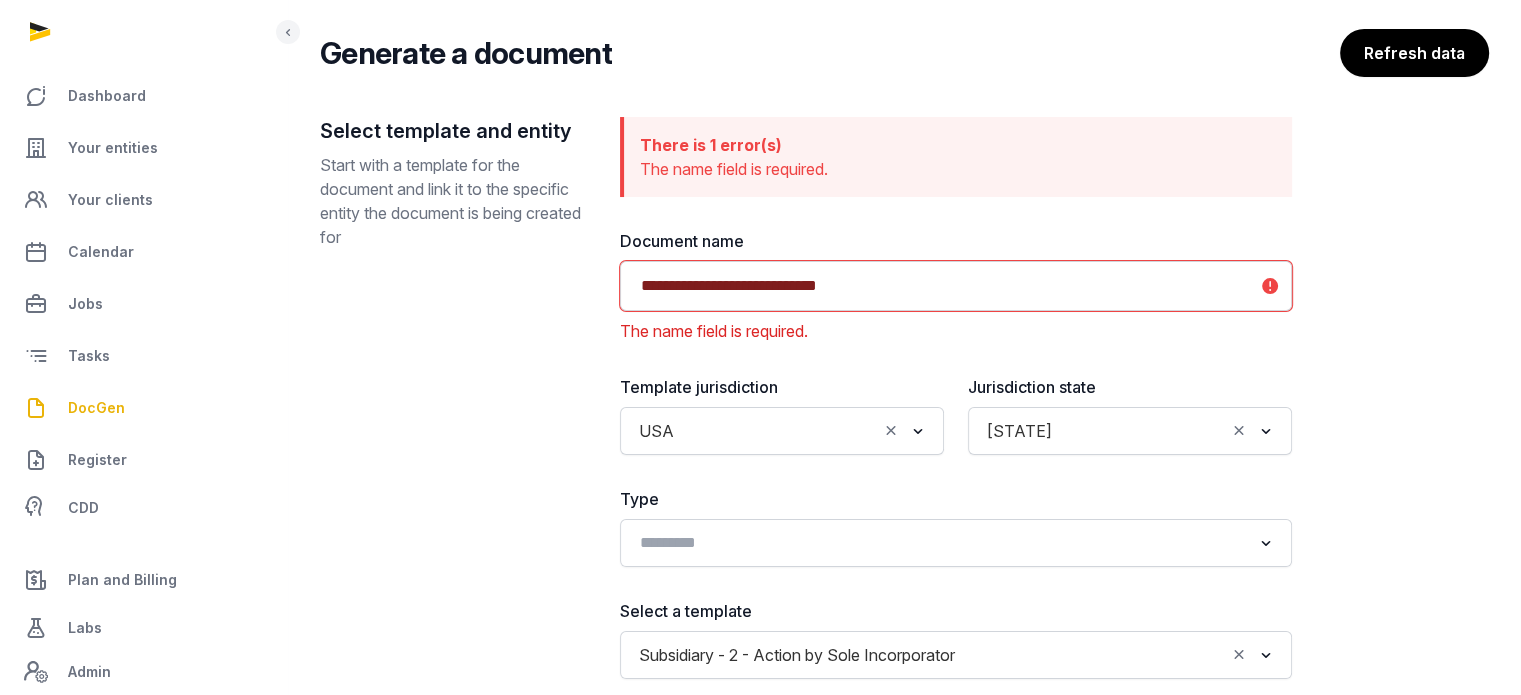 paste on "**********" 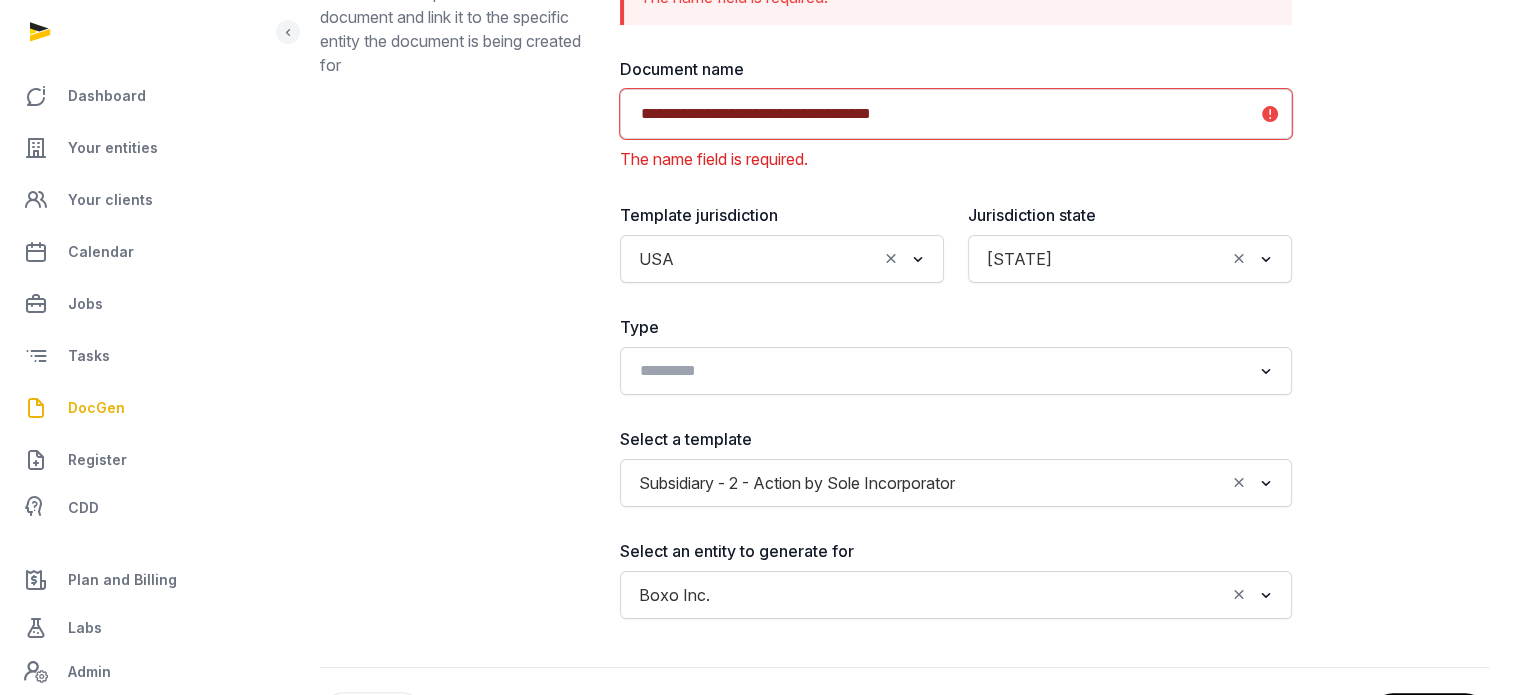 scroll, scrollTop: 385, scrollLeft: 0, axis: vertical 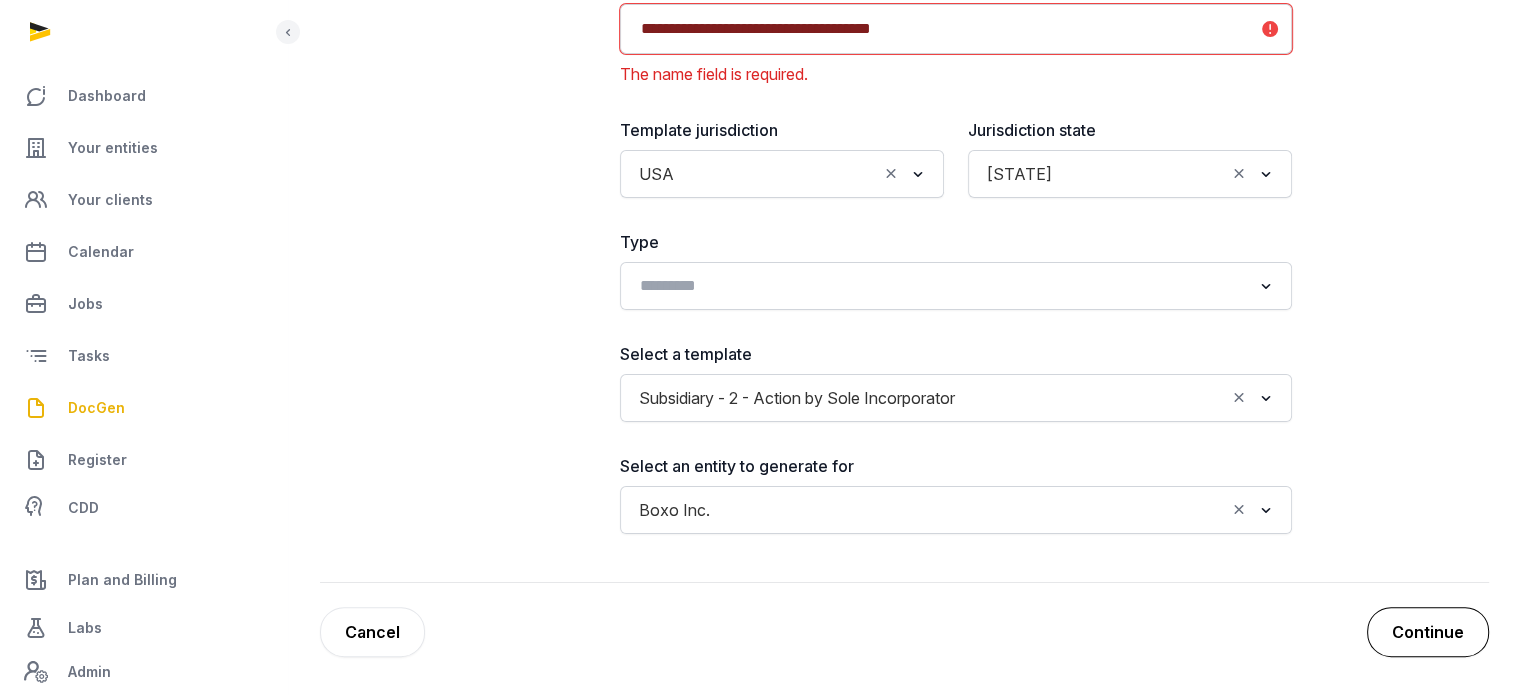 type on "**********" 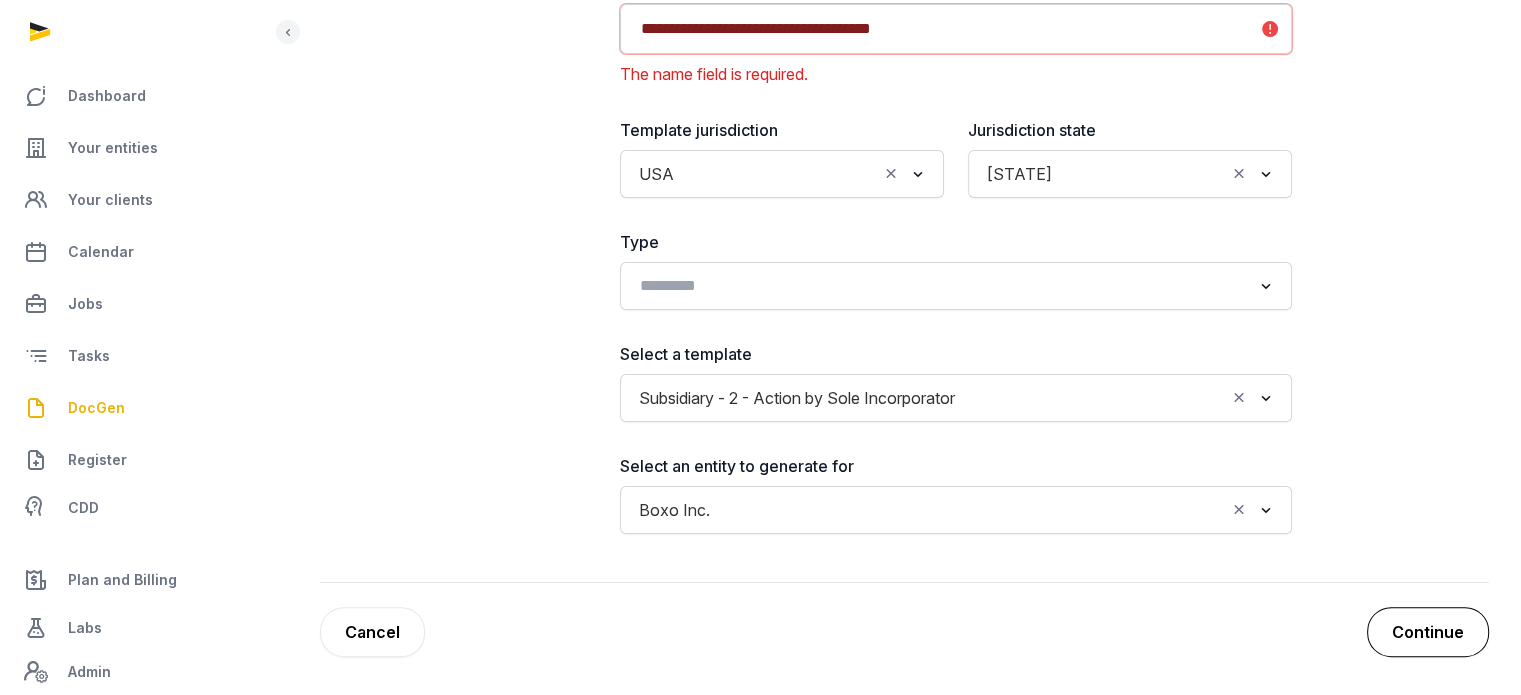 click on "Continue" at bounding box center [1428, 632] 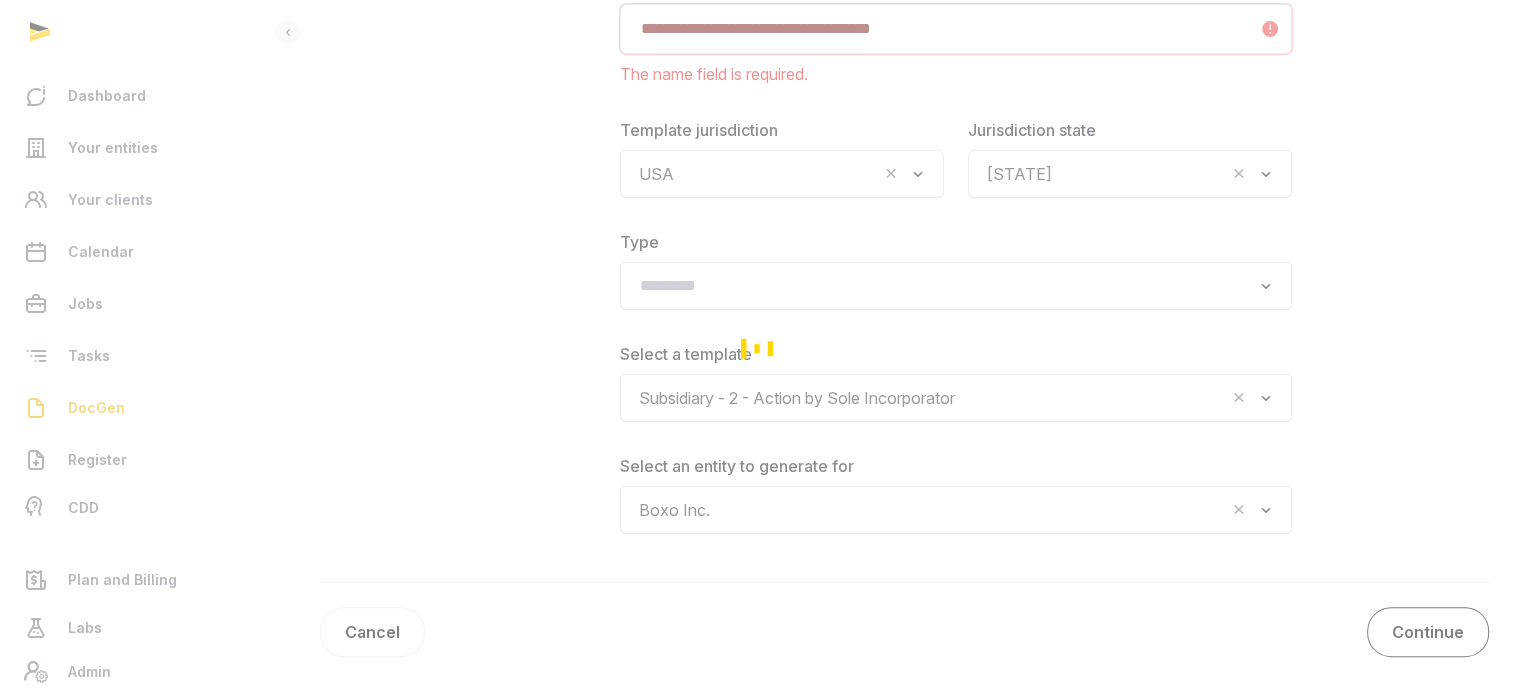 scroll, scrollTop: 96, scrollLeft: 0, axis: vertical 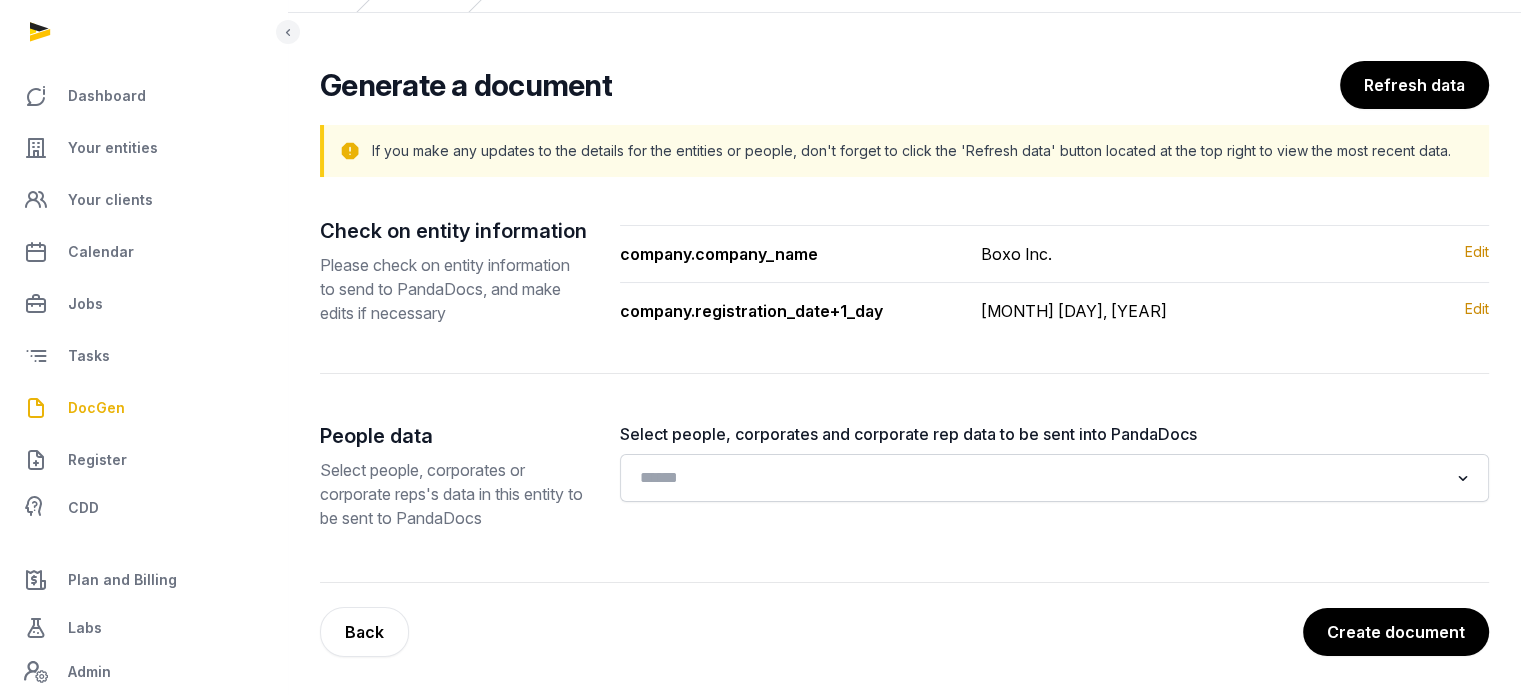 click on "Create document" at bounding box center (1396, 632) 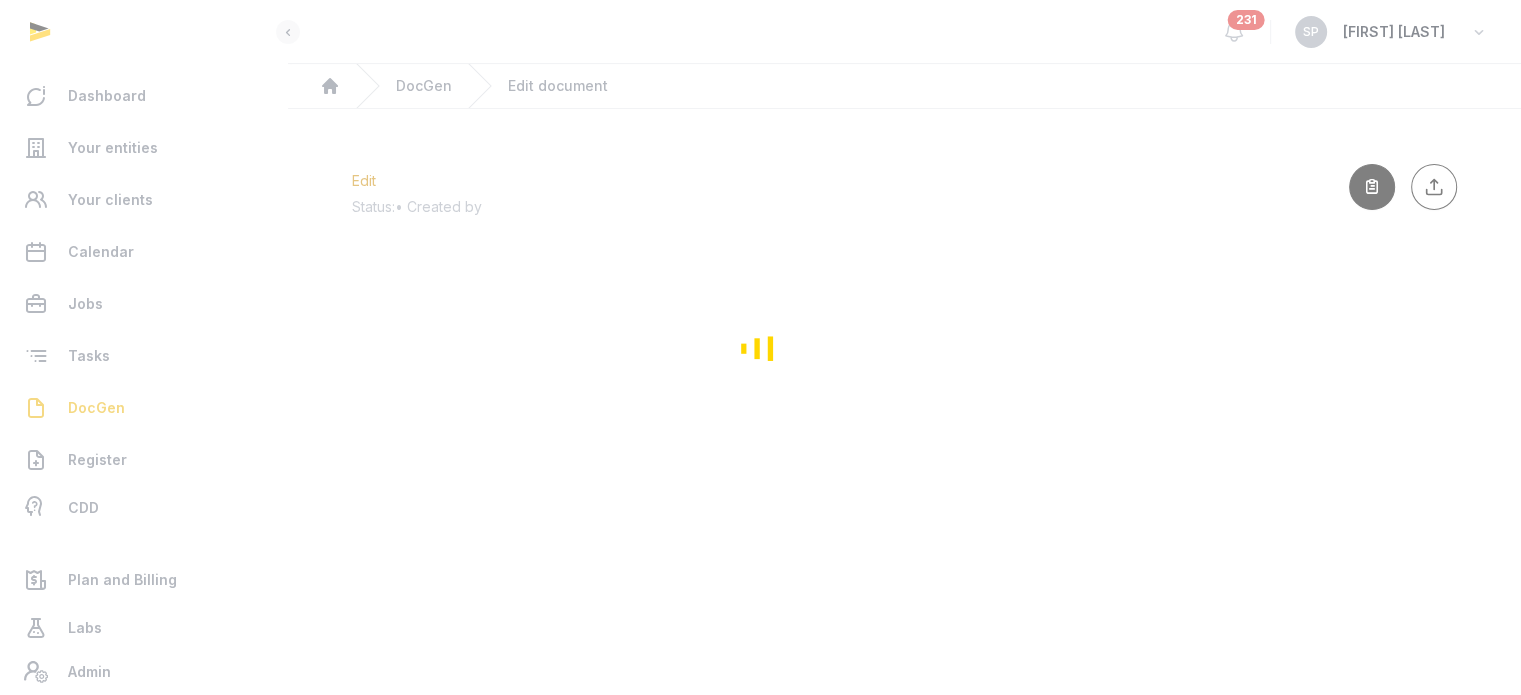 scroll, scrollTop: 0, scrollLeft: 0, axis: both 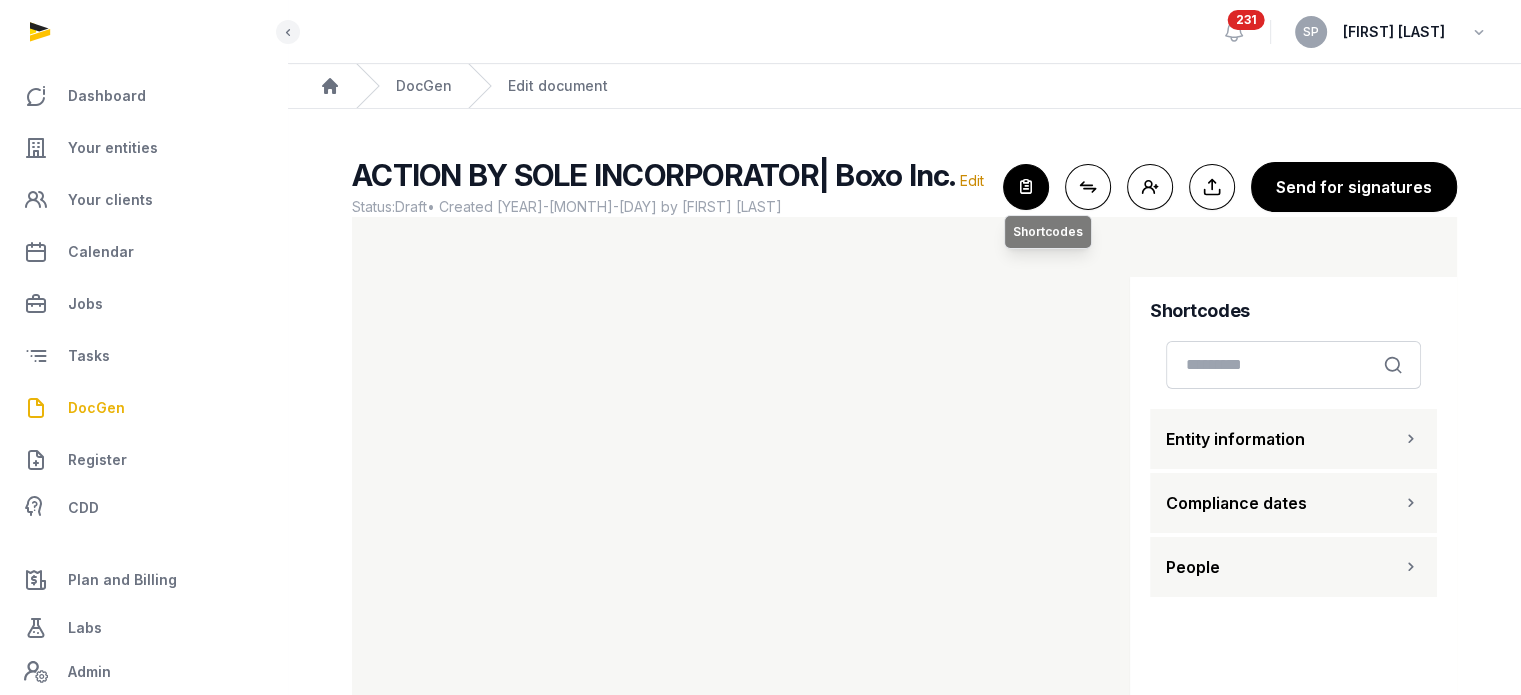 click at bounding box center [1026, 187] 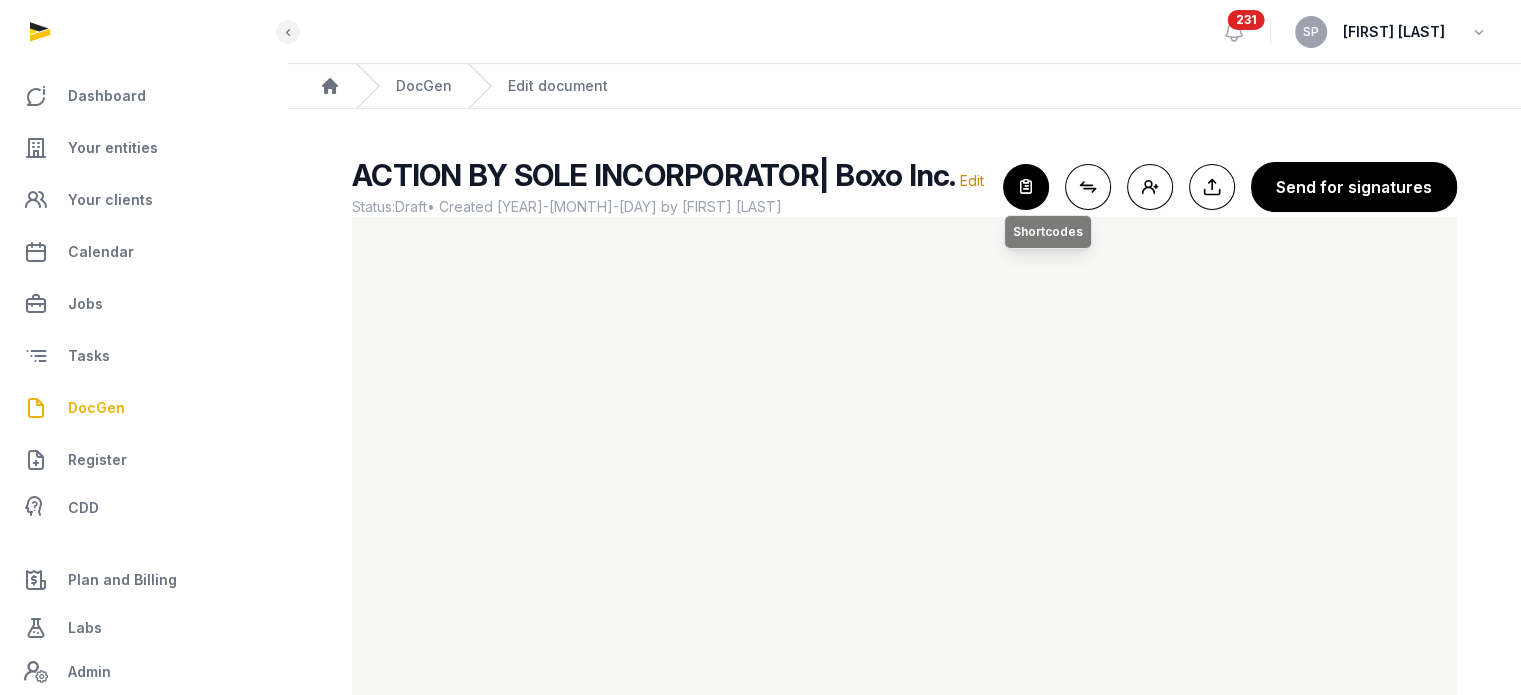 click at bounding box center [1026, 187] 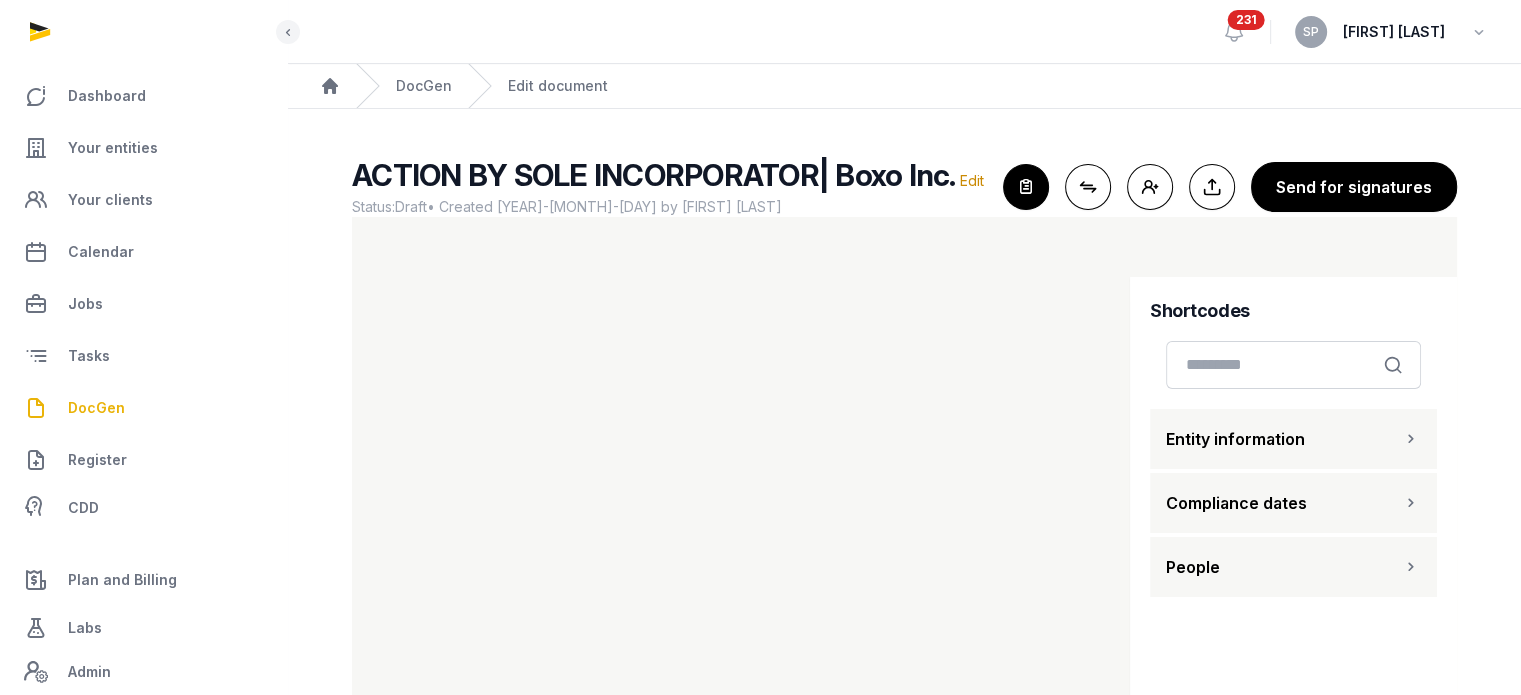 click on "People" at bounding box center [1293, 567] 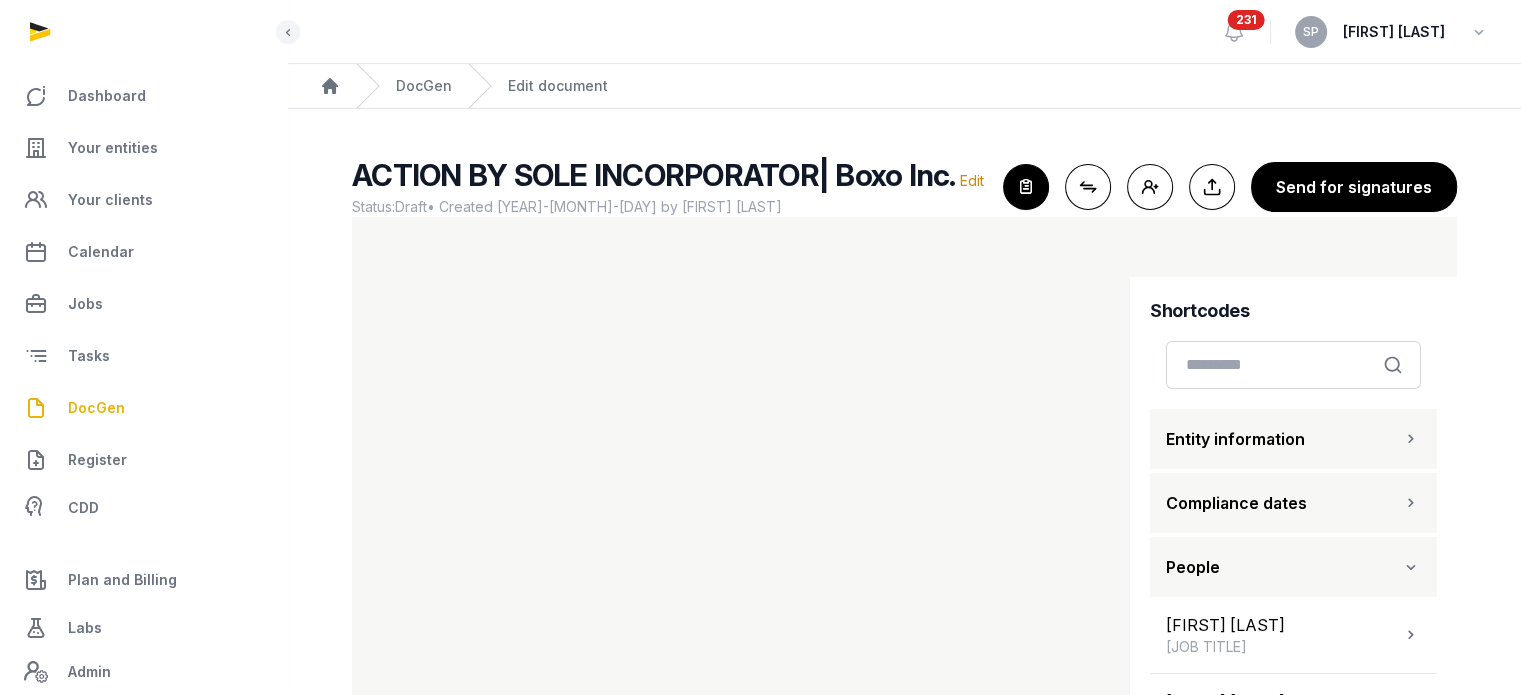 scroll, scrollTop: 83, scrollLeft: 0, axis: vertical 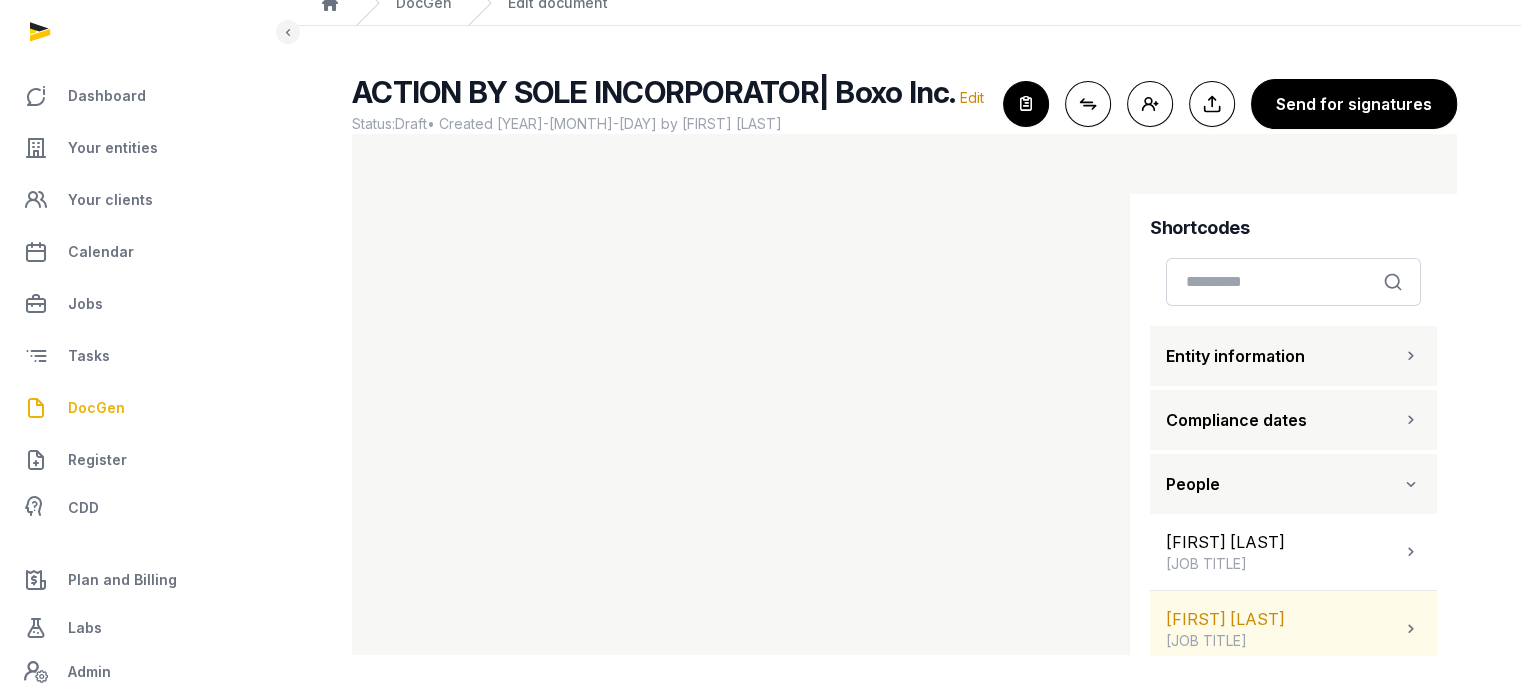 click on "[FIRST] [LAST] [TITLE]" at bounding box center (1293, 629) 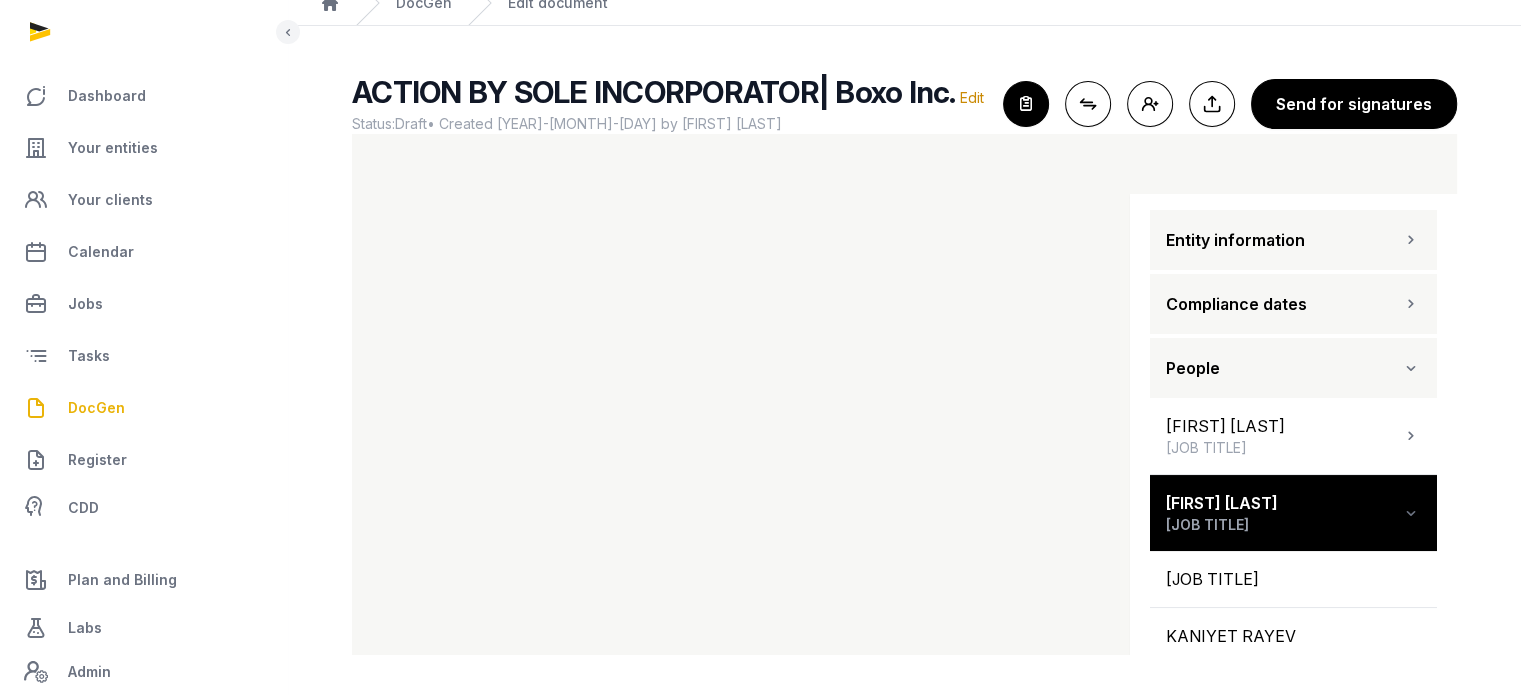 scroll, scrollTop: 193, scrollLeft: 0, axis: vertical 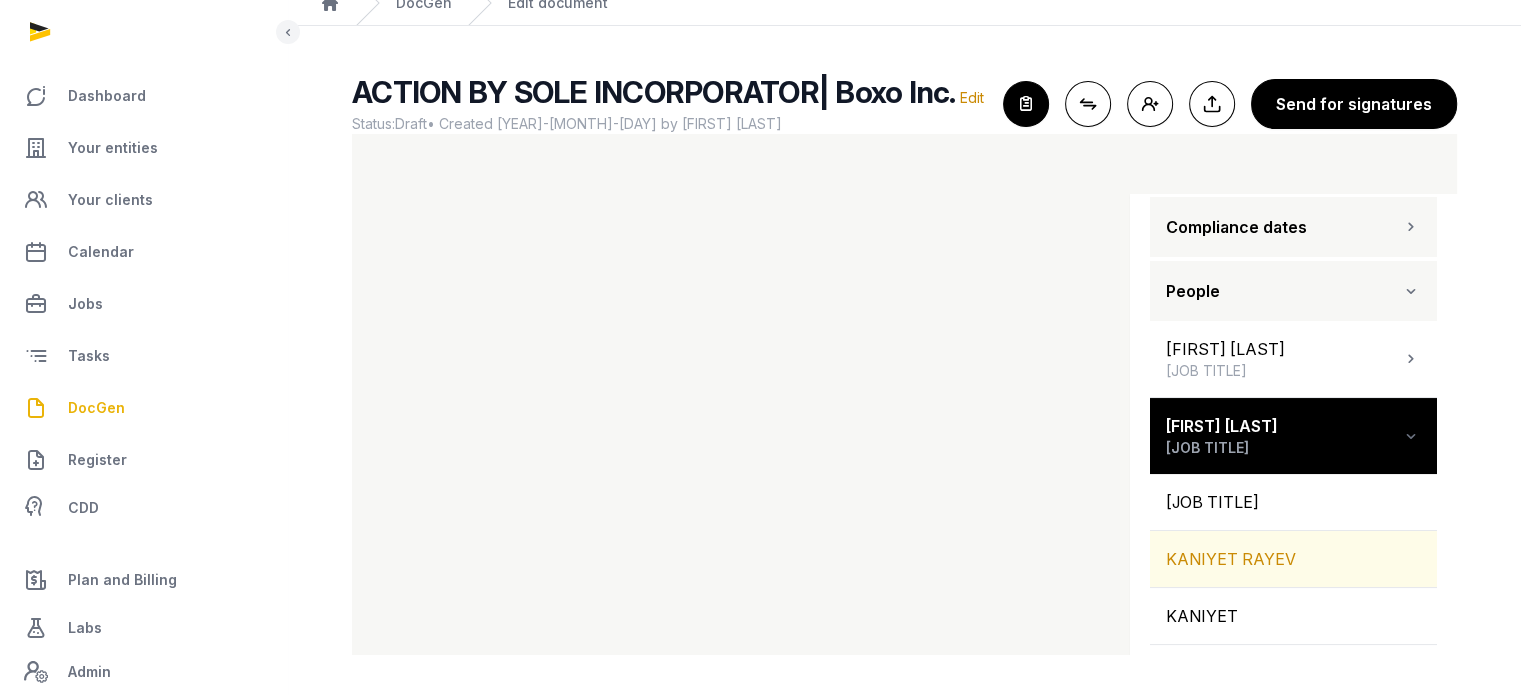 click on "KANIYET RAYEV" at bounding box center [1293, 559] 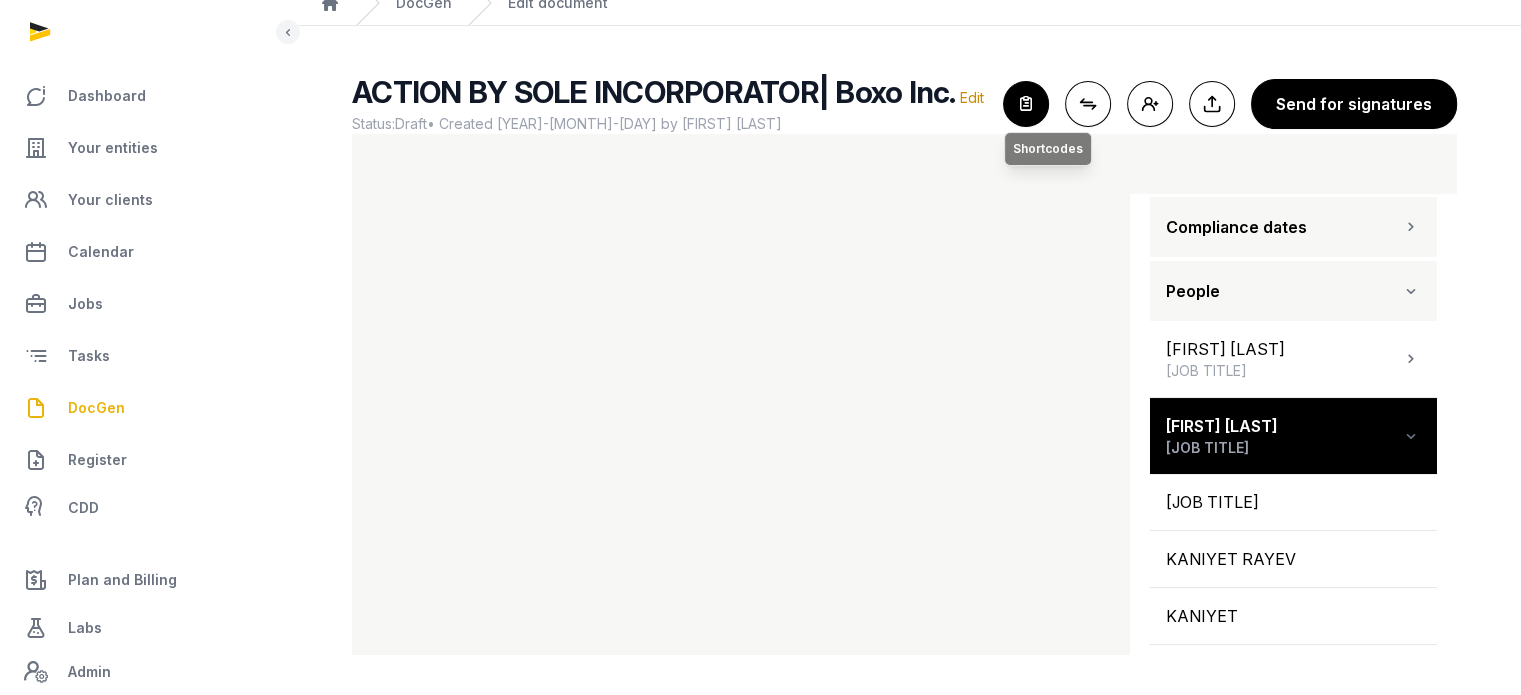 click at bounding box center [1026, 104] 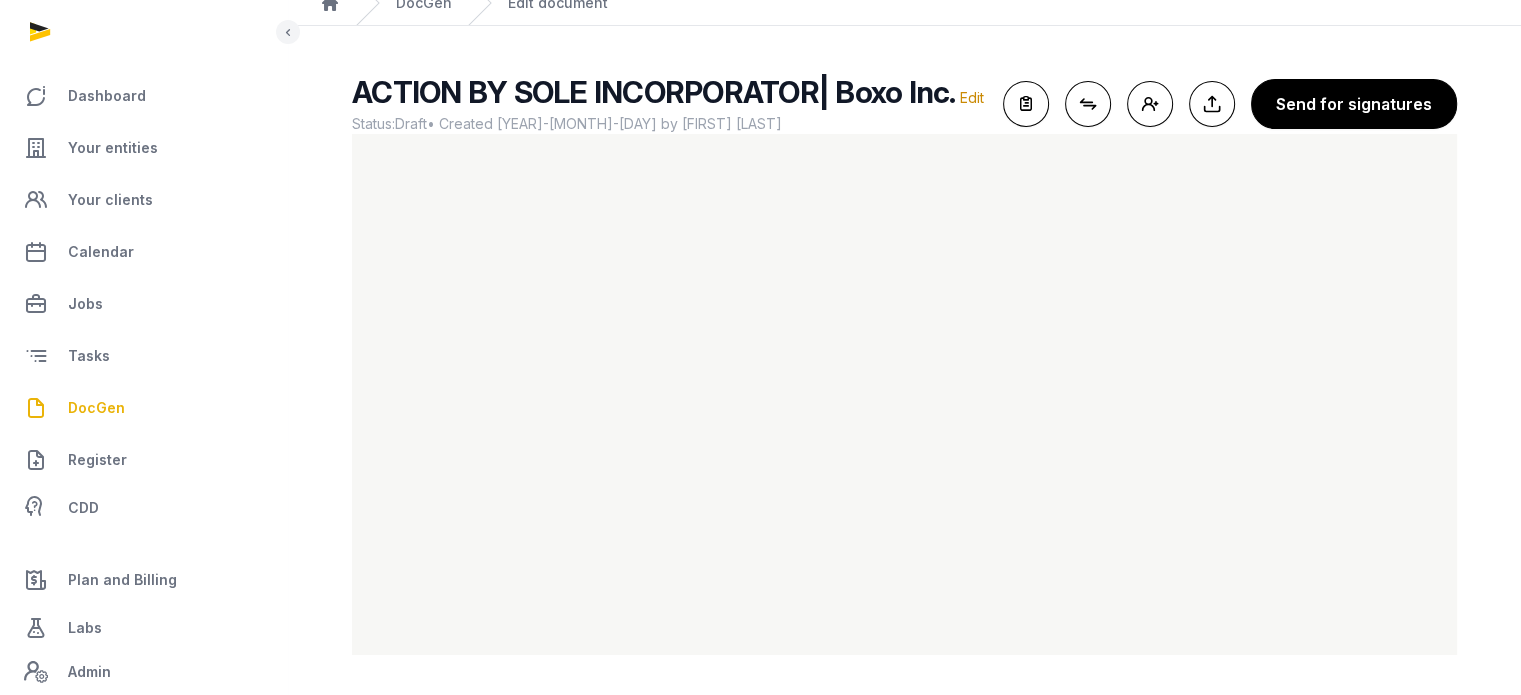 click on "DocGen" at bounding box center (96, 408) 